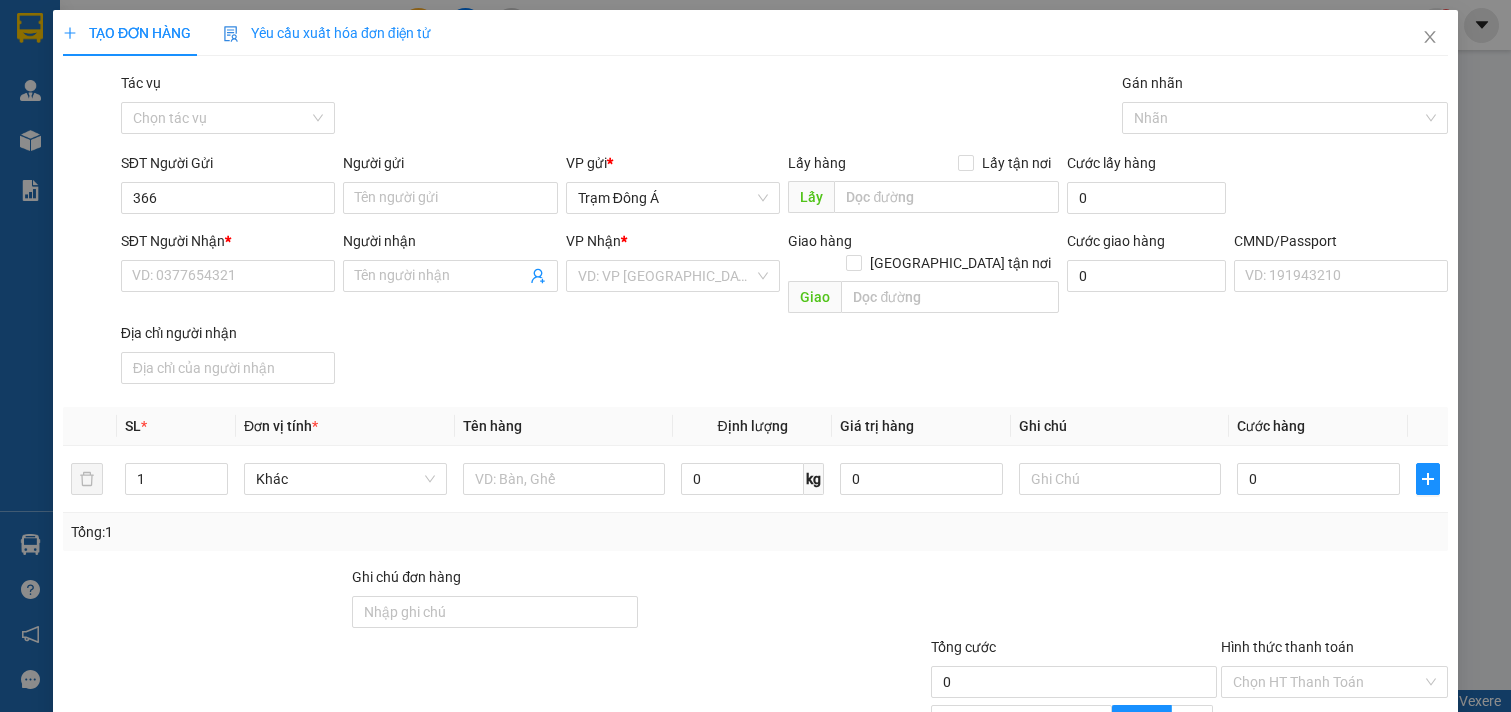 scroll, scrollTop: 0, scrollLeft: 0, axis: both 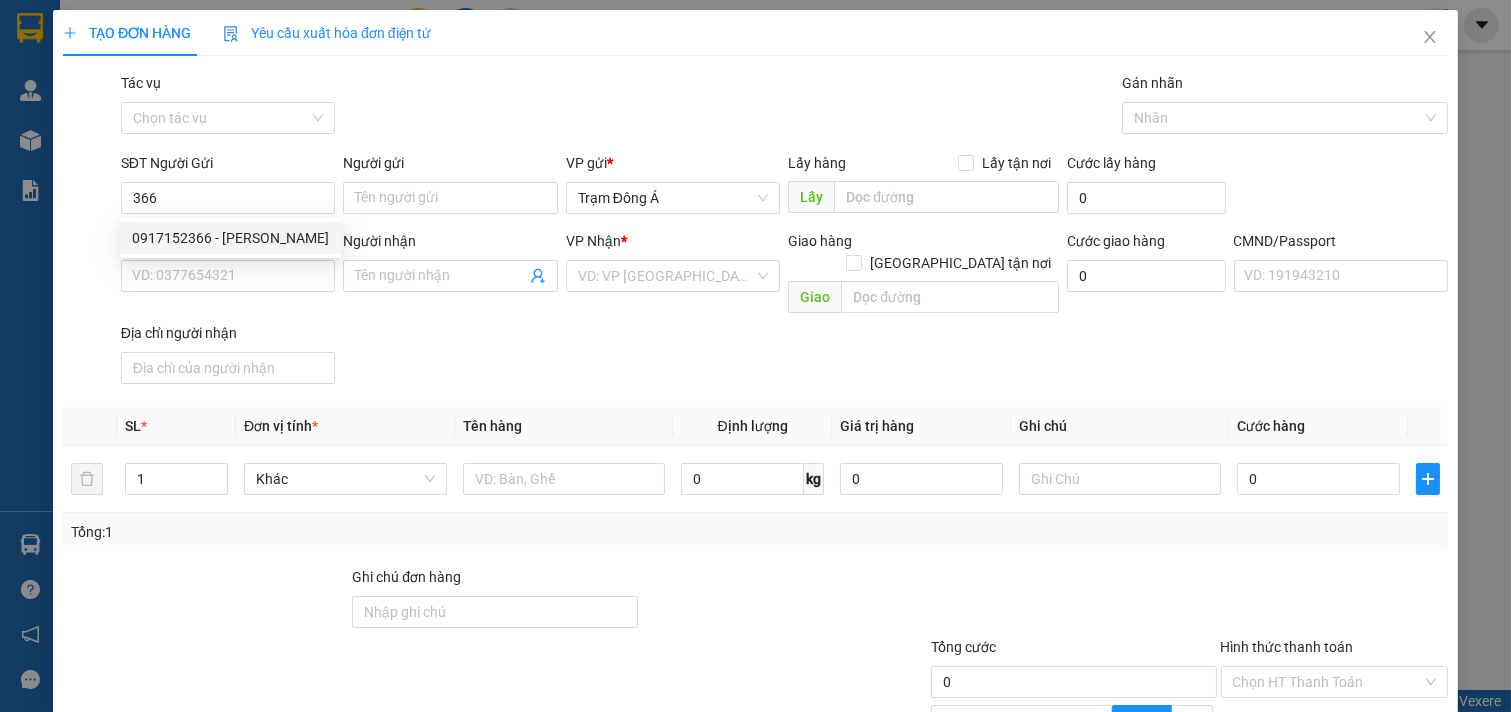 click on "0917152366 - [PERSON_NAME]" at bounding box center [230, 238] 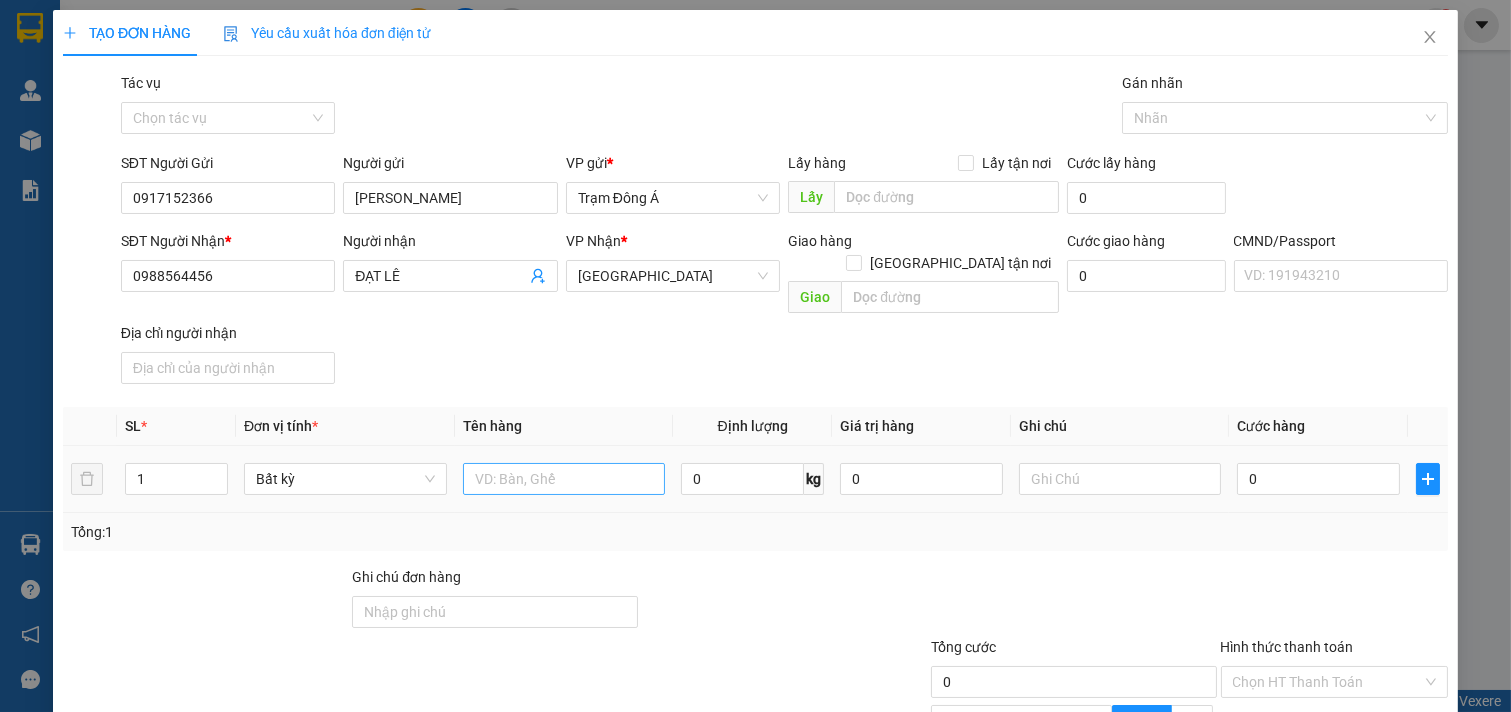 type on "0917152366" 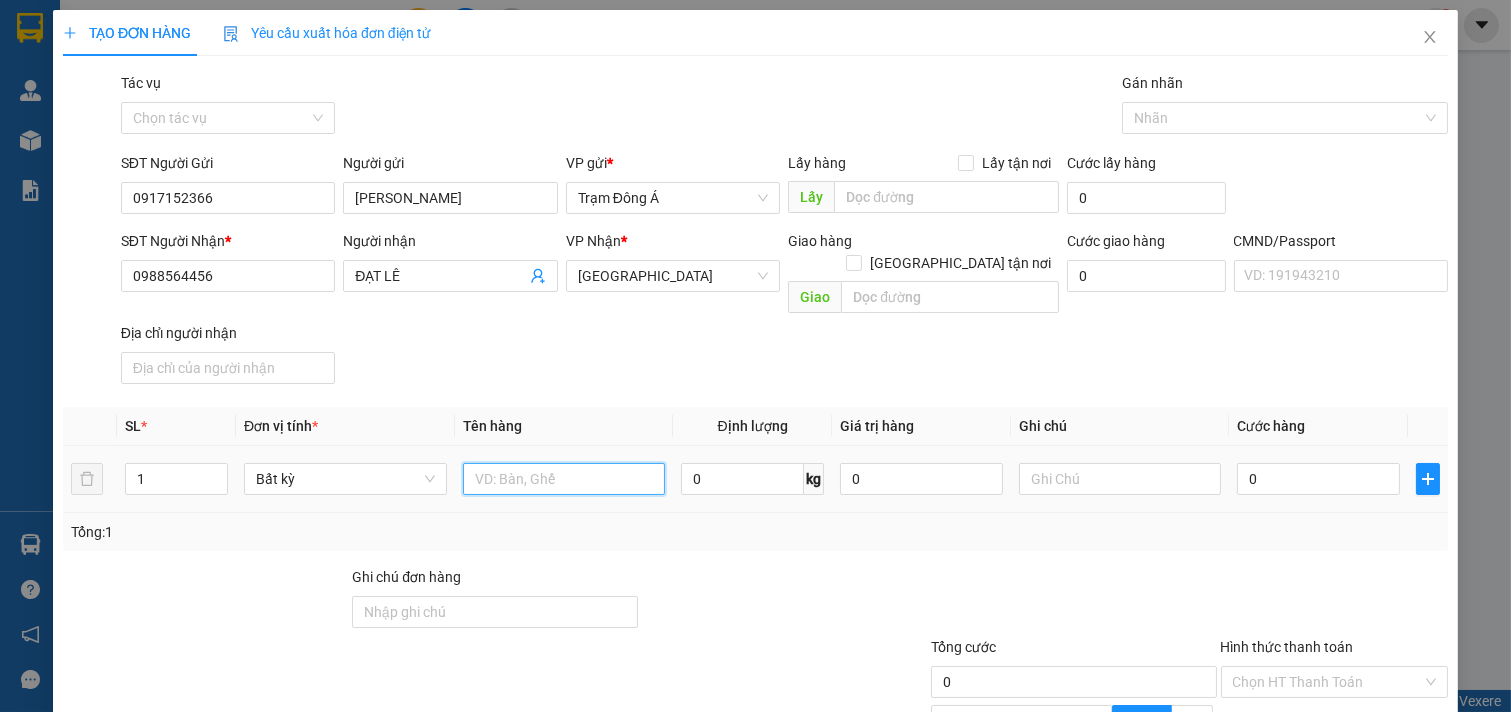 click at bounding box center (564, 479) 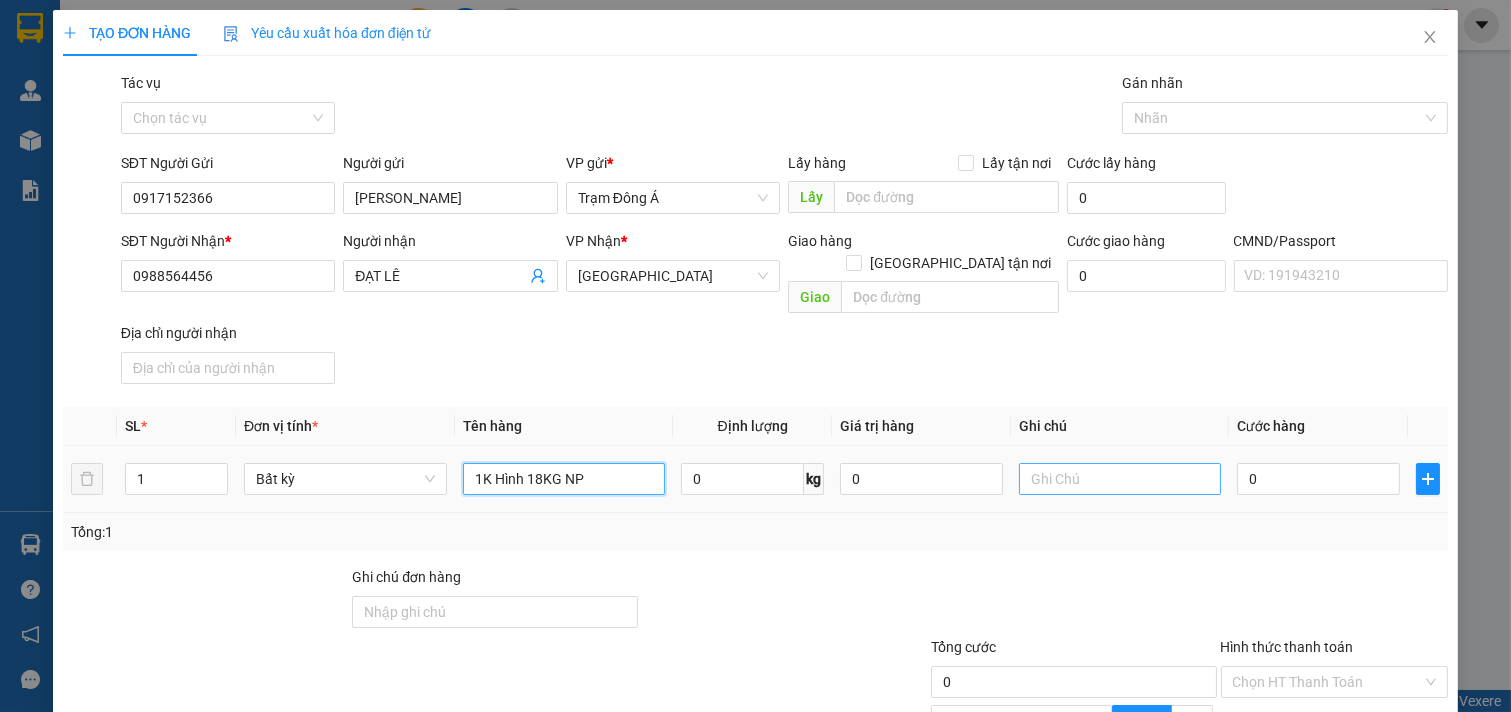type on "1K Hình 18KG NP" 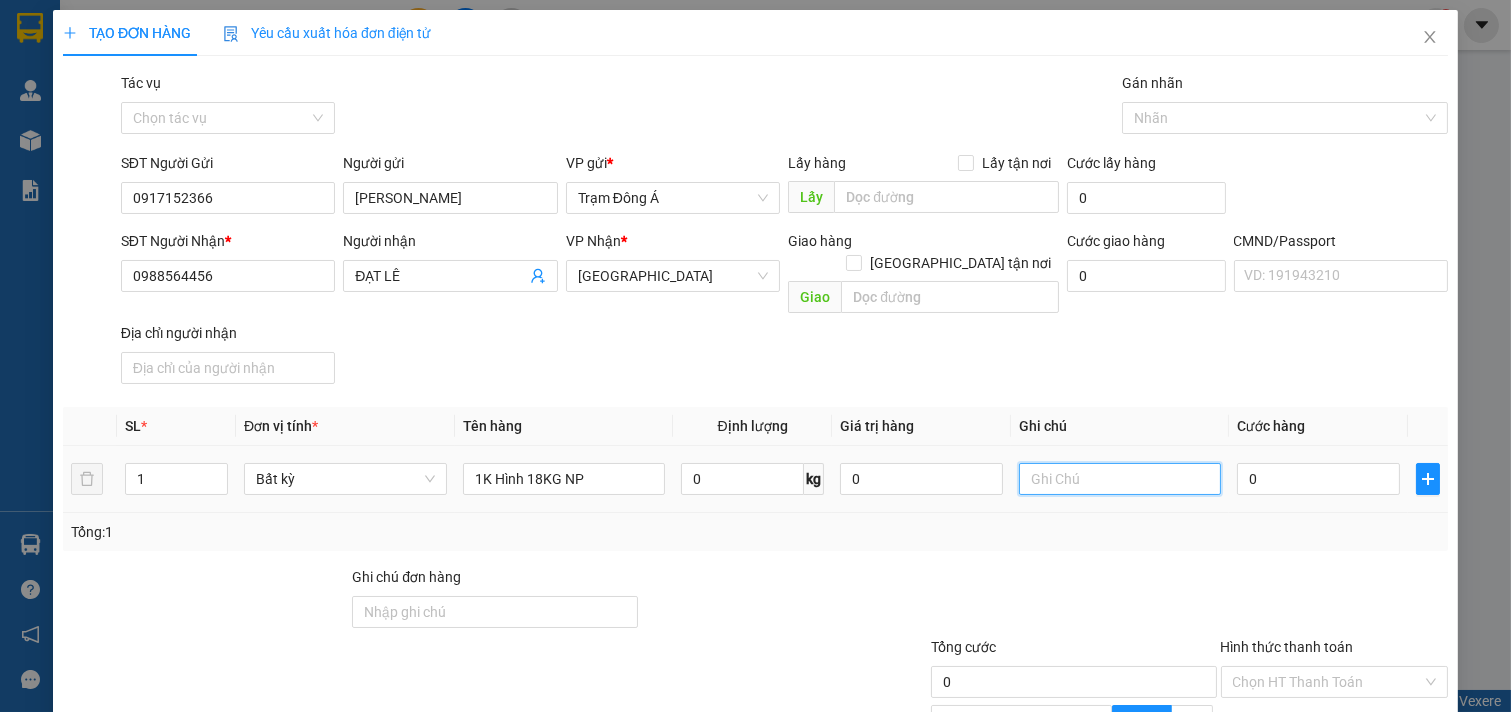 click at bounding box center (1120, 479) 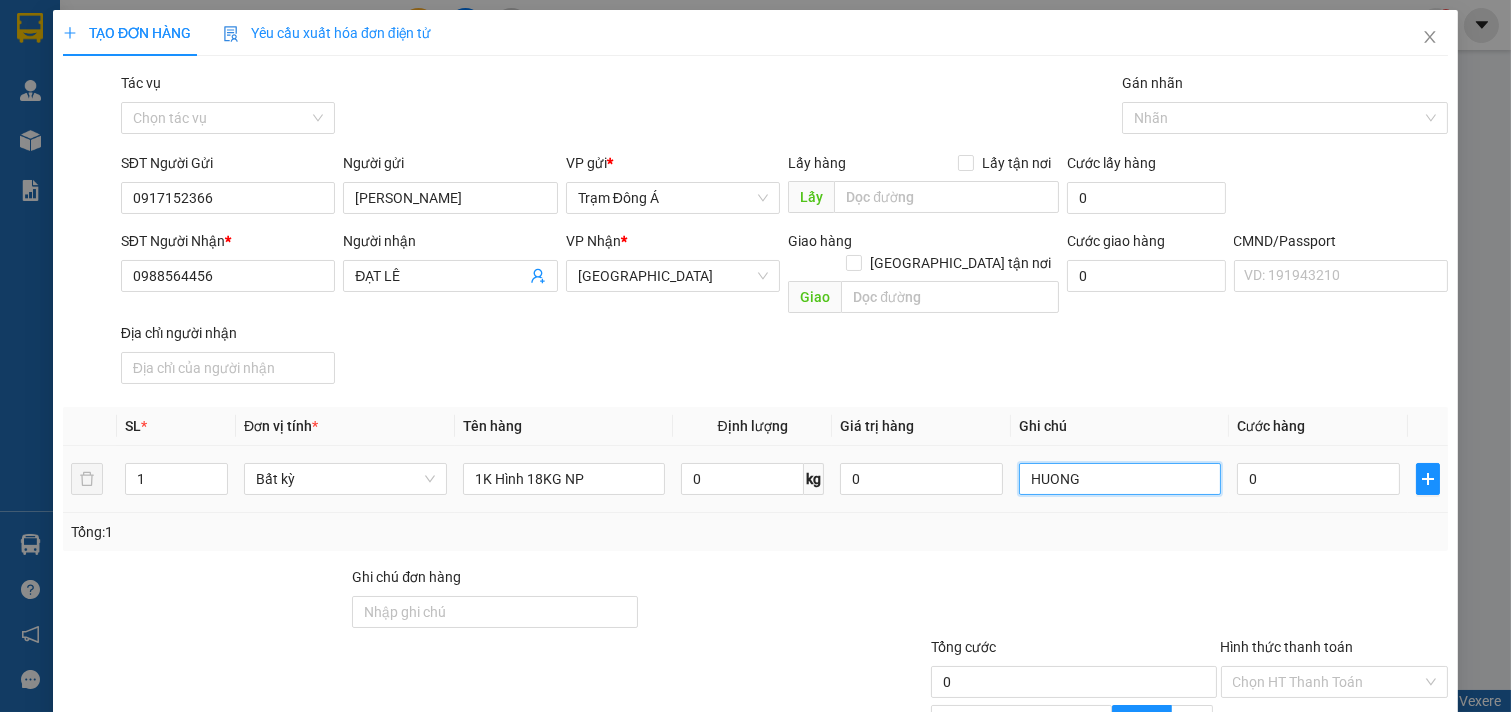 type on "HUONG" 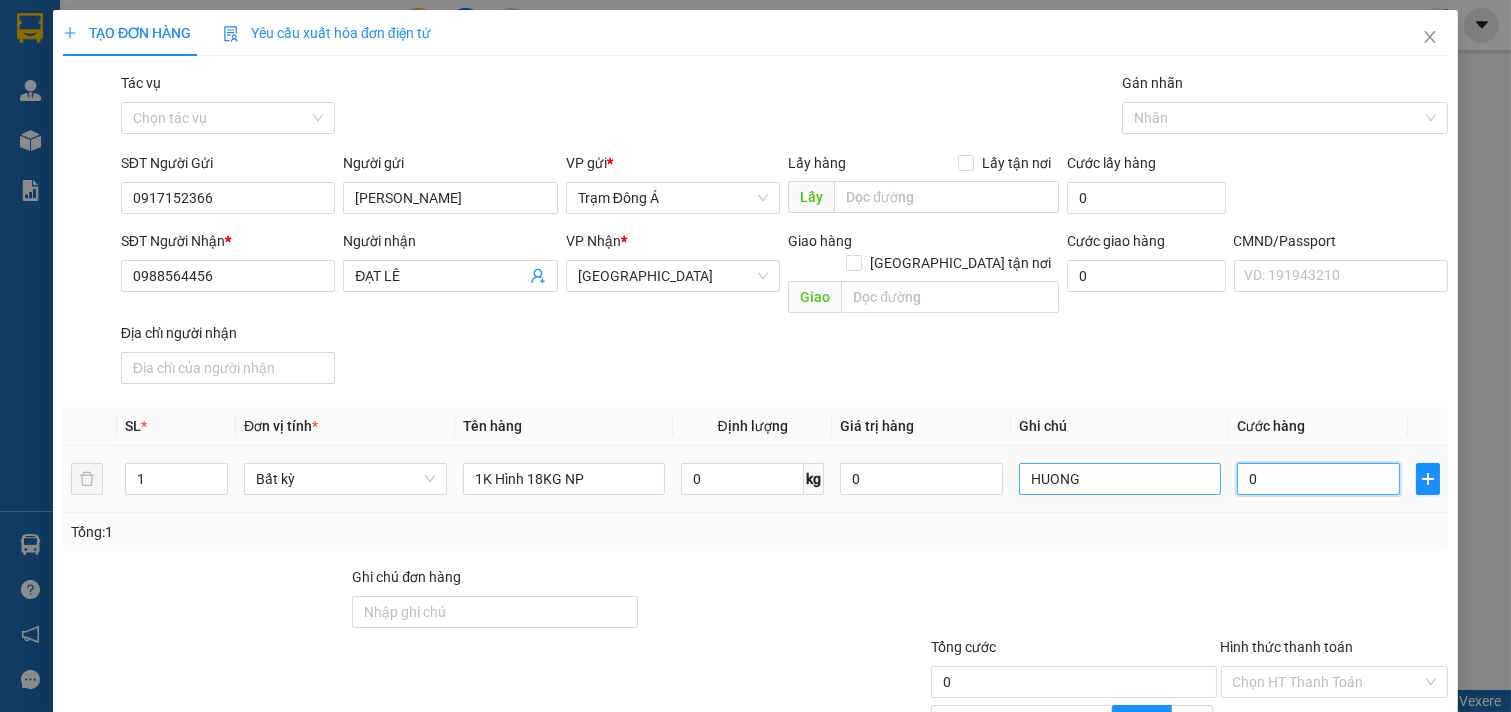 type on "3" 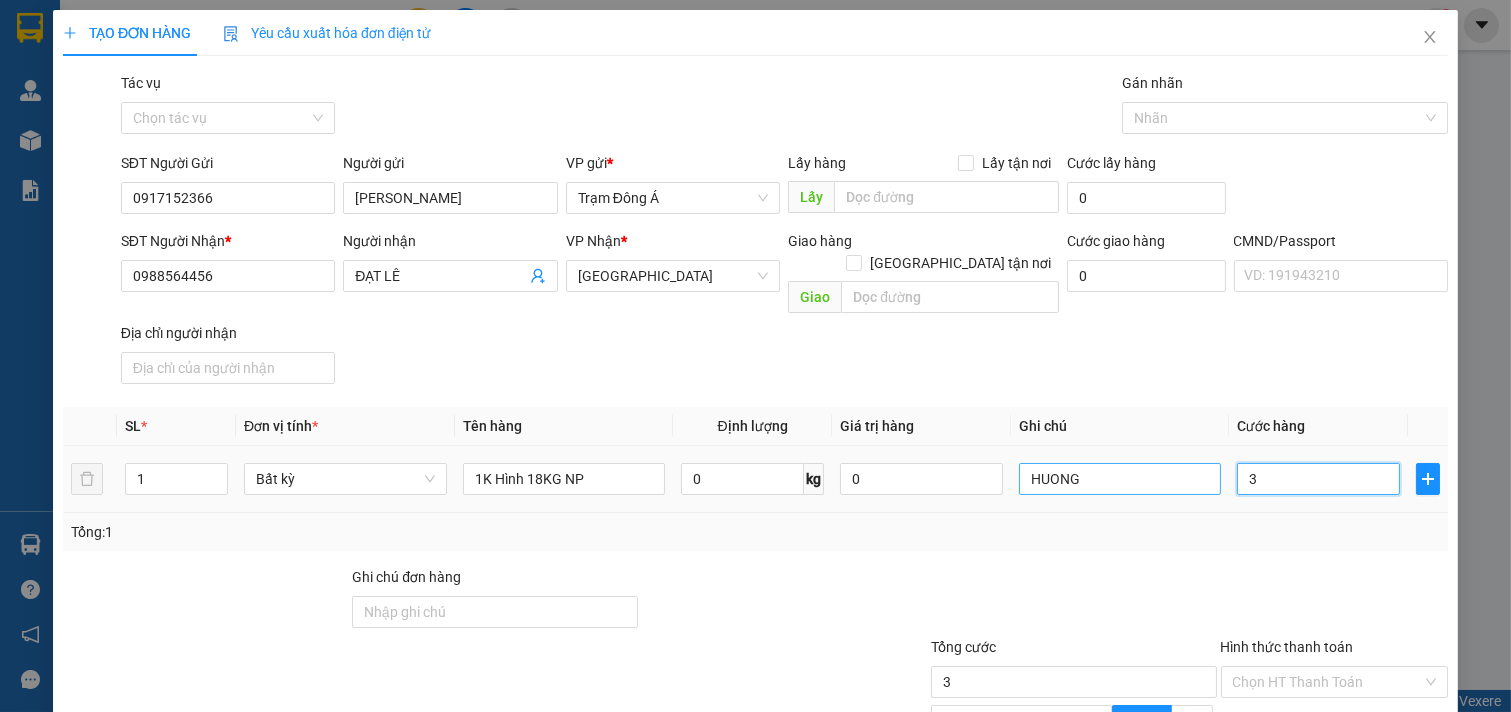 type on "35" 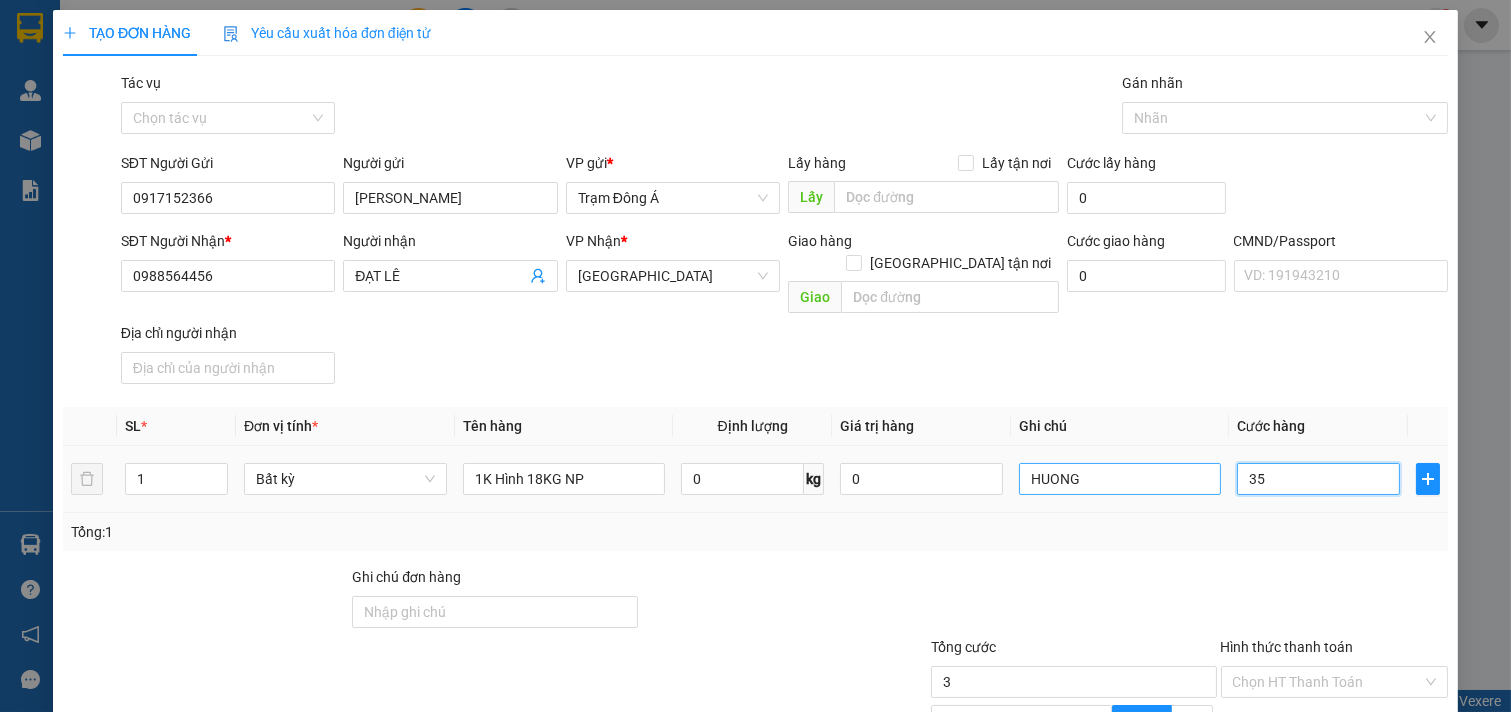 type on "35" 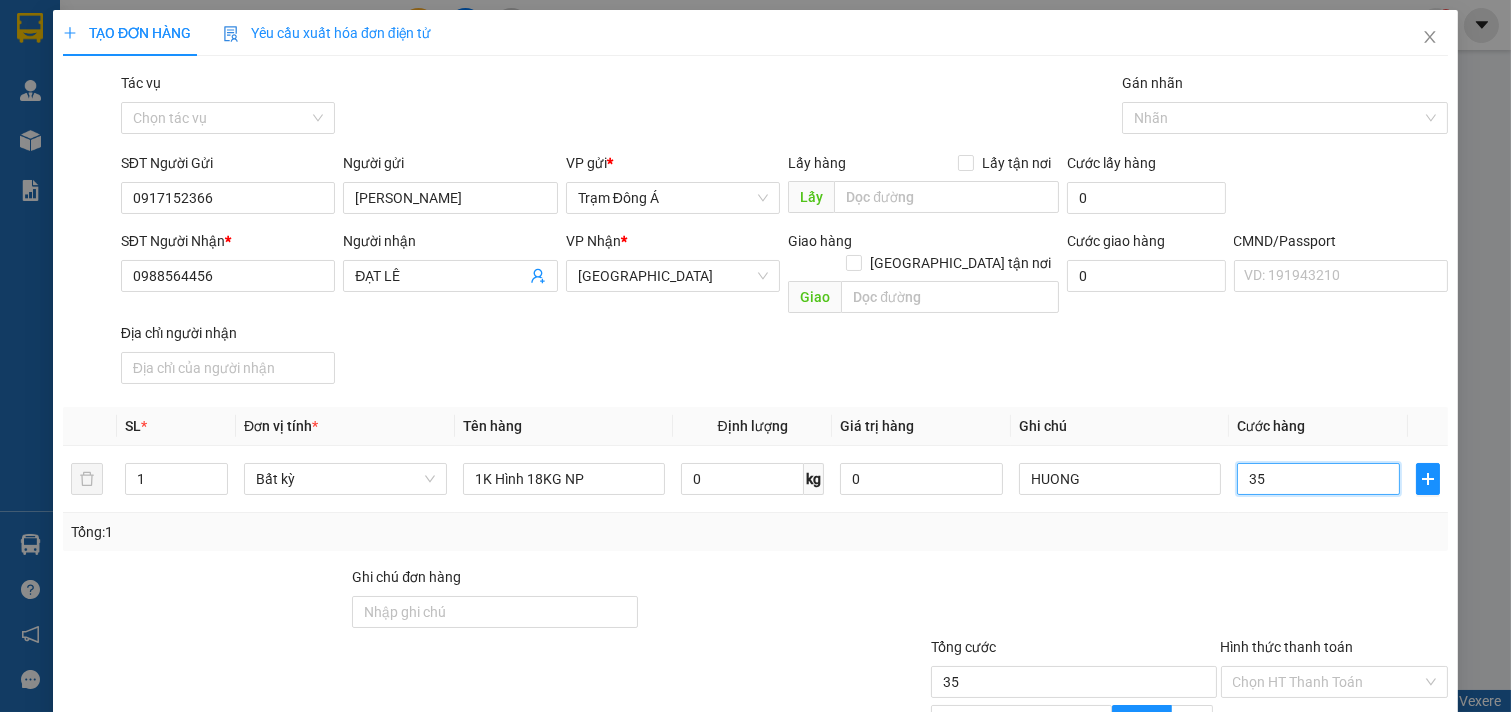 scroll, scrollTop: 200, scrollLeft: 0, axis: vertical 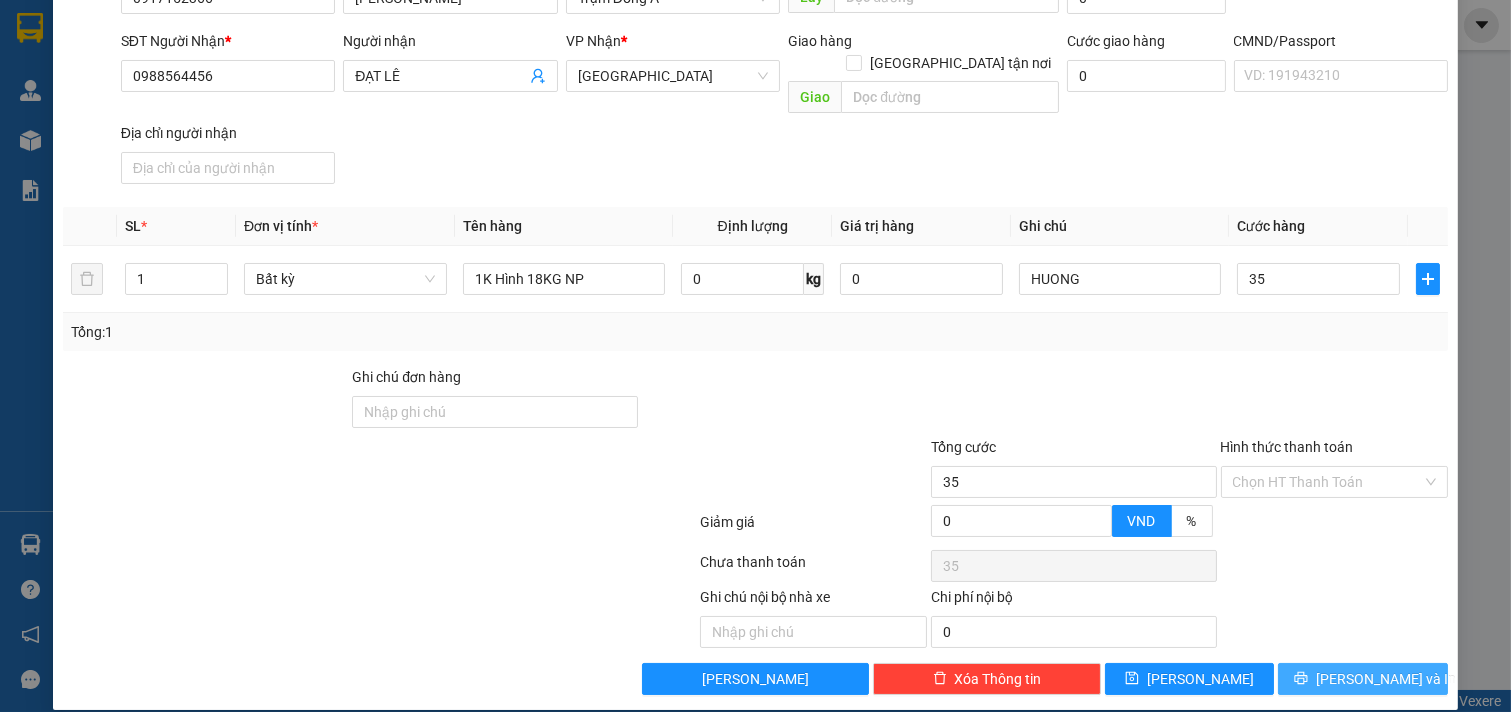 type on "35.000" 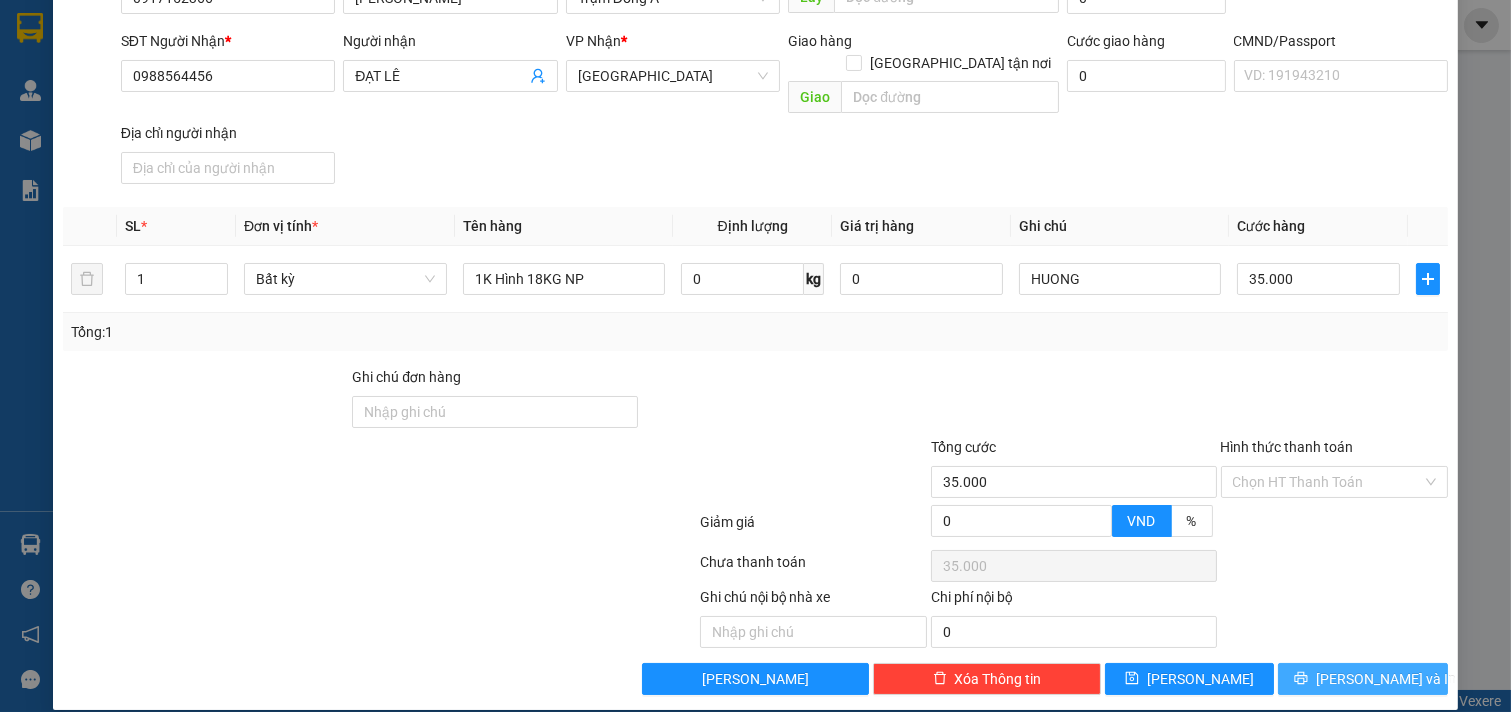 click on "[PERSON_NAME] và In" at bounding box center (1363, 679) 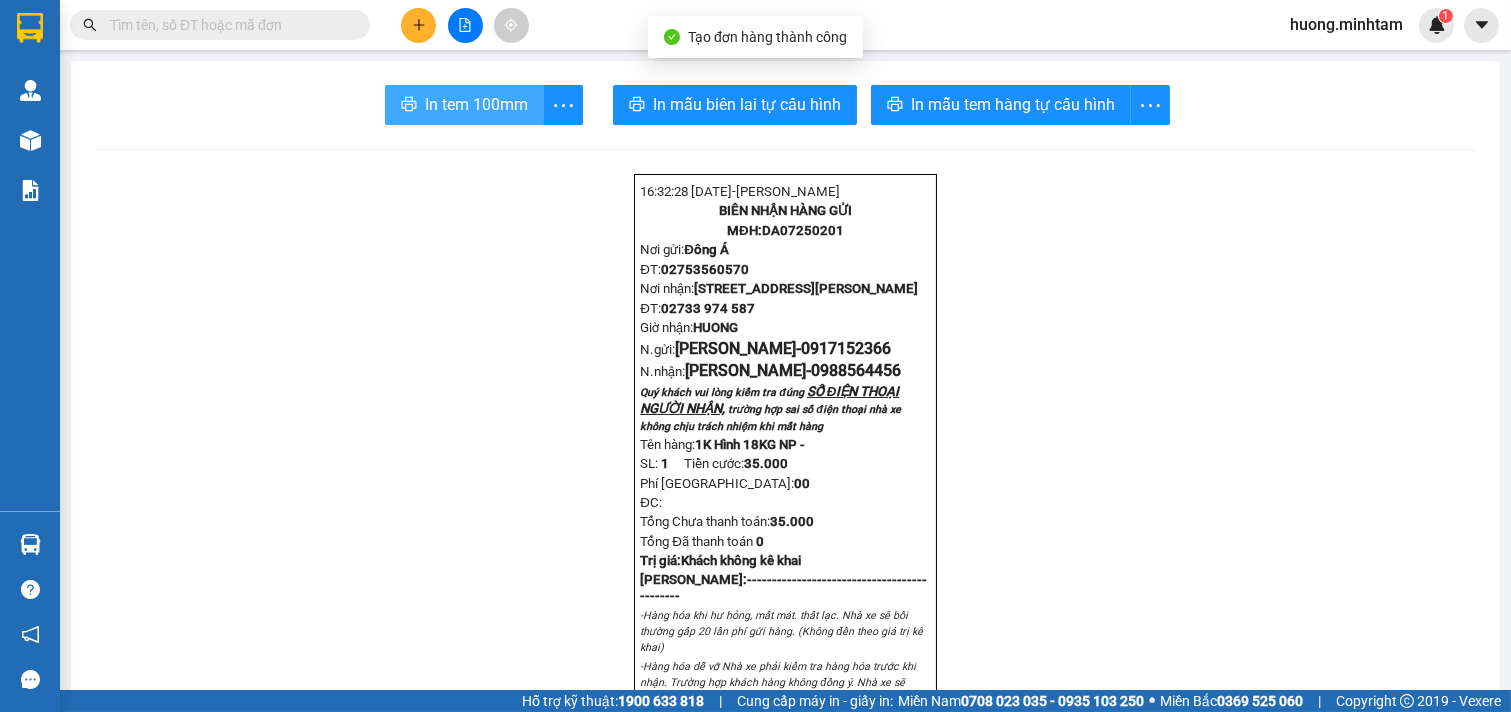 click on "In tem 100mm" at bounding box center [476, 104] 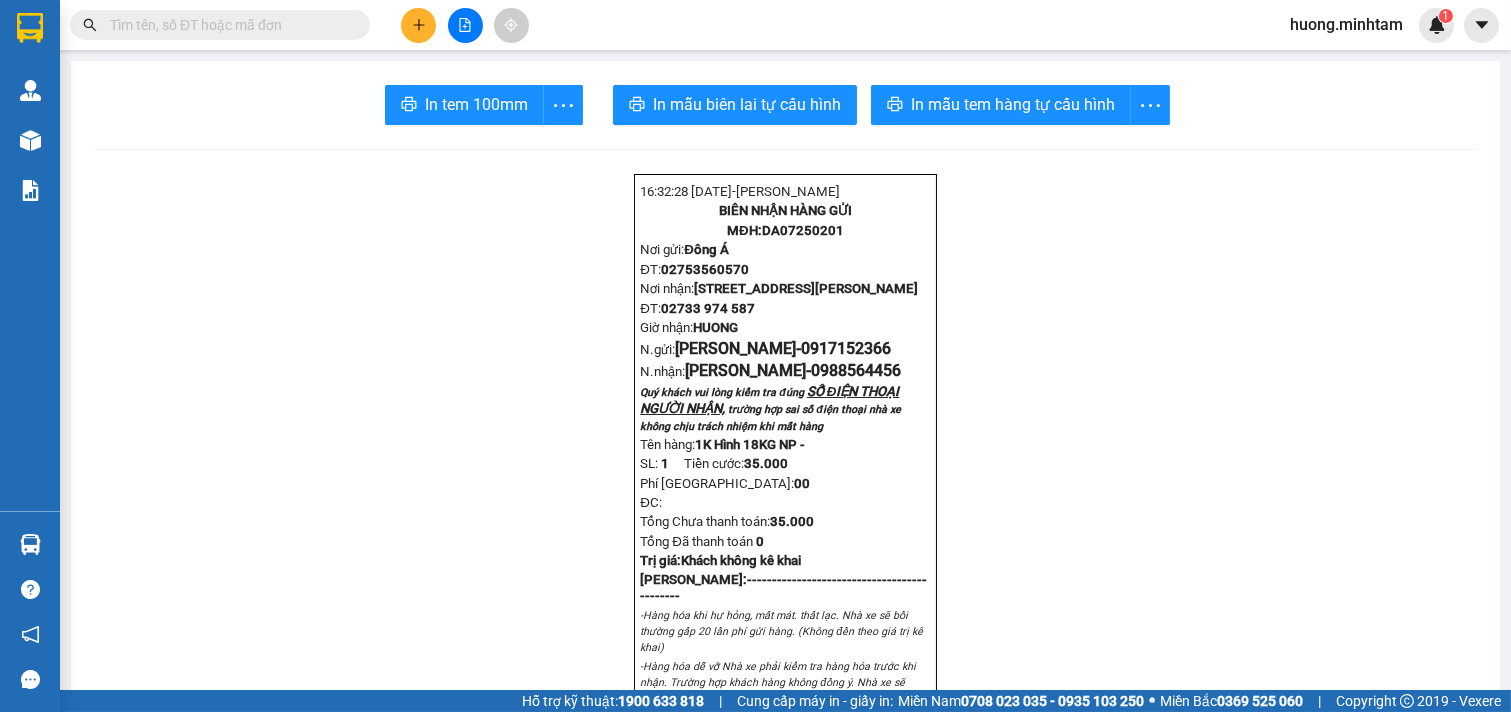 drag, startPoint x: 1226, startPoint y: 296, endPoint x: 420, endPoint y: 30, distance: 848.7591 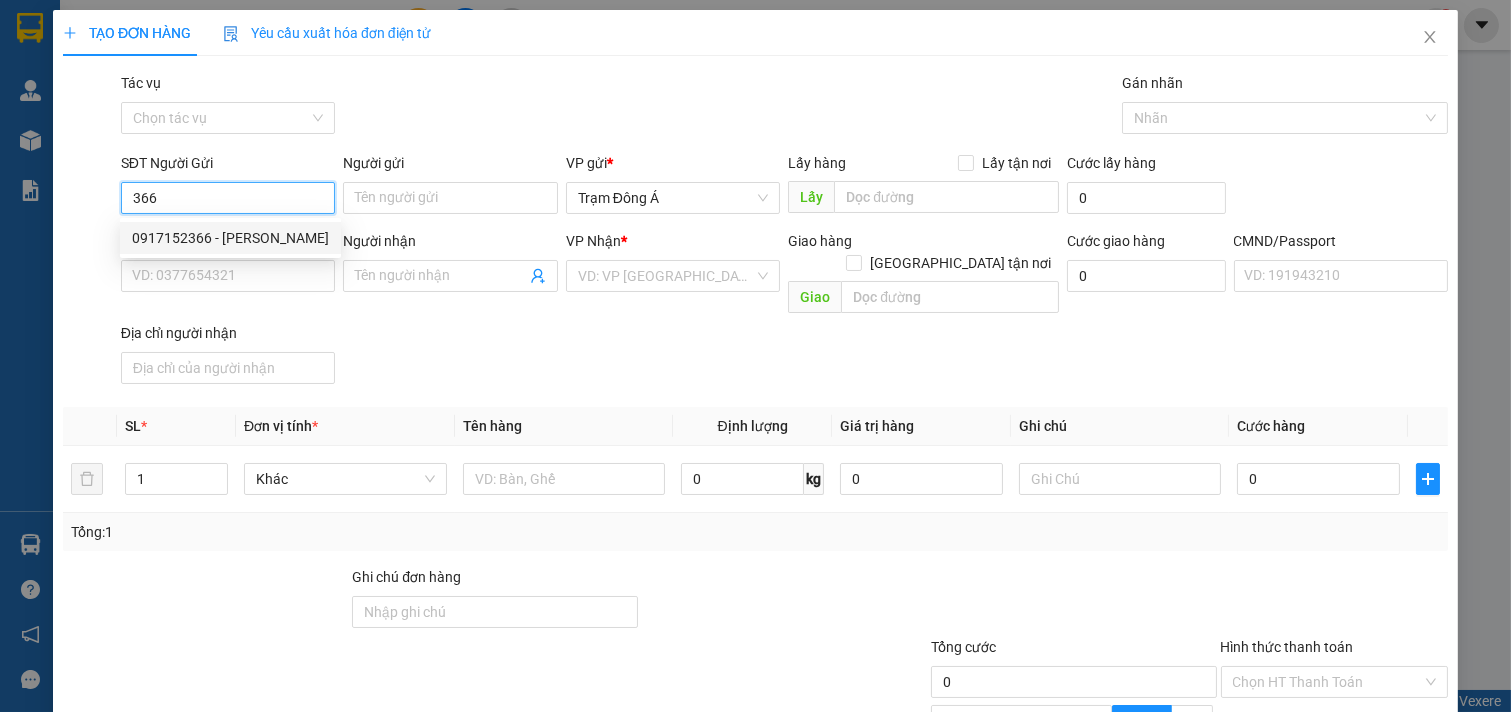 click on "0917152366 - [PERSON_NAME]" at bounding box center [230, 238] 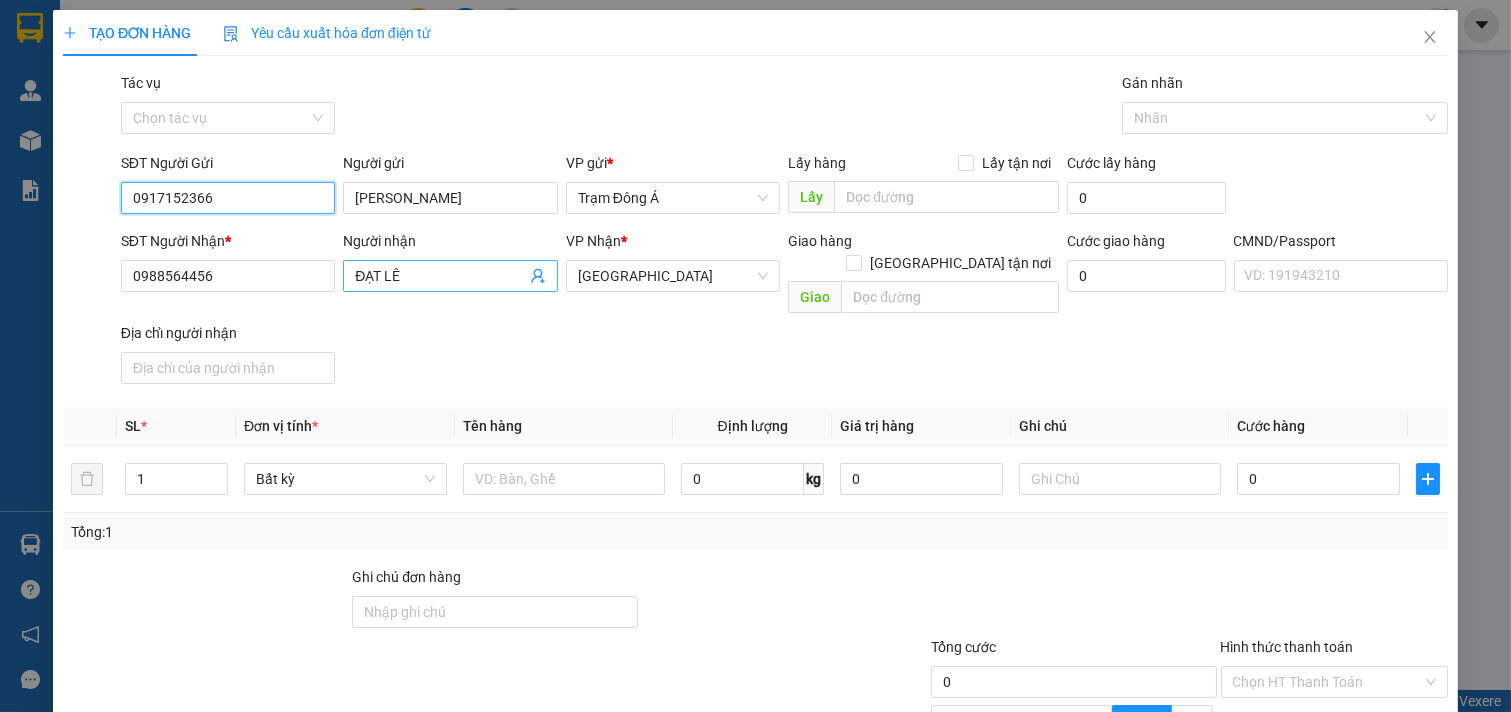 type on "0917152366" 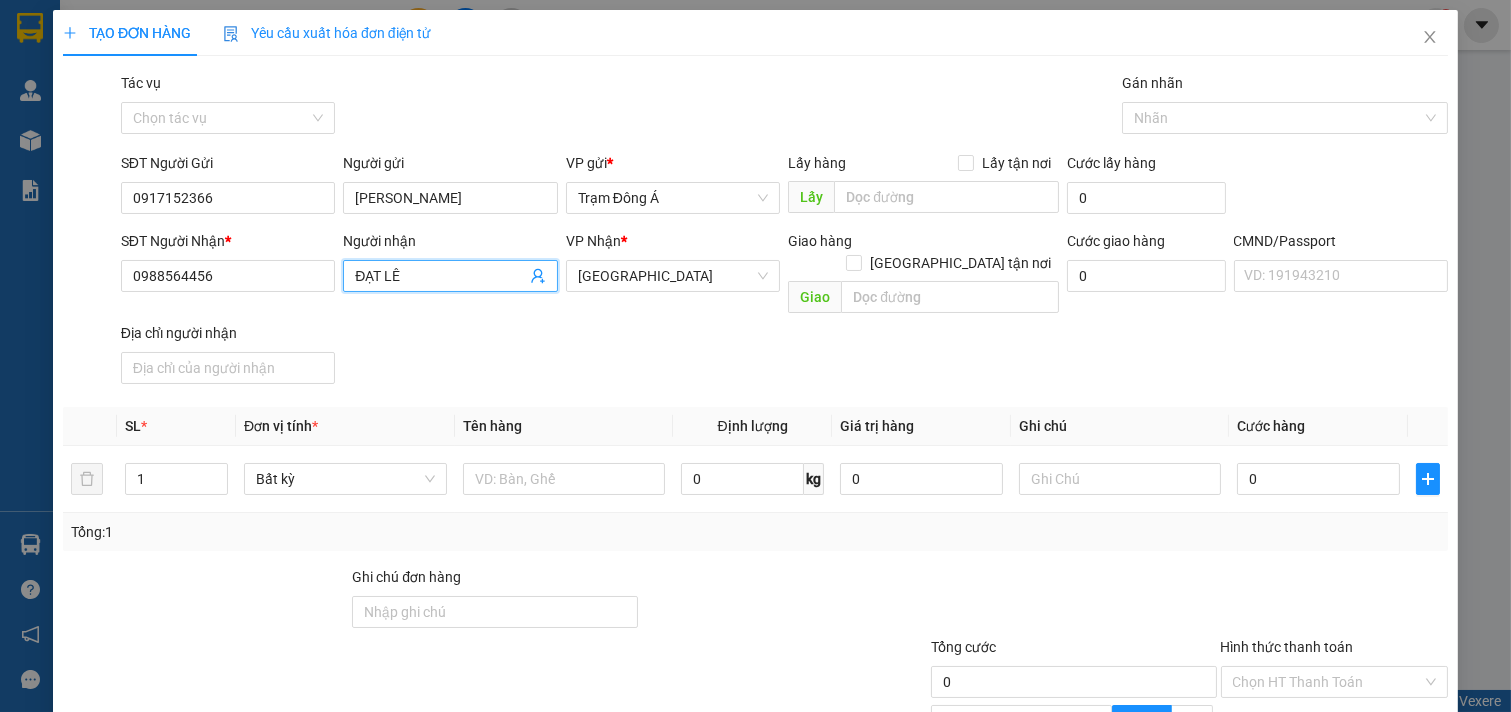 click 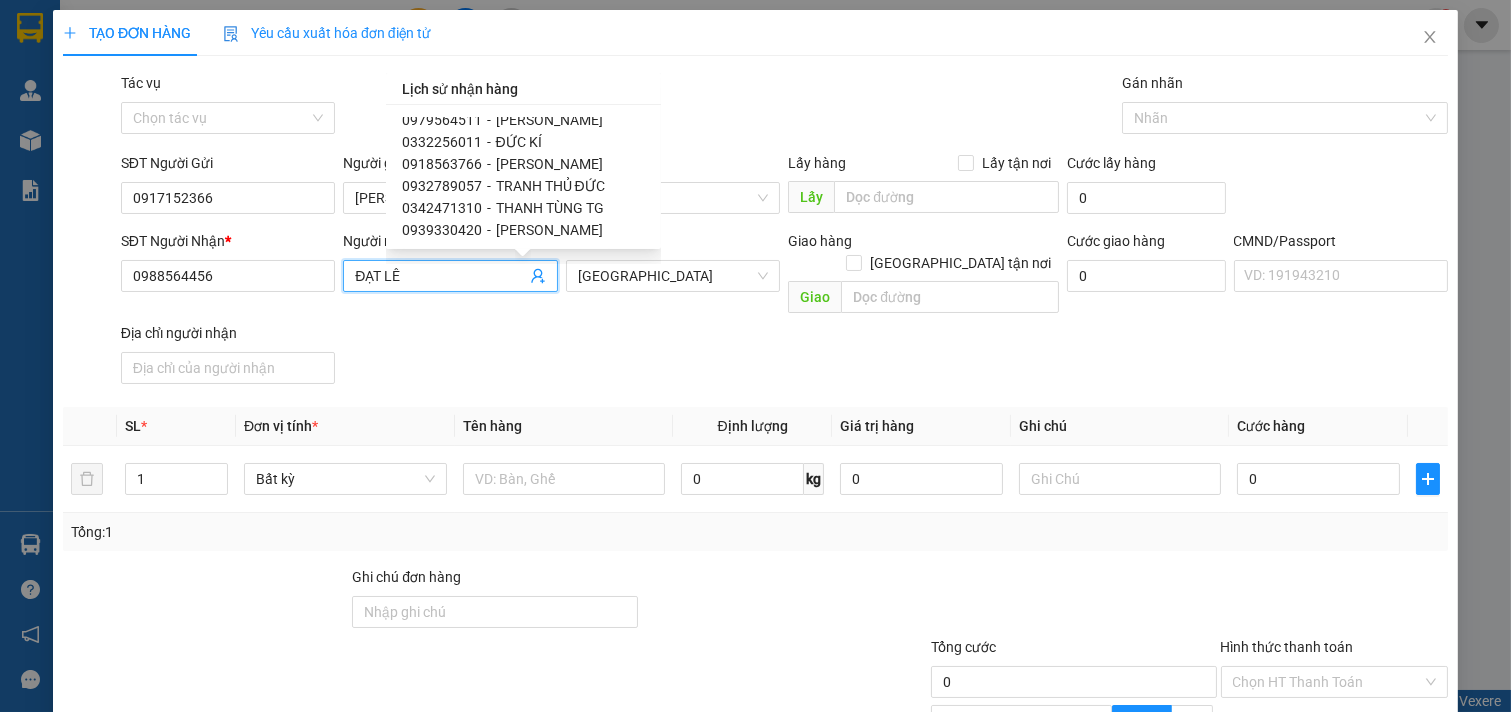 scroll, scrollTop: 535, scrollLeft: 0, axis: vertical 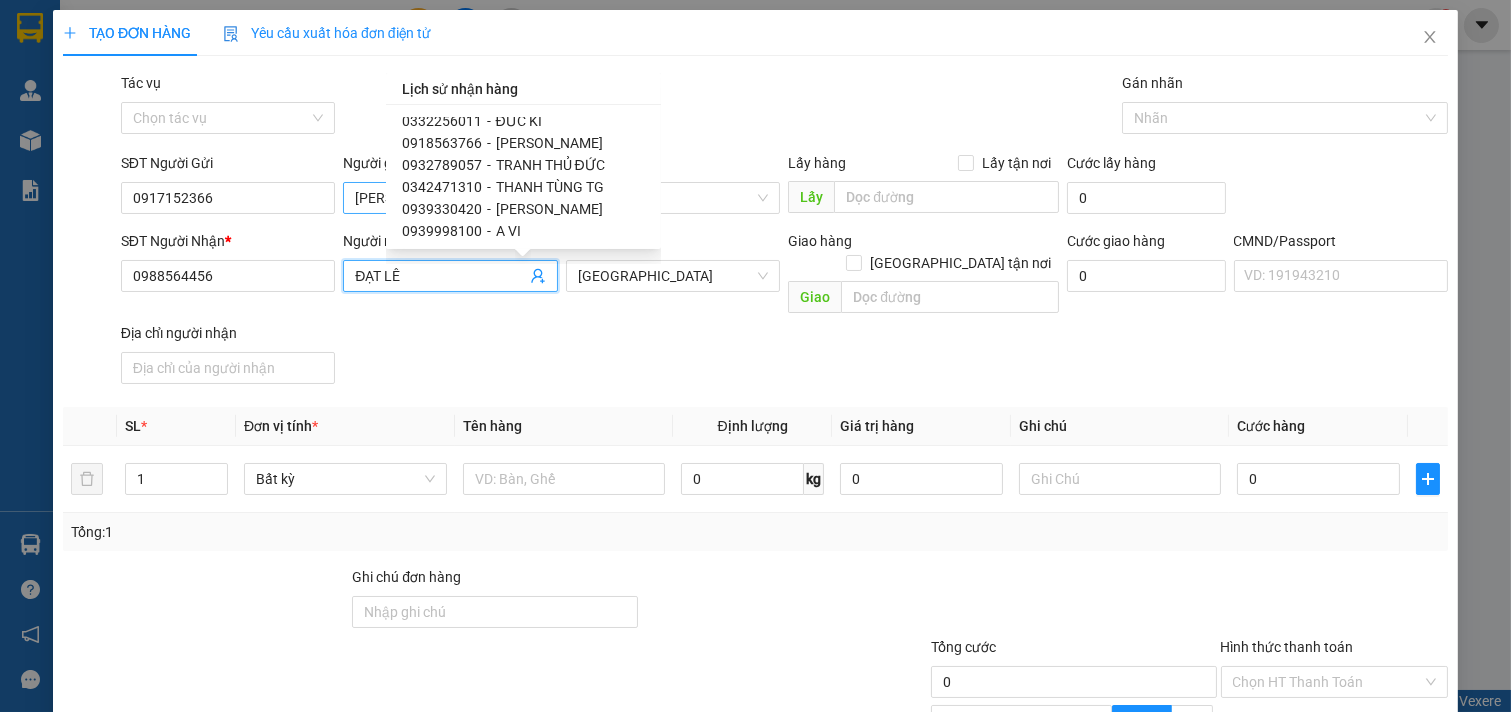 click on "[PERSON_NAME]" at bounding box center [549, 209] 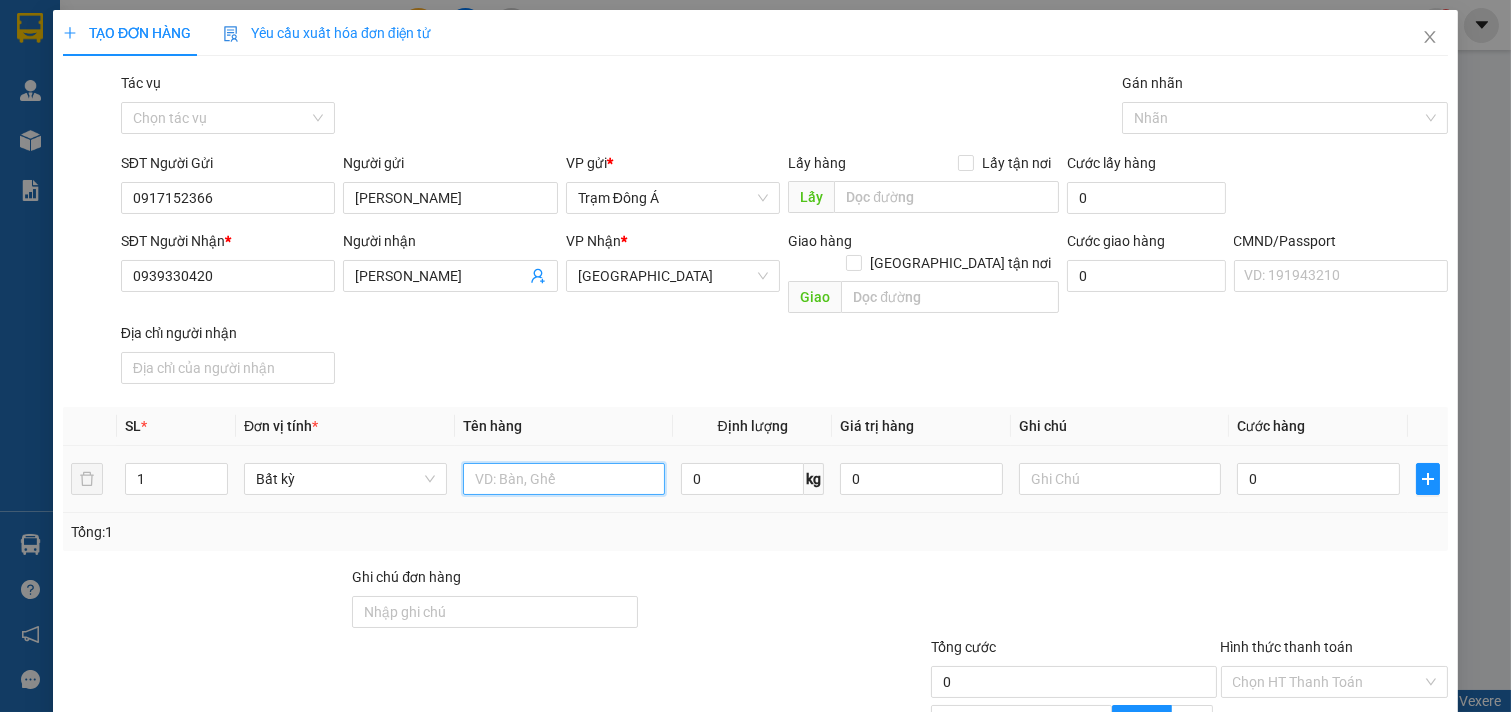 click at bounding box center (564, 479) 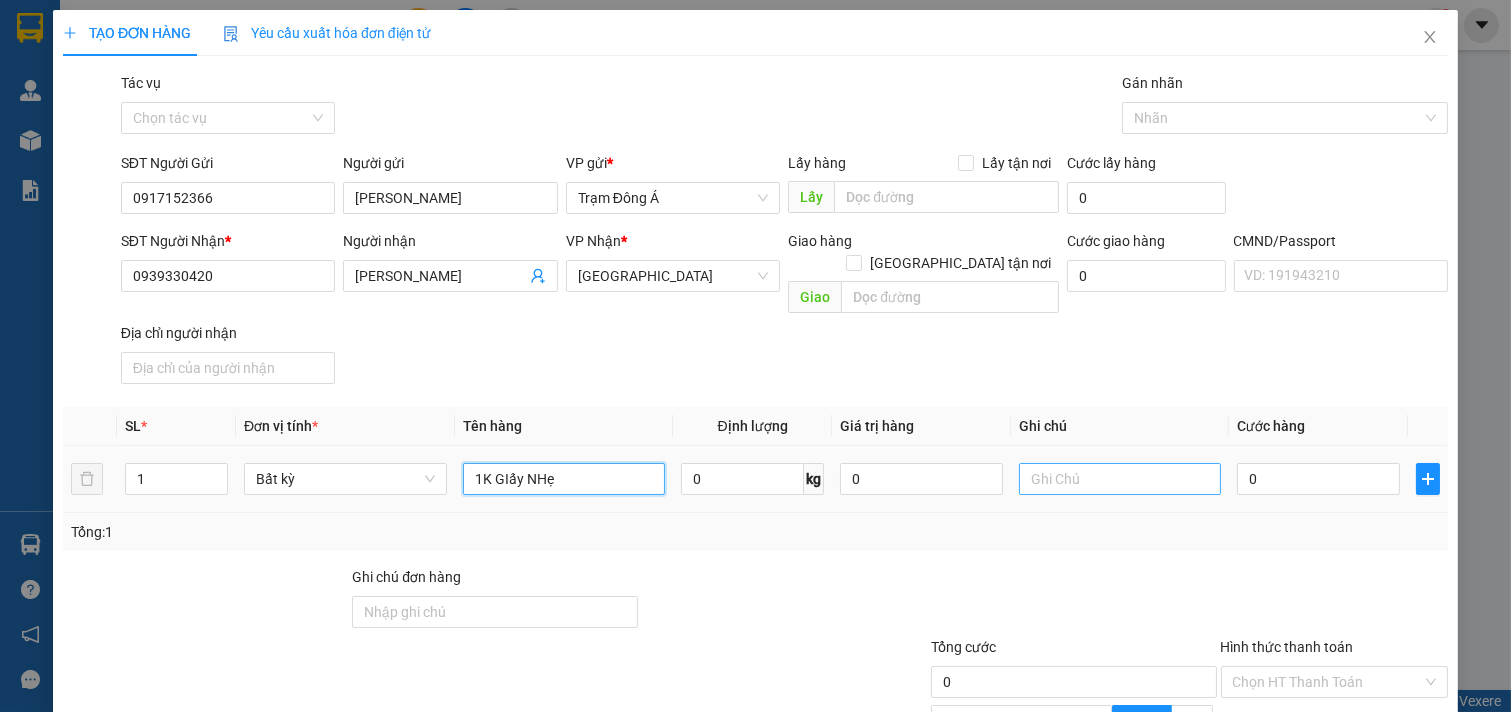 type on "1K GIấy NHẹ" 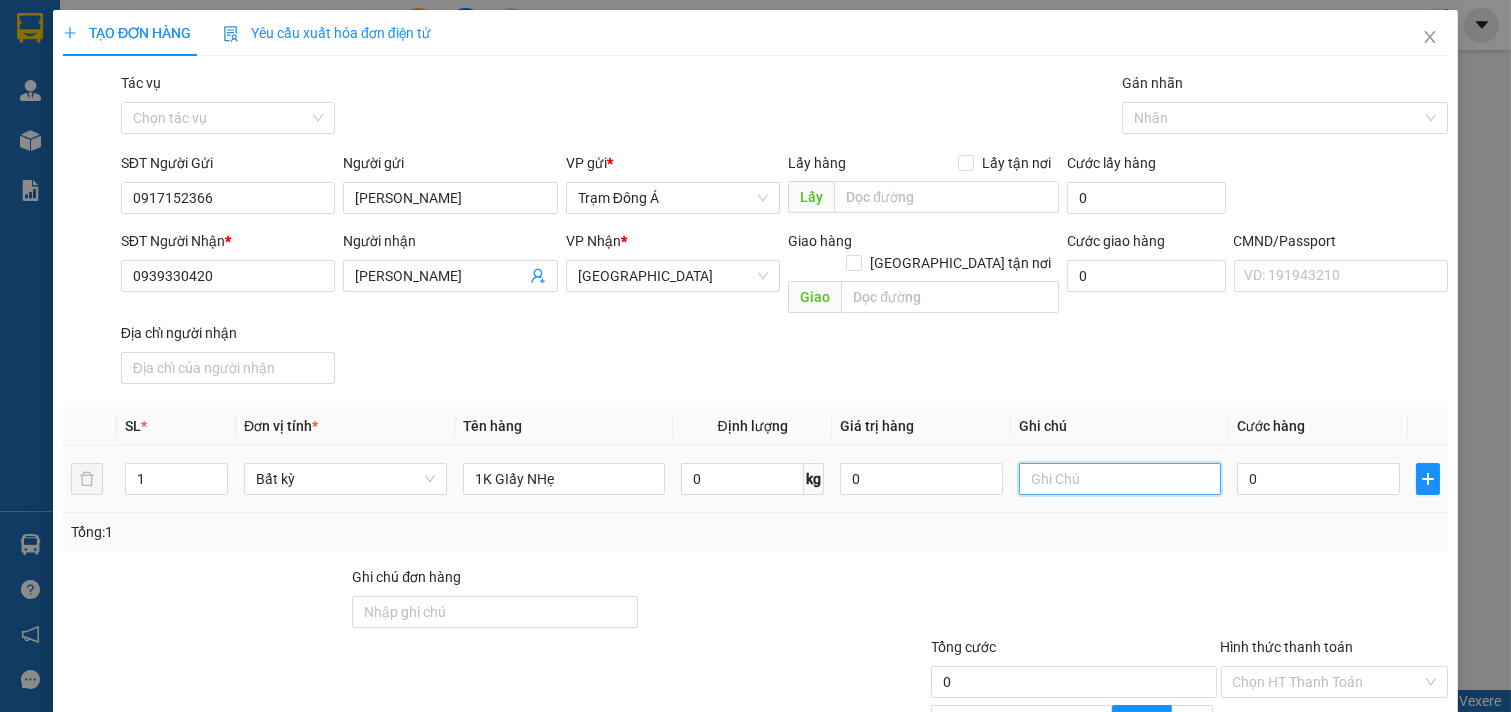 click at bounding box center (1120, 479) 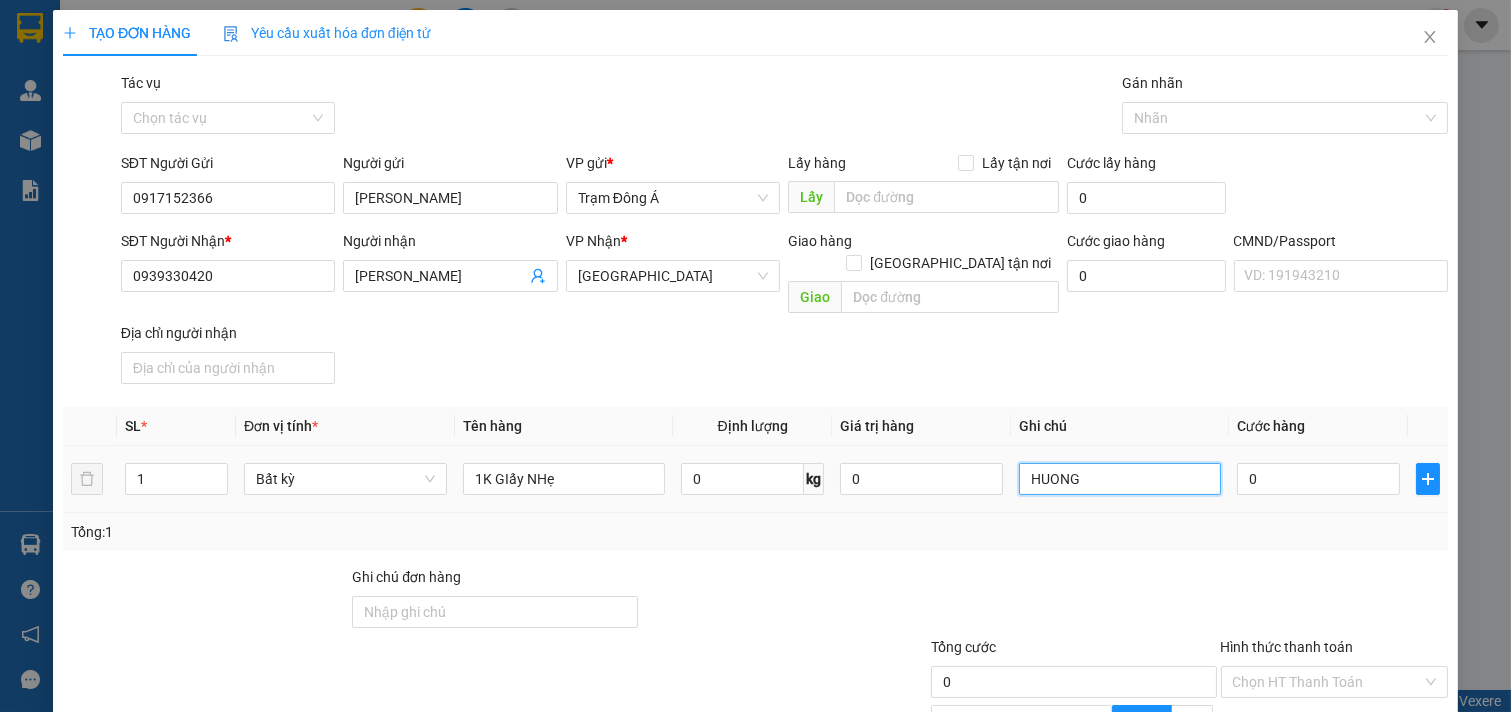 type on "HUONG" 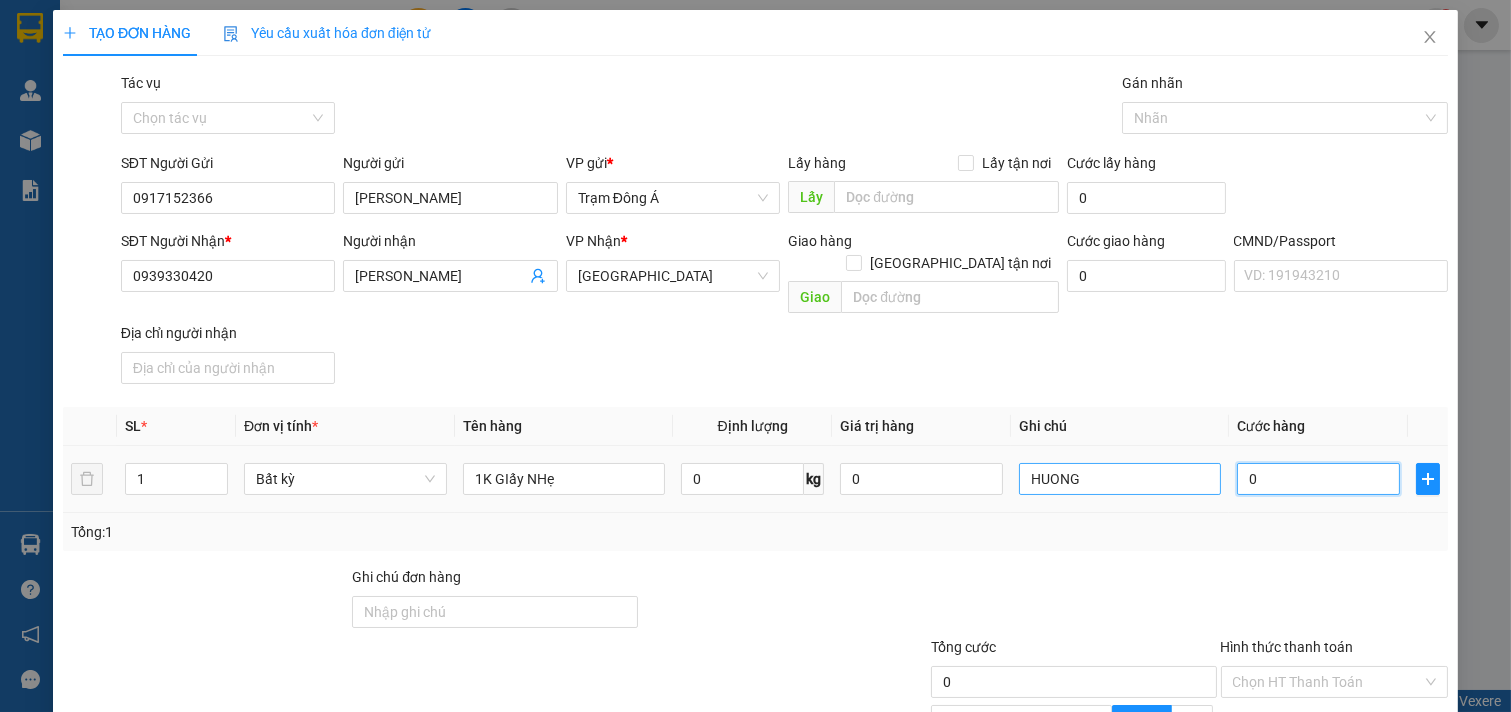 type on "2" 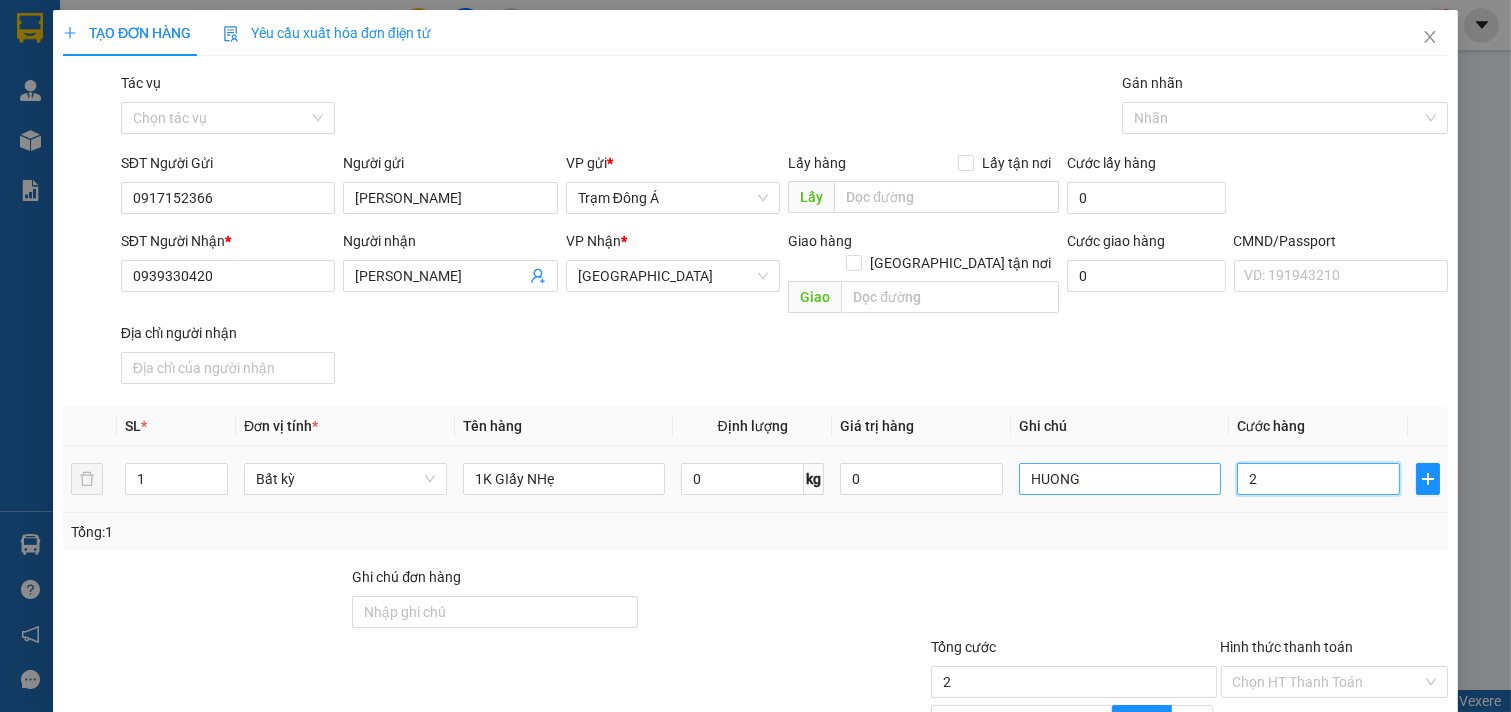 type on "20" 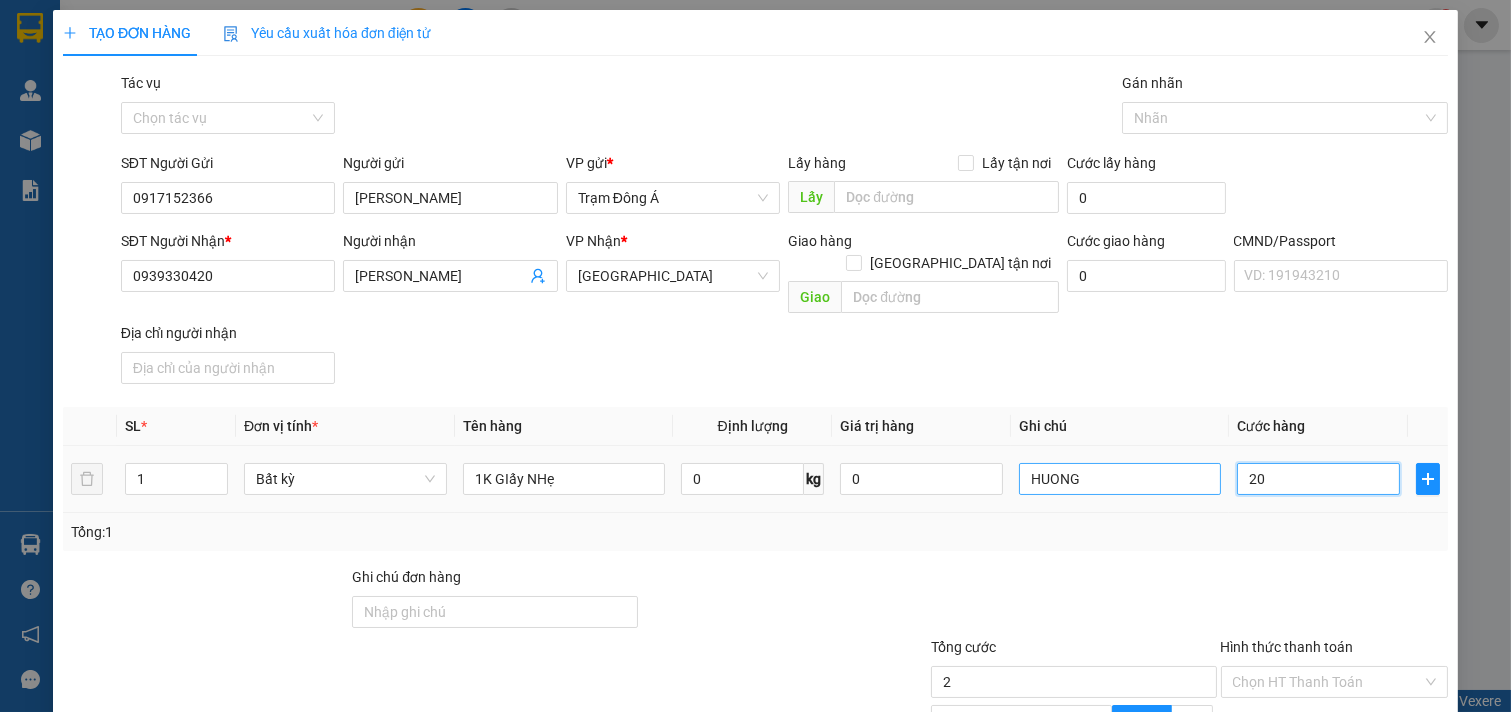 type on "20" 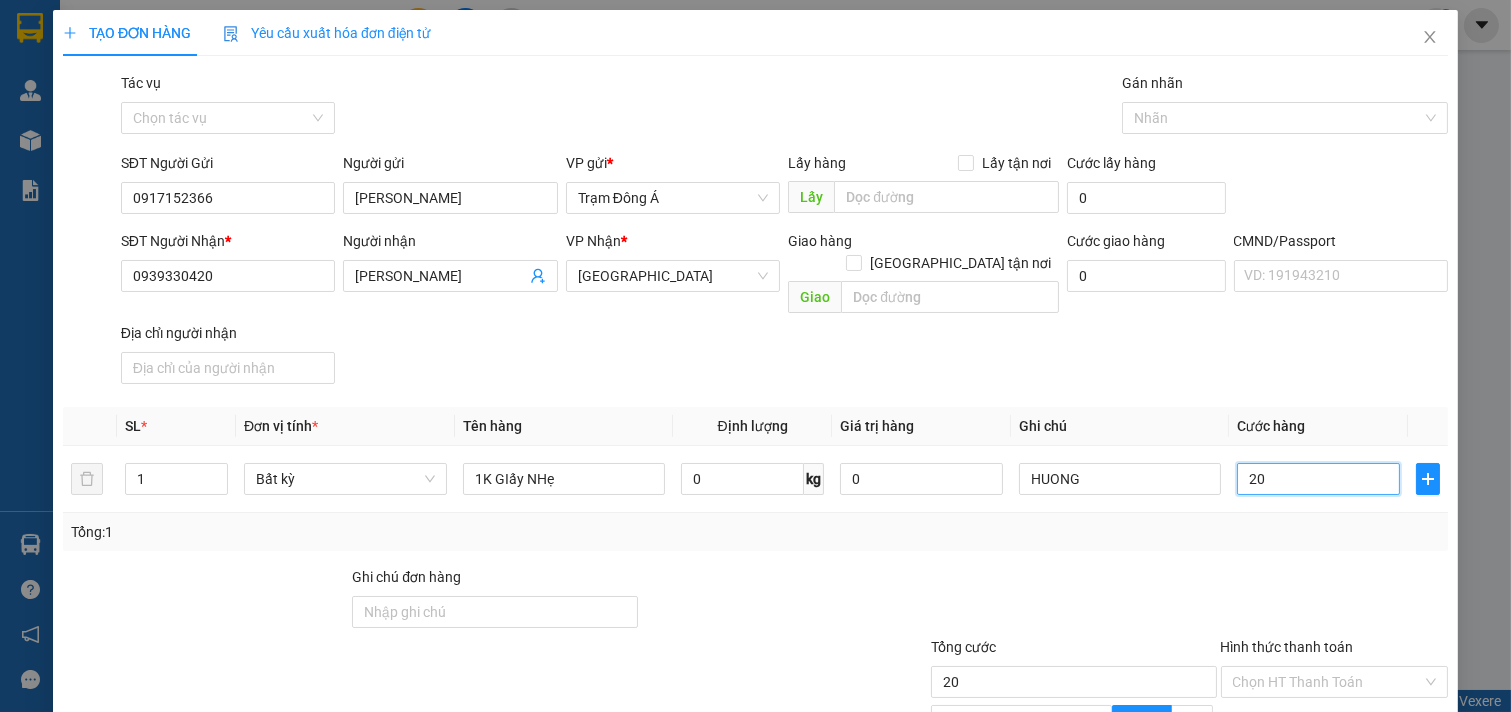 scroll, scrollTop: 200, scrollLeft: 0, axis: vertical 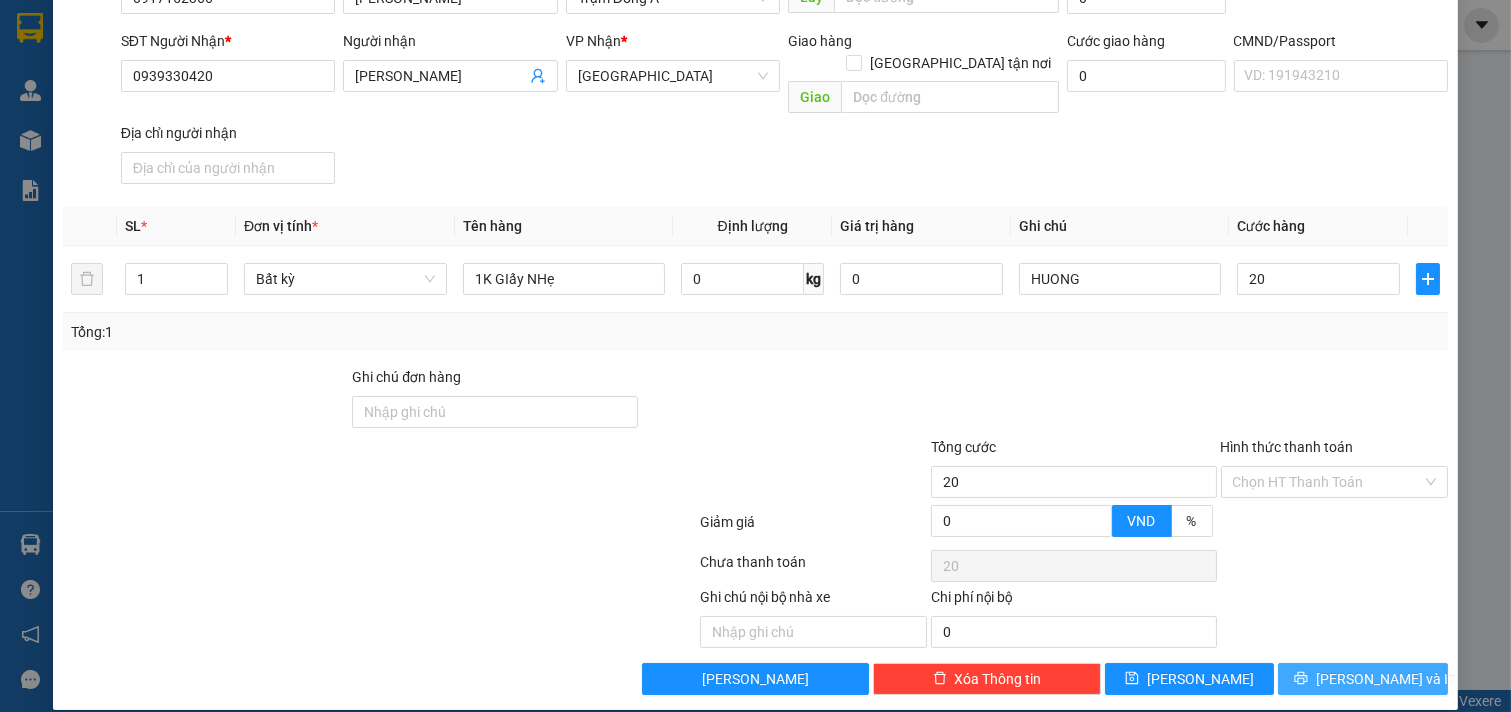 type on "20.000" 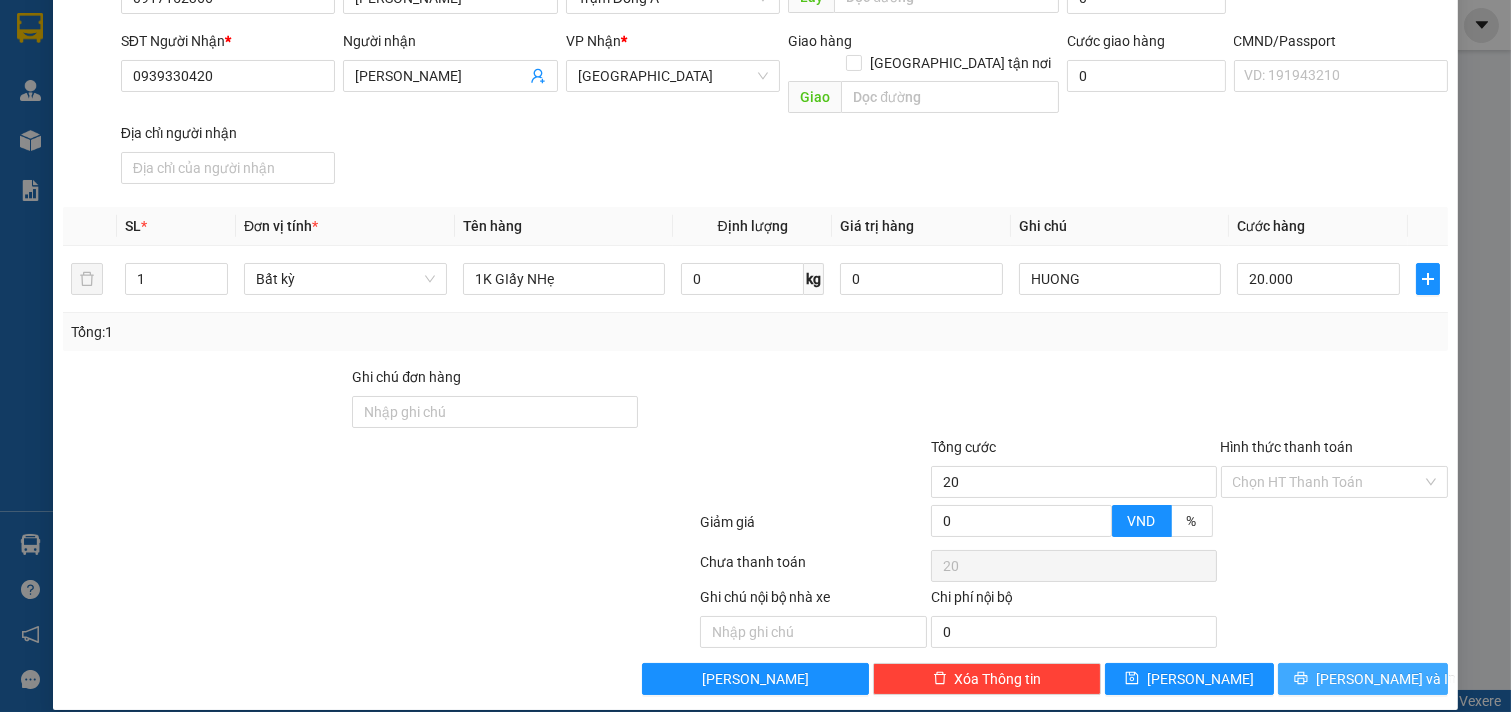 type on "20.000" 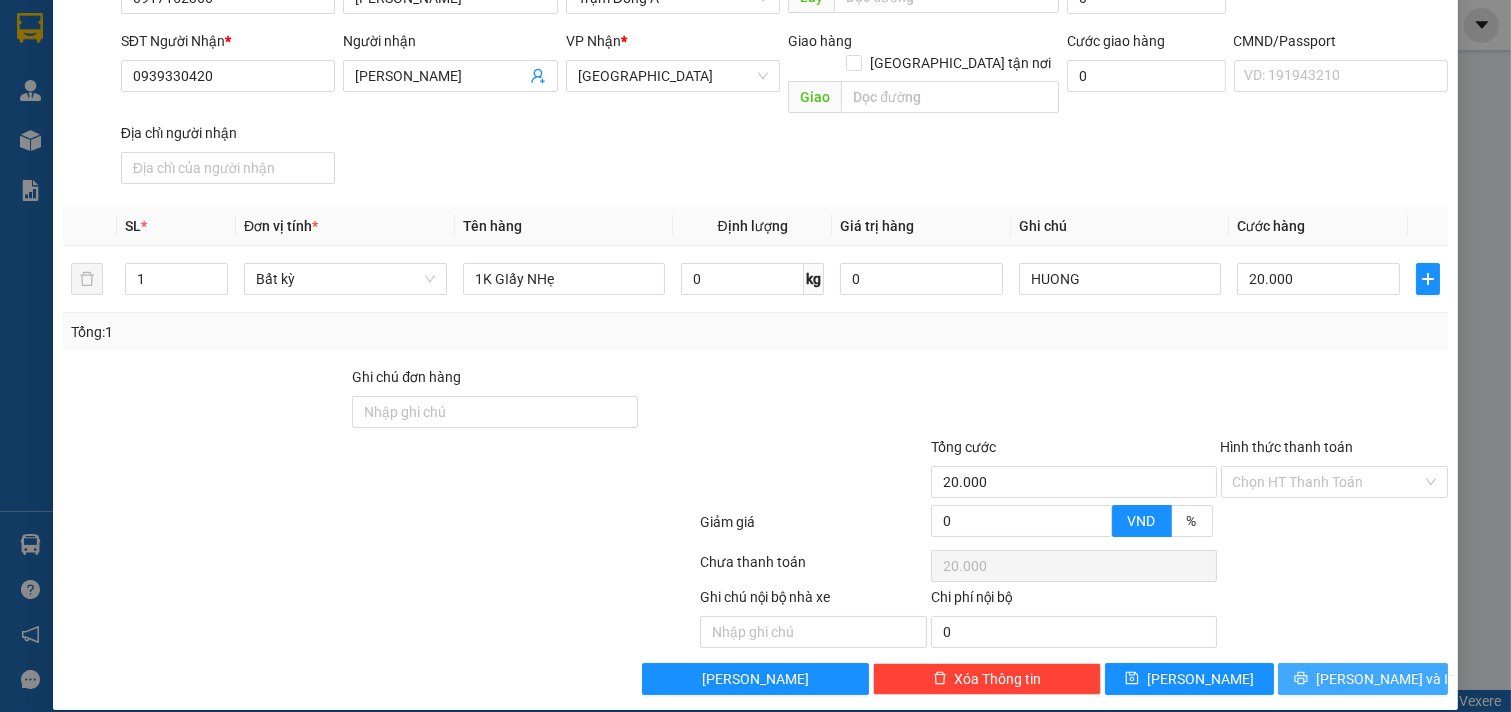 click on "[PERSON_NAME] và In" at bounding box center (1363, 679) 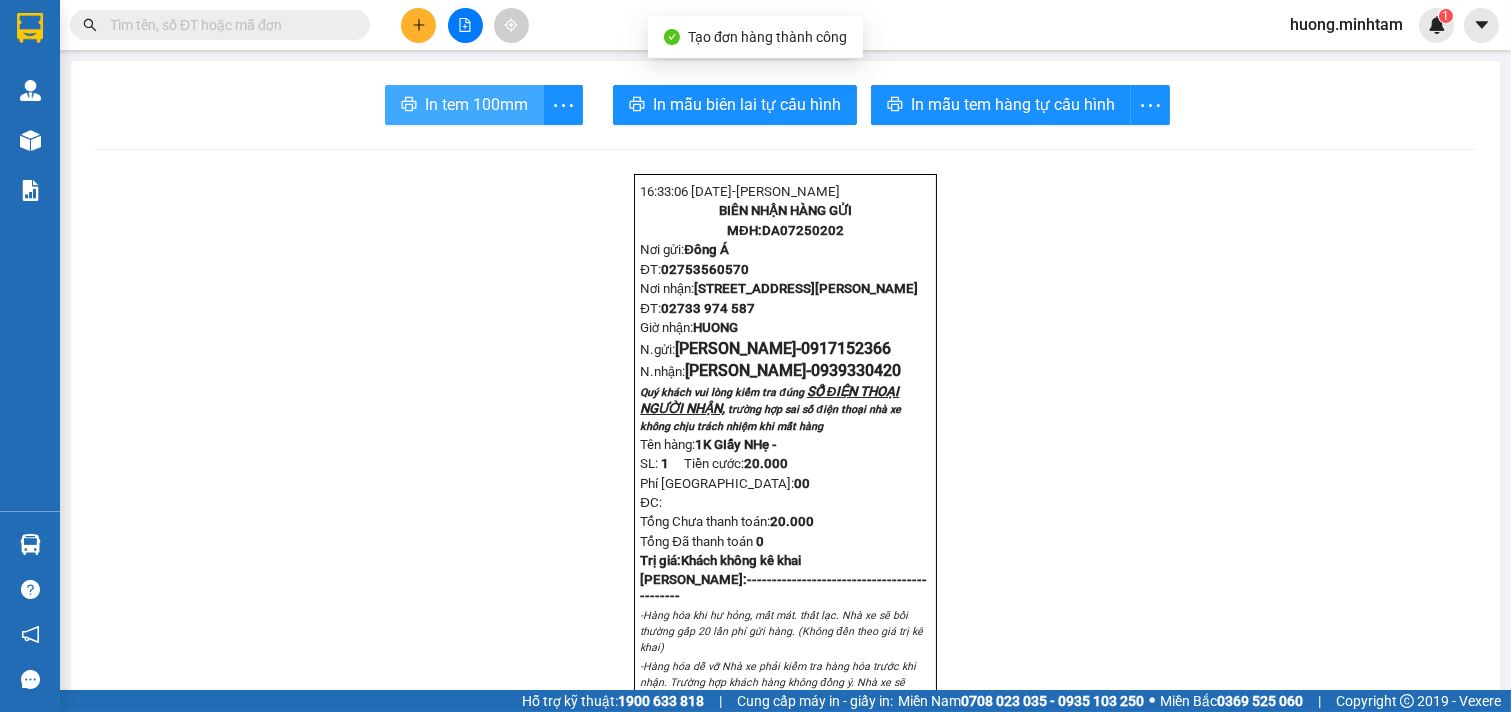 click on "In tem 100mm" at bounding box center [476, 104] 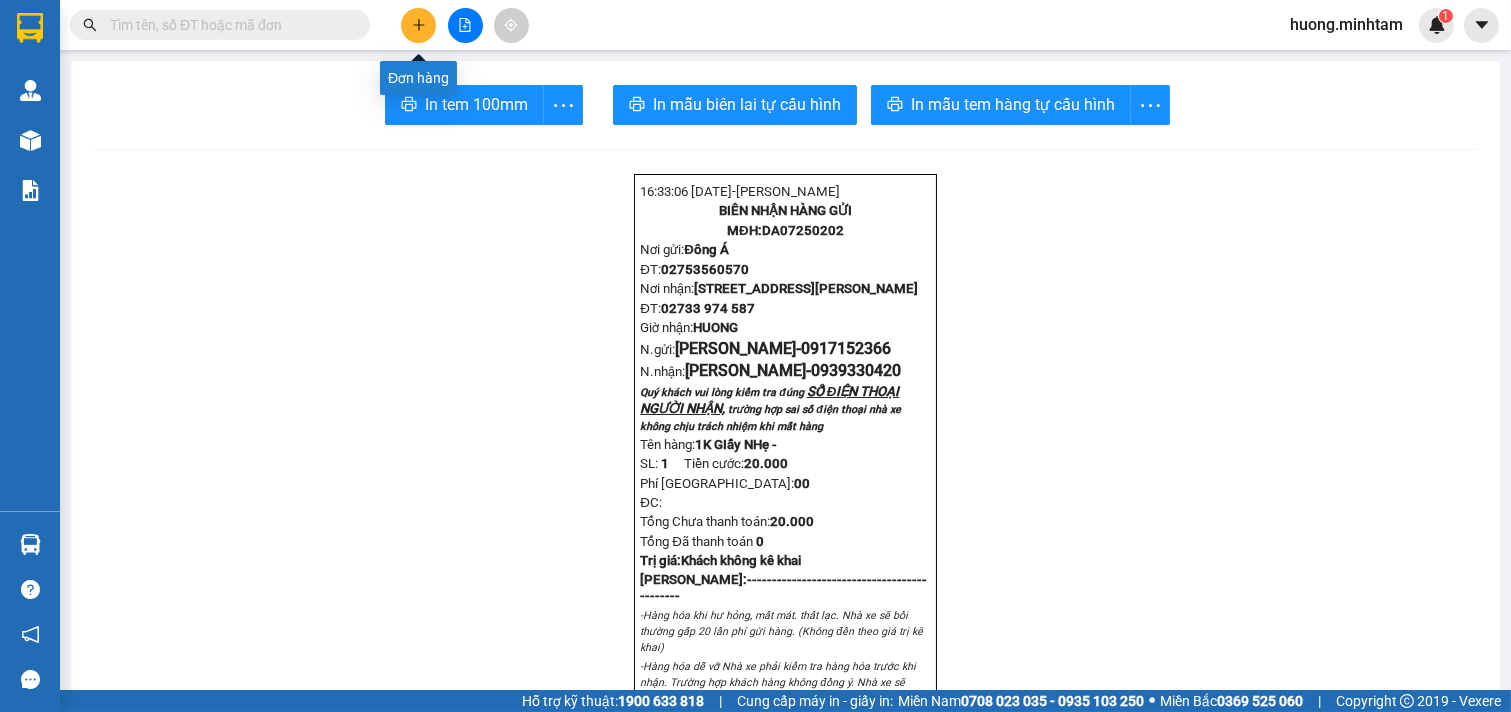 click 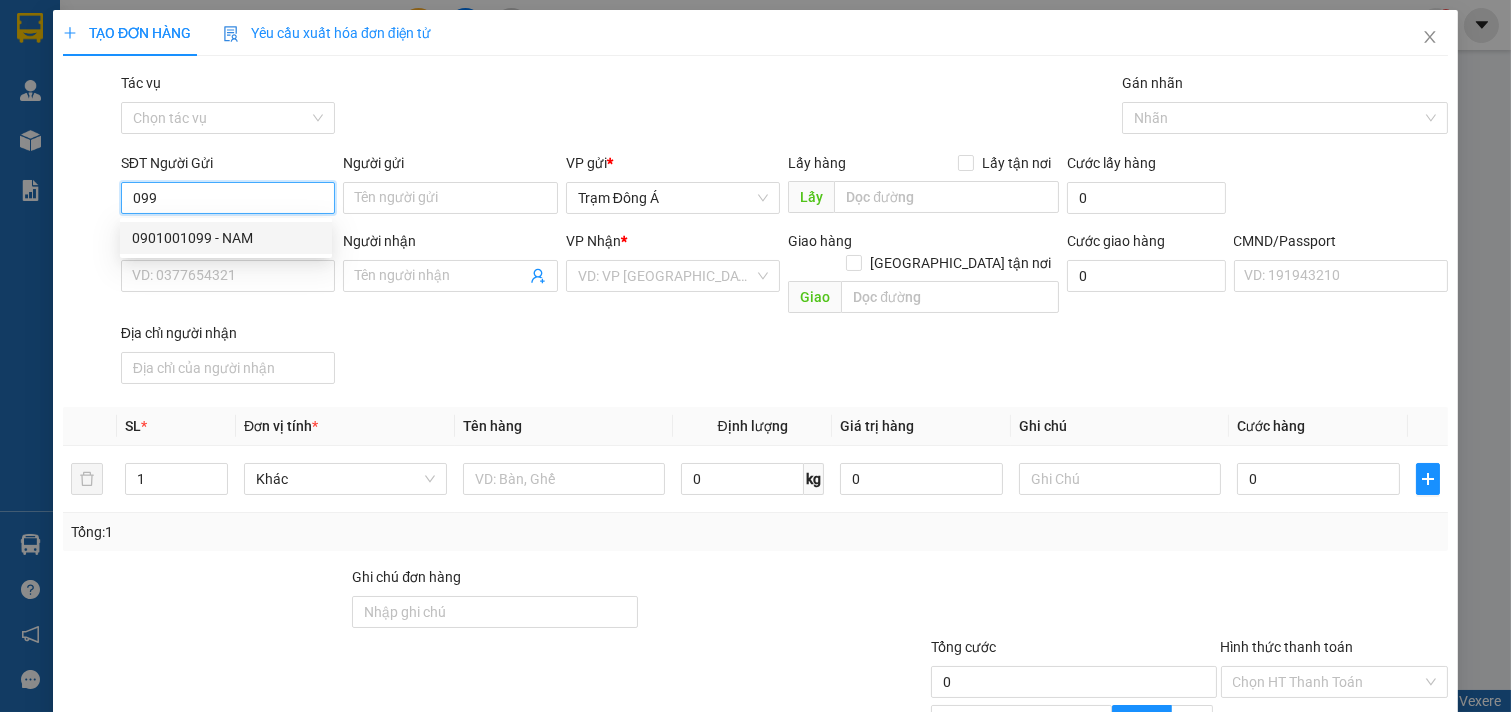 drag, startPoint x: 171, startPoint y: 238, endPoint x: 204, endPoint y: 236, distance: 33.06055 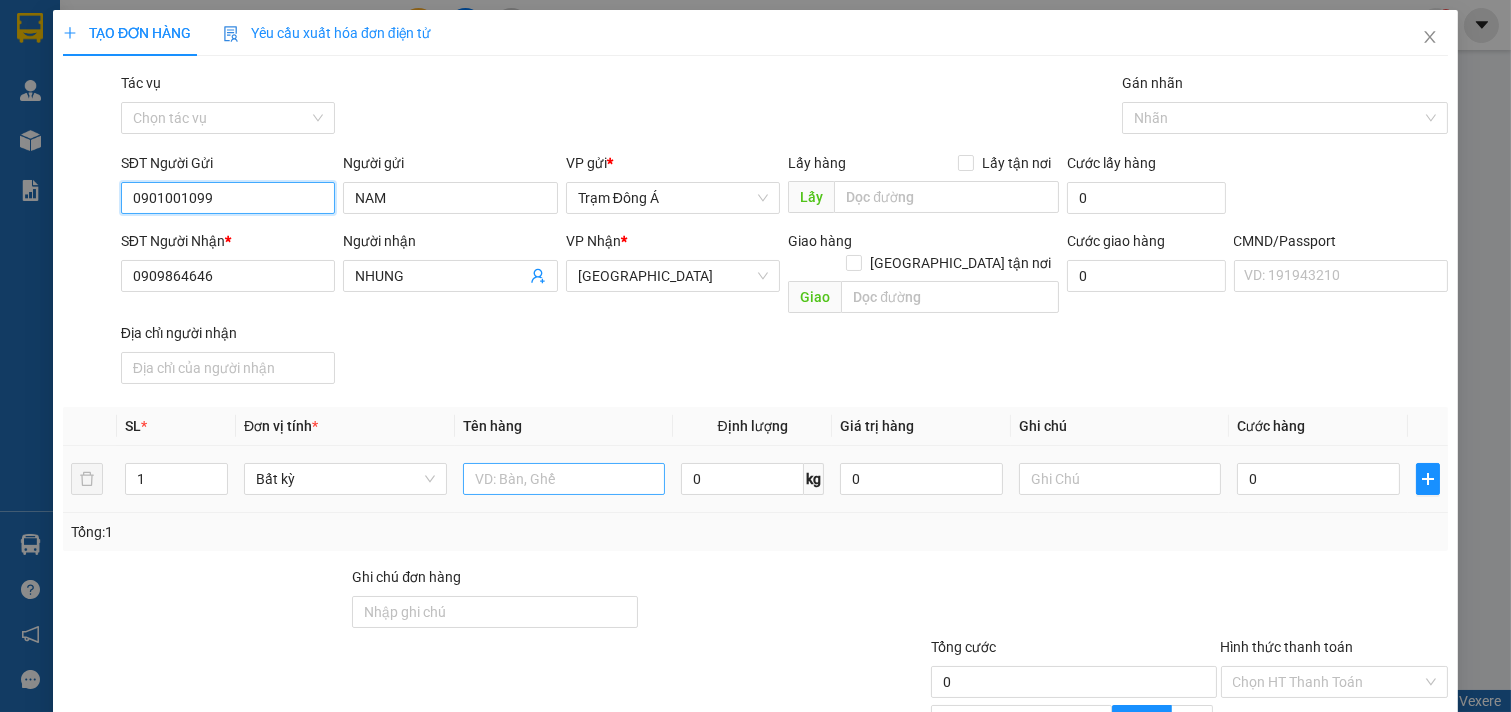 type on "0901001099" 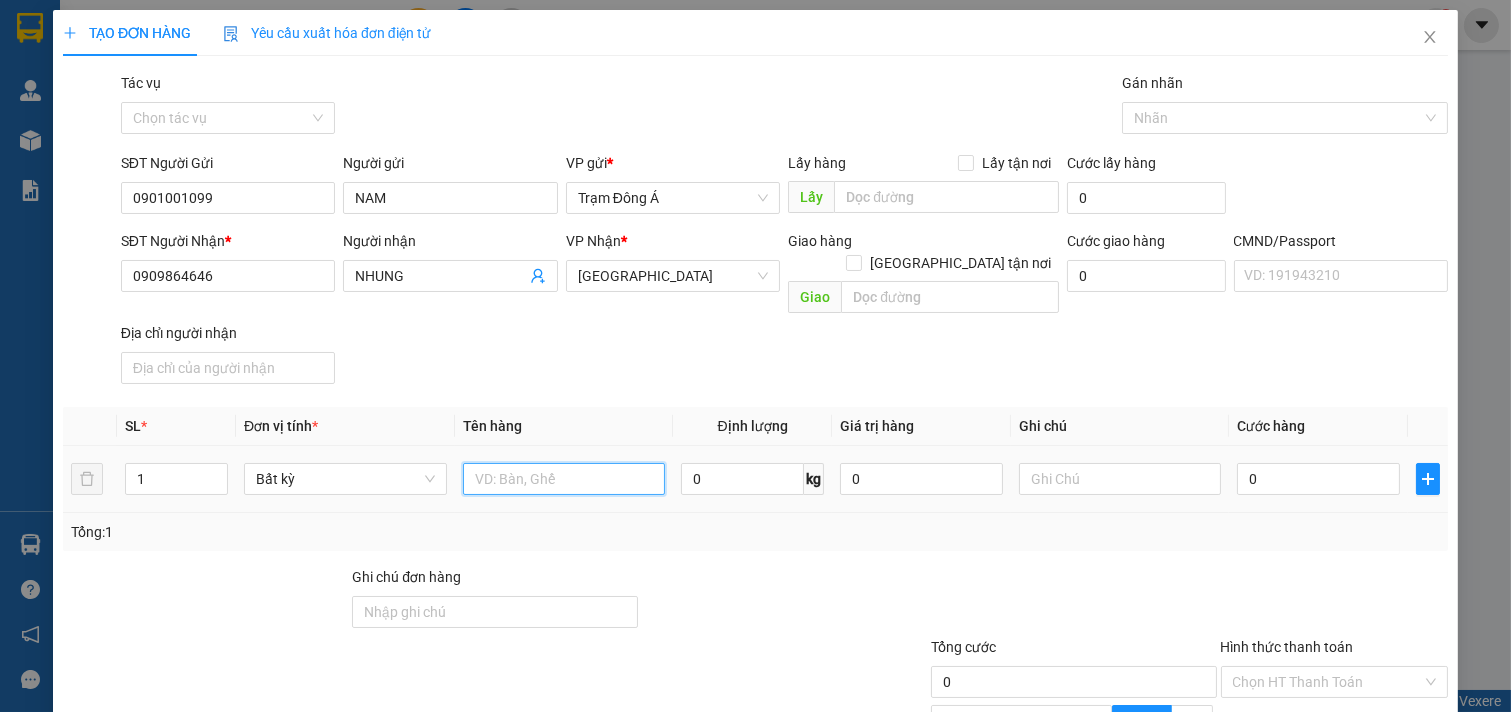 click at bounding box center [564, 479] 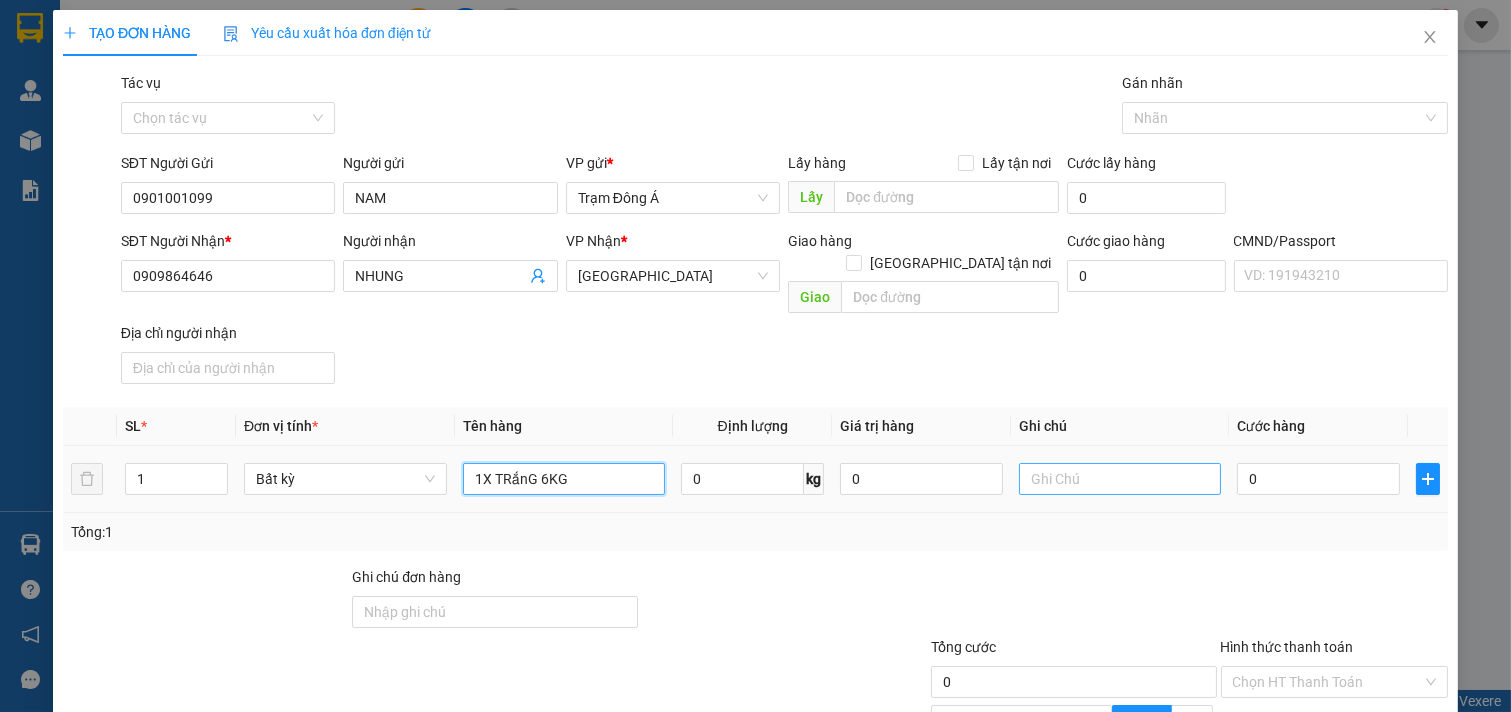 type on "1X TRắnG 6KG" 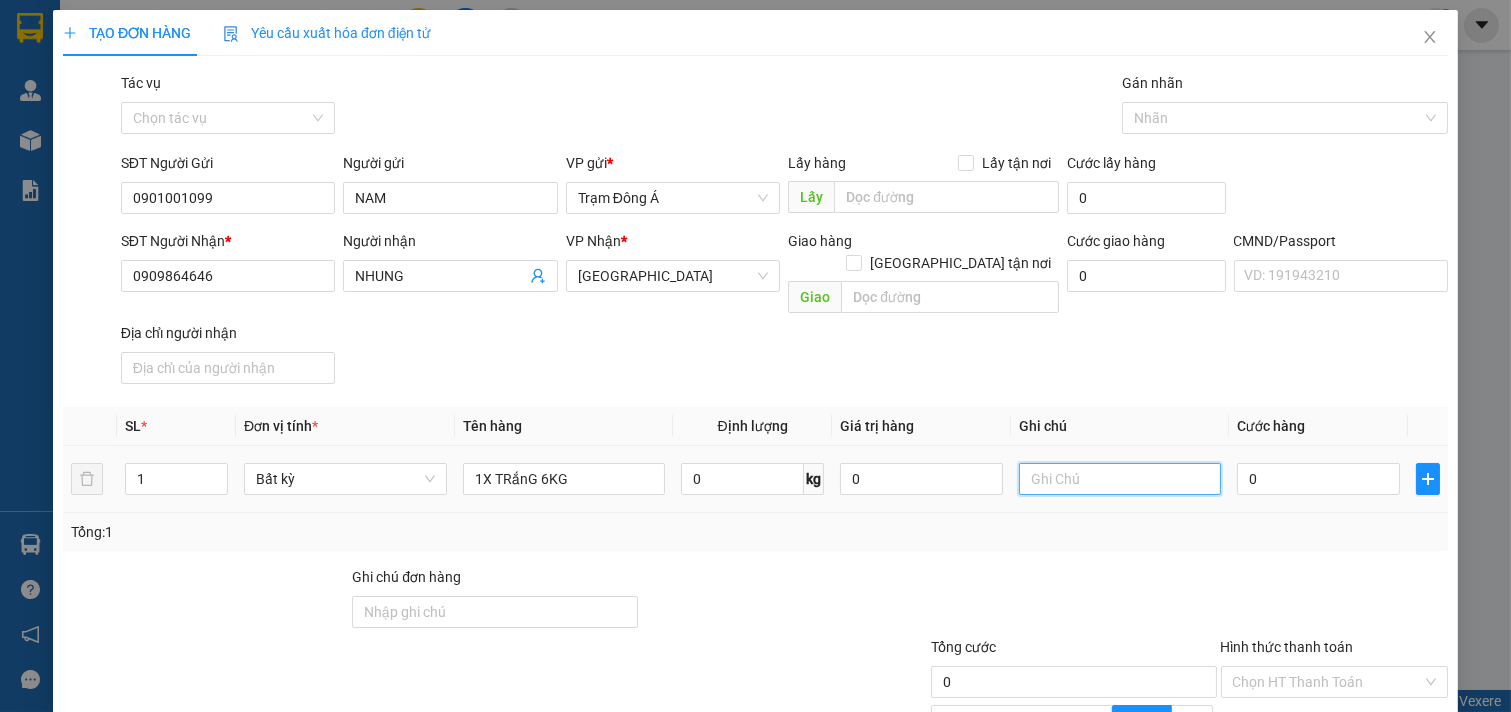 click at bounding box center (1120, 479) 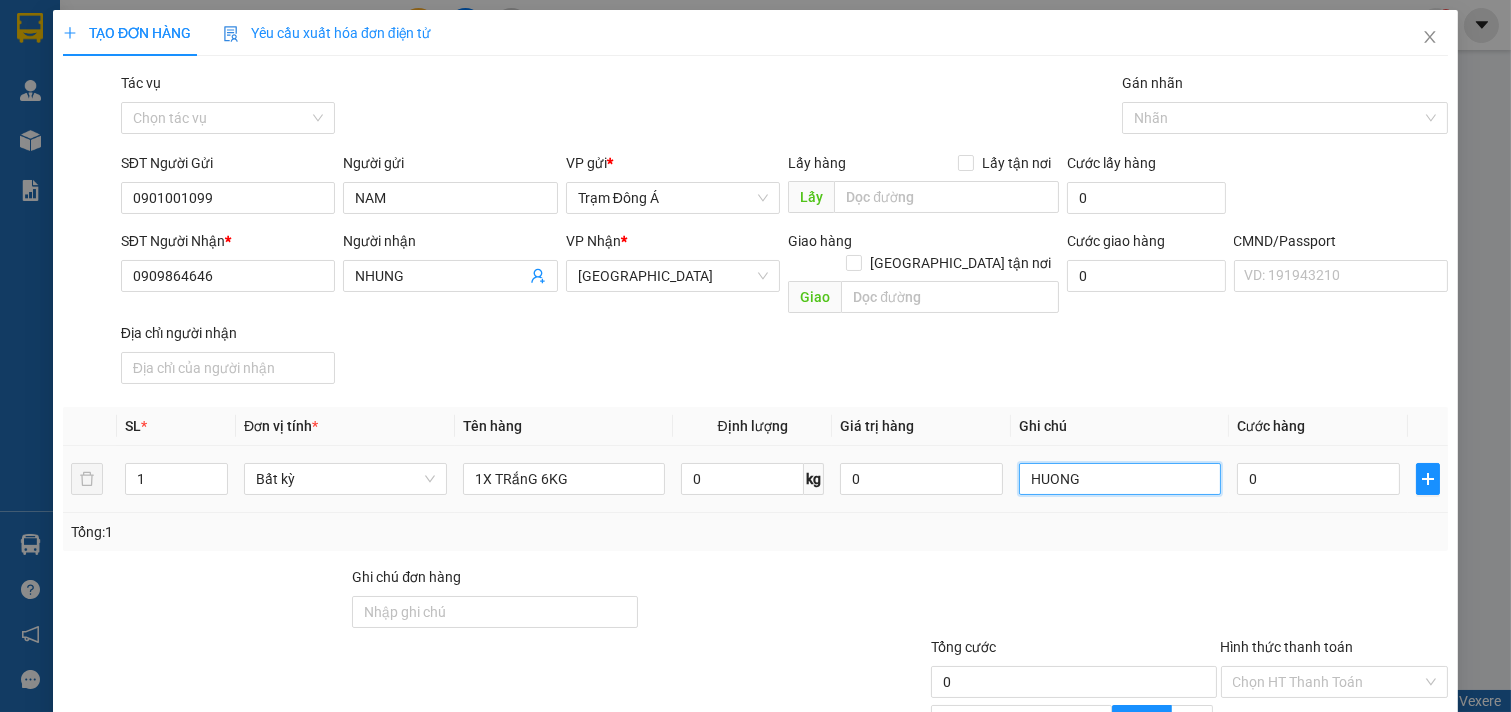 type on "HUONG" 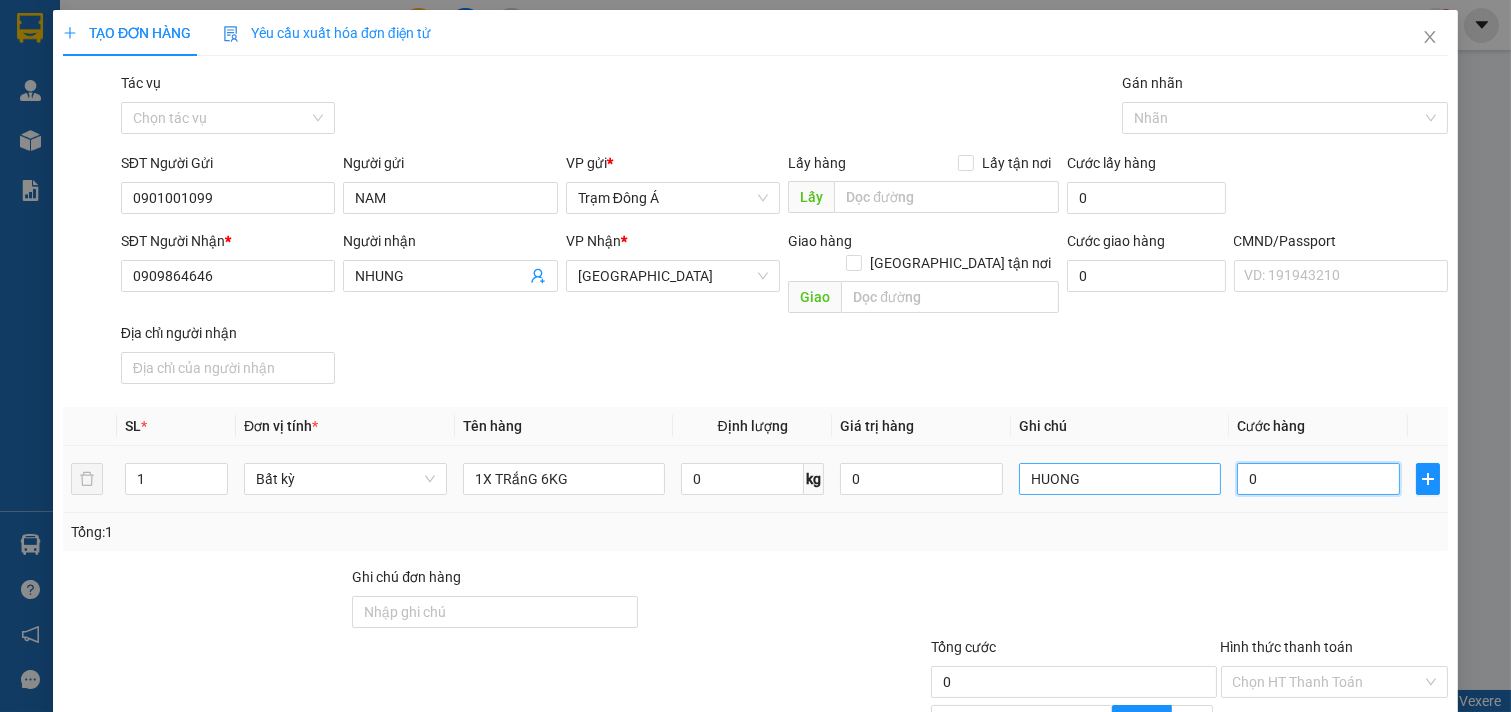 type on "2" 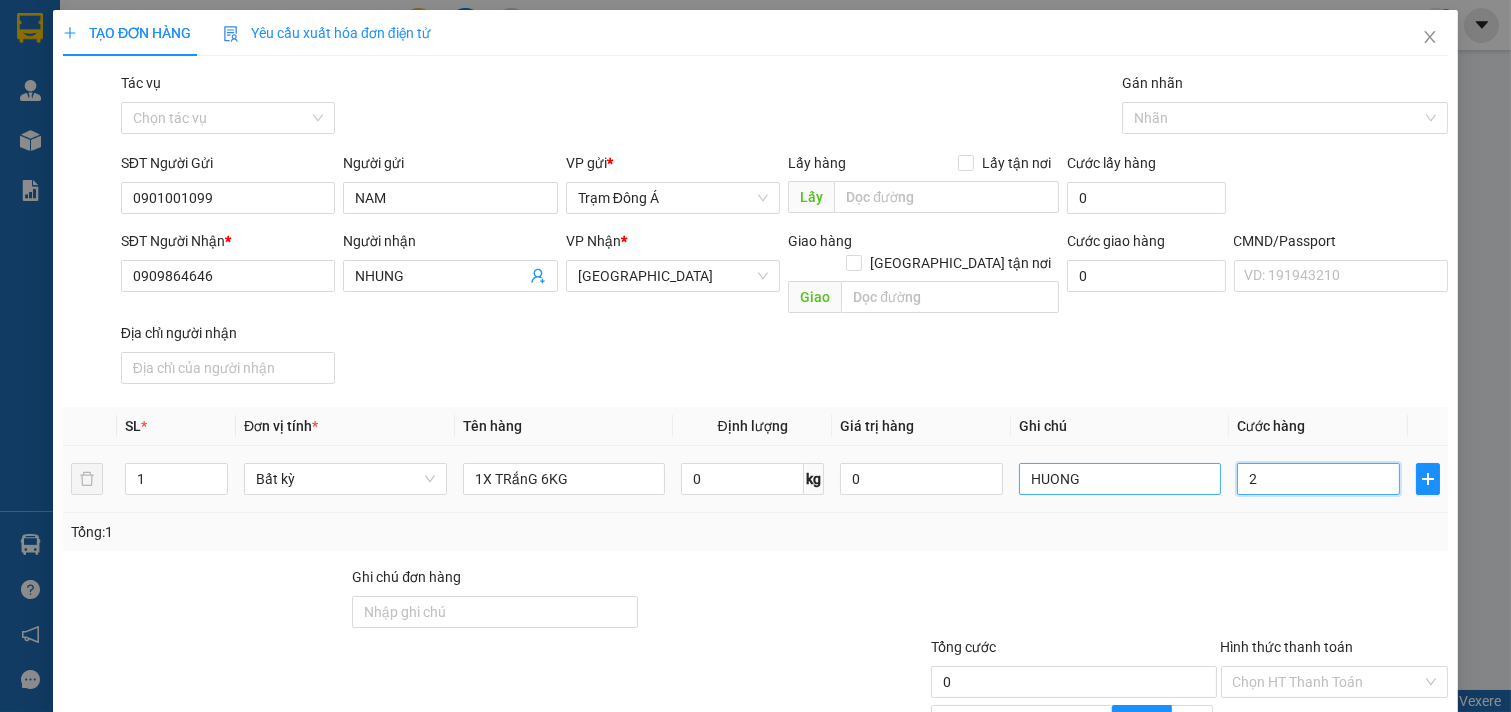 type on "2" 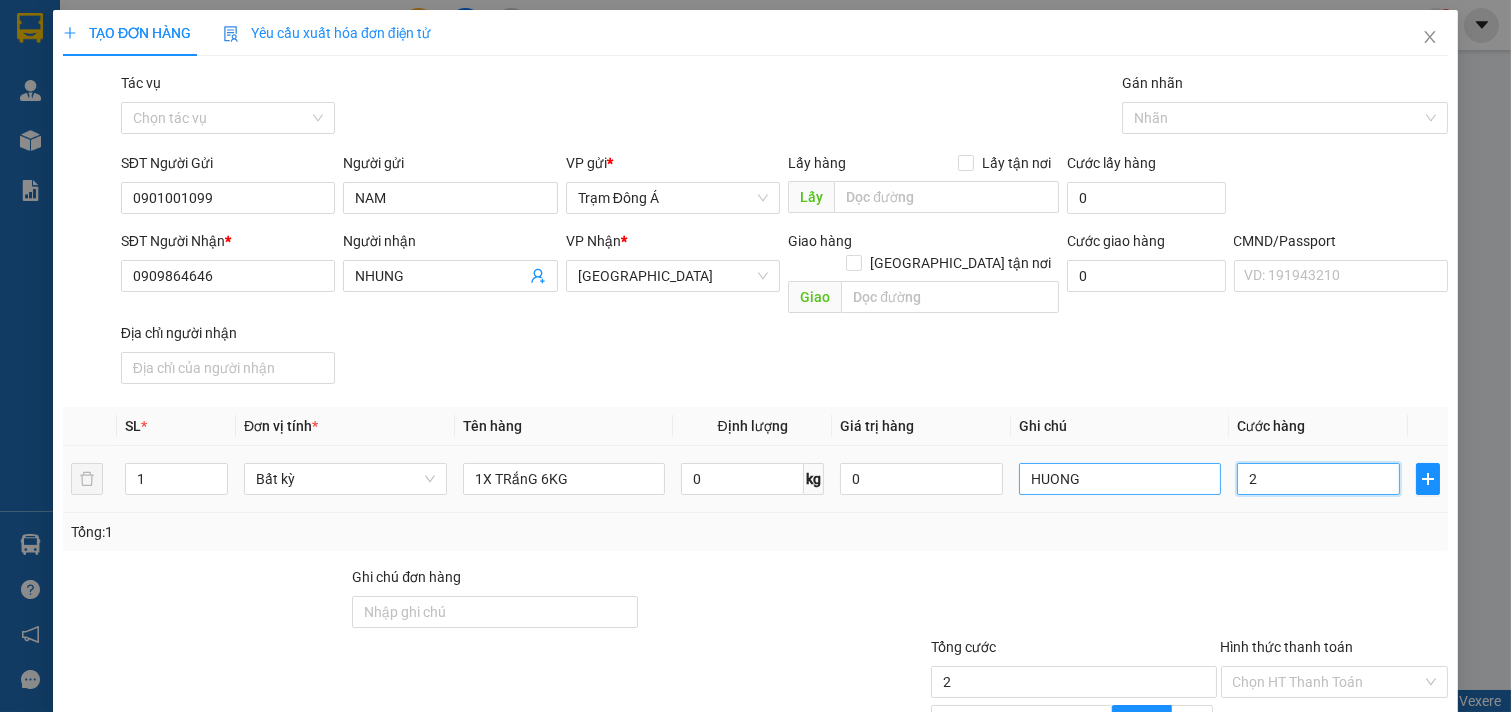 type on "25" 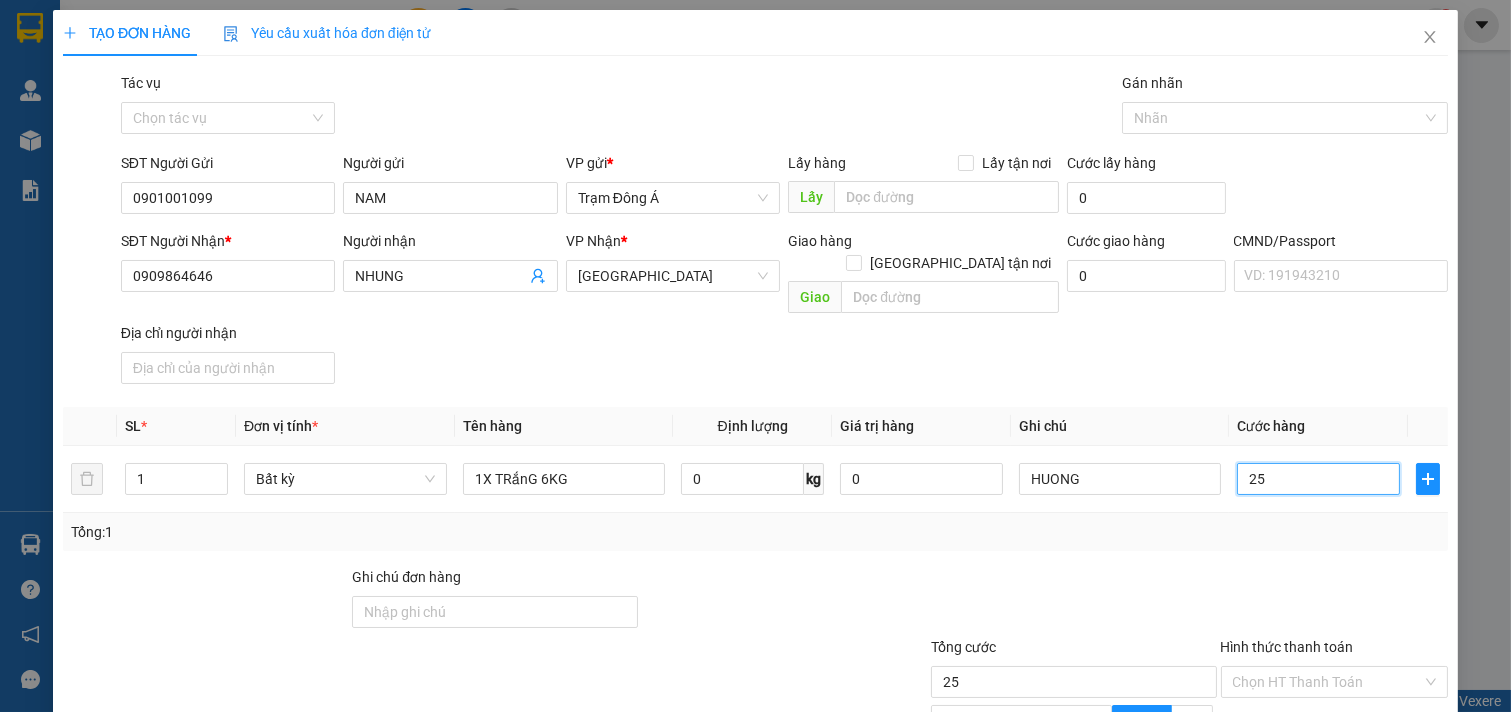 scroll, scrollTop: 200, scrollLeft: 0, axis: vertical 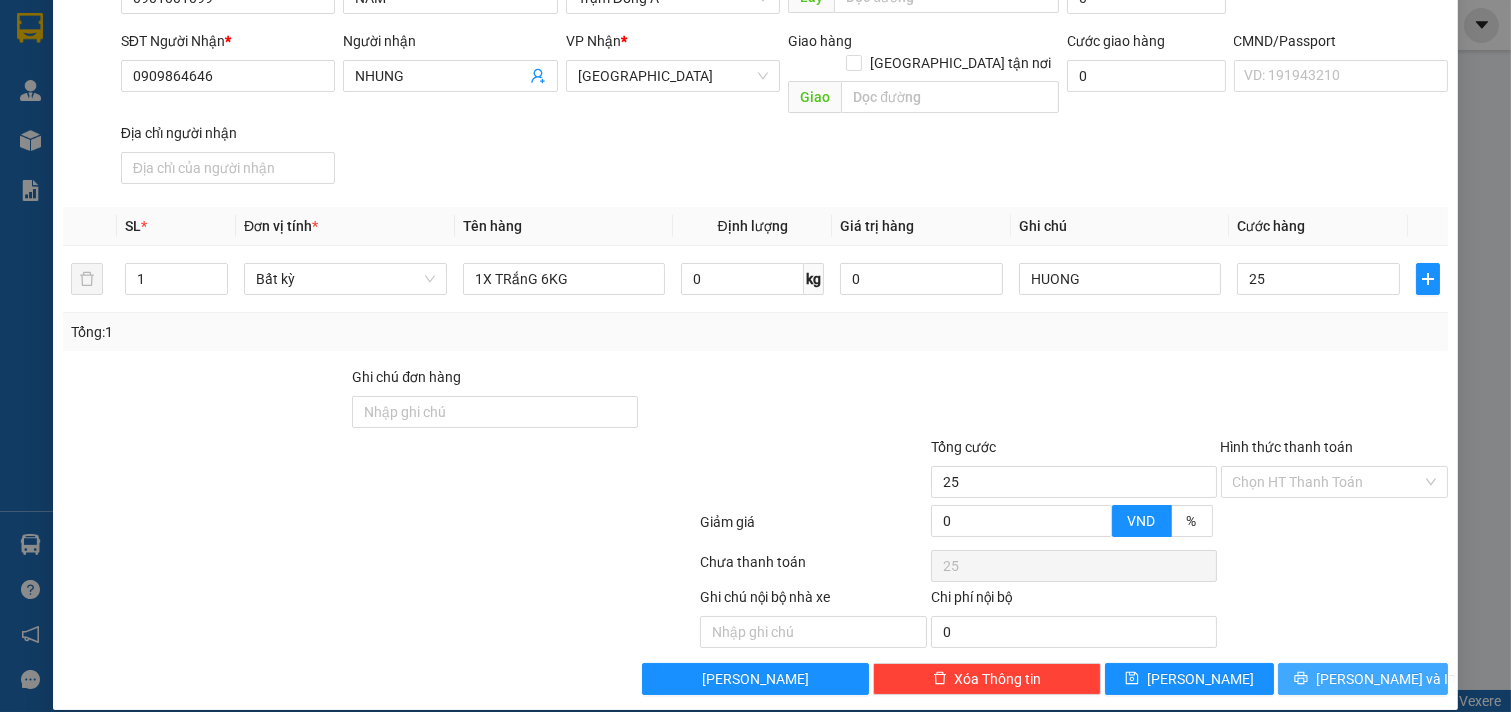 type on "25.000" 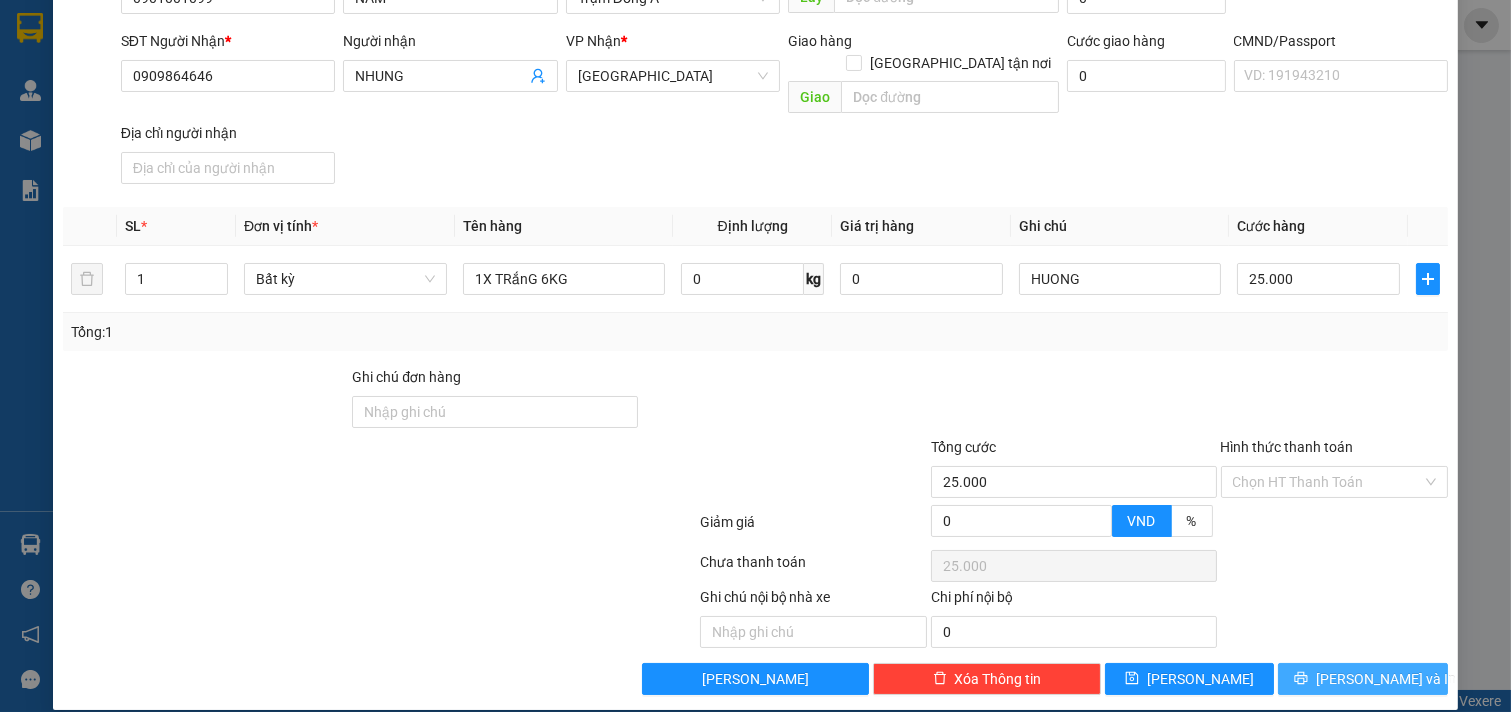 drag, startPoint x: 1335, startPoint y: 658, endPoint x: 283, endPoint y: 34, distance: 1223.1434 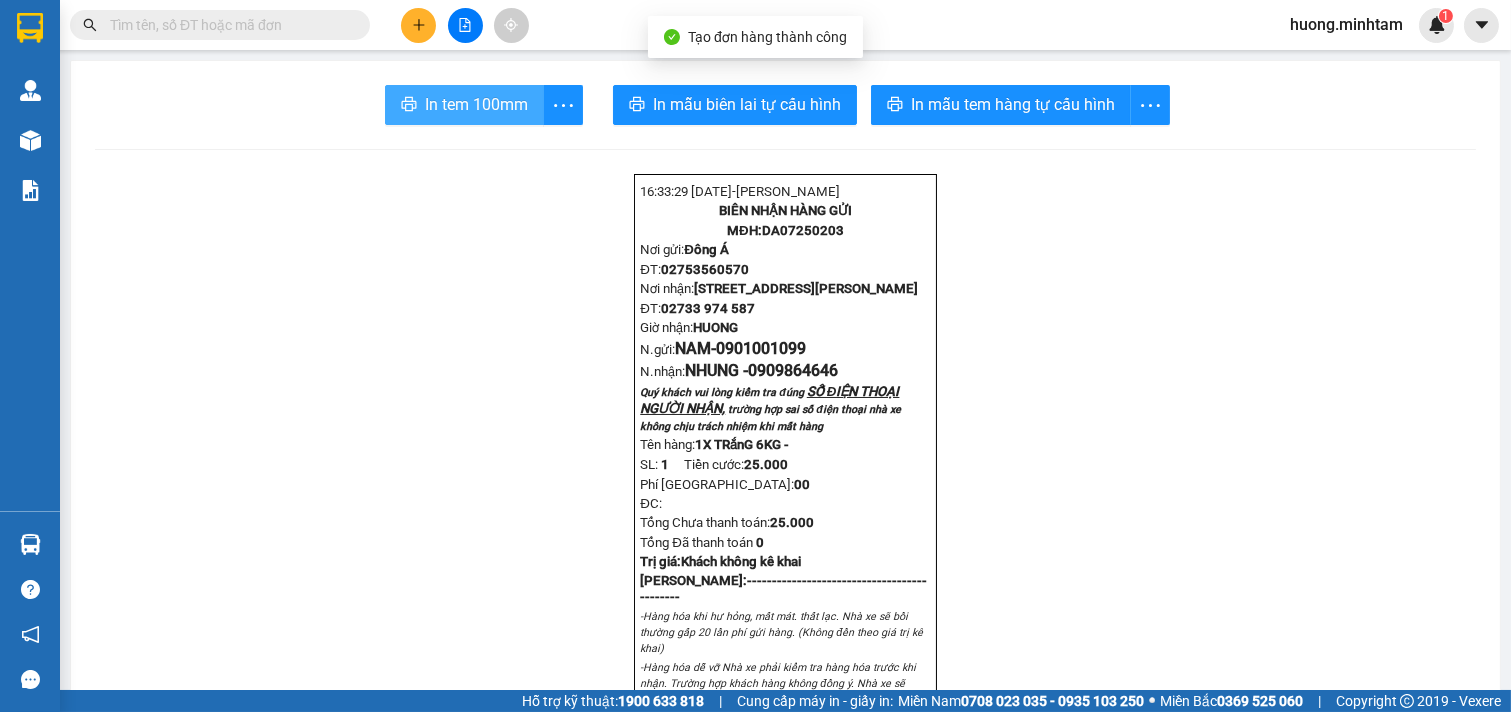 click on "In tem 100mm" at bounding box center (464, 105) 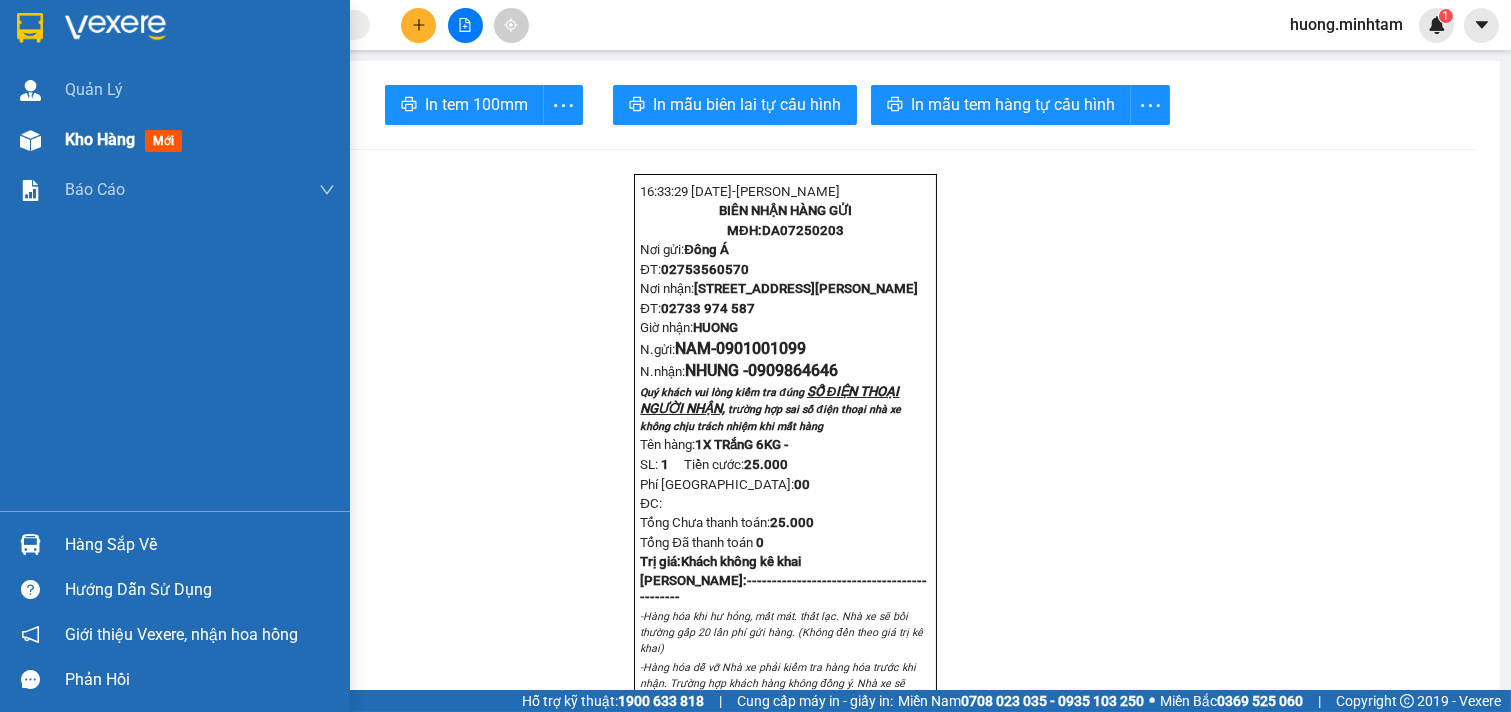 drag, startPoint x: 122, startPoint y: 136, endPoint x: 135, endPoint y: 136, distance: 13 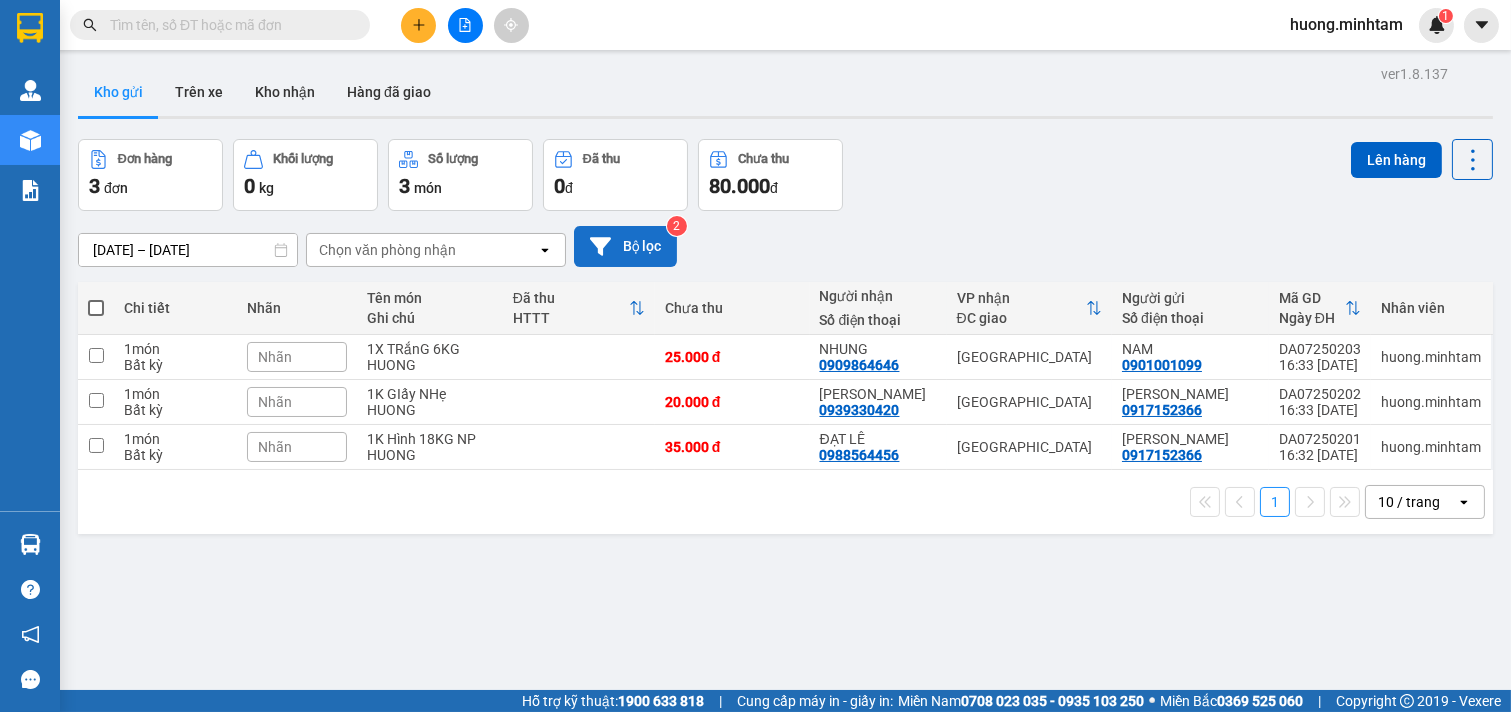 click on "Bộ lọc" at bounding box center [625, 246] 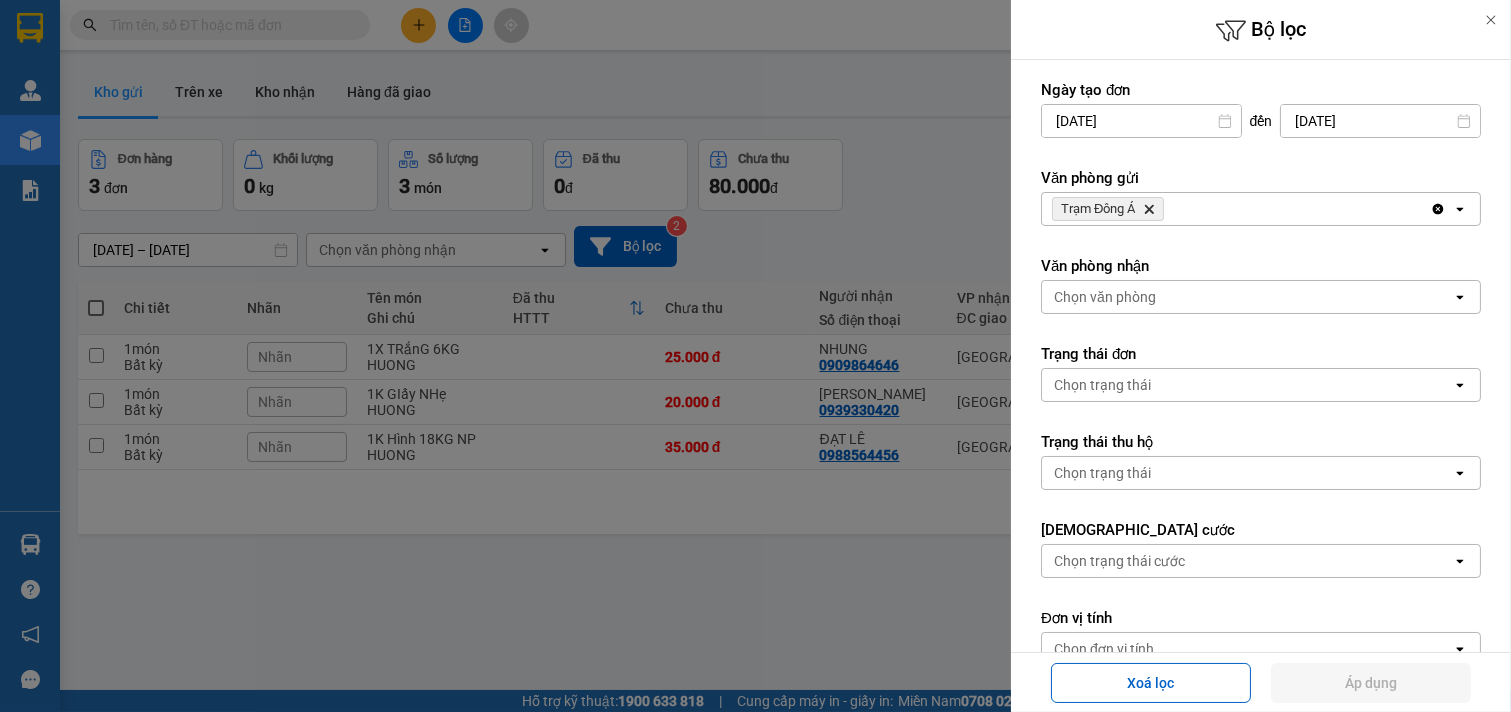 click on "Trạm Đông Á Delete" at bounding box center (1236, 209) 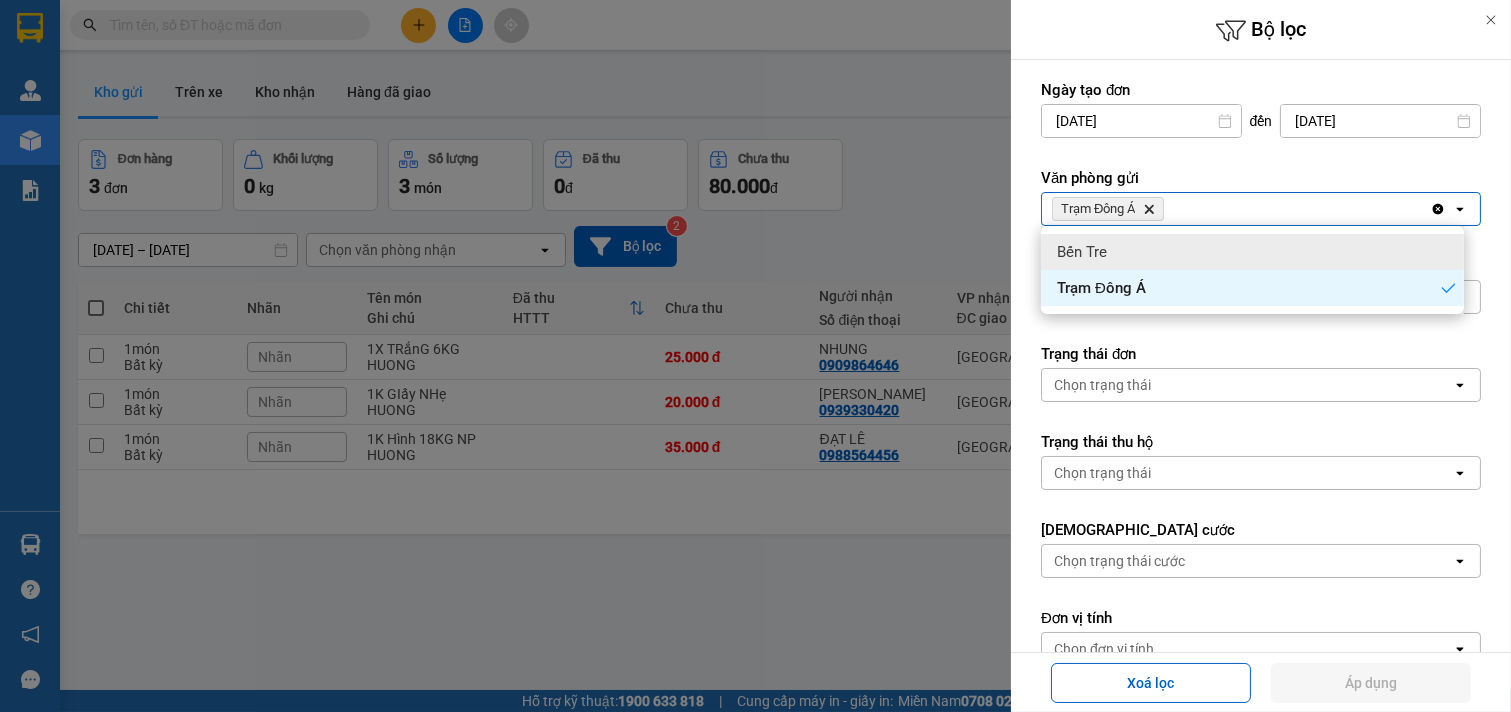 click on "Bến Tre" at bounding box center [1252, 252] 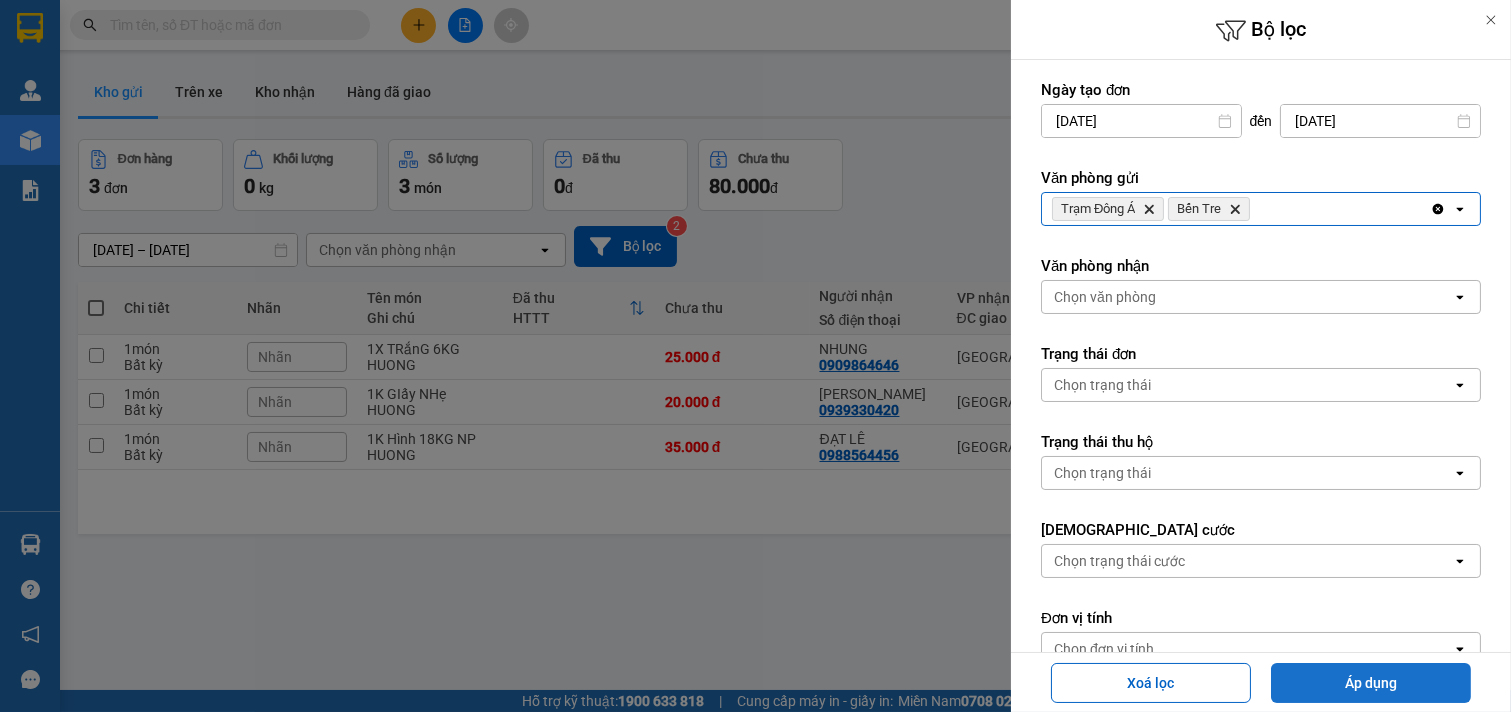 click on "Áp dụng" at bounding box center [1371, 683] 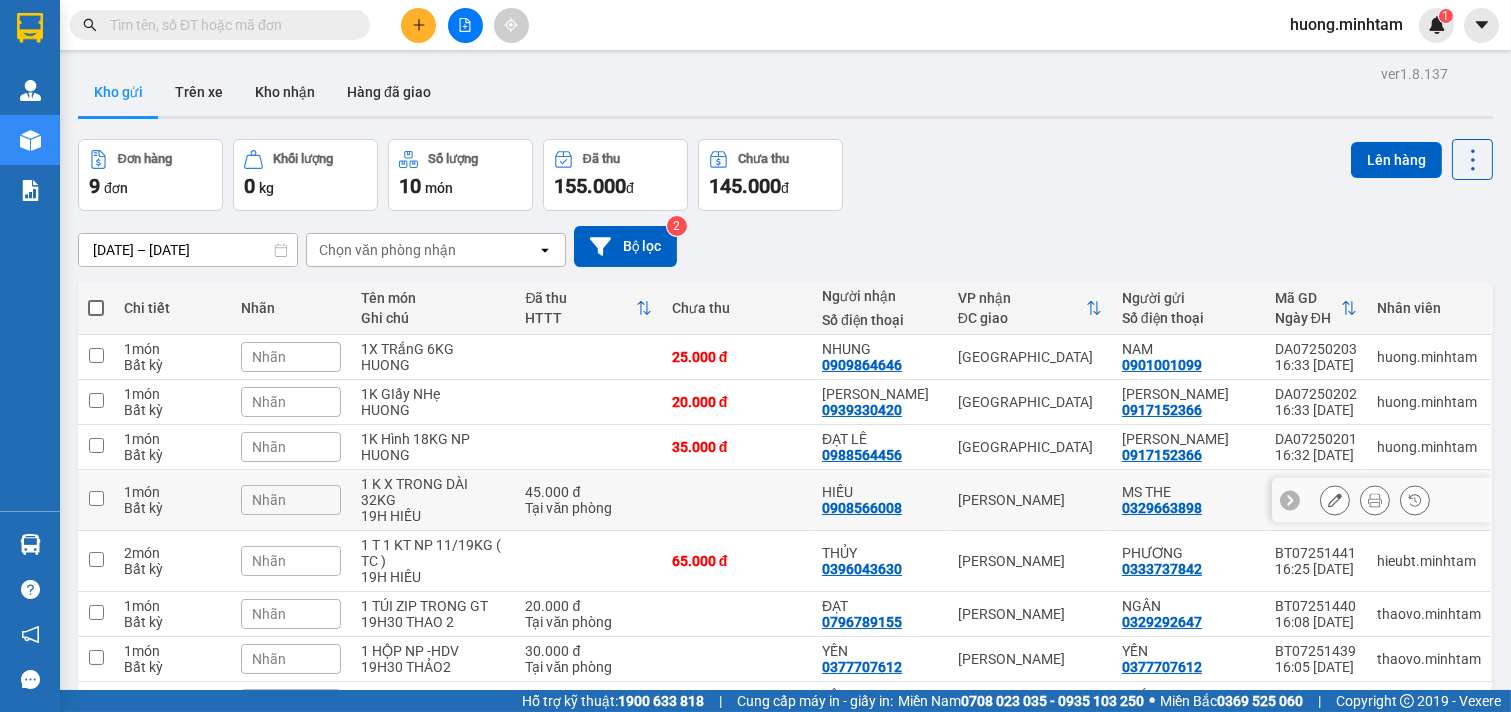 scroll, scrollTop: 197, scrollLeft: 0, axis: vertical 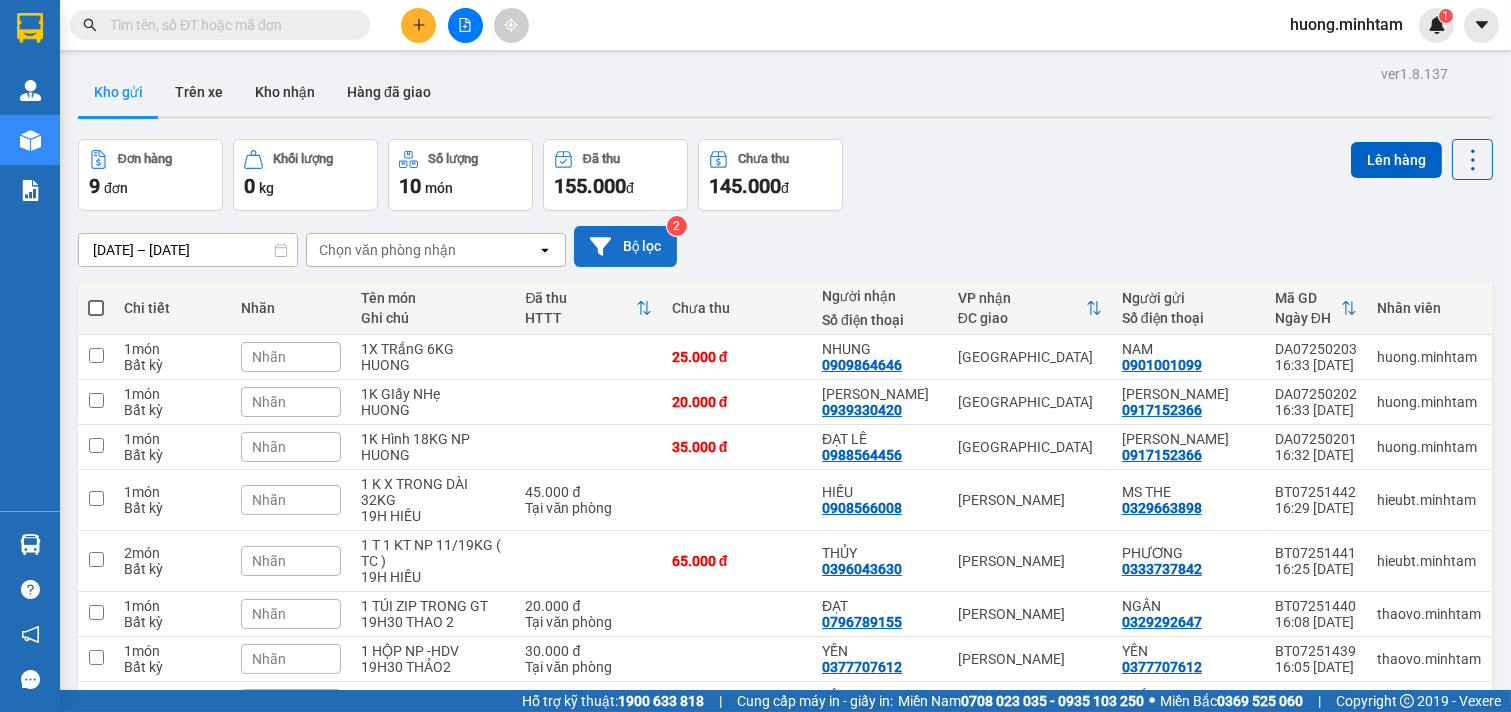 click on "Bộ lọc" at bounding box center (625, 246) 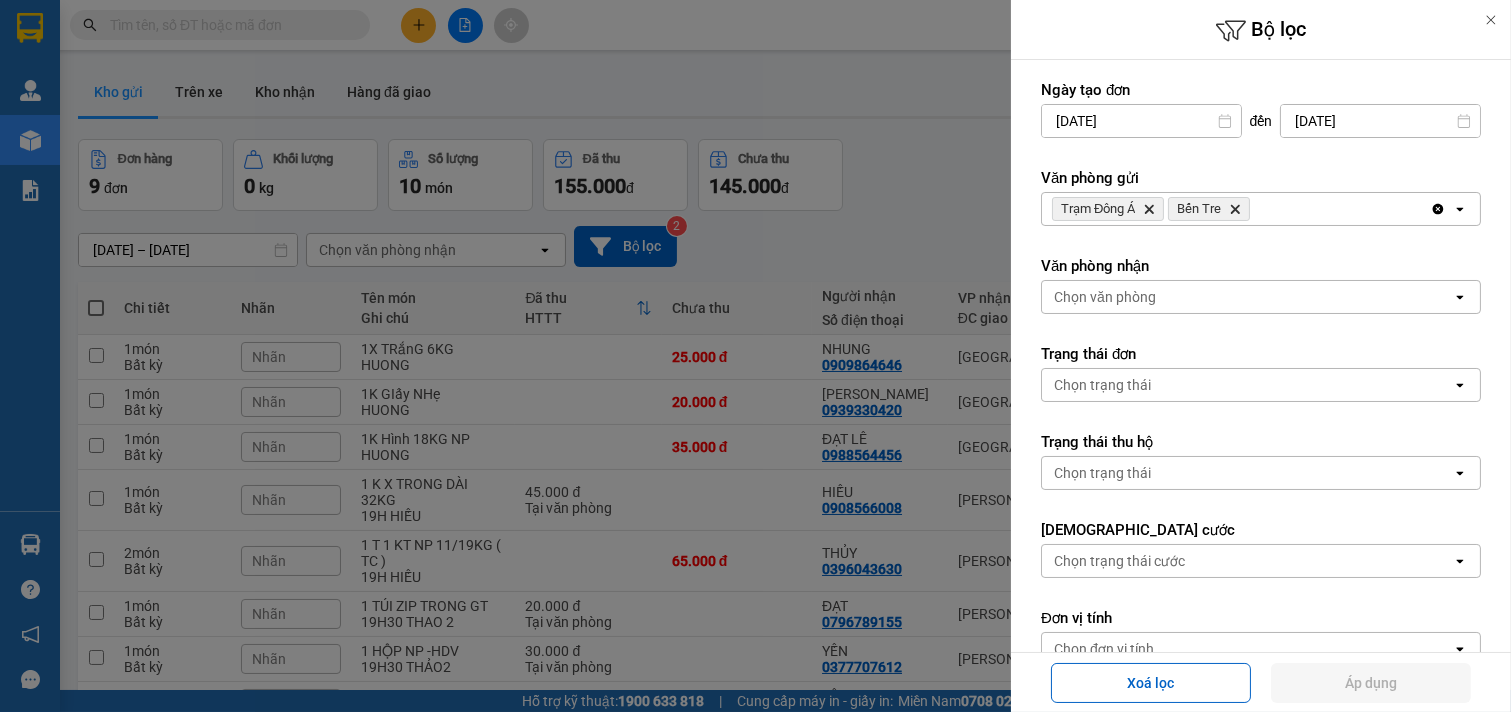 click on "Delete" 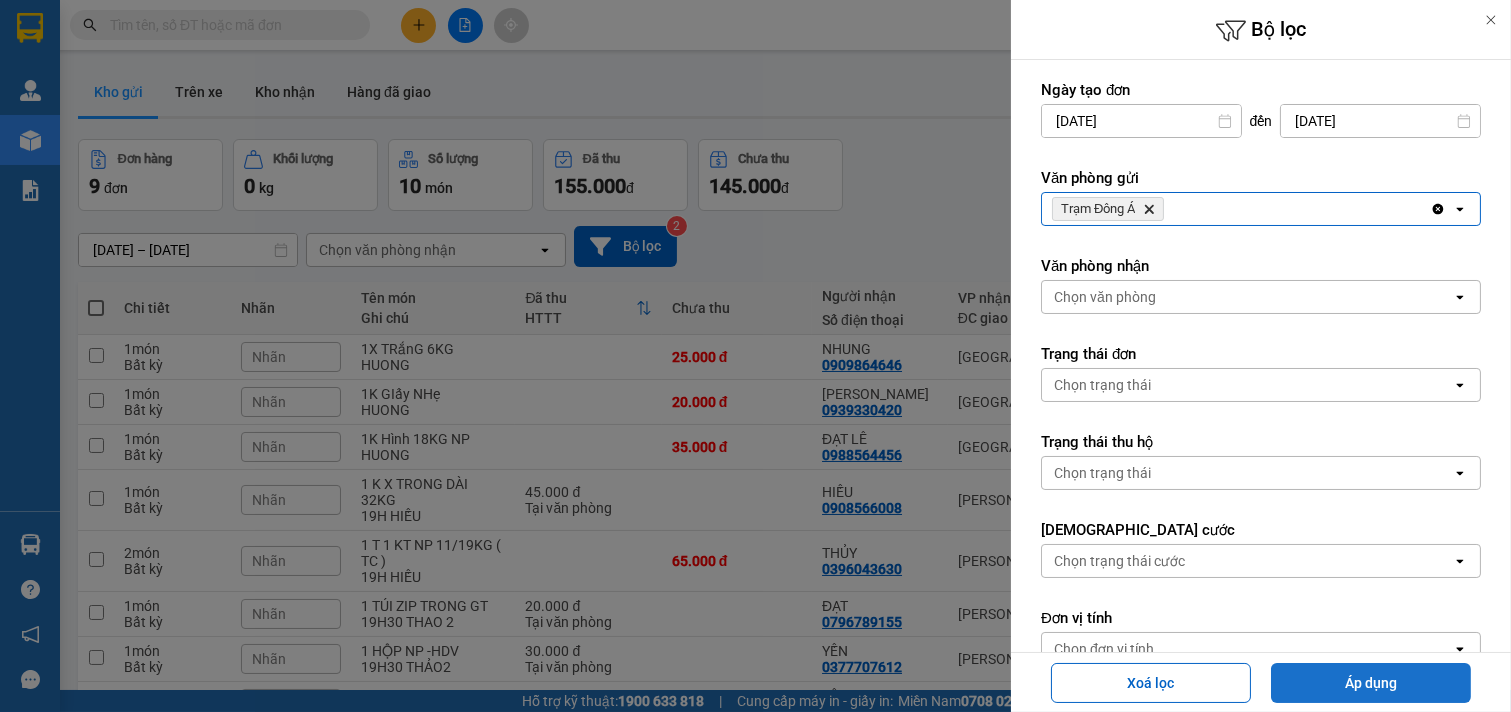 click on "Áp dụng" at bounding box center [1371, 683] 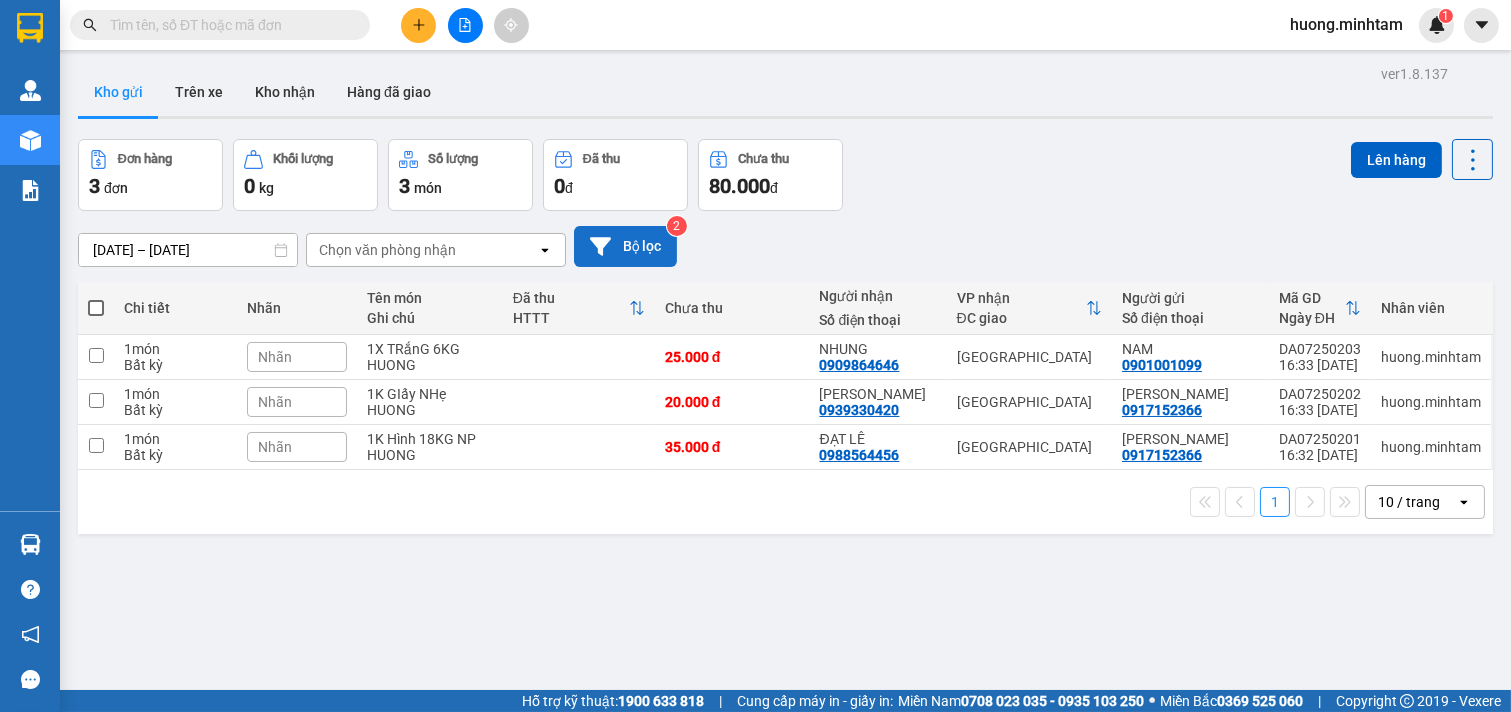 click on "Bộ lọc" at bounding box center [625, 246] 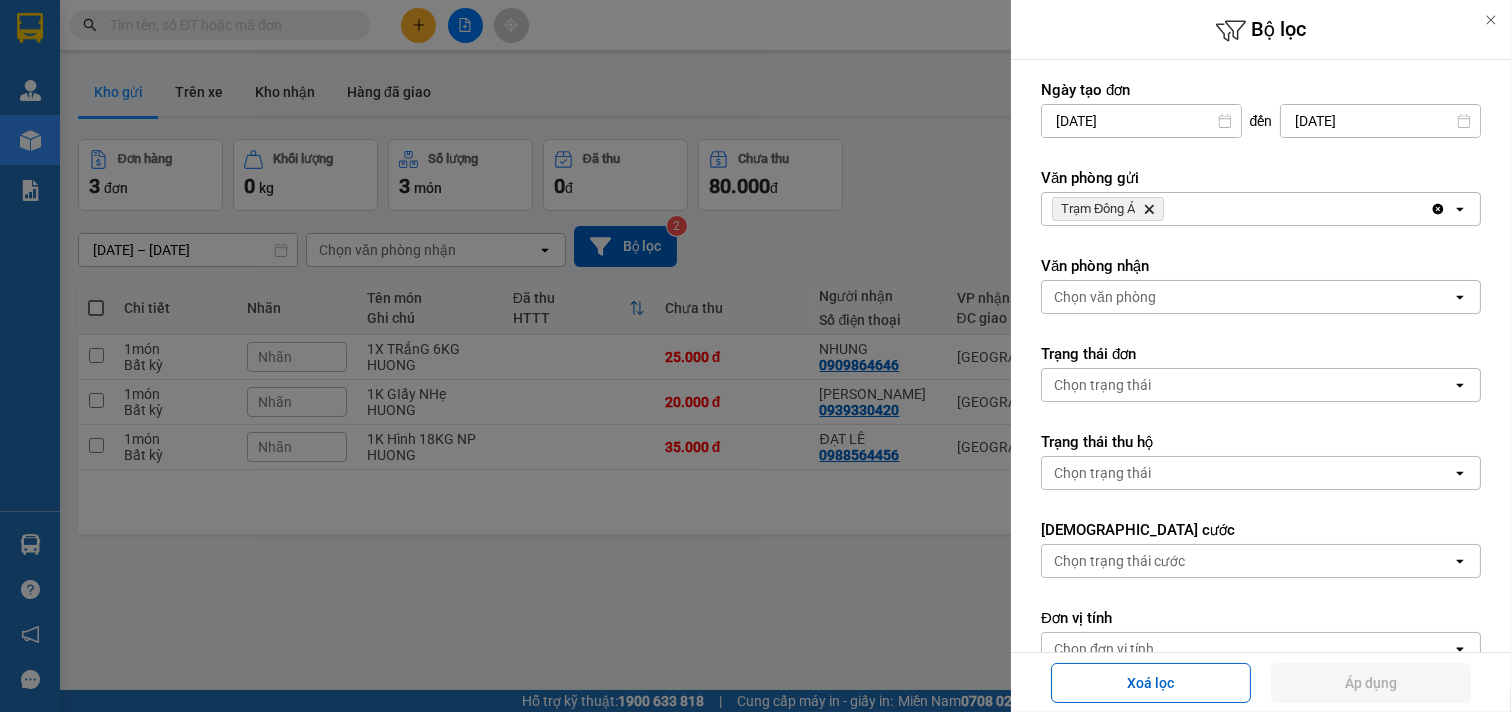 click on "Trạm Đông Á Delete" at bounding box center (1236, 209) 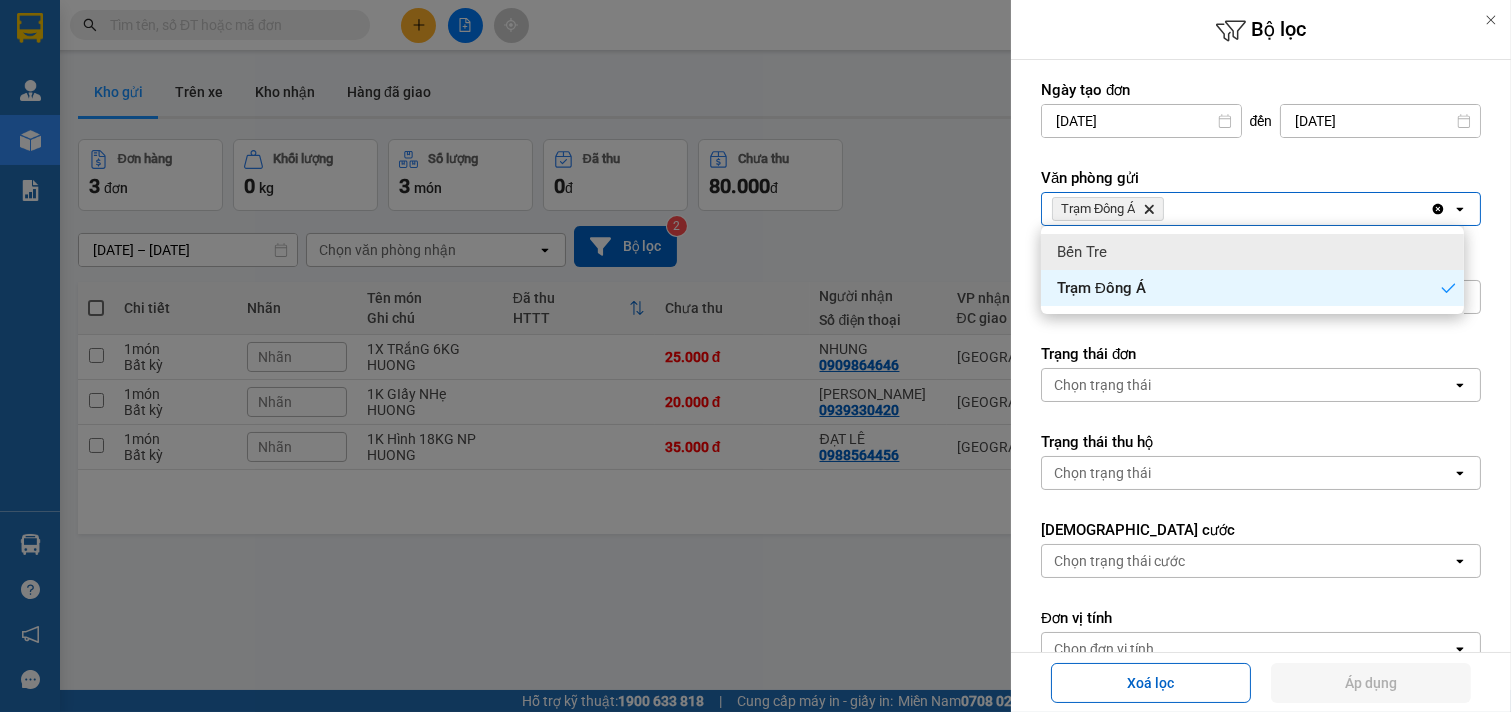 click on "Bến Tre" at bounding box center (1252, 252) 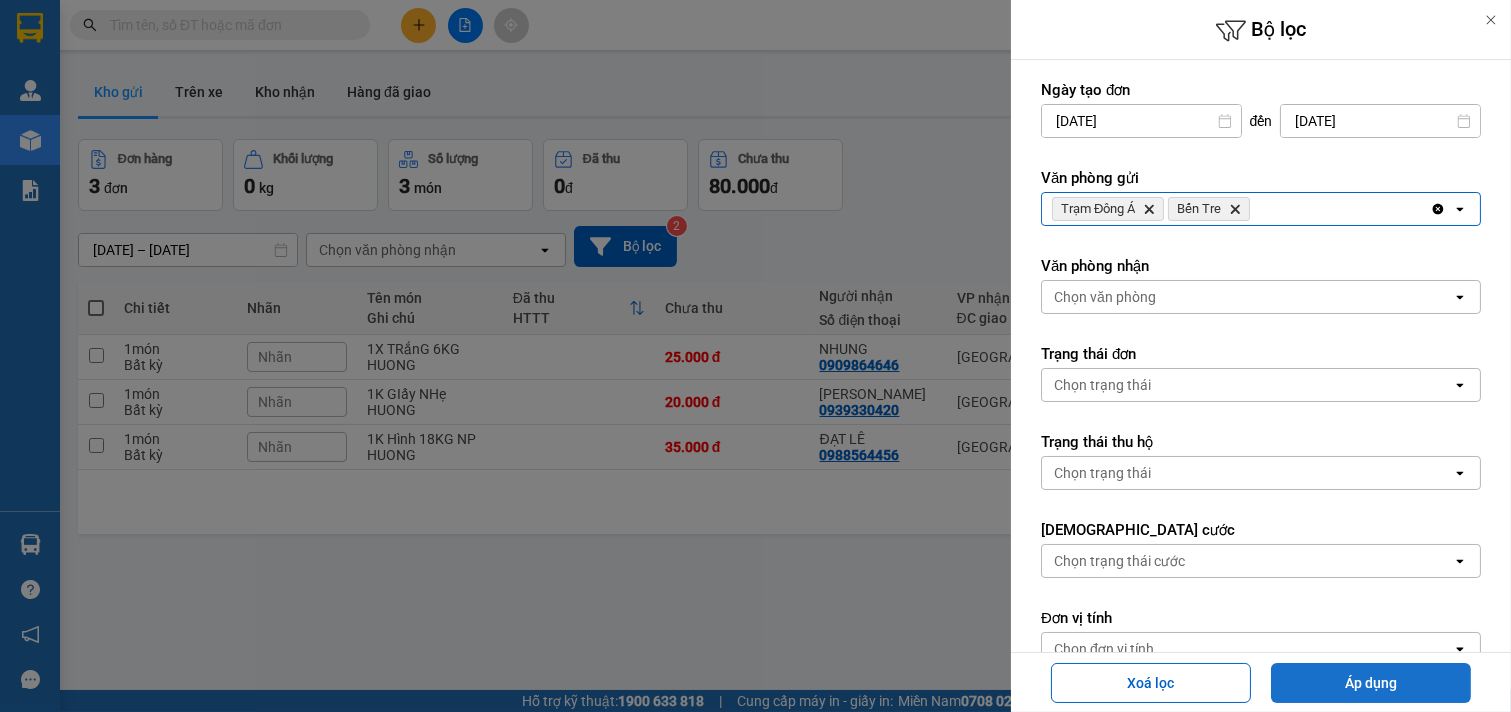 click on "Áp dụng" at bounding box center (1371, 683) 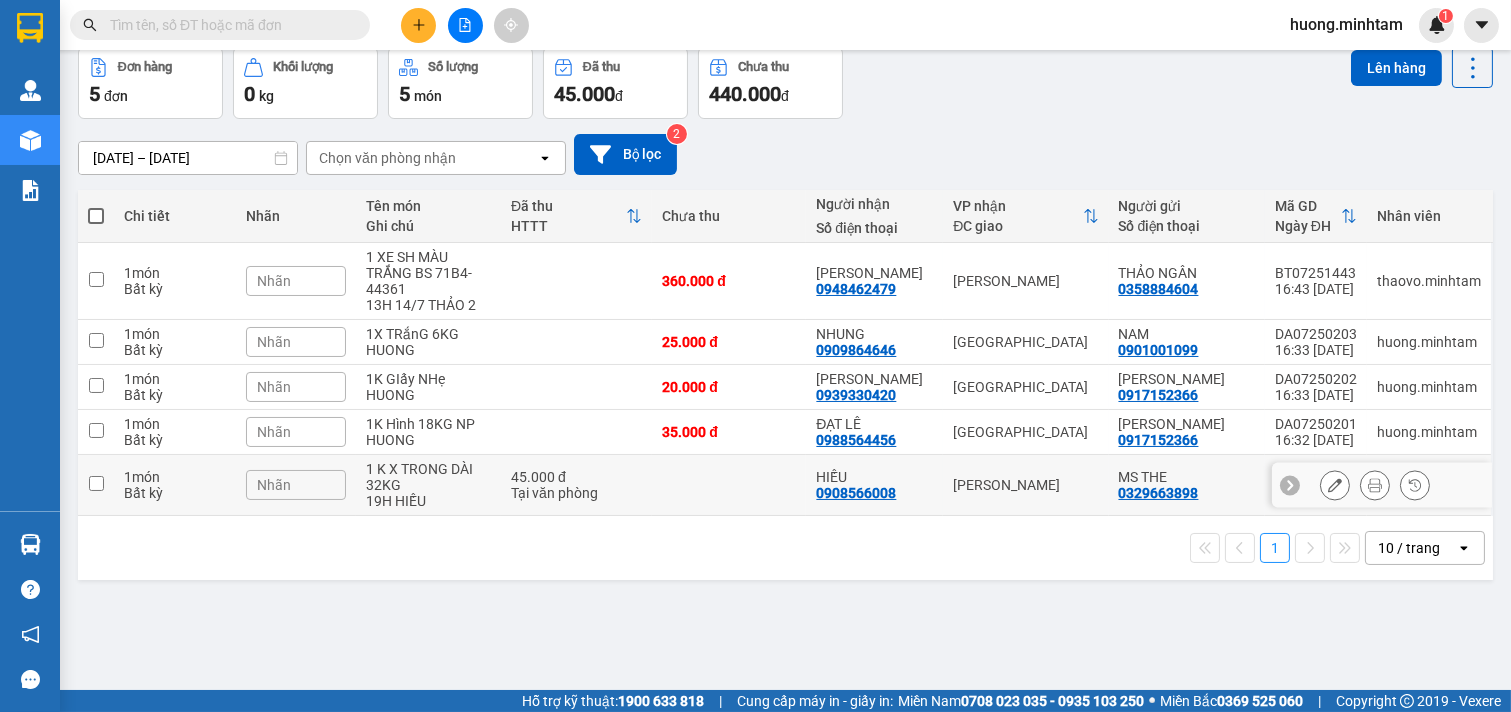 scroll, scrollTop: 0, scrollLeft: 0, axis: both 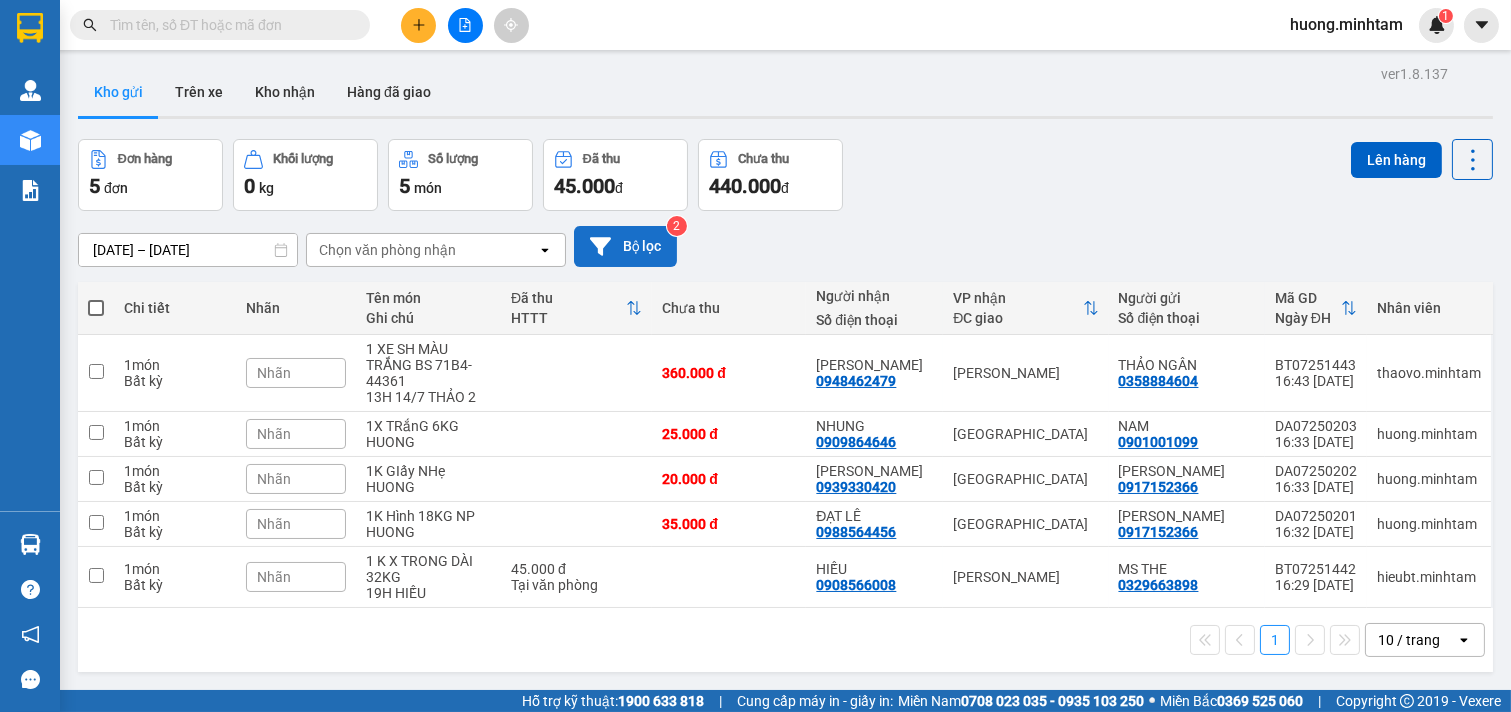 click on "Bộ lọc" at bounding box center [625, 246] 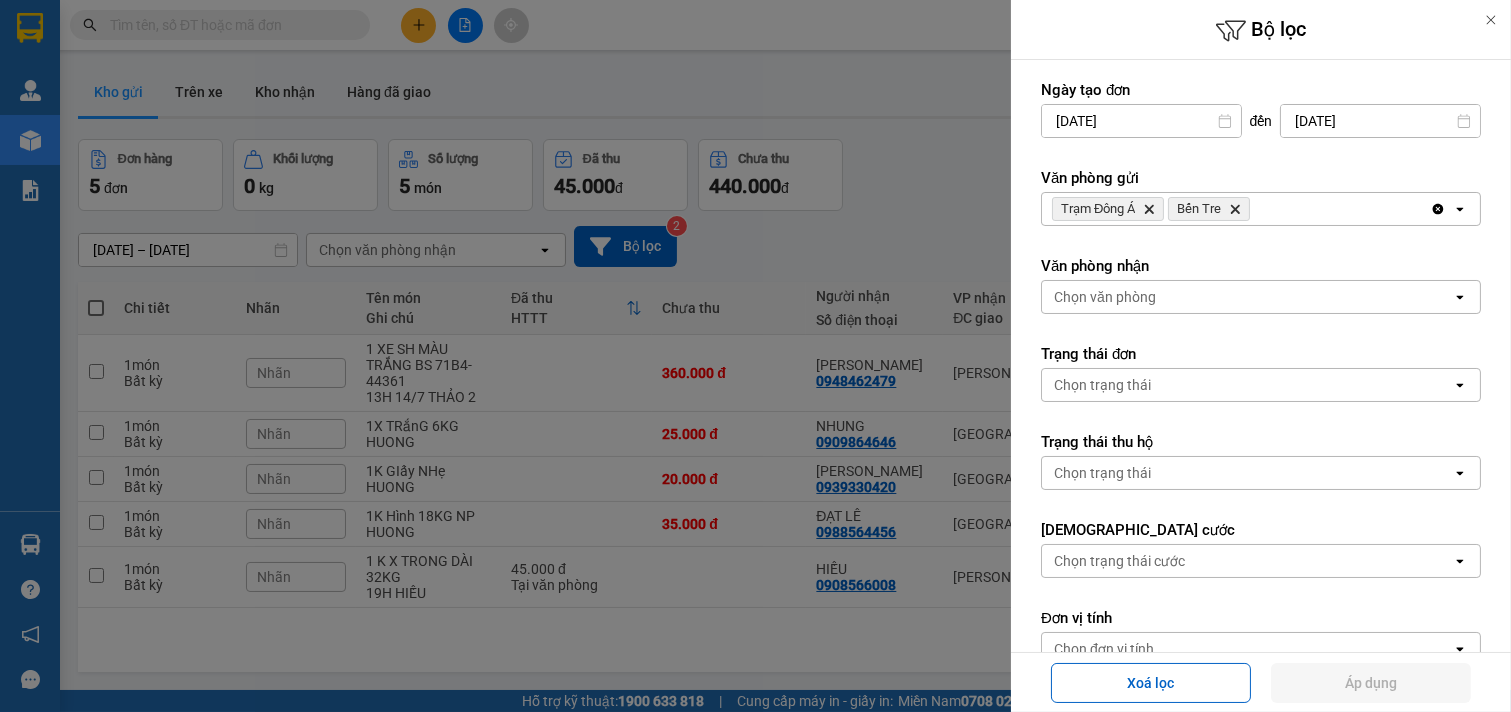 click on "Delete" 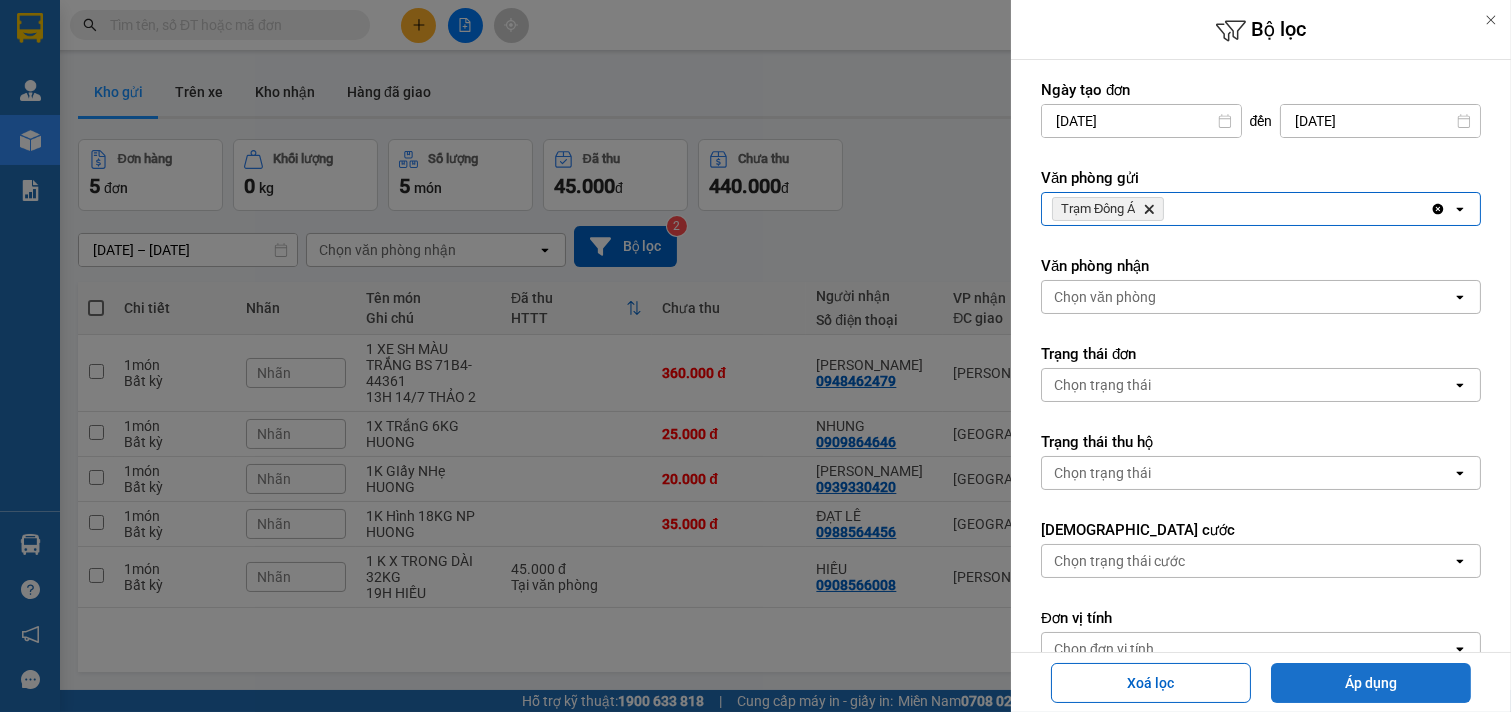 click on "Áp dụng" at bounding box center (1371, 683) 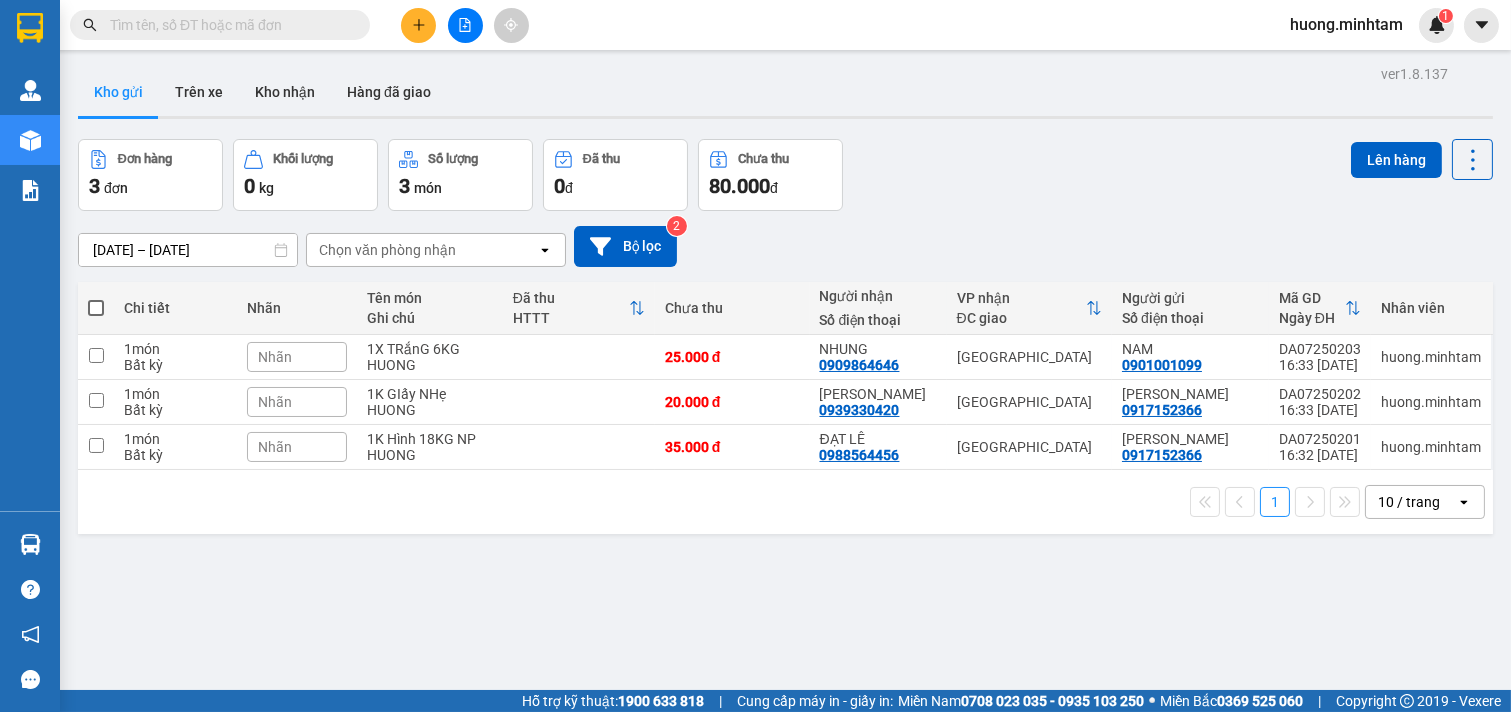 click at bounding box center [96, 308] 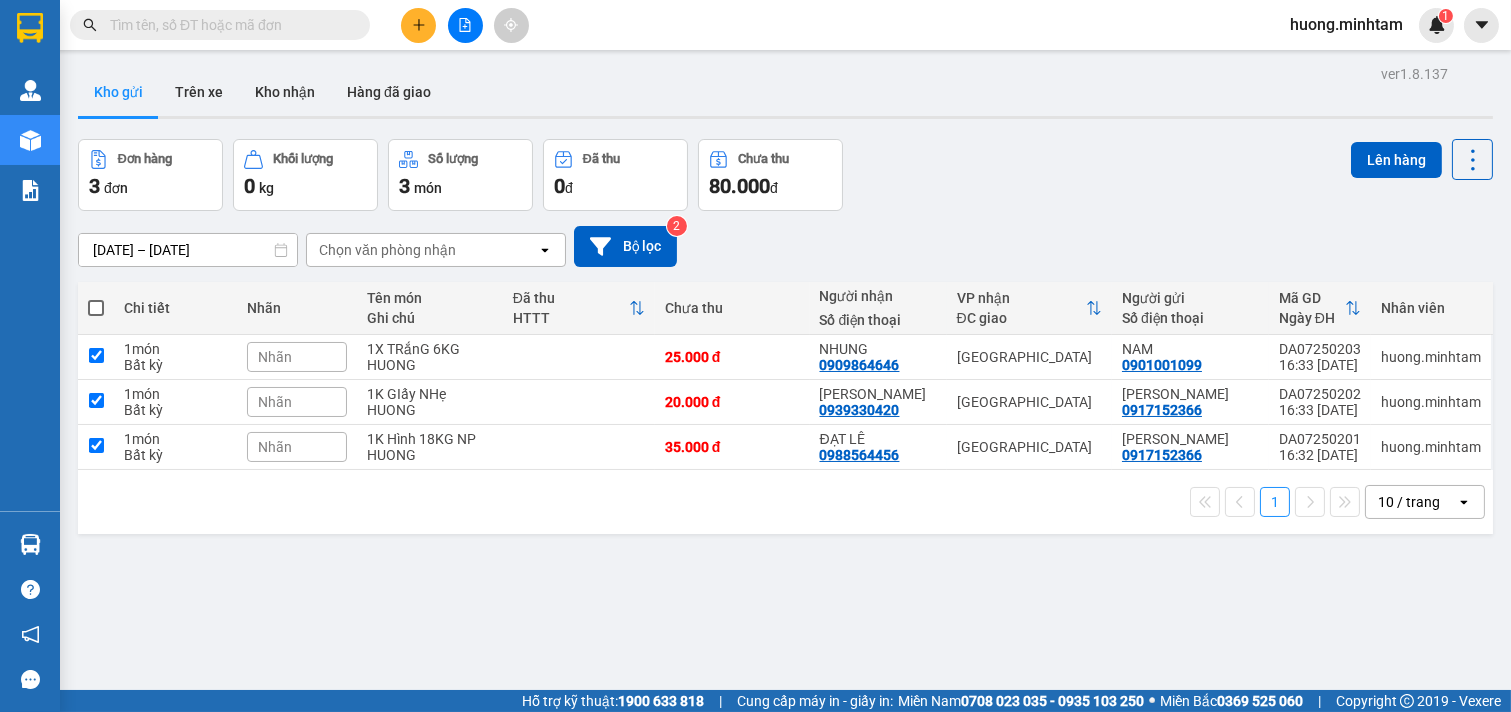 checkbox on "true" 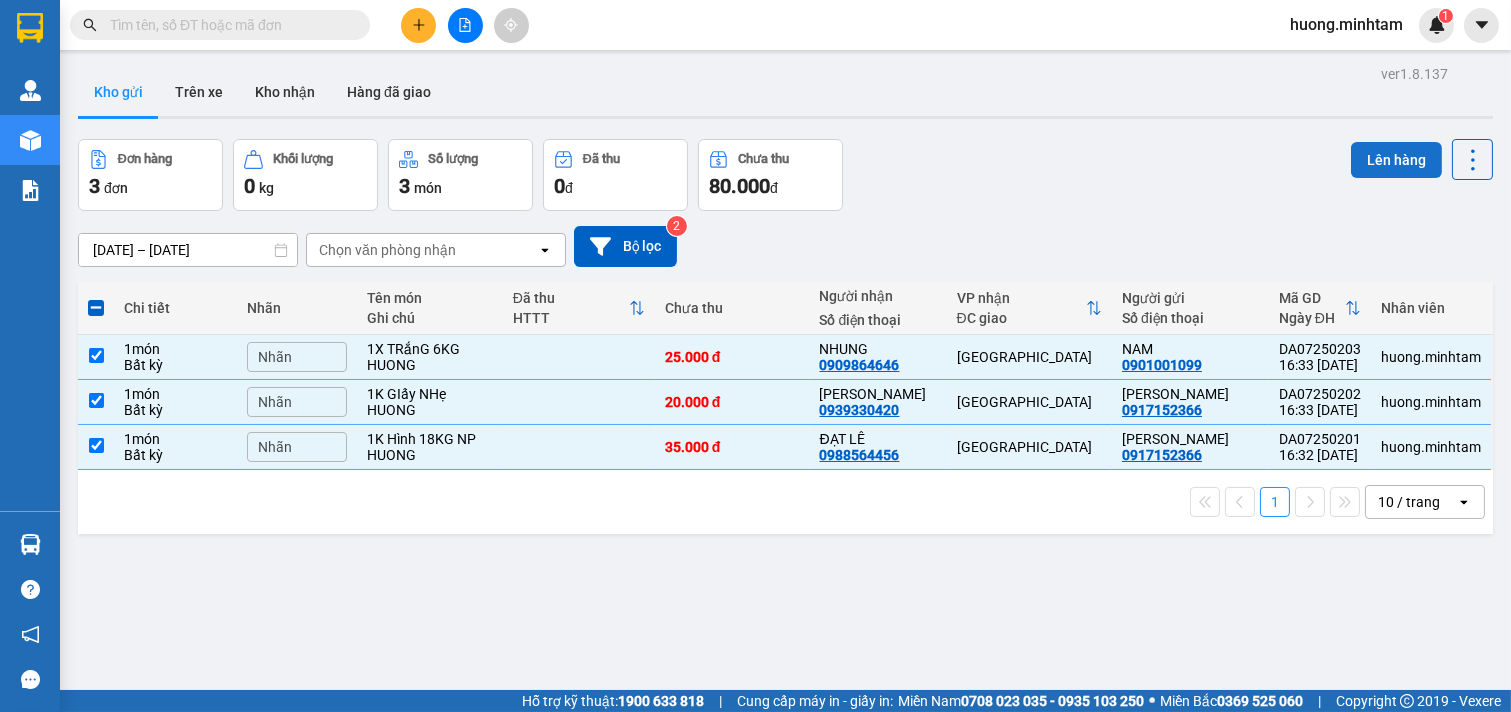 click on "Lên hàng" at bounding box center (1396, 160) 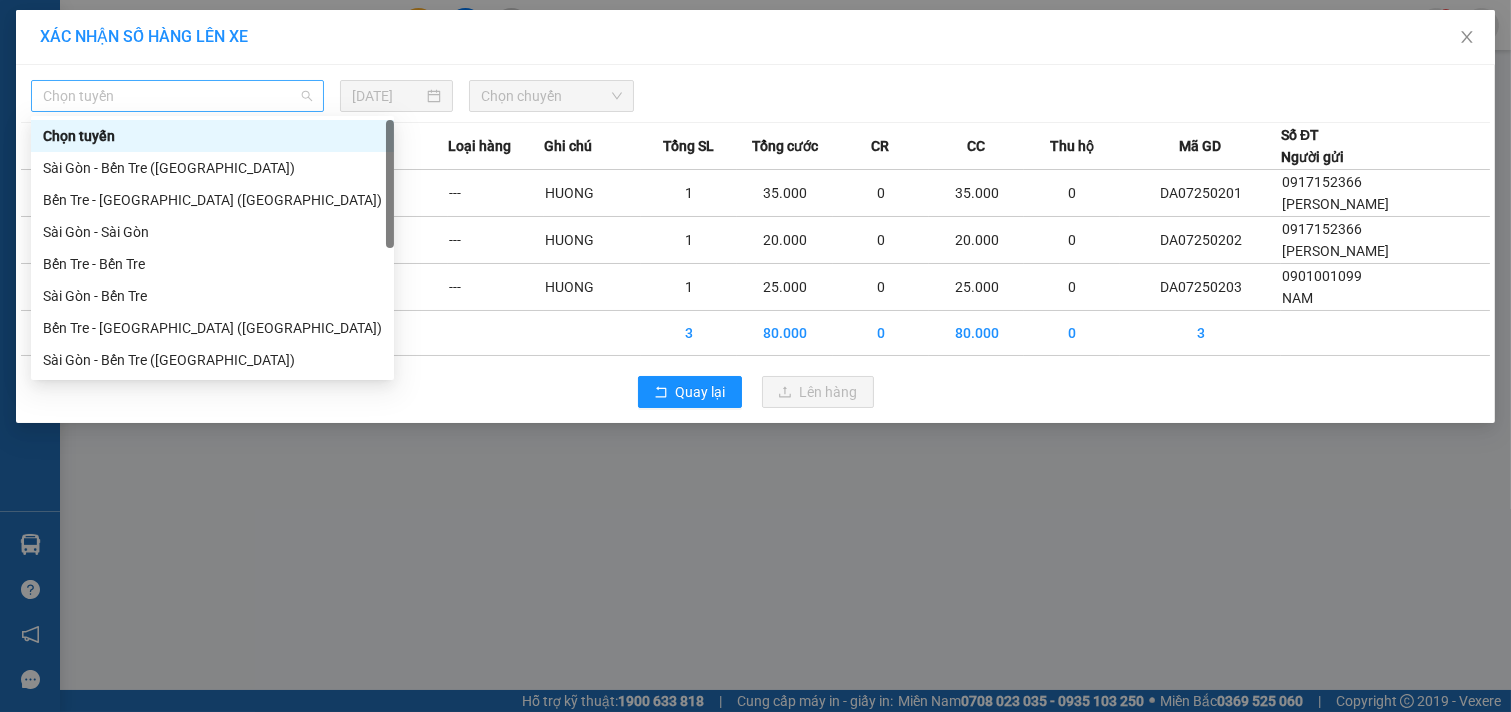 click on "Chọn tuyến" at bounding box center (177, 96) 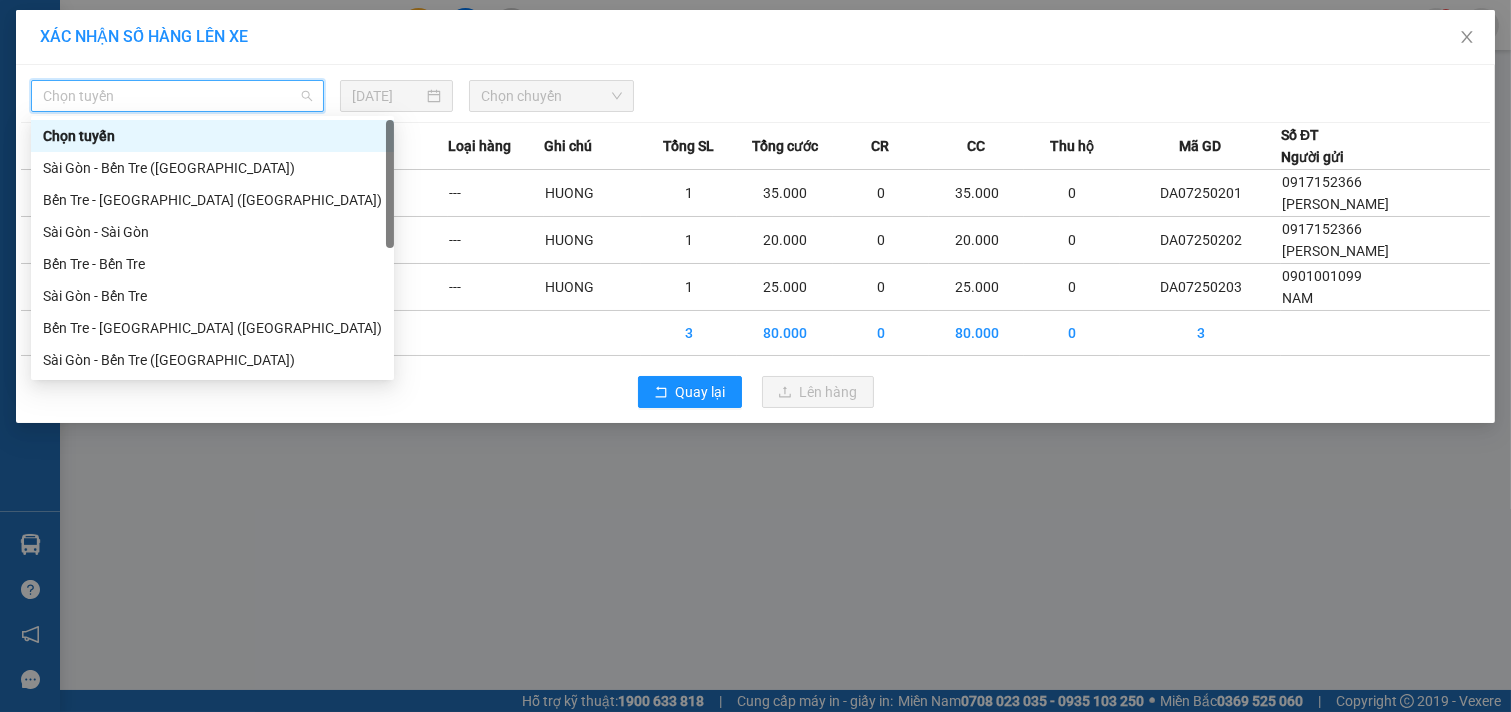 scroll, scrollTop: 32, scrollLeft: 0, axis: vertical 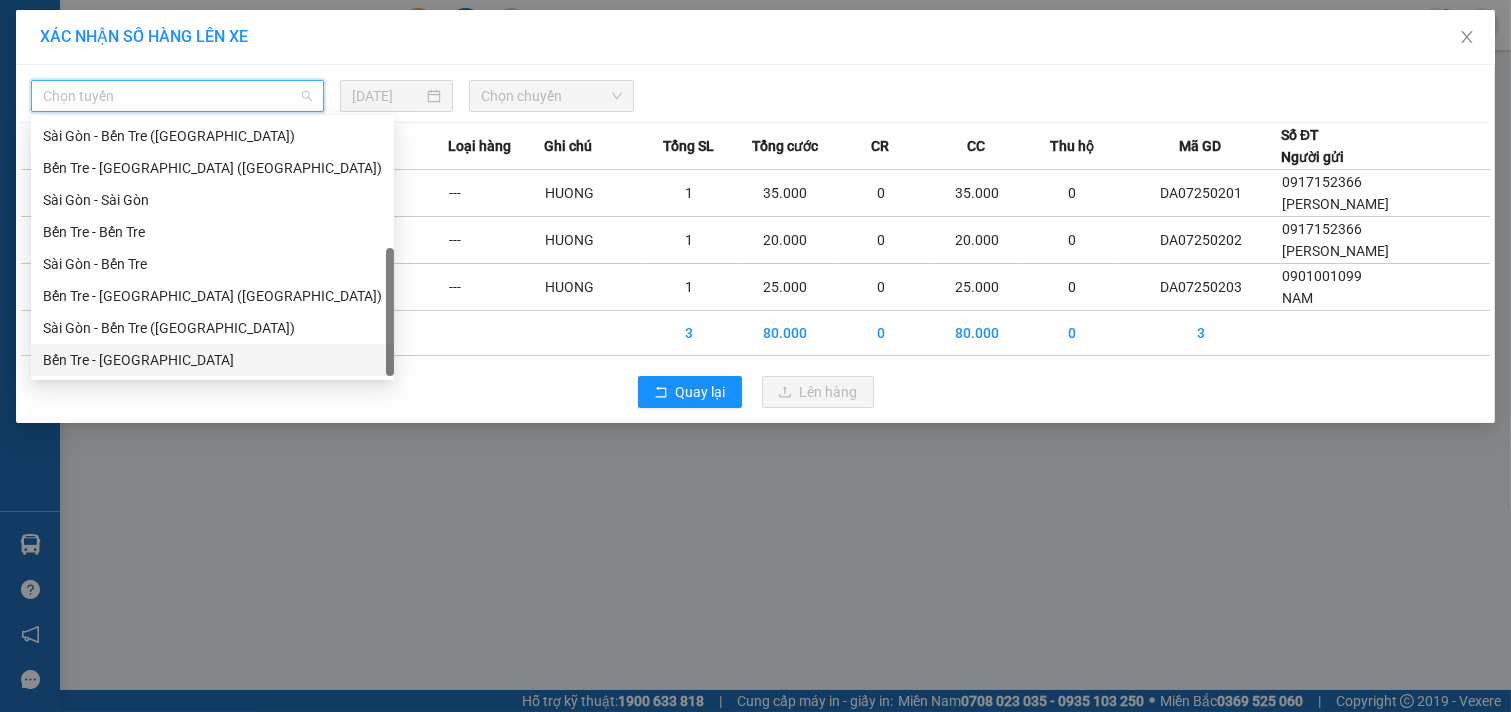 click on "Bến Tre - [GEOGRAPHIC_DATA]" at bounding box center (212, 360) 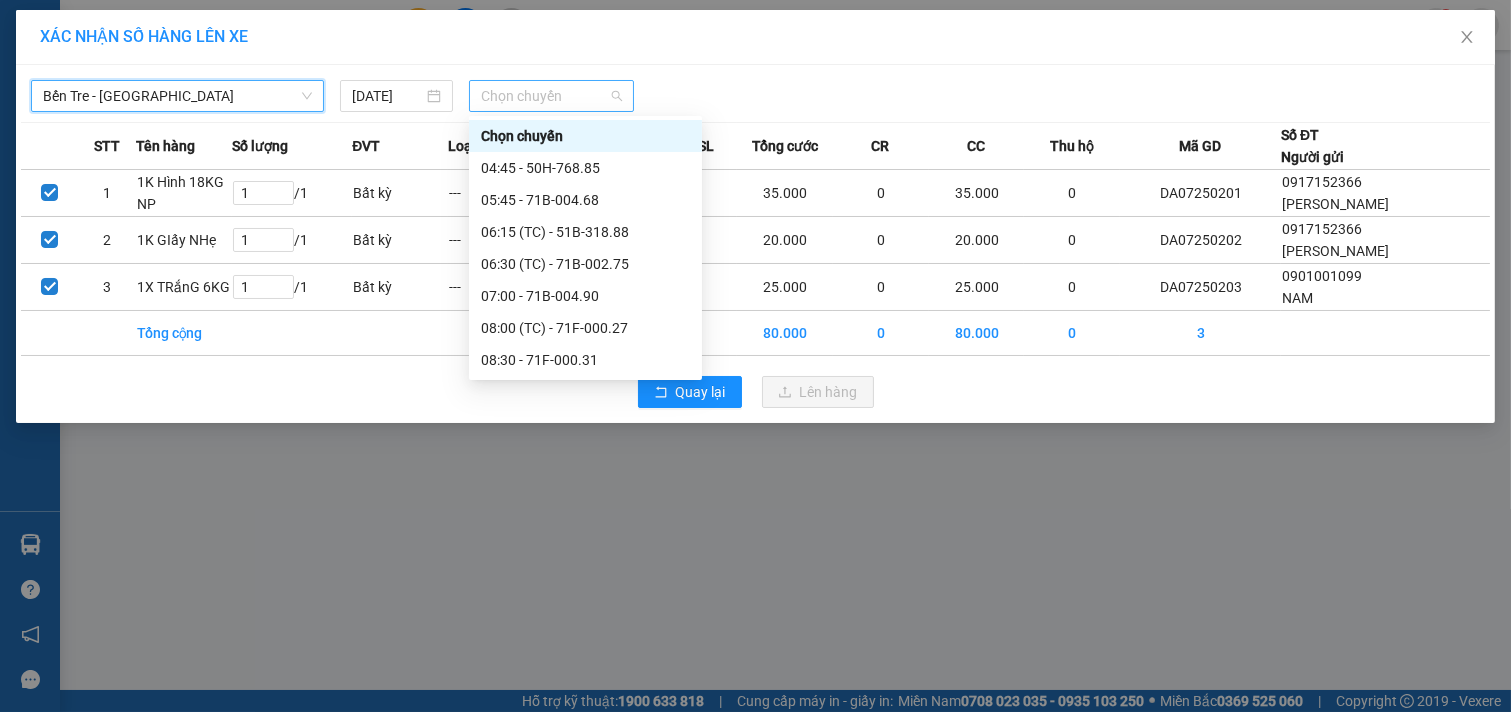 click on "Chọn chuyến" at bounding box center (551, 96) 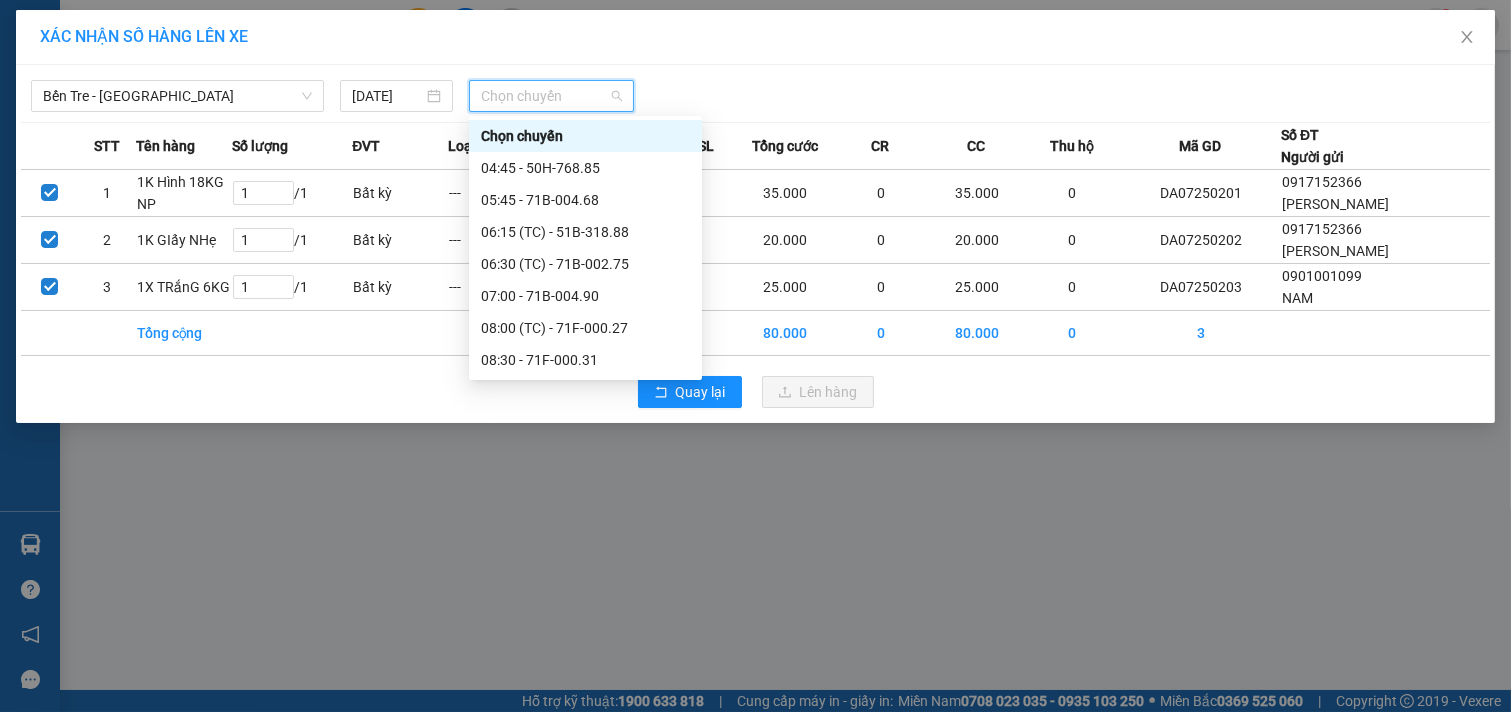 scroll, scrollTop: 444, scrollLeft: 0, axis: vertical 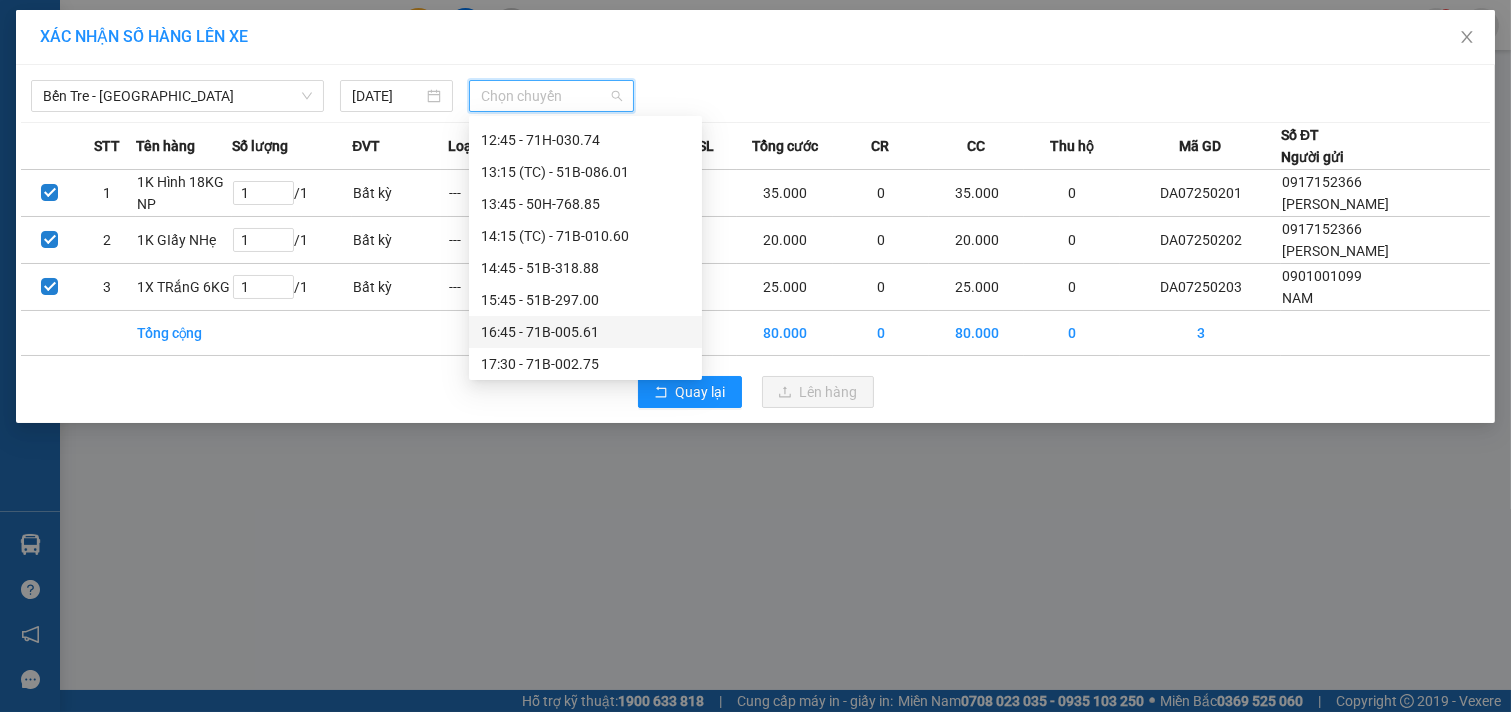 click on "16:45     - 71B-005.61" at bounding box center (585, 332) 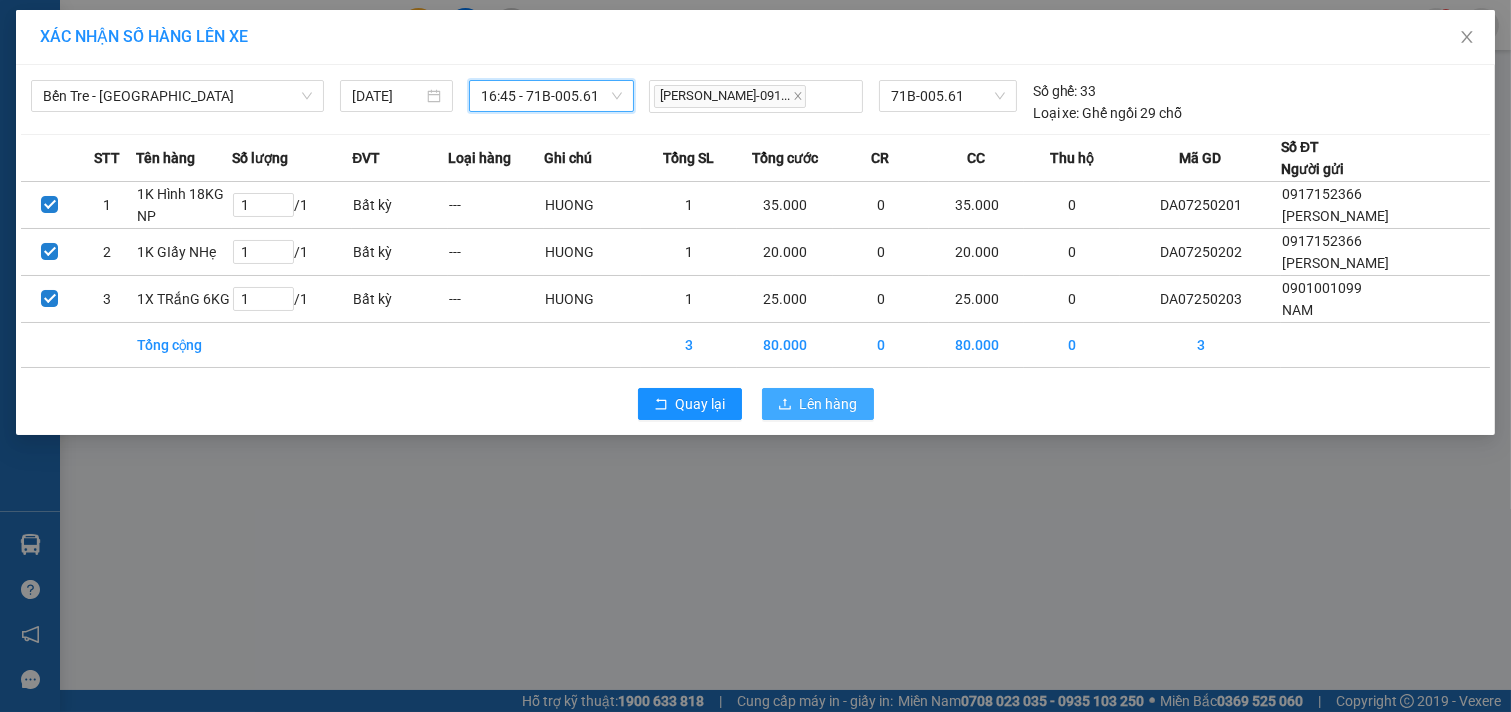 click on "Lên hàng" at bounding box center (829, 404) 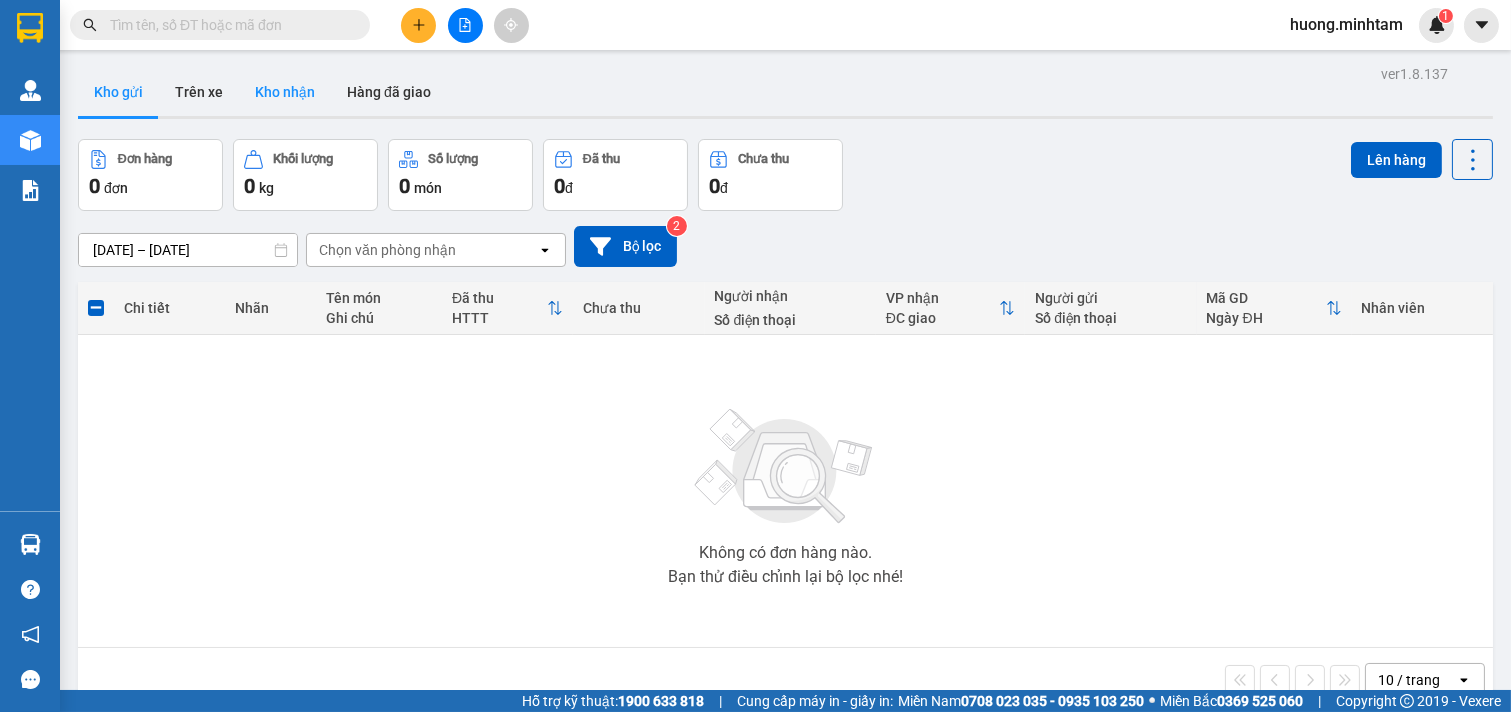 click on "Kho nhận" at bounding box center [285, 92] 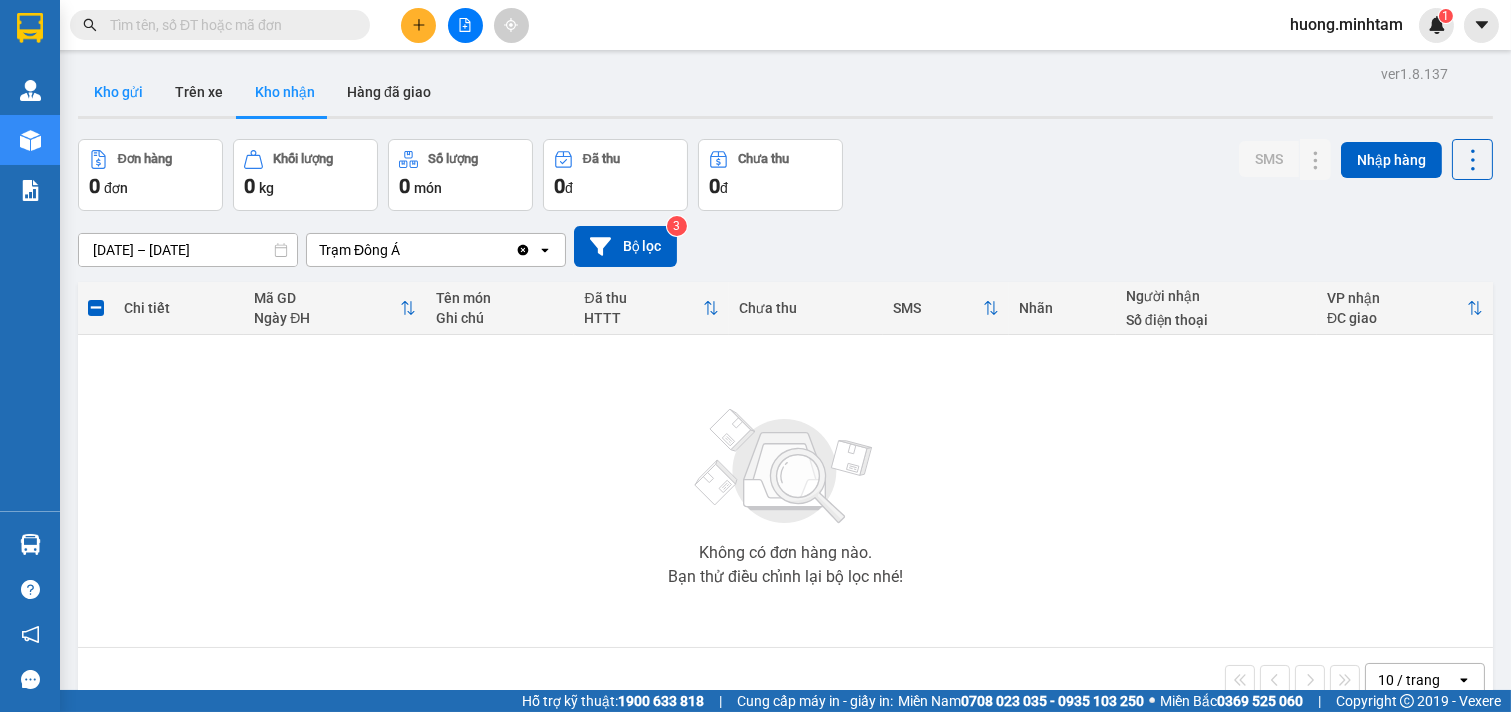 drag, startPoint x: 208, startPoint y: 104, endPoint x: 136, endPoint y: 104, distance: 72 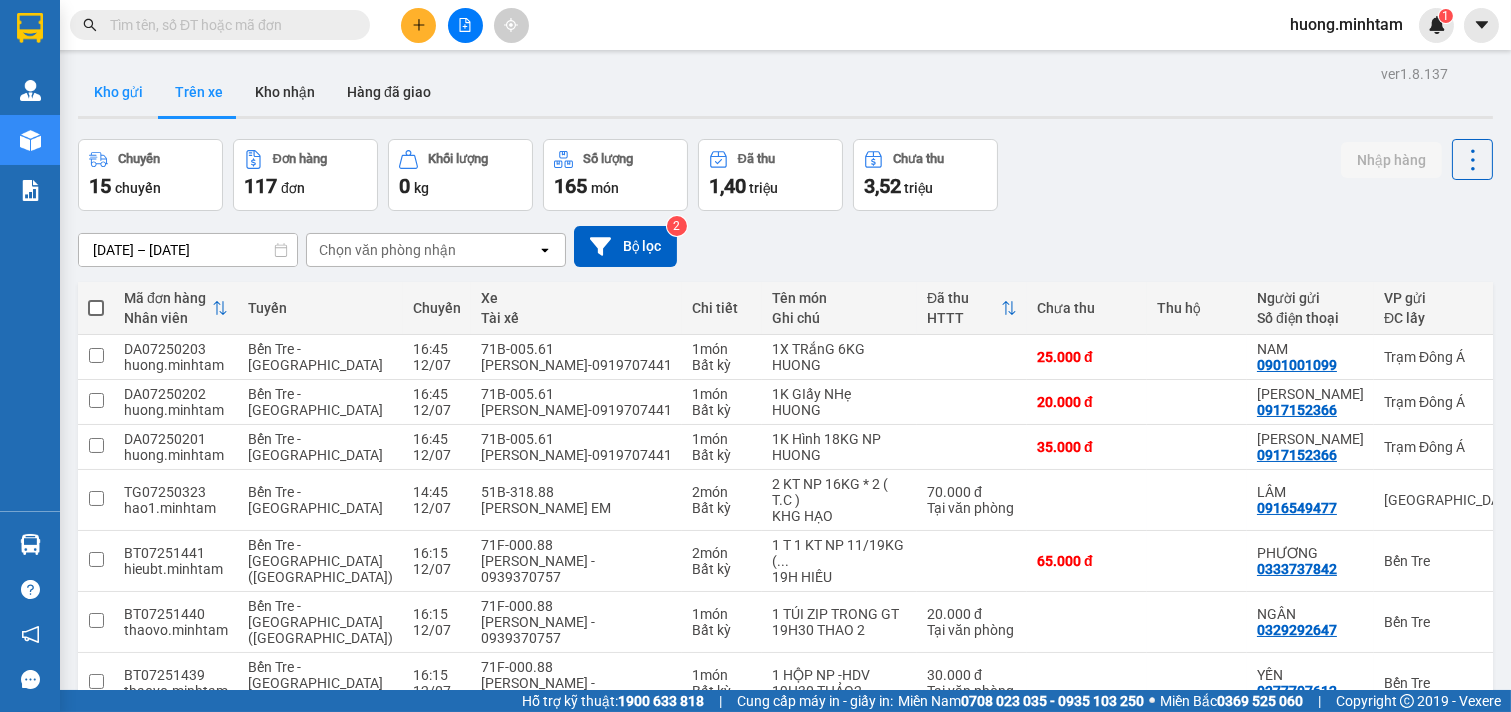 click on "Kho gửi" at bounding box center [118, 92] 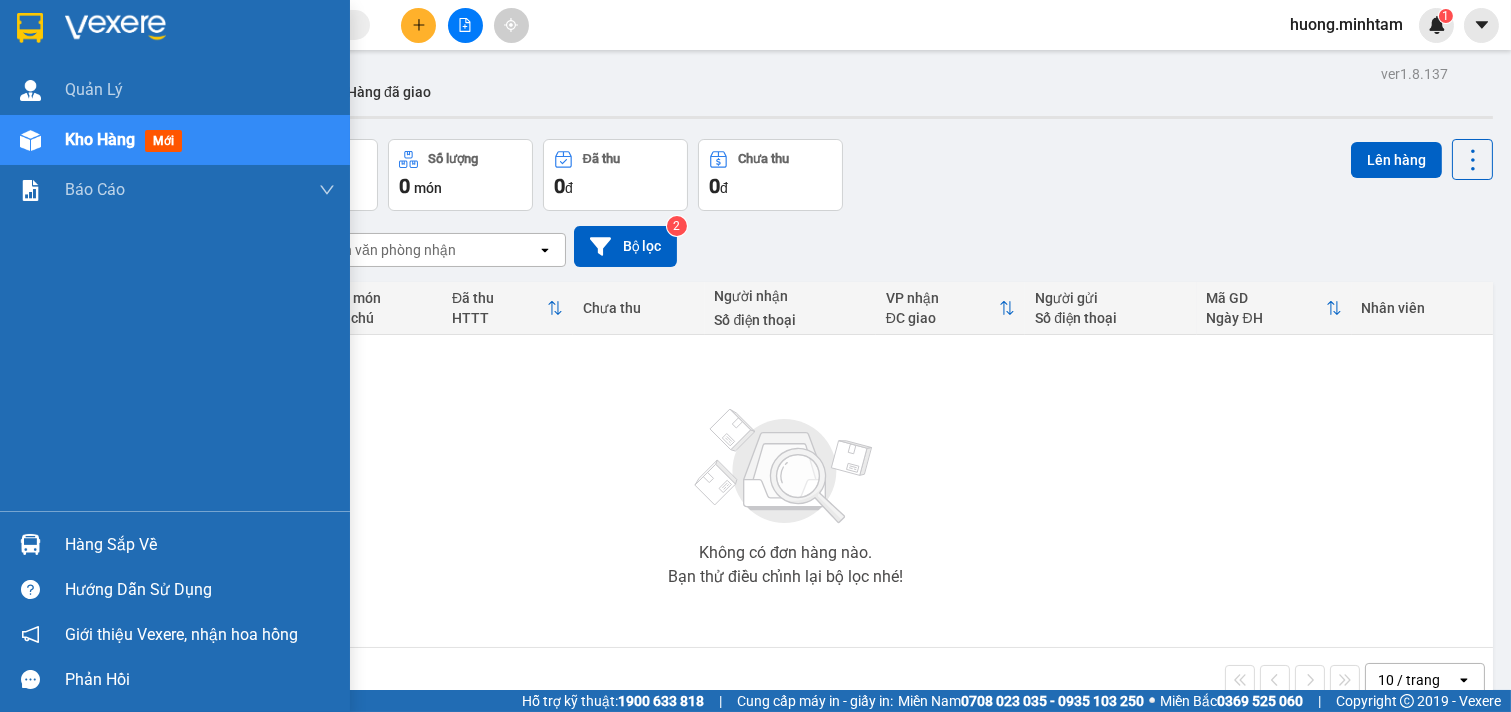click on "Hàng sắp về" at bounding box center [200, 545] 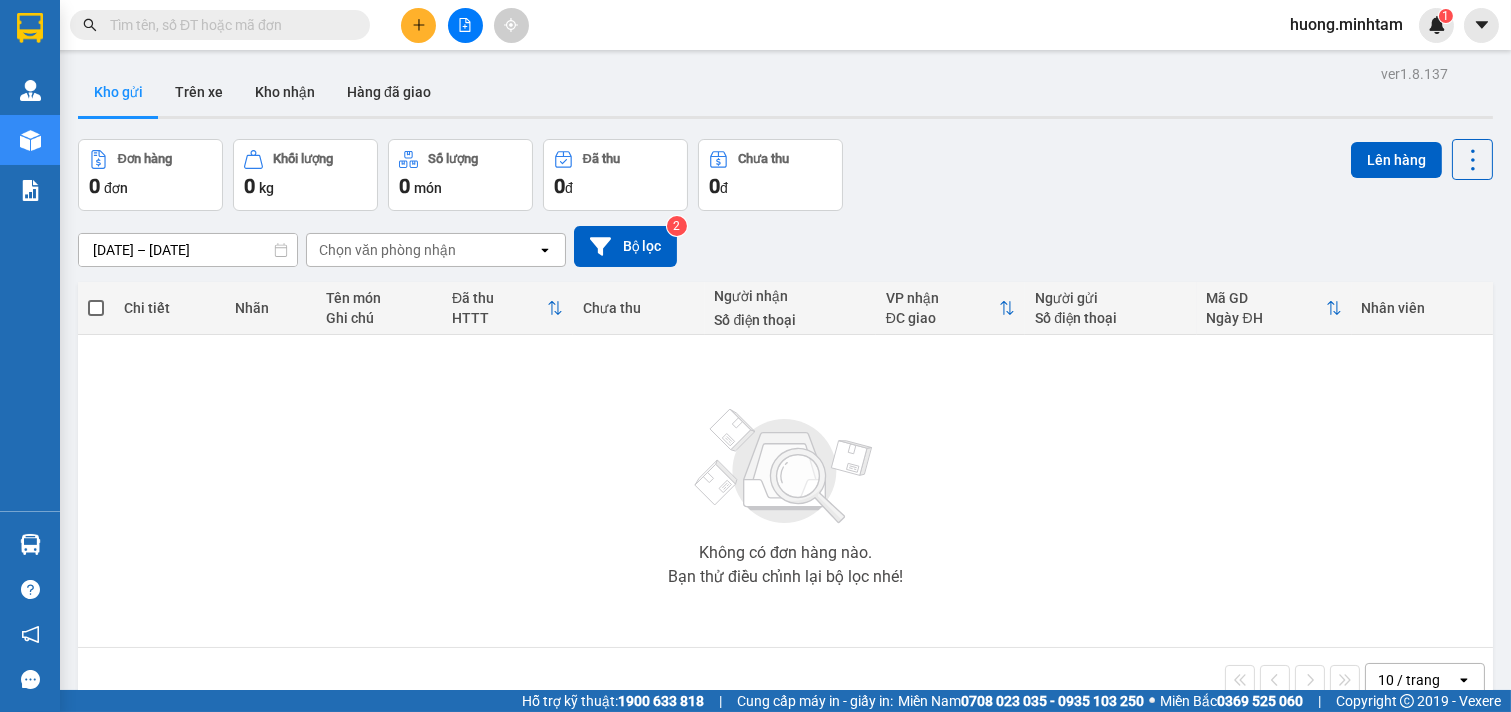 click on "Kết quả tìm kiếm ( 0 )  Bộ lọc  No Data huong.minhtam 1     Quản [PERSON_NAME] hàng mới     Báo cáo BC giao hàng (nhân viên) BC hàng tồn Báo cáo dòng tiền (nhân viên) Doanh số tạo đơn theo VP gửi (nhân viên) Hàng sắp về Hướng dẫn sử dụng Giới thiệu [PERSON_NAME], nhận hoa hồng Phản hồi Phần mềm hỗ trợ bạn tốt chứ? ver  1.8.137 Kho gửi Trên xe Kho nhận Hàng đã giao Đơn hàng 0 đơn Khối lượng 0 kg Số lượng 0 món Đã thu 0  đ Chưa thu 0  đ Lên hàng [DATE] – [DATE] Press the down arrow key to interact with the calendar and select a date. Press the escape button to close the calendar. Selected date range is from [DATE] to [DATE]. Chọn văn phòng nhận open Bộ lọc 2 Chi tiết Nhãn Tên món Ghi chú Đã thu HTTT Chưa thu Người nhận Số điện thoại VP nhận ĐC giao Người gửi Số điện thoại Mã GD Ngày ĐH Nhân viên Không có đơn hàng nào. 10 / trang open |" at bounding box center (755, 356) 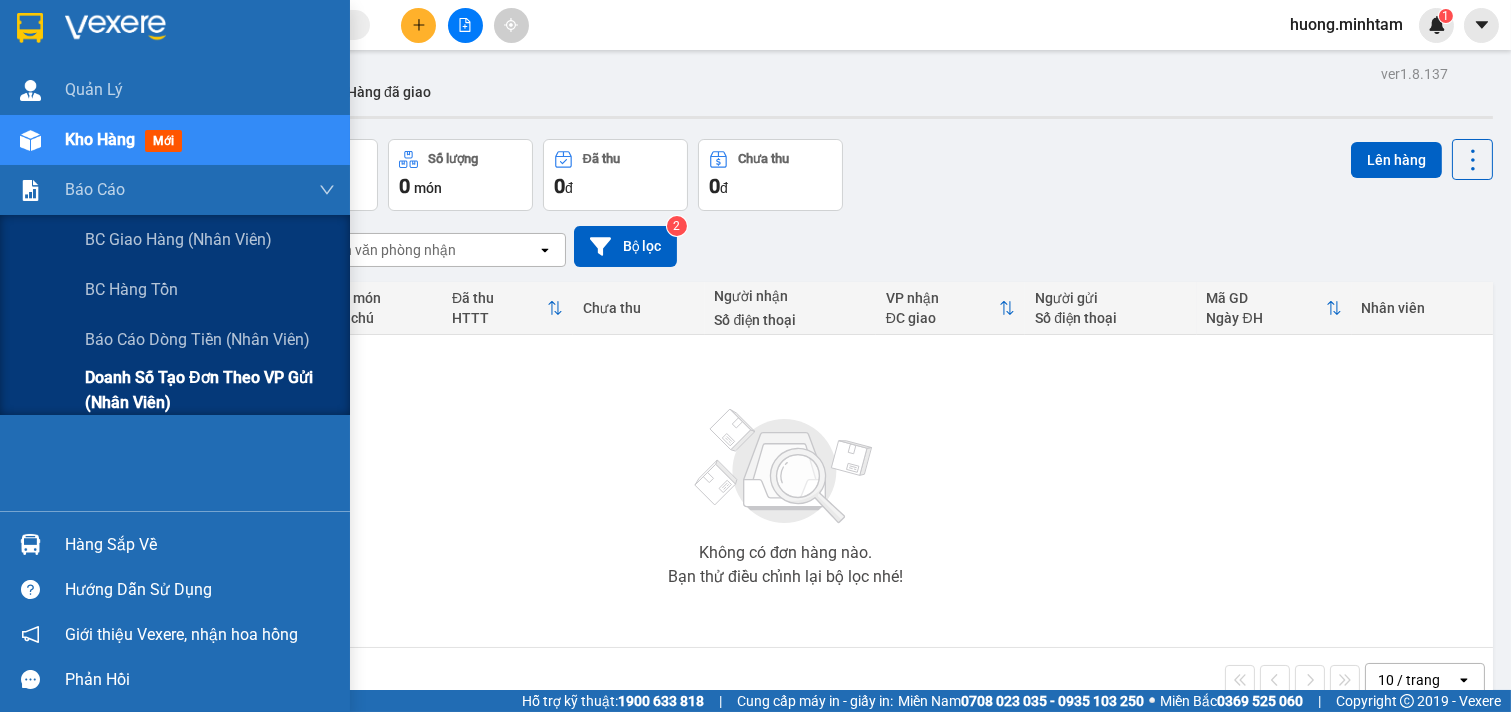 click on "Doanh số tạo đơn theo VP gửi (nhân viên)" at bounding box center (210, 390) 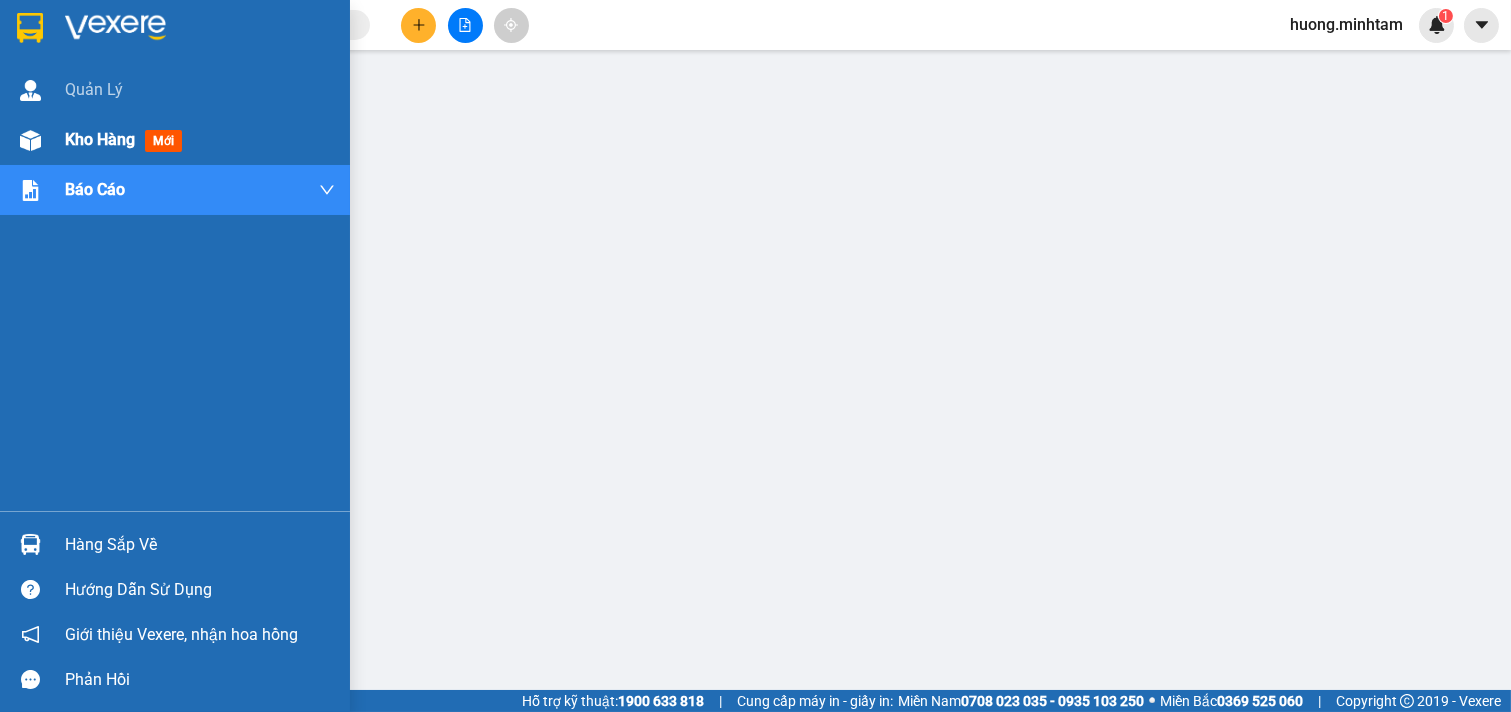 click on "Kho hàng mới" at bounding box center (175, 140) 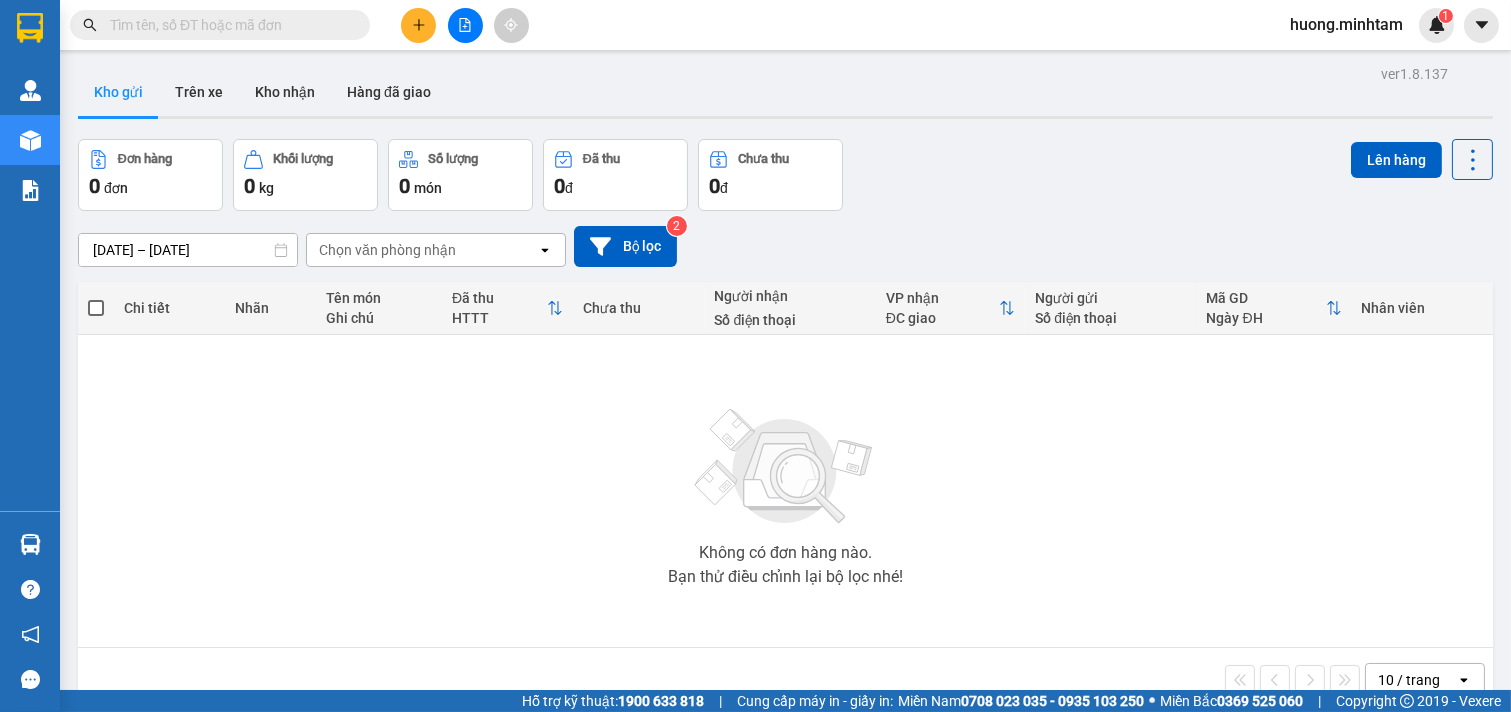 click 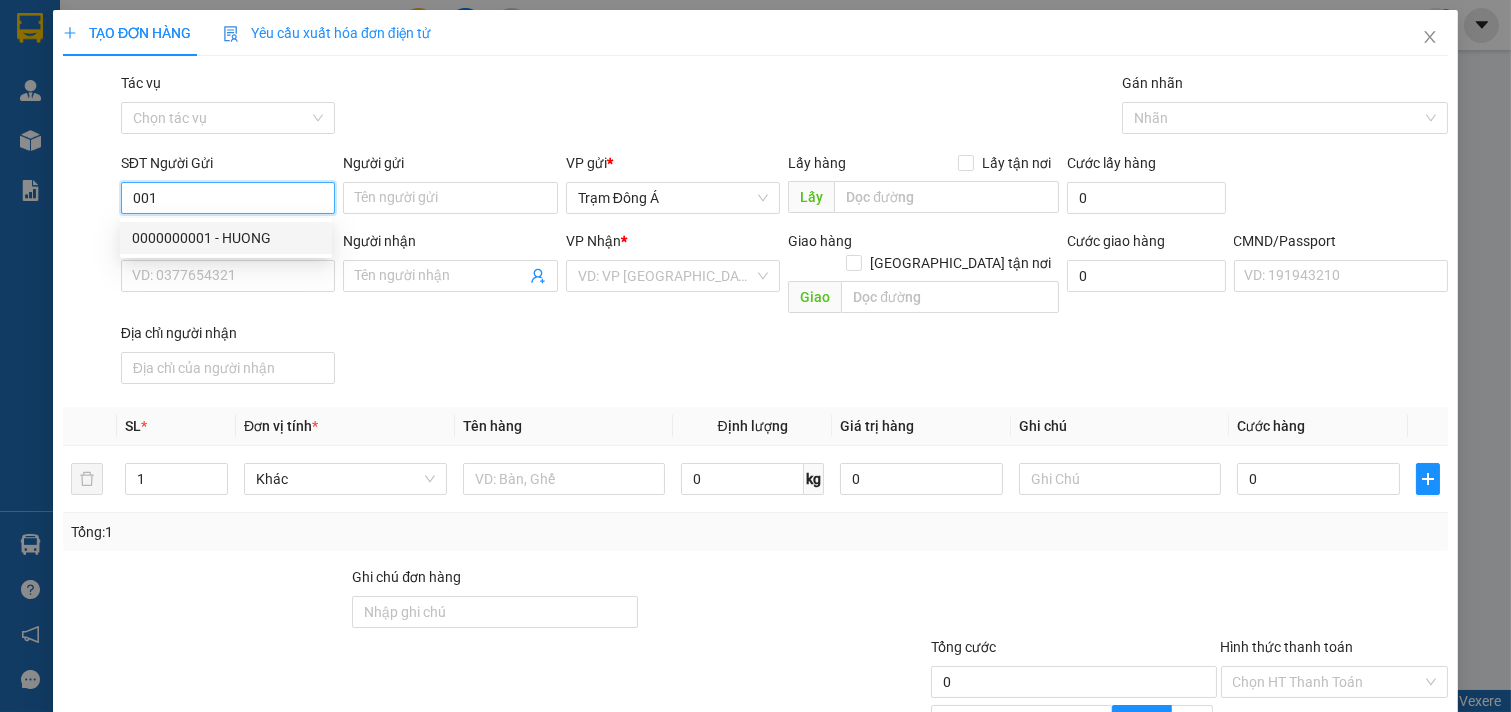click on "0000000001 - HUONG" at bounding box center [226, 238] 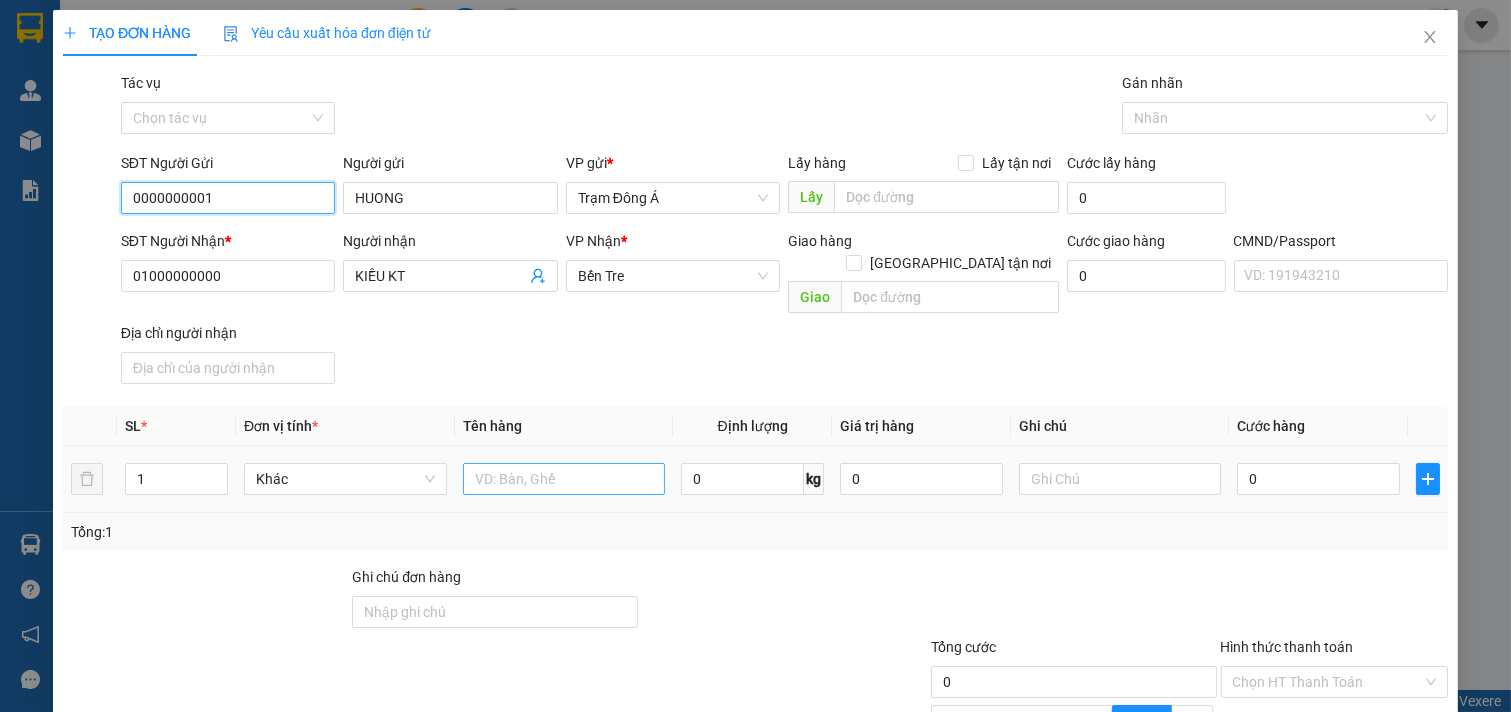 type on "0000000001" 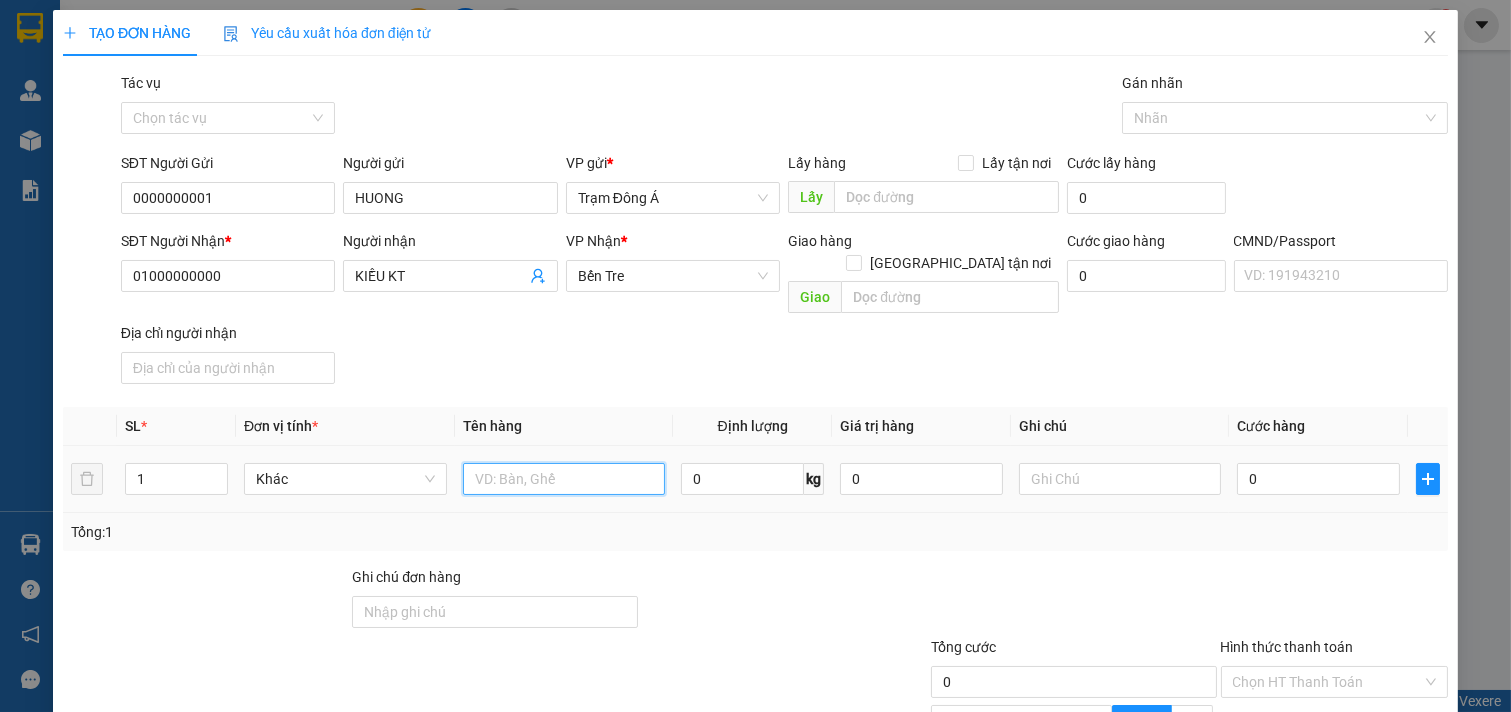 click at bounding box center [564, 479] 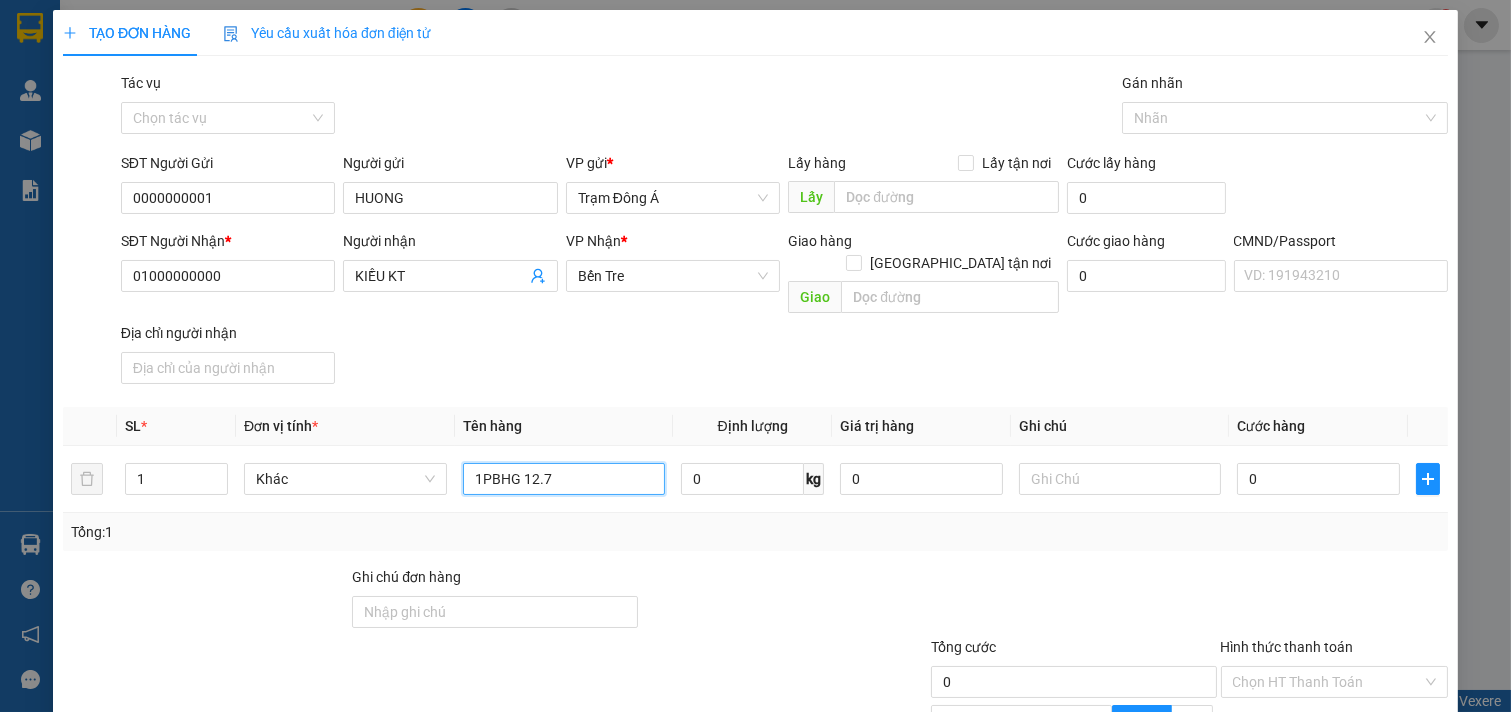 scroll, scrollTop: 200, scrollLeft: 0, axis: vertical 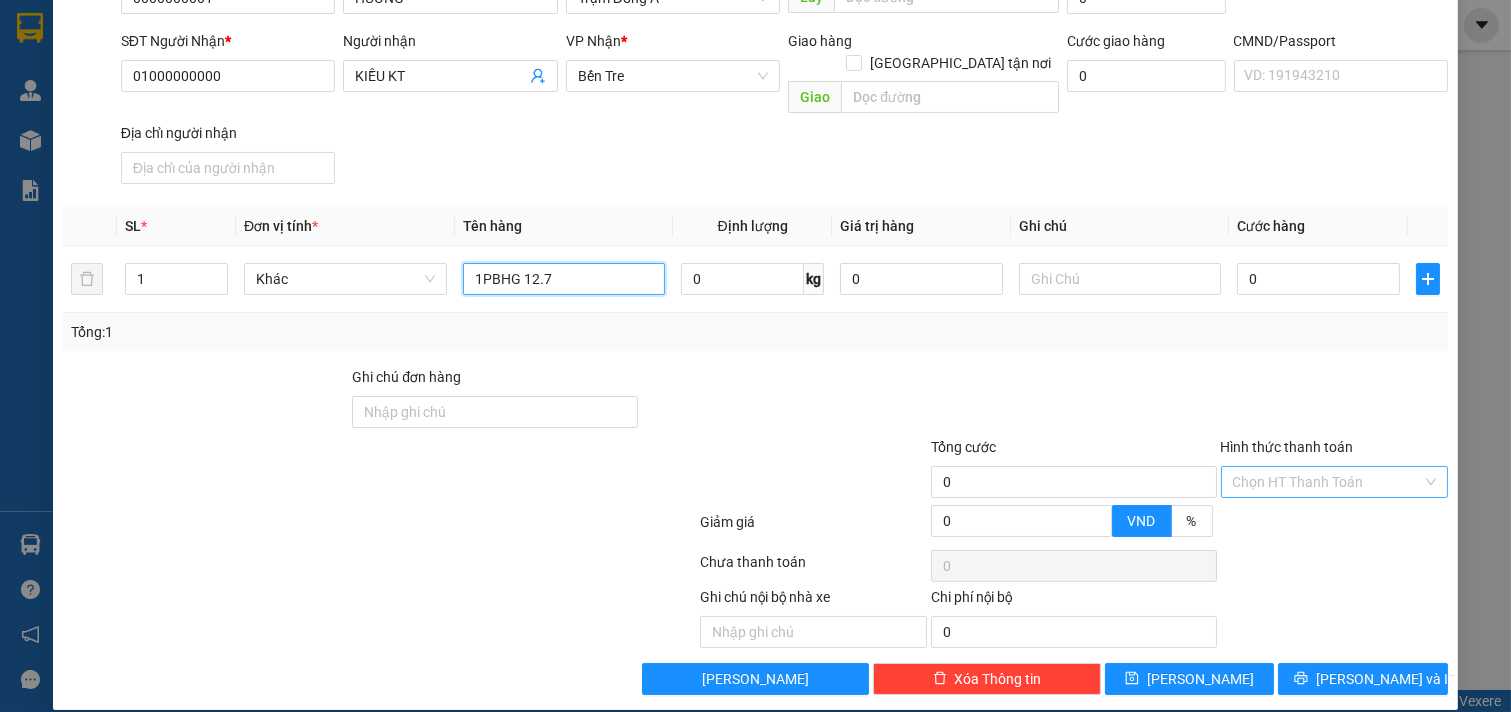 type on "1PBHG 12.7" 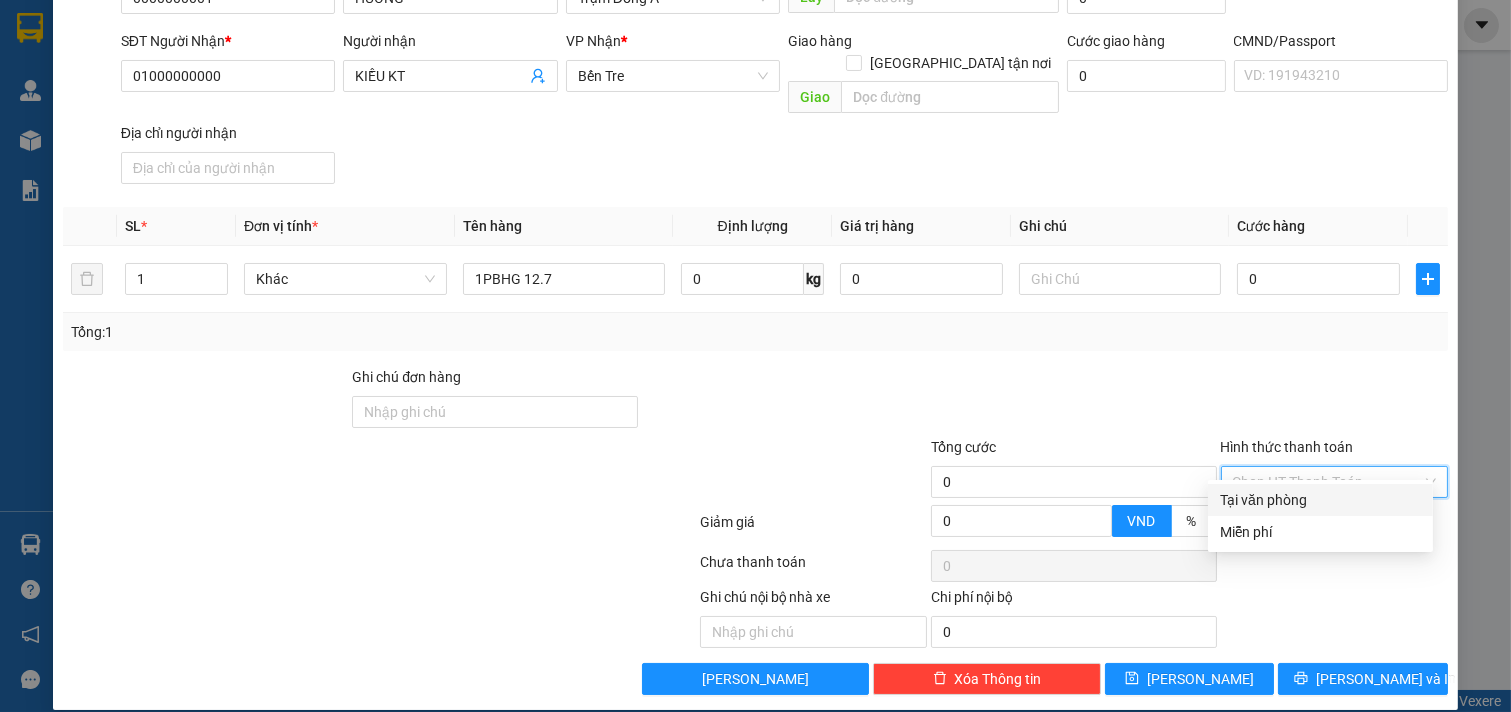 click on "Hình thức thanh toán" at bounding box center (1328, 482) 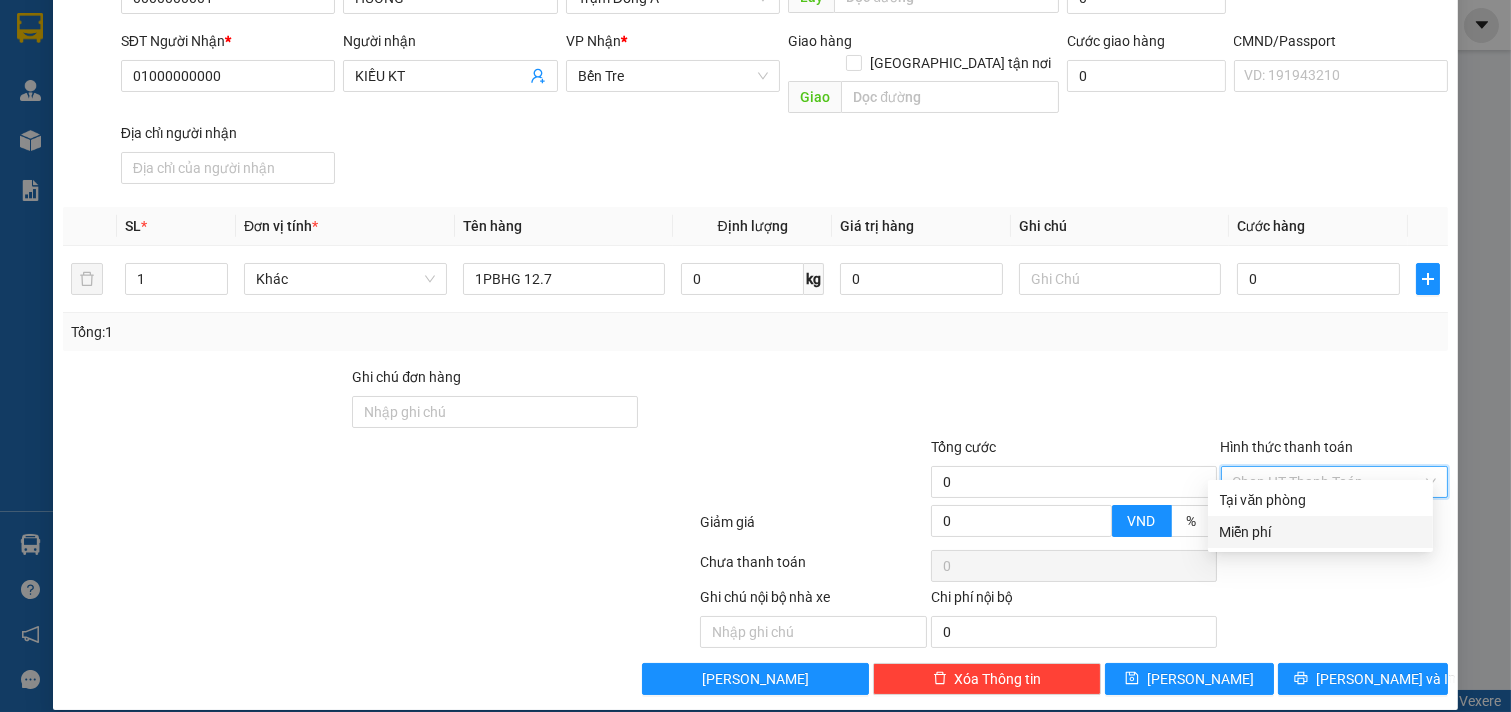 click on "Miễn phí" at bounding box center (1320, 532) 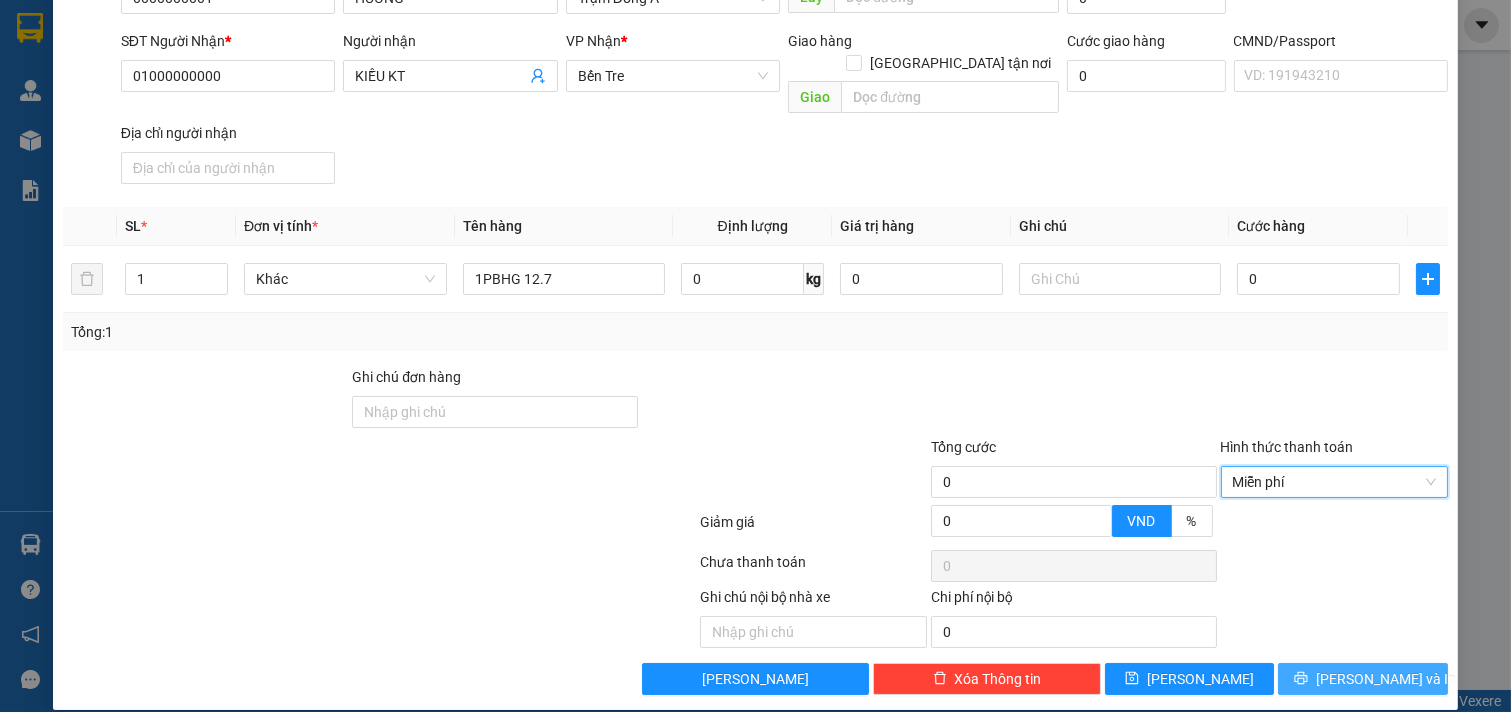 click on "[PERSON_NAME] và In" at bounding box center (1386, 679) 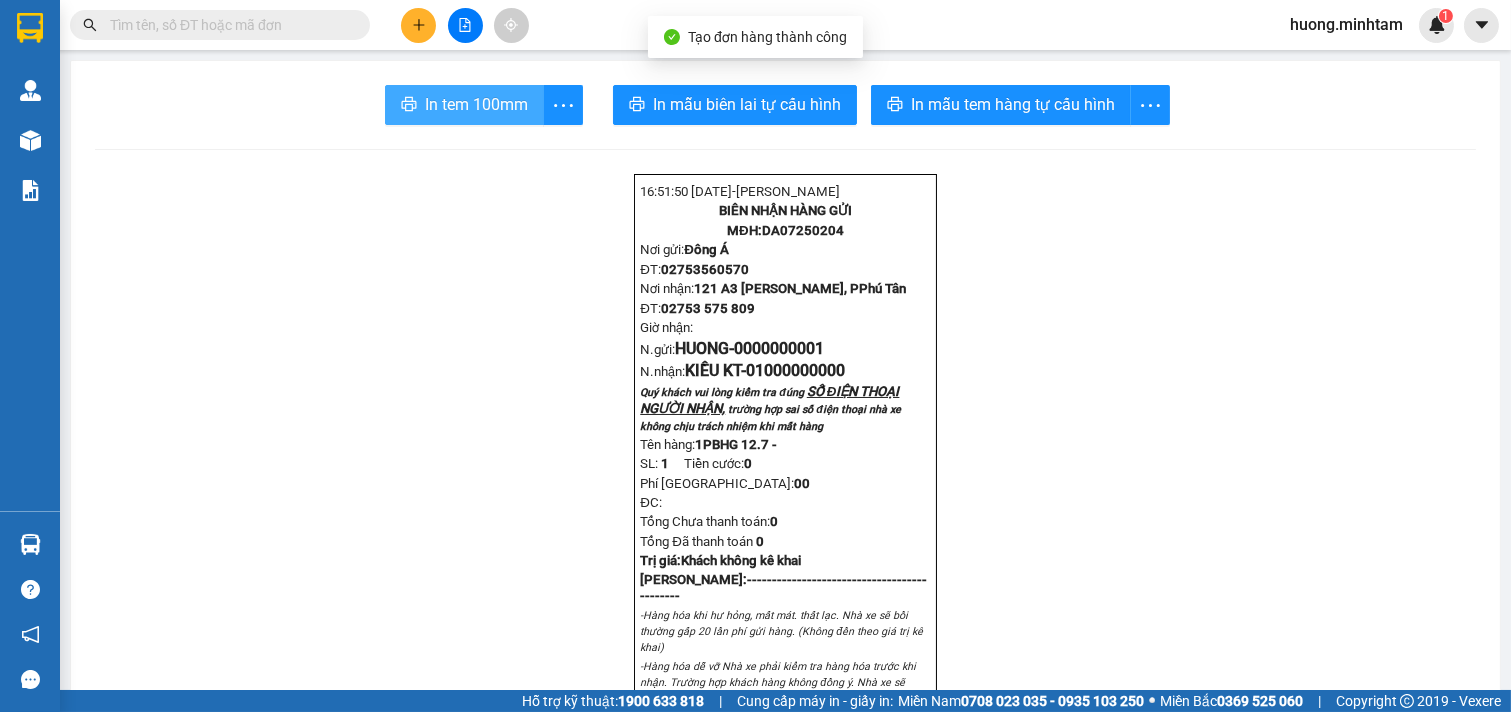 click on "In tem 100mm" at bounding box center (476, 104) 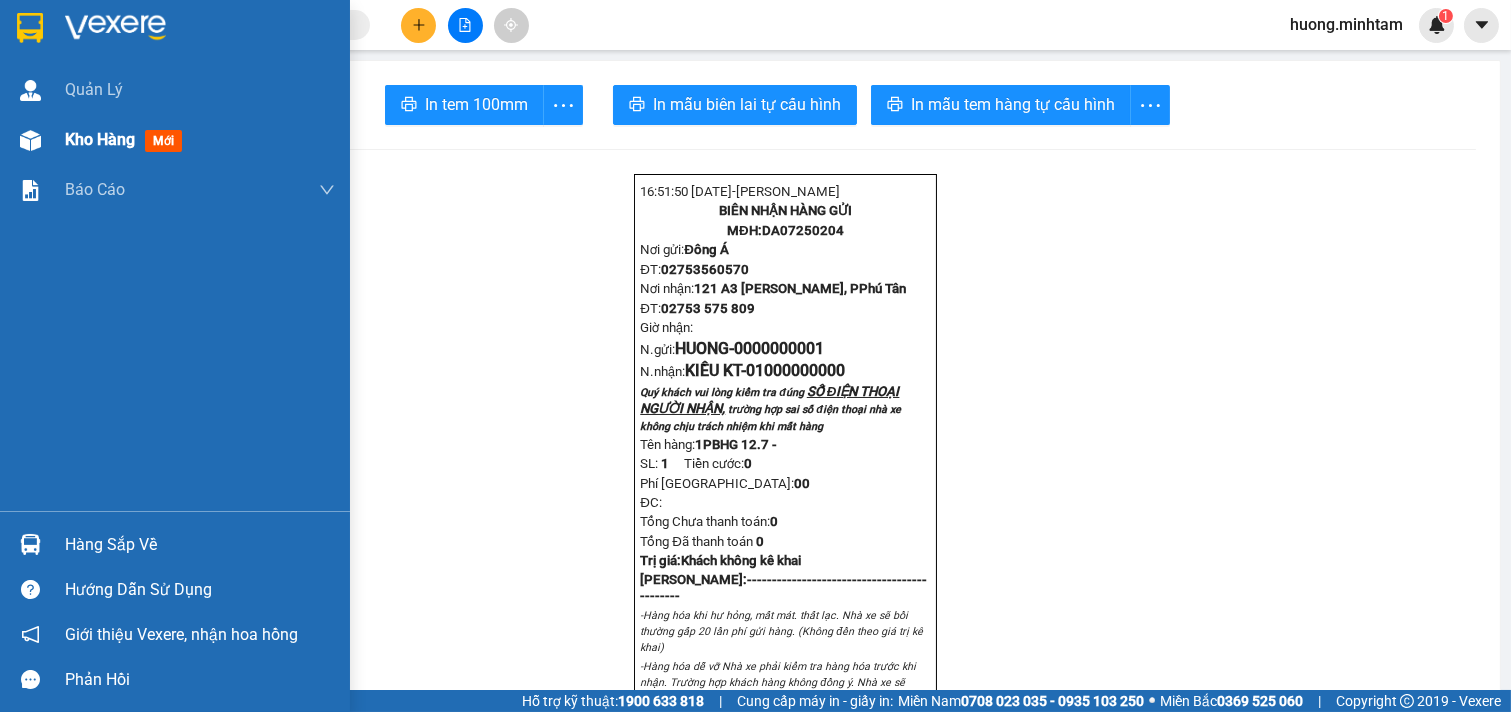 click on "Kho hàng" at bounding box center (100, 139) 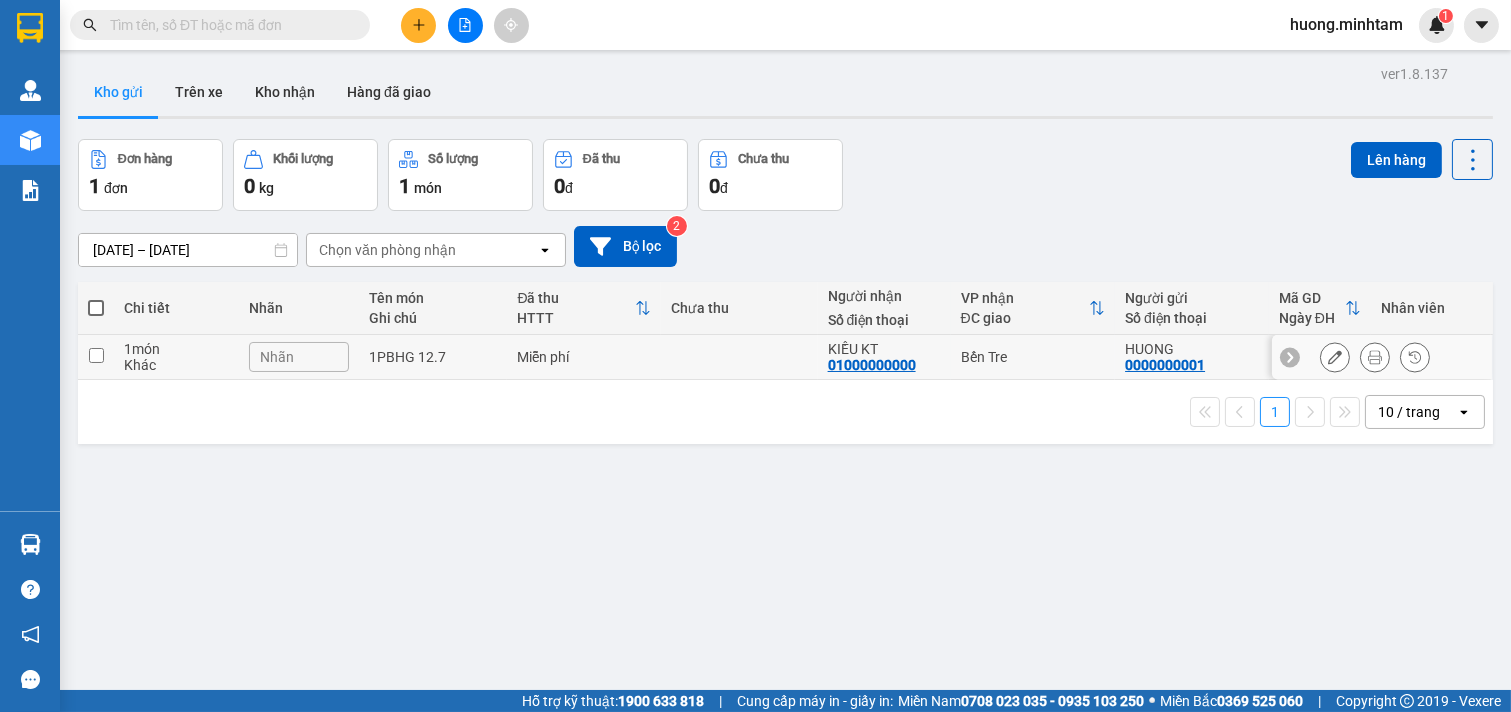 click at bounding box center (96, 357) 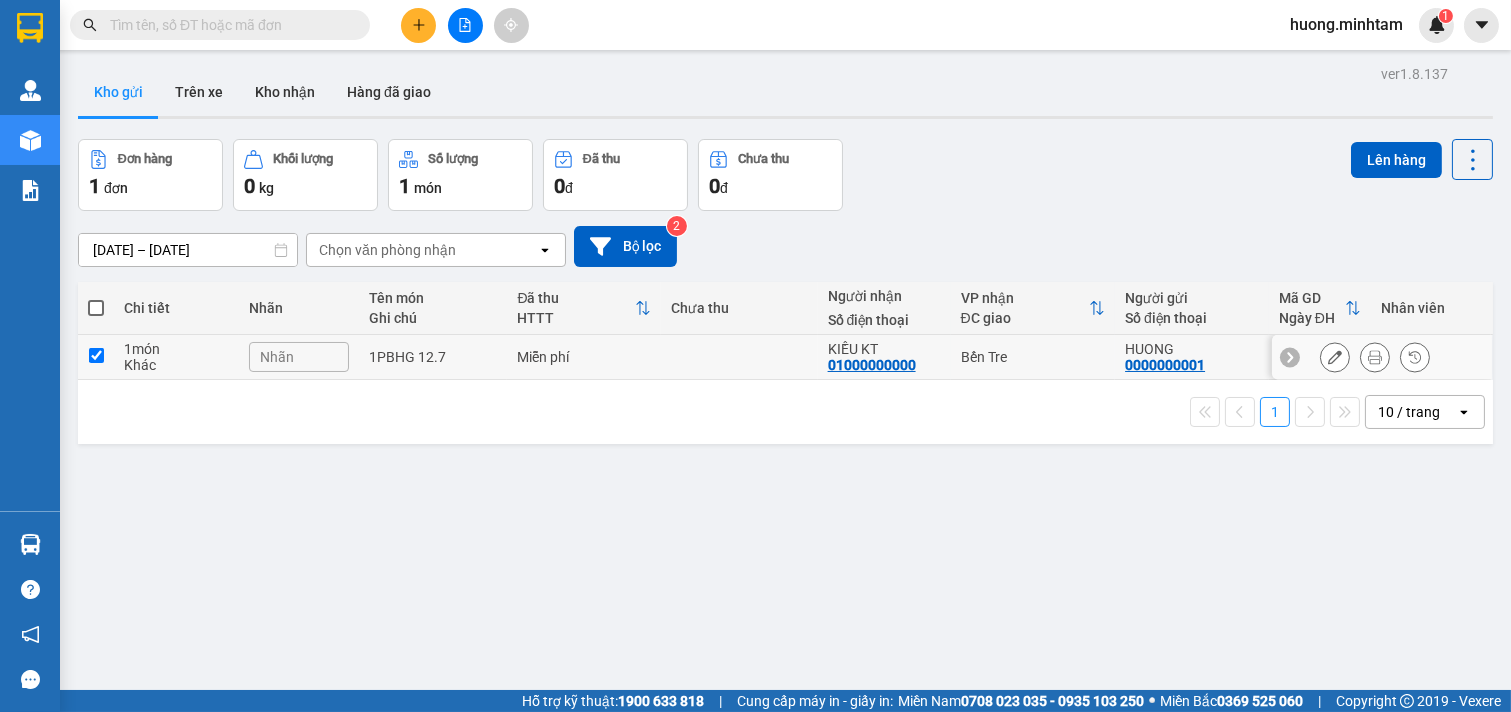 checkbox on "true" 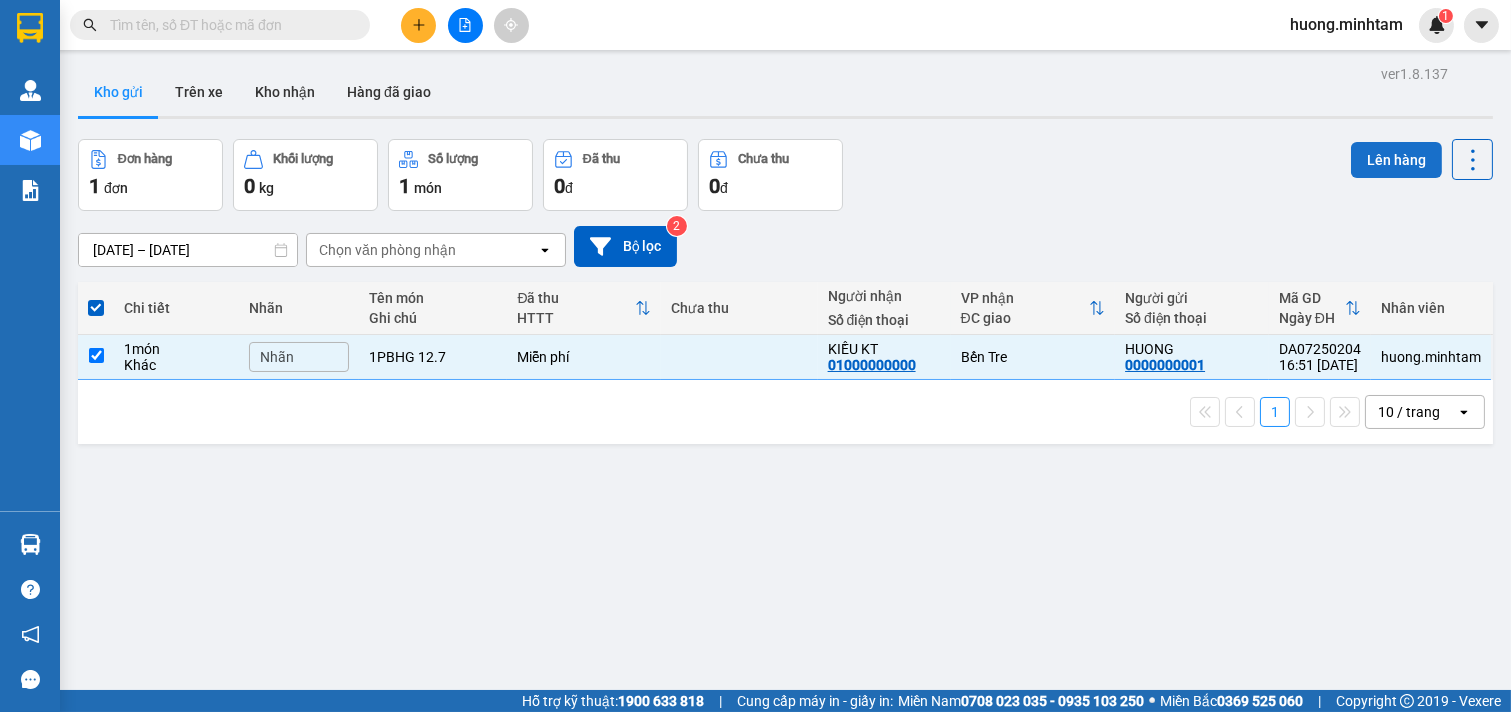click on "Lên hàng" at bounding box center (1396, 160) 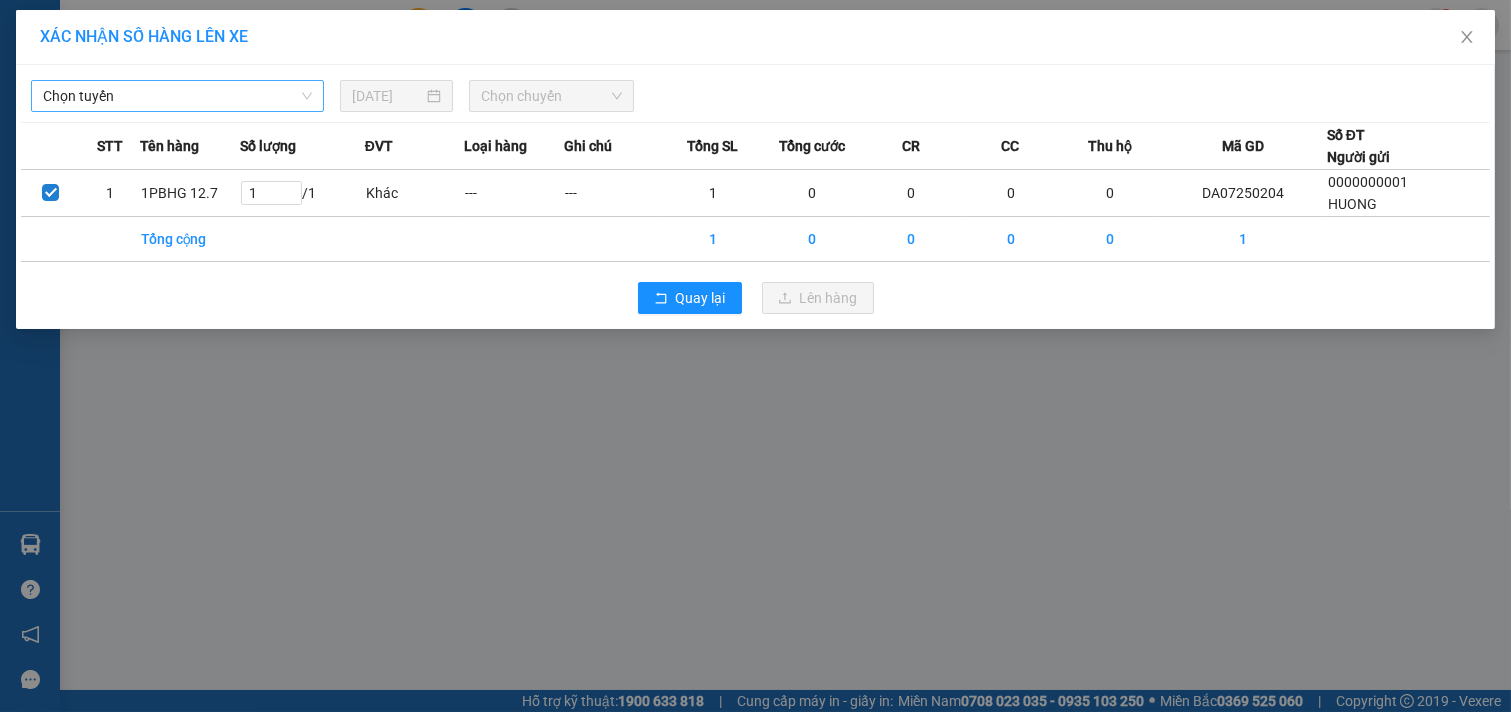 click on "Chọn tuyến" at bounding box center (177, 96) 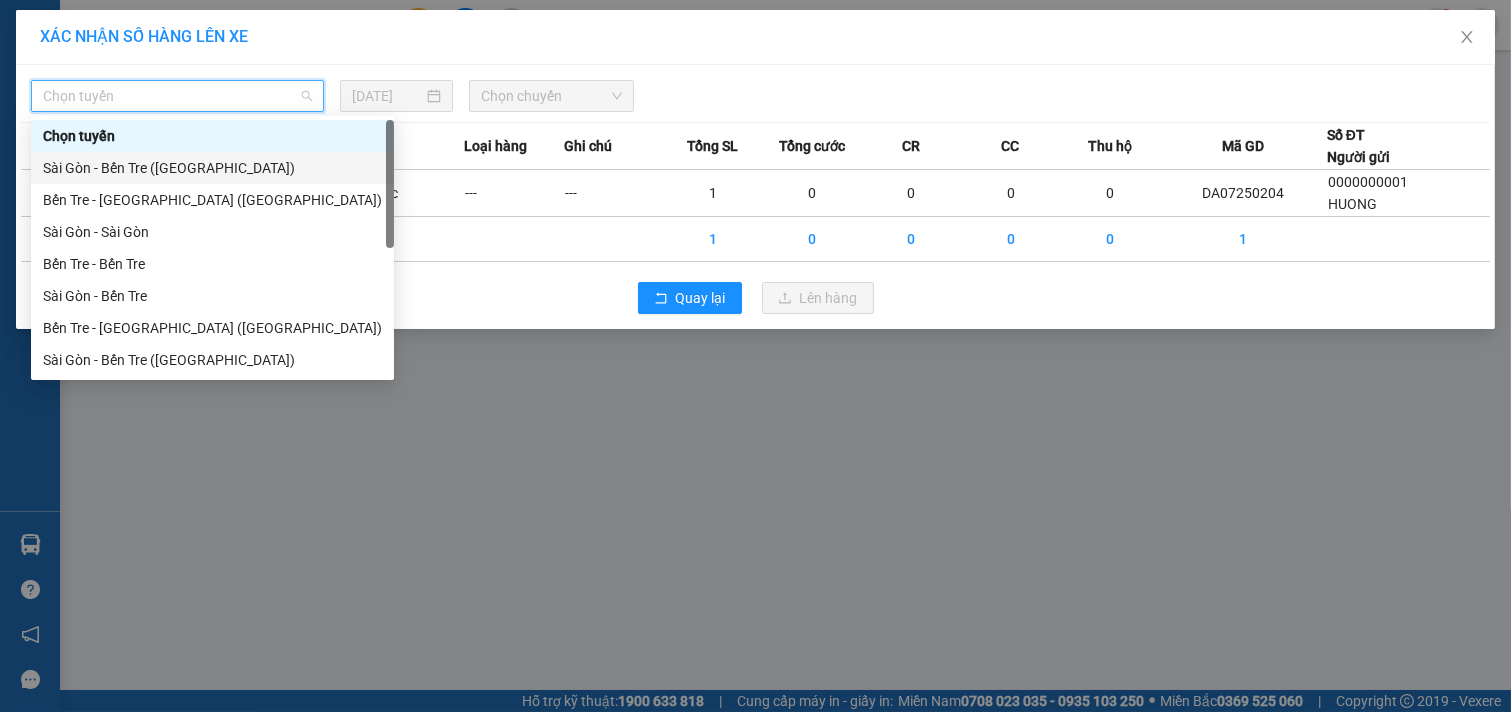 scroll, scrollTop: 32, scrollLeft: 0, axis: vertical 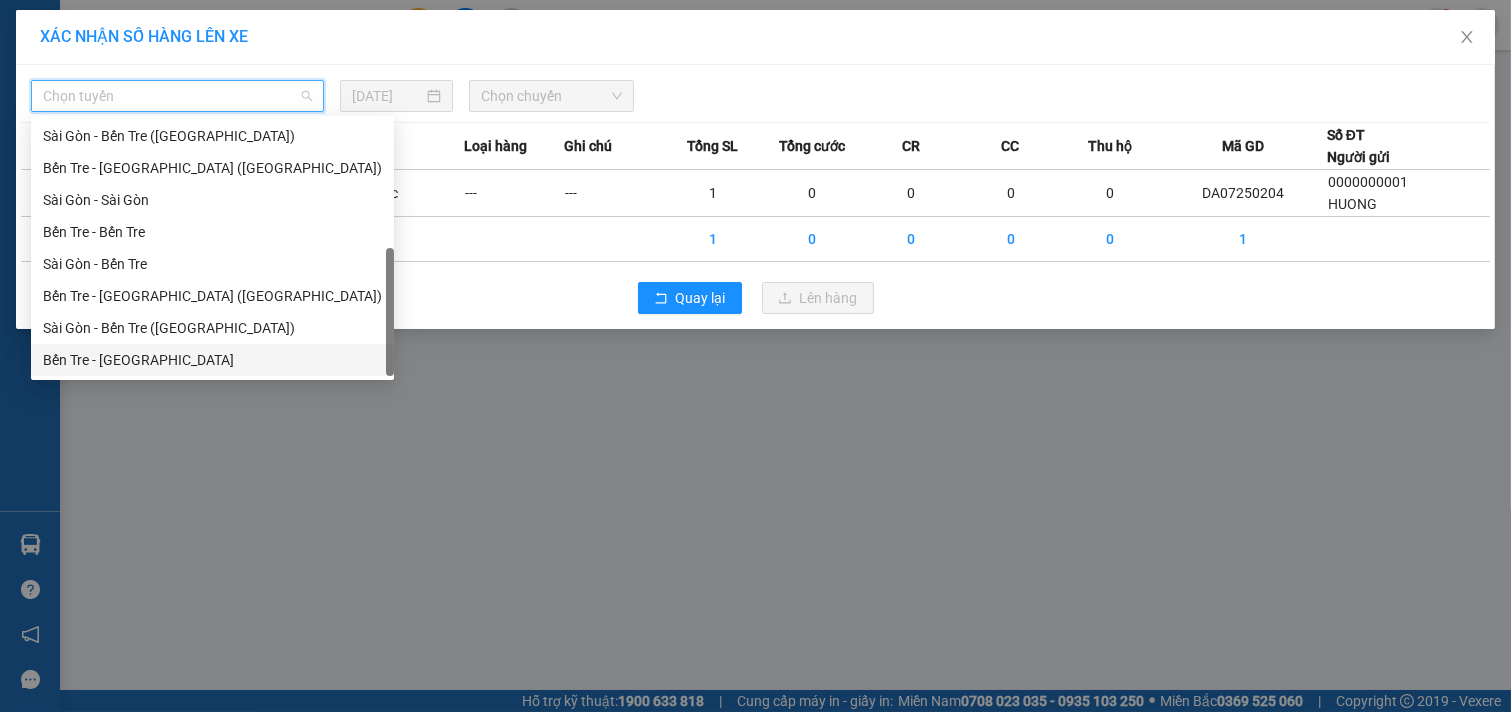click on "Bến Tre - [GEOGRAPHIC_DATA]" at bounding box center (212, 360) 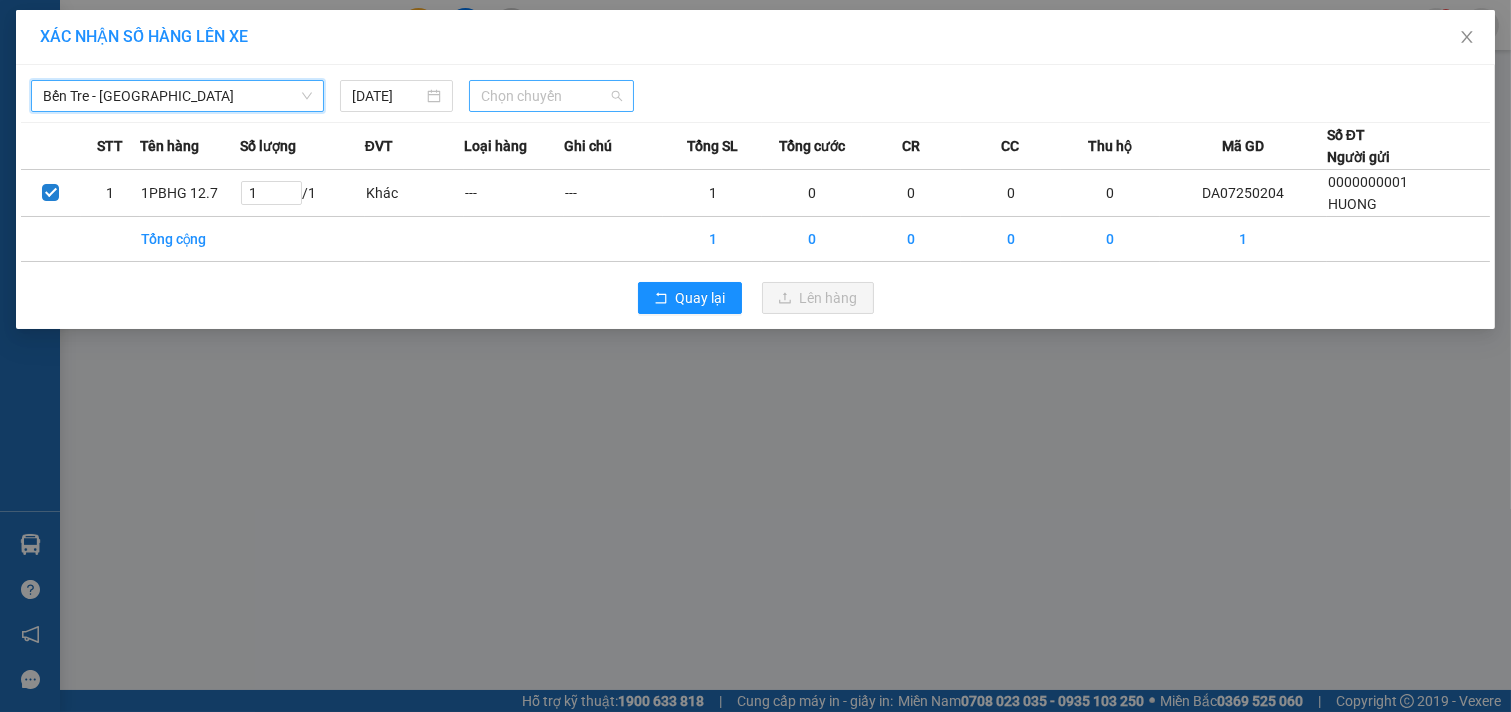 click on "Chọn chuyến" at bounding box center [551, 96] 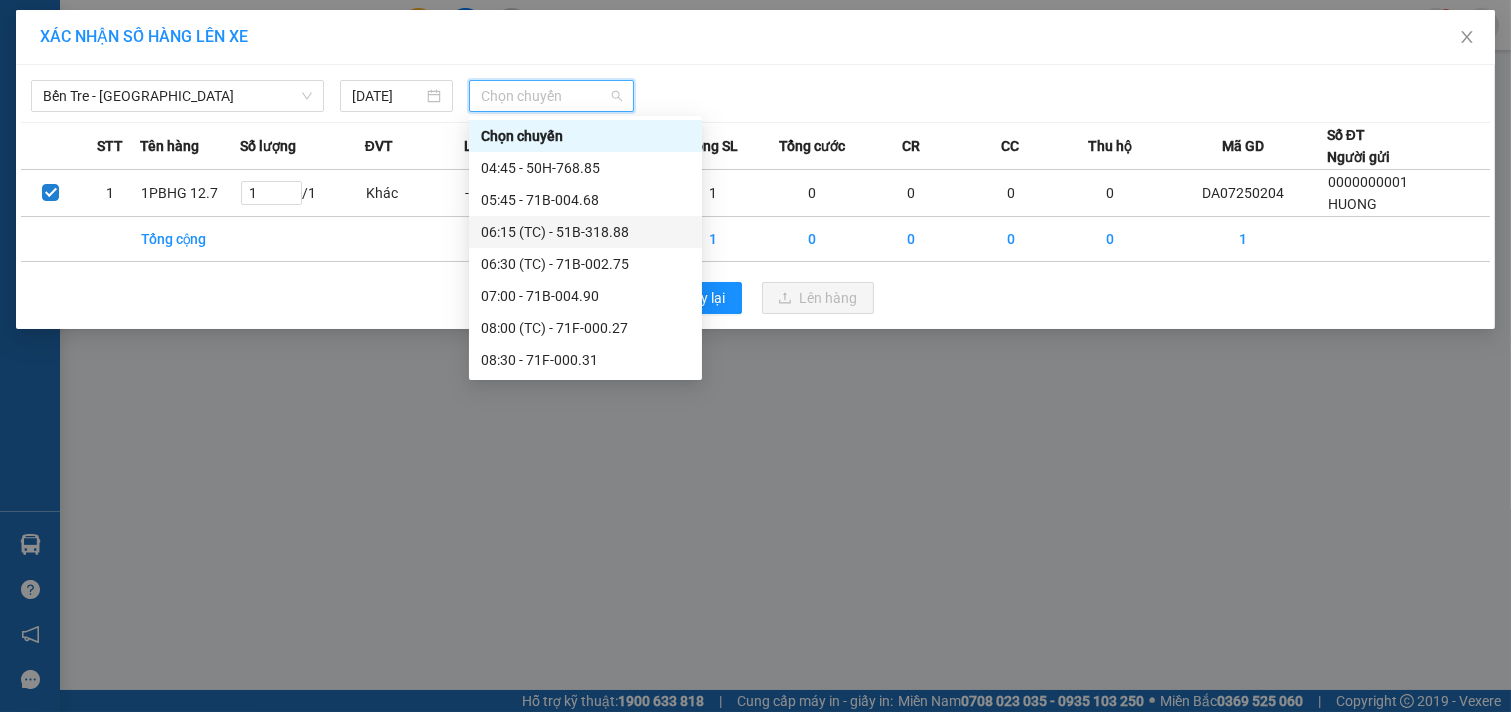 scroll, scrollTop: 512, scrollLeft: 0, axis: vertical 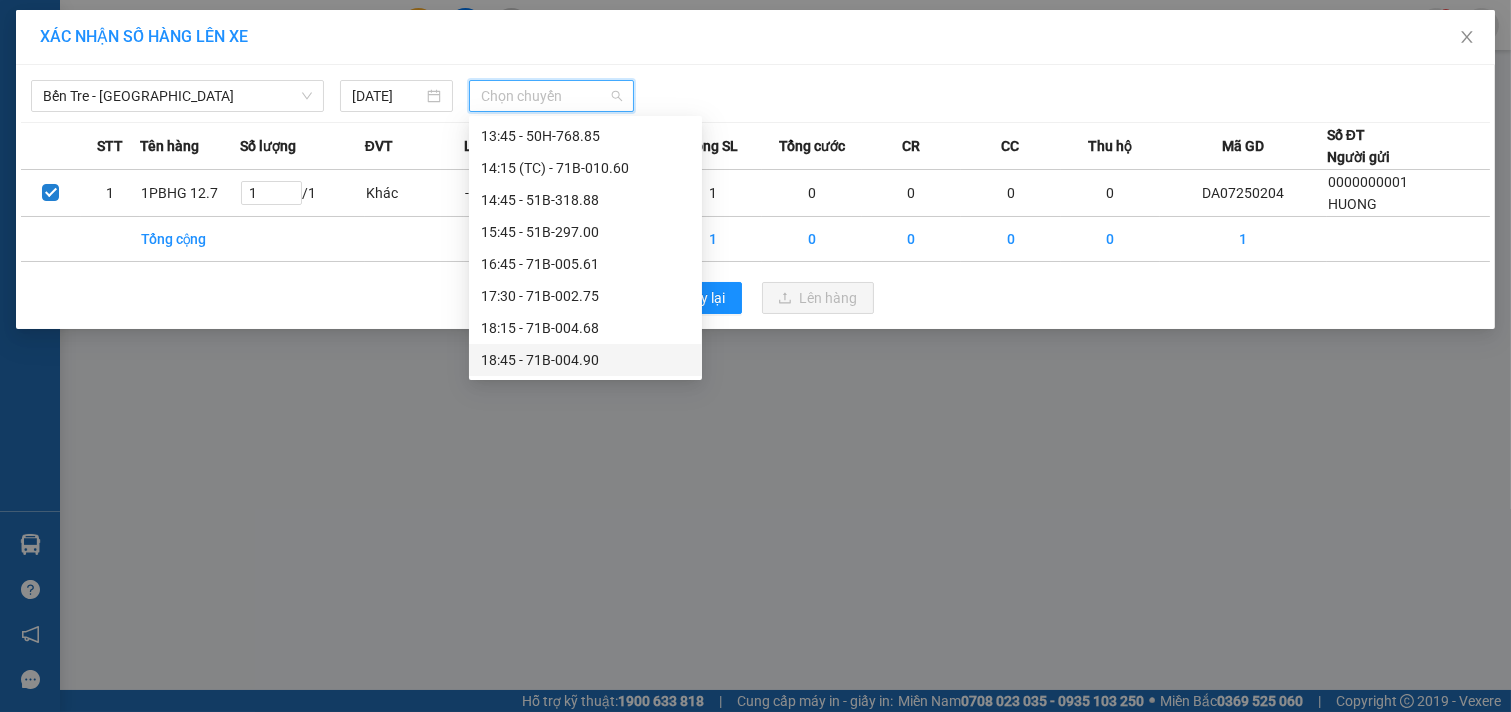 drag, startPoint x: 562, startPoint y: 354, endPoint x: 765, endPoint y: 337, distance: 203.71059 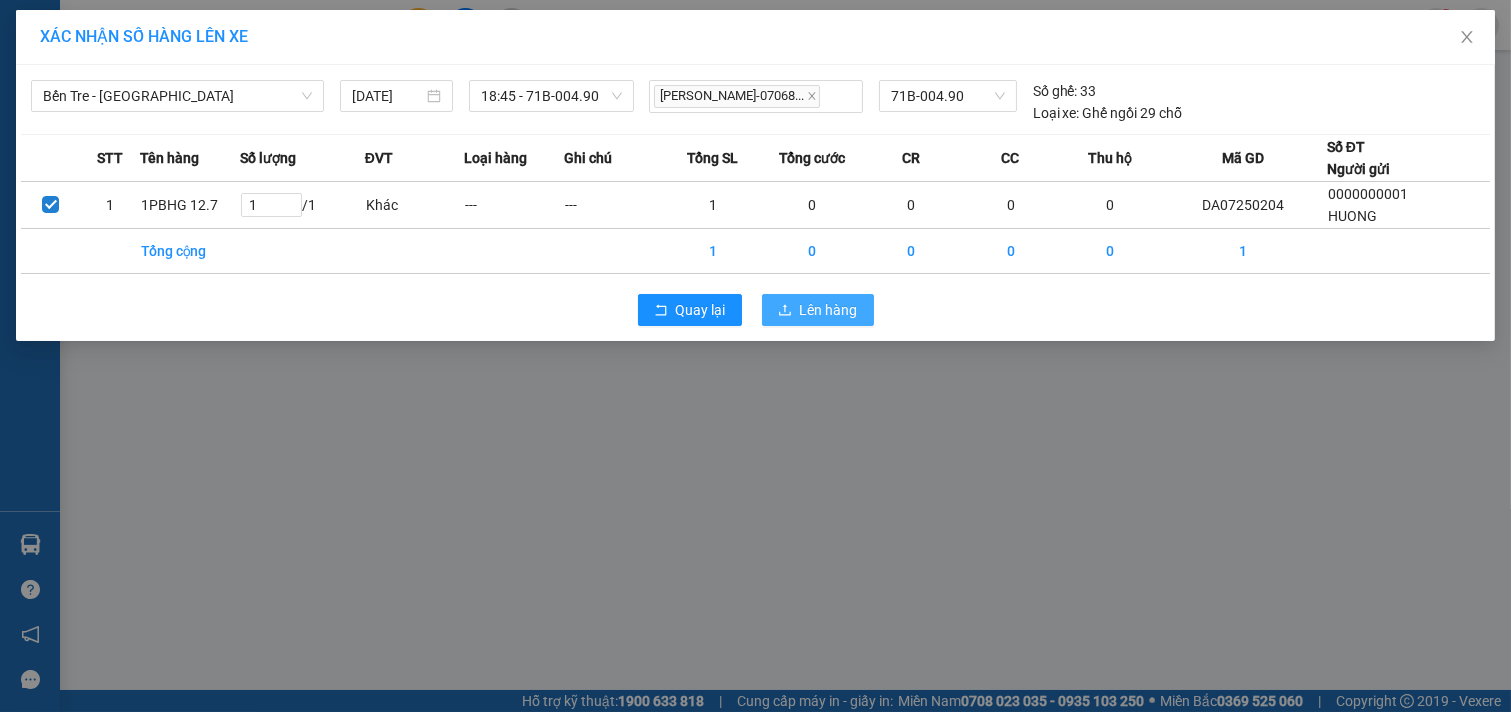 click on "Lên hàng" at bounding box center [829, 310] 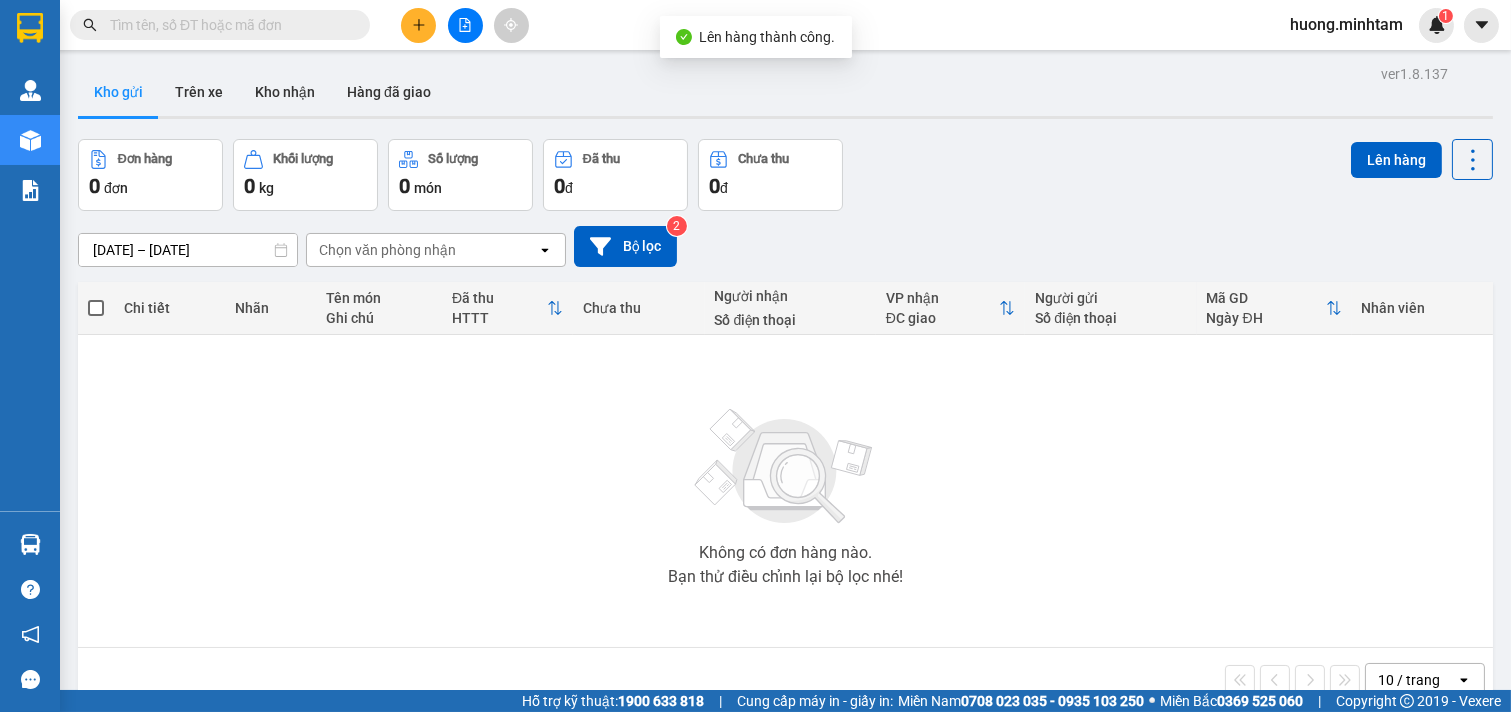 click on "Không có đơn hàng nào. Bạn thử điều chỉnh lại bộ lọc nhé!" at bounding box center (785, 491) 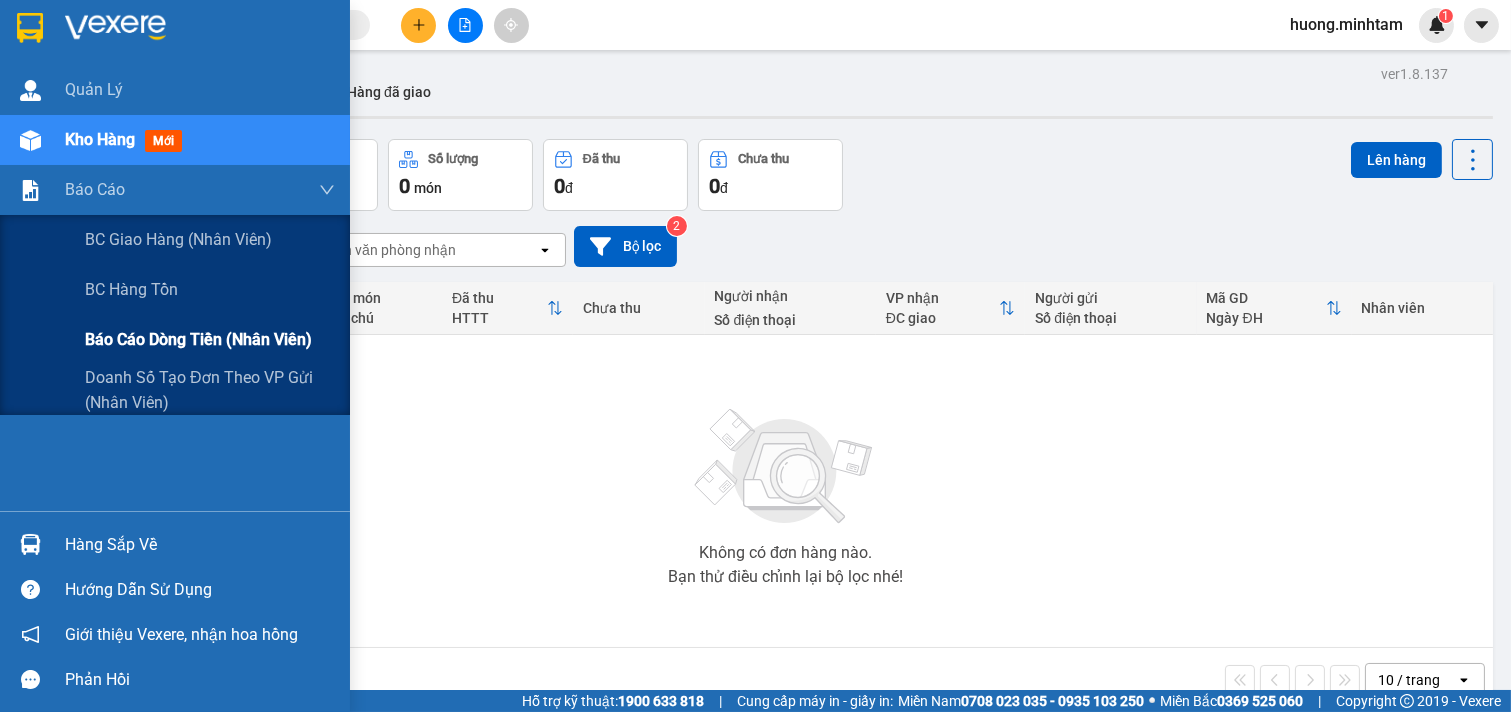 click on "Báo cáo dòng tiền (nhân viên)" at bounding box center (198, 339) 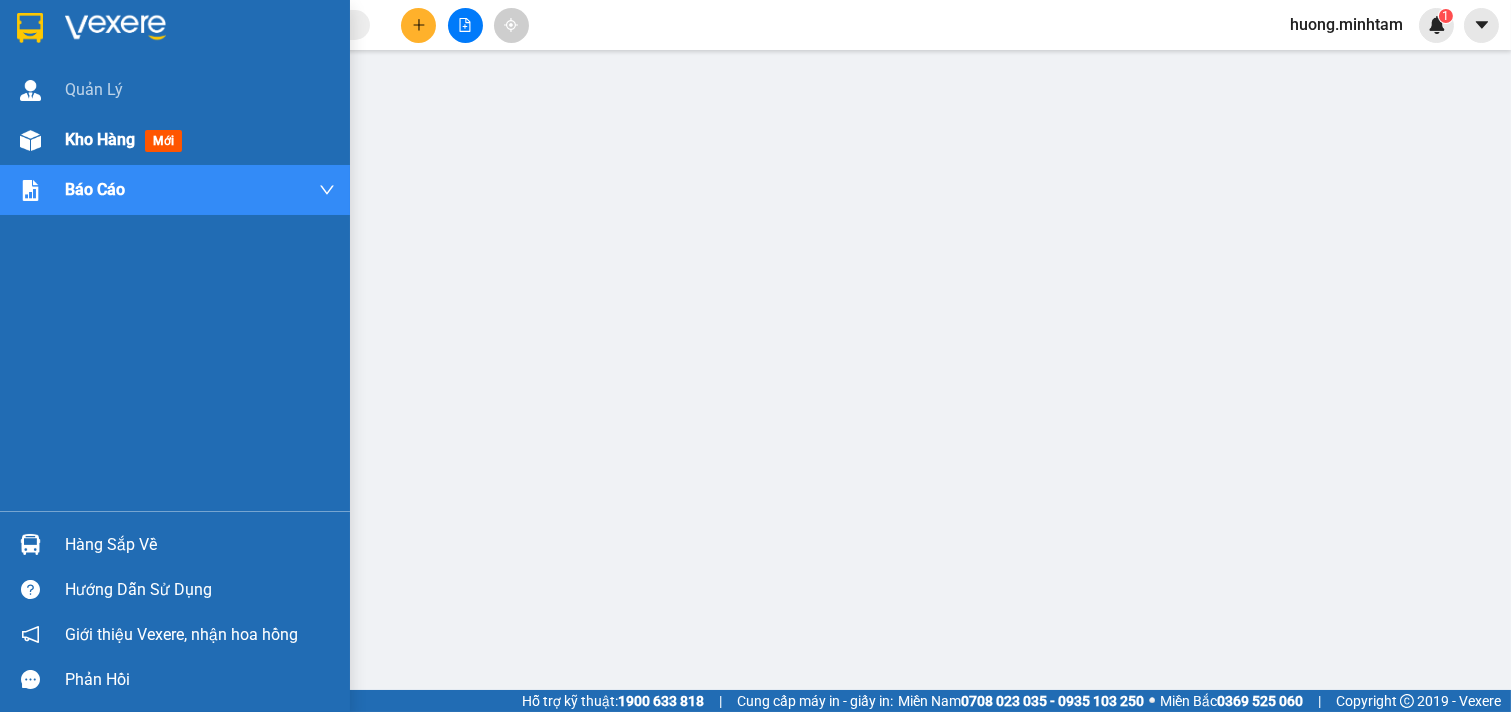 click on "Kho hàng" at bounding box center [100, 139] 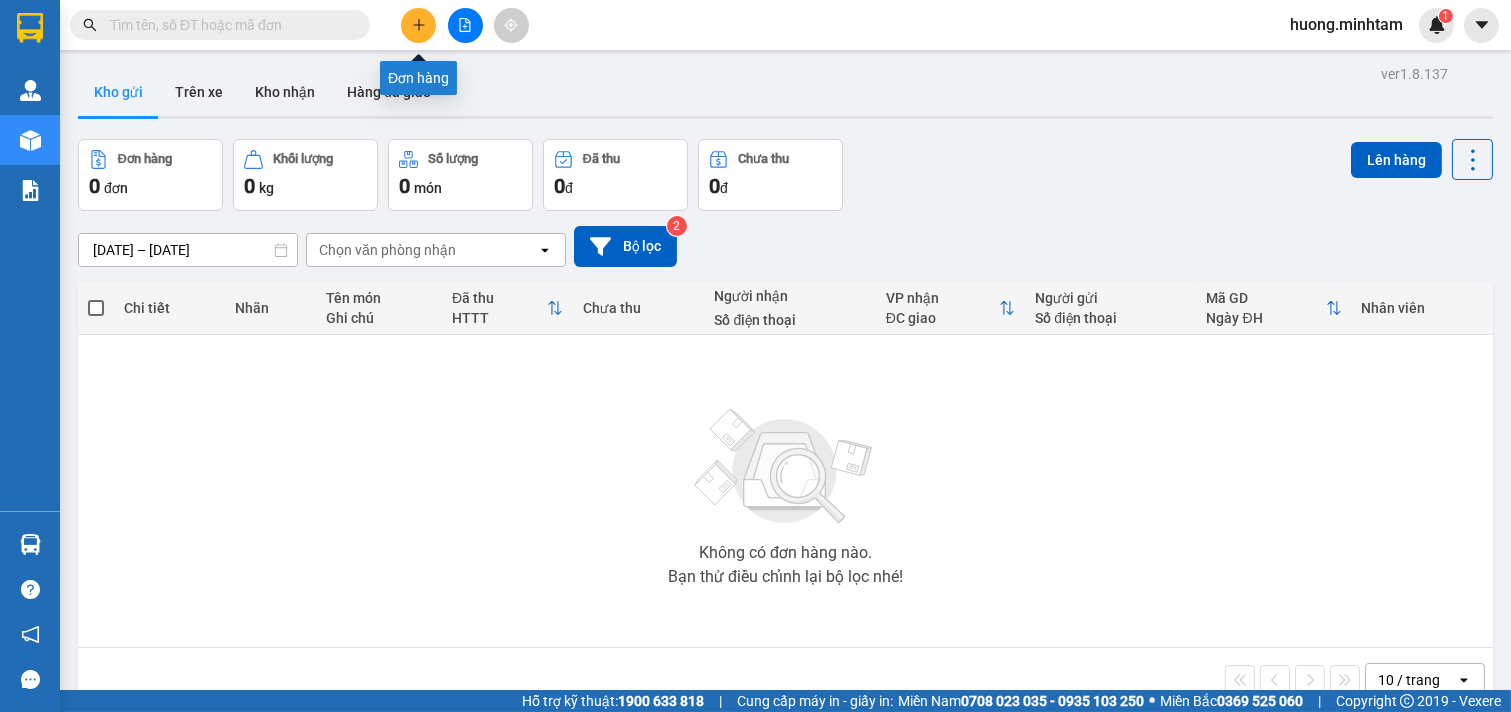 click 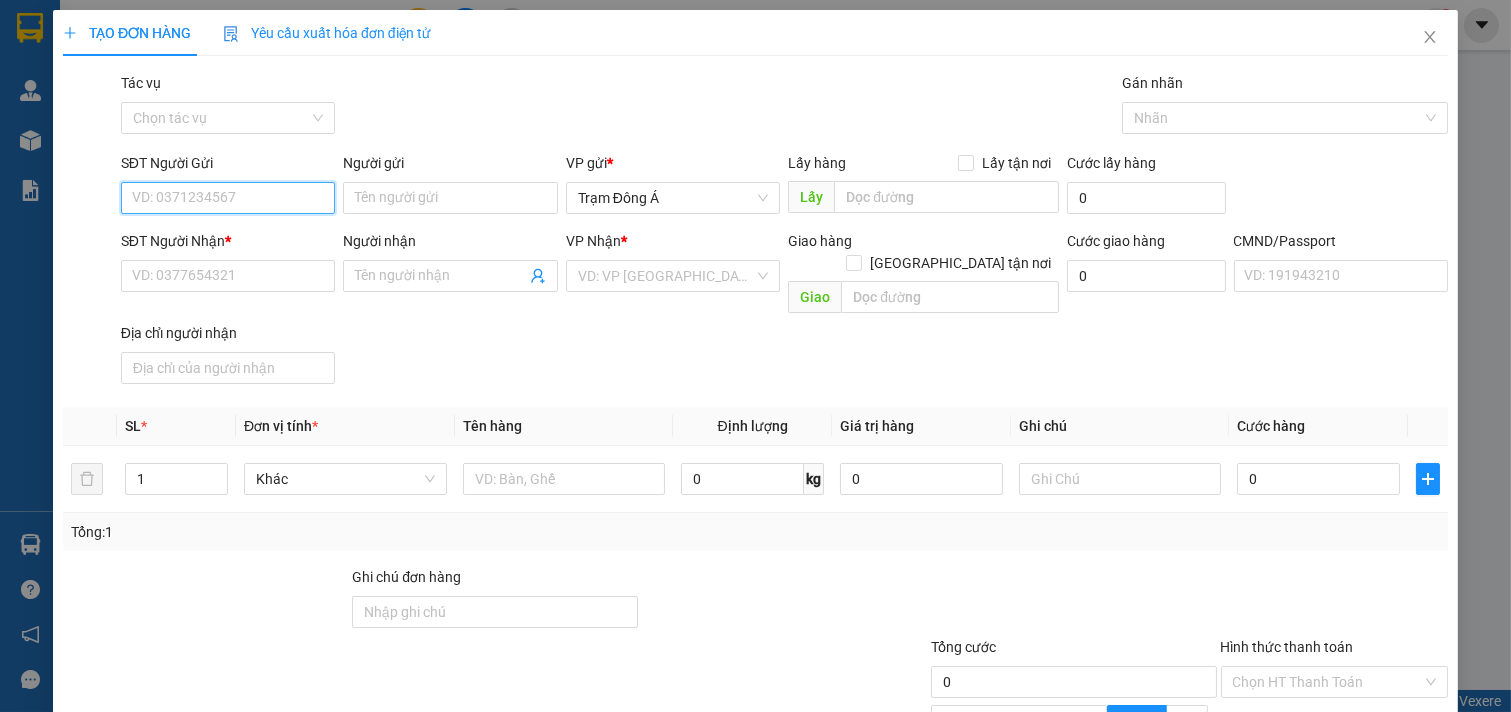 click on "SĐT Người Gửi" at bounding box center (228, 198) 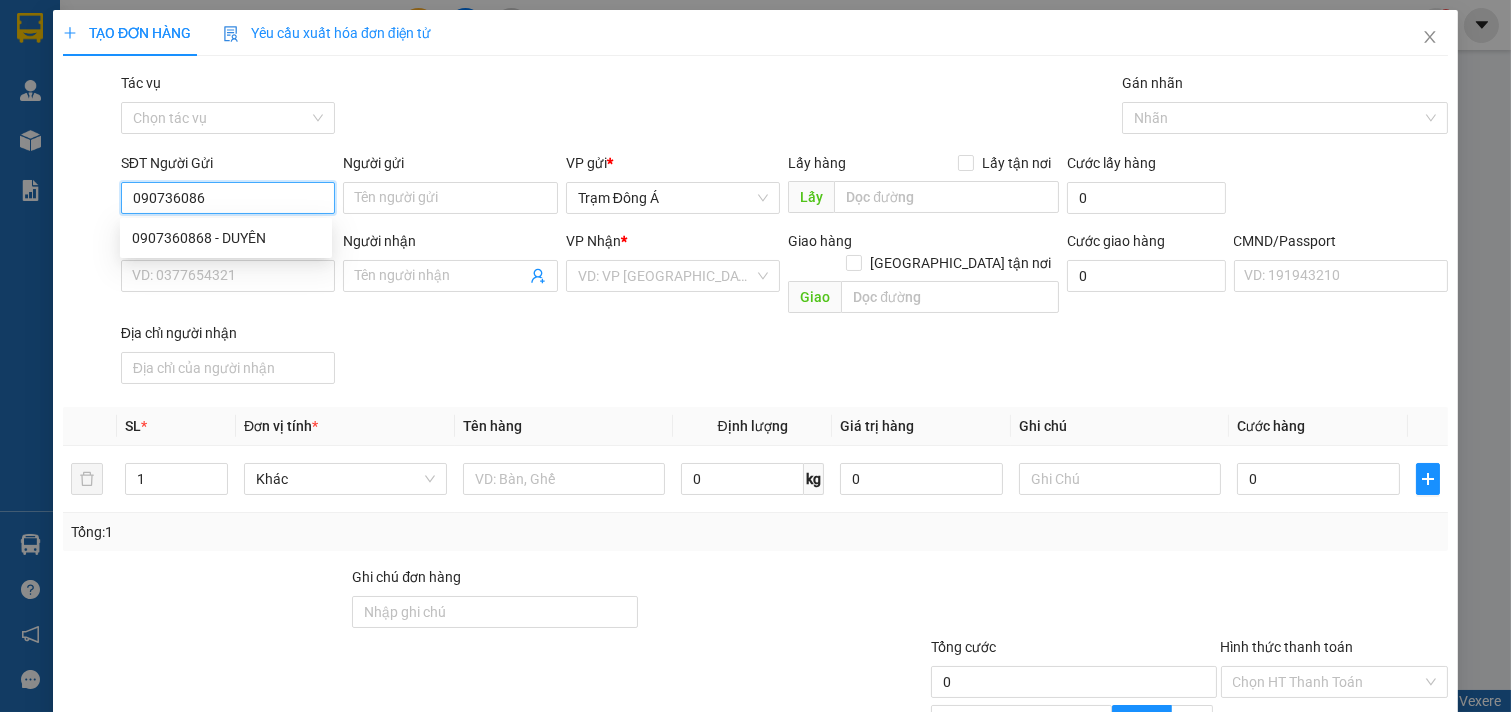 type on "0907360868" 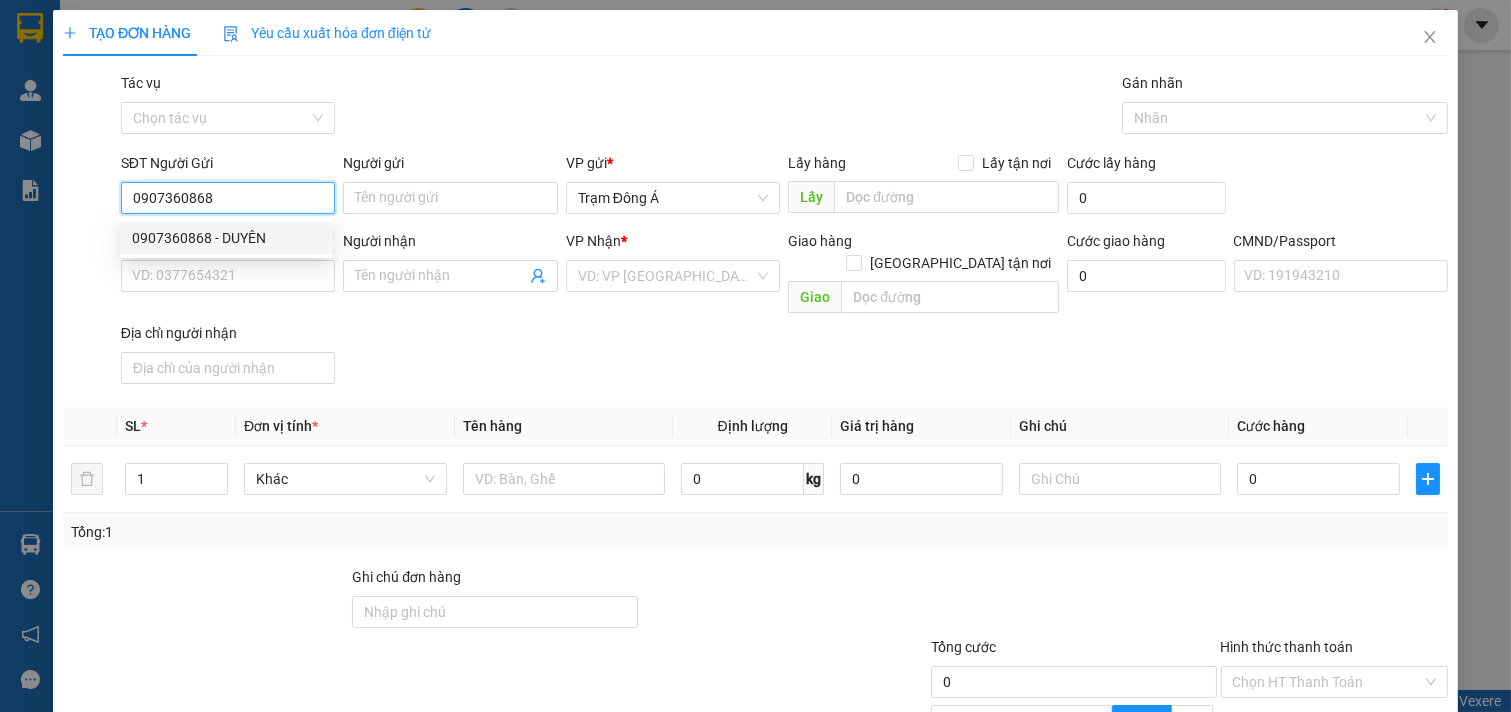 click on "0907360868 - DUYÊN" at bounding box center [226, 238] 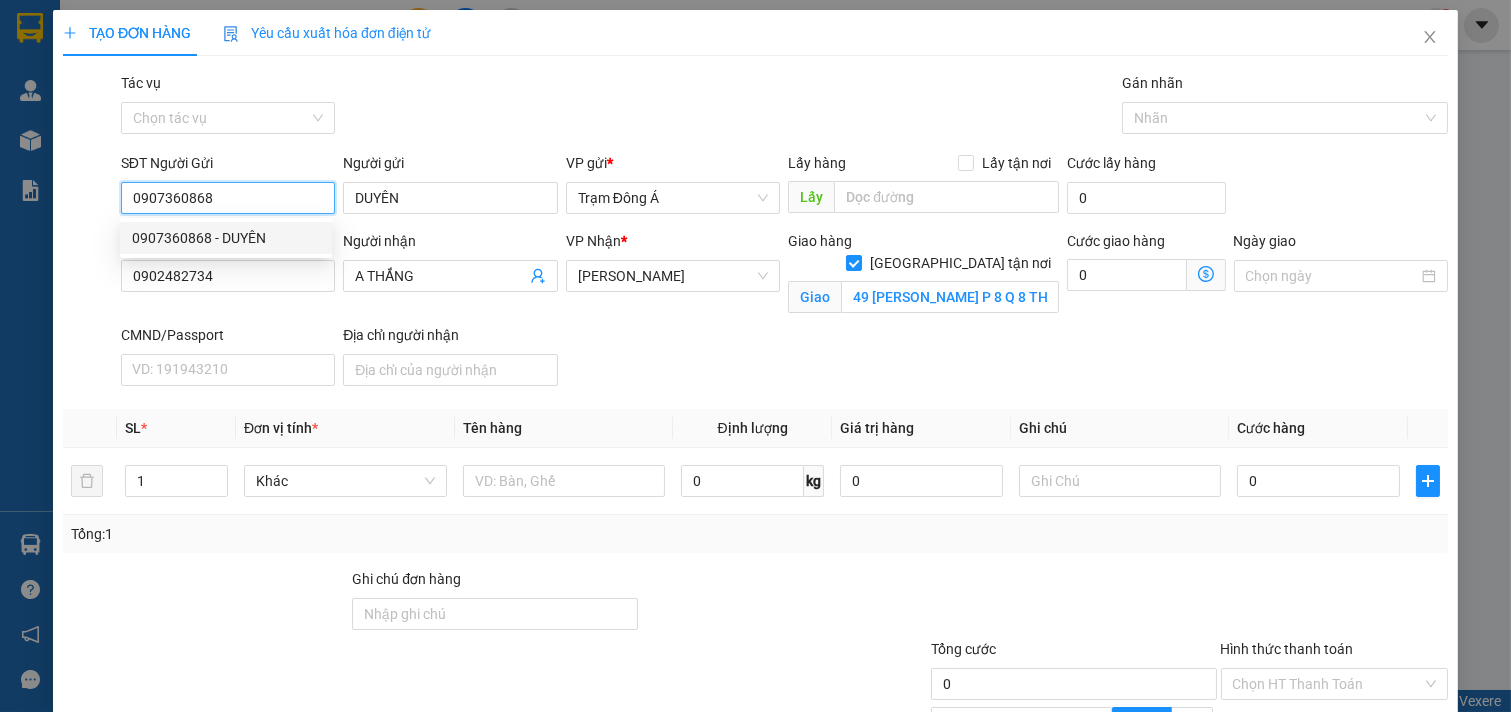 type on "DUYÊN" 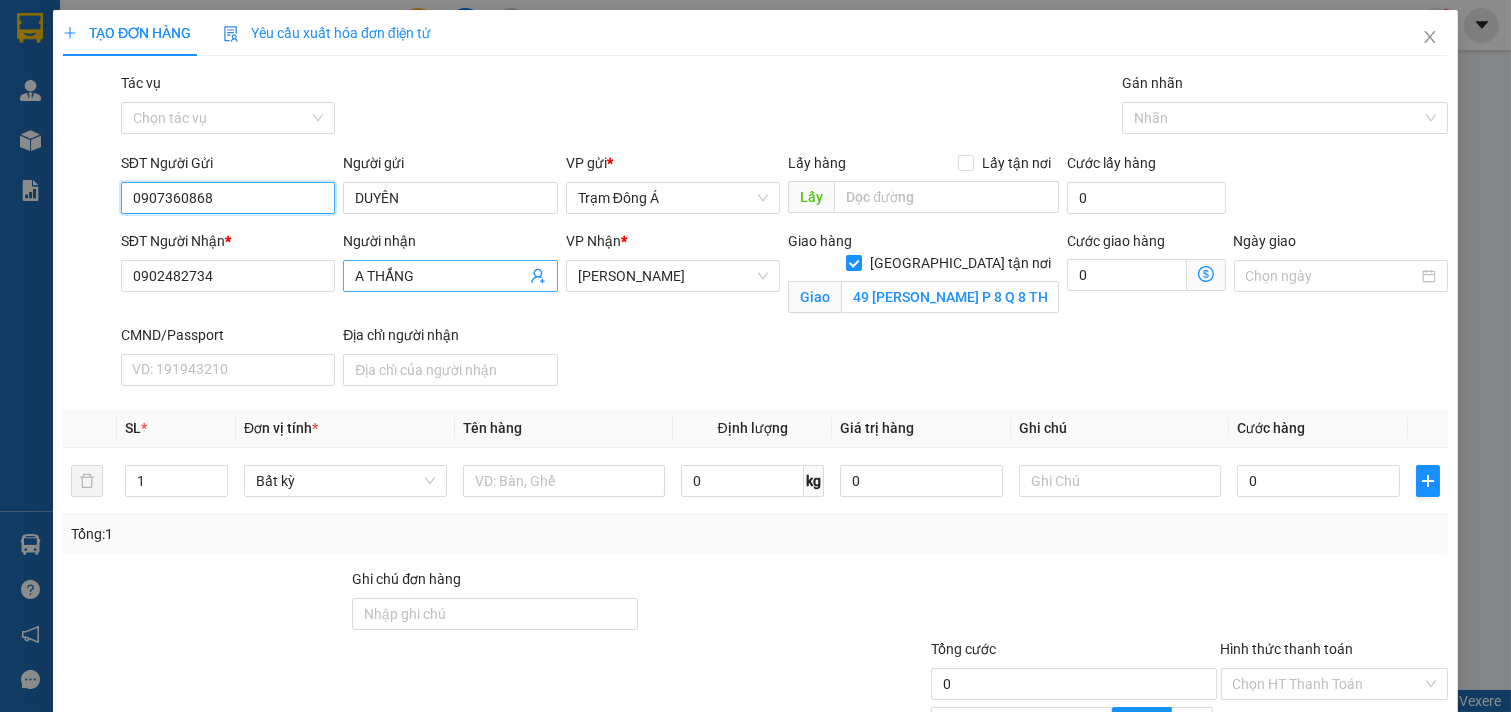 type on "0907360868" 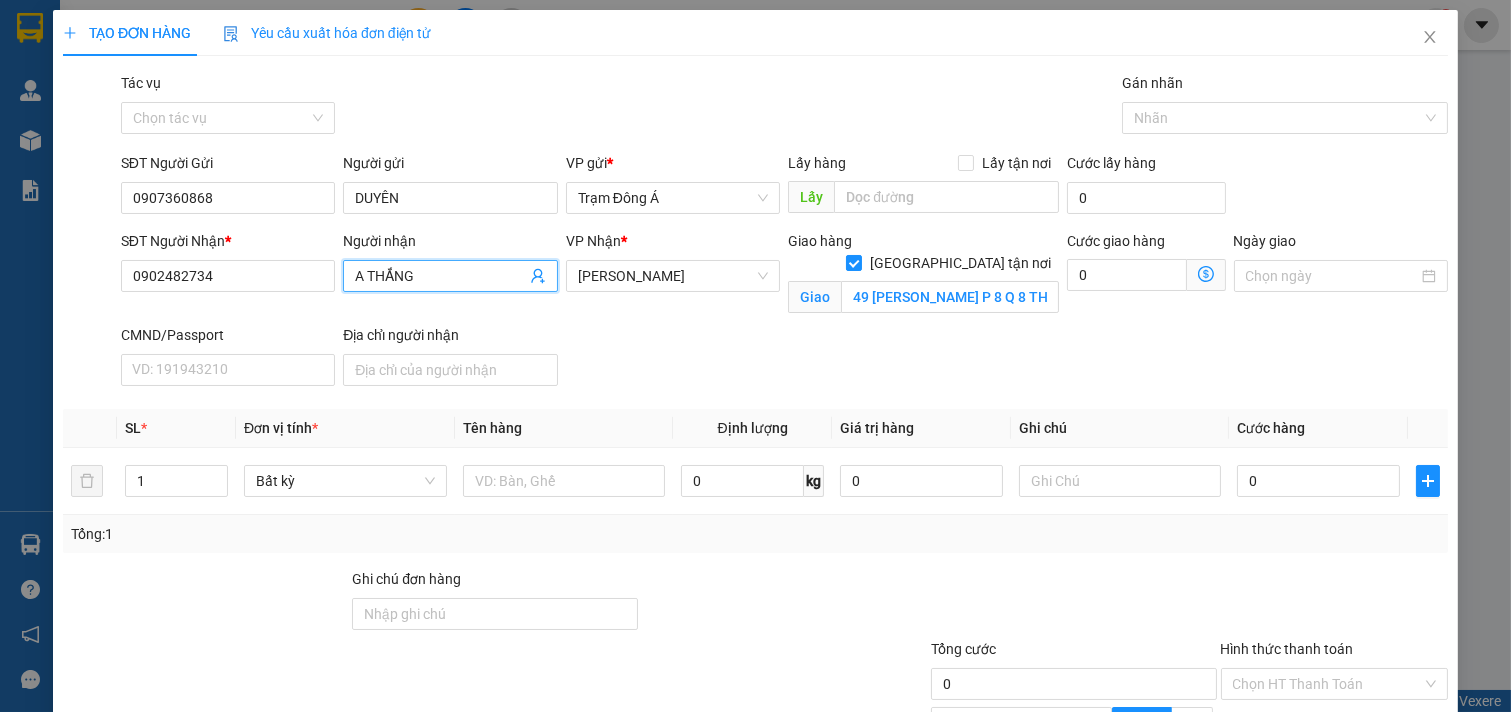 click 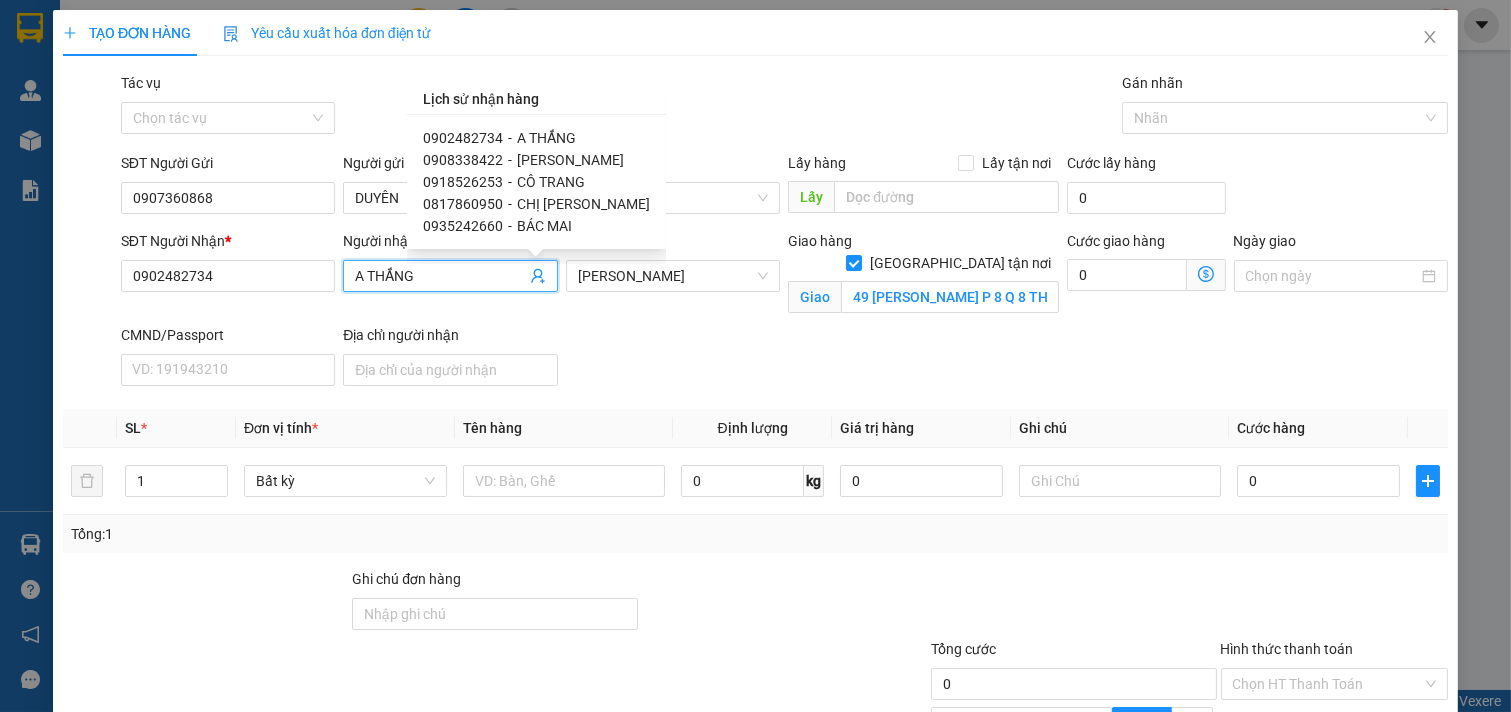click on "CHỊ [PERSON_NAME]" at bounding box center [583, 204] 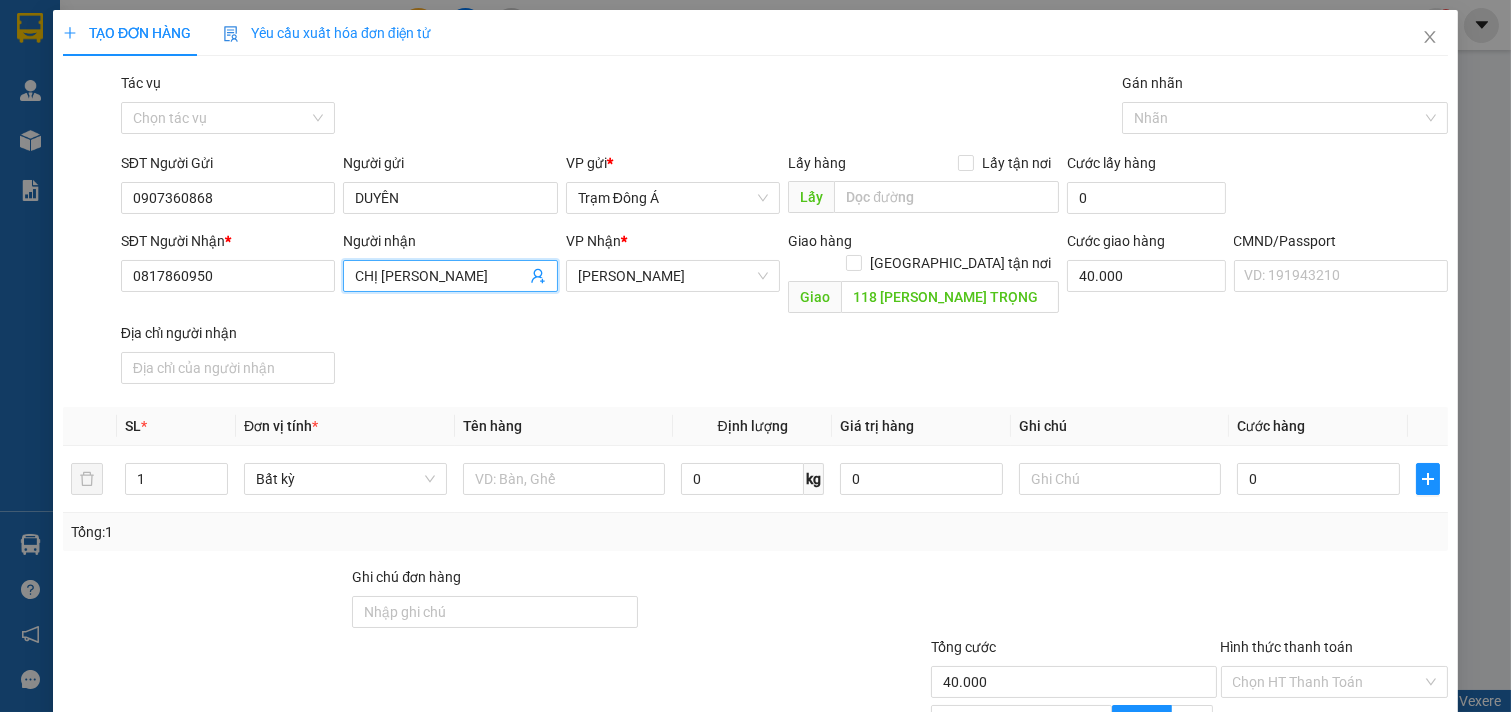 click 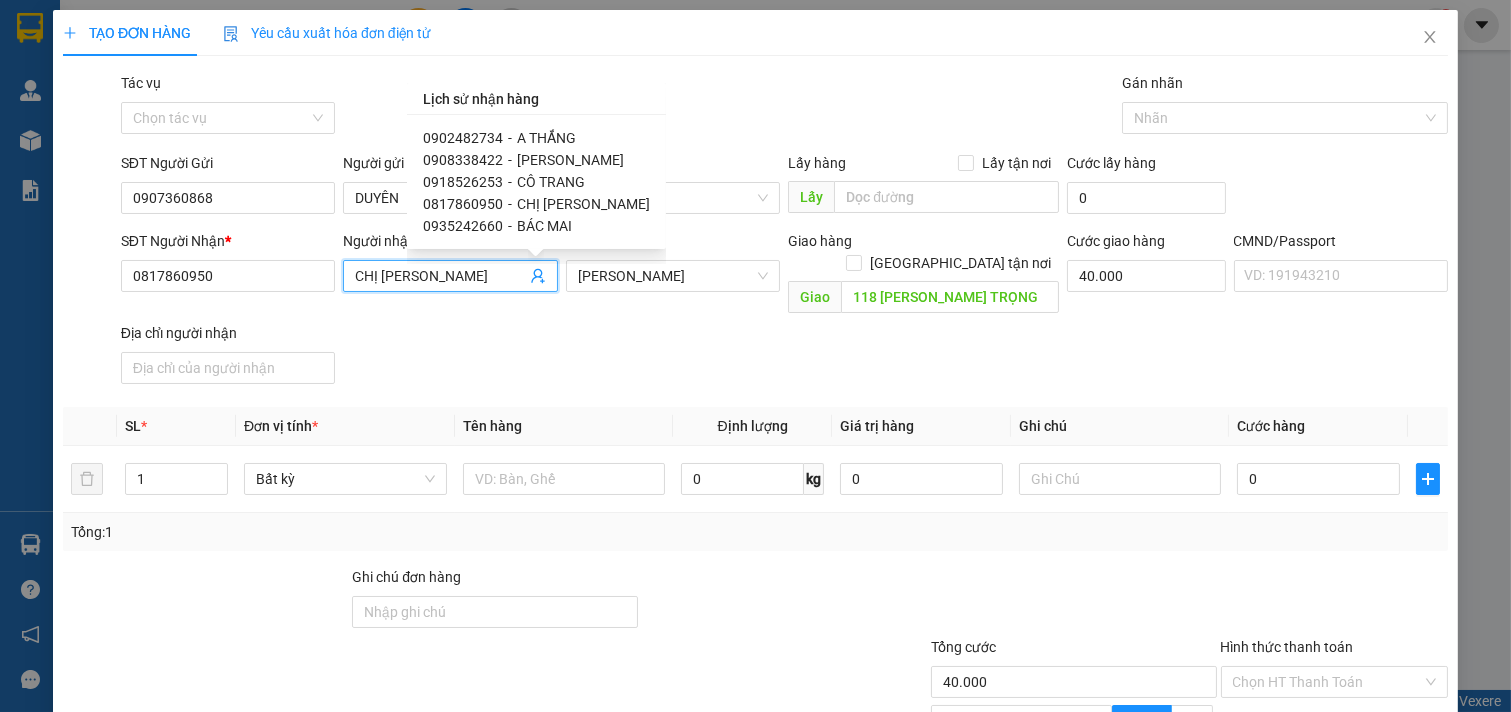 click on "BÁC MAI" at bounding box center (544, 226) 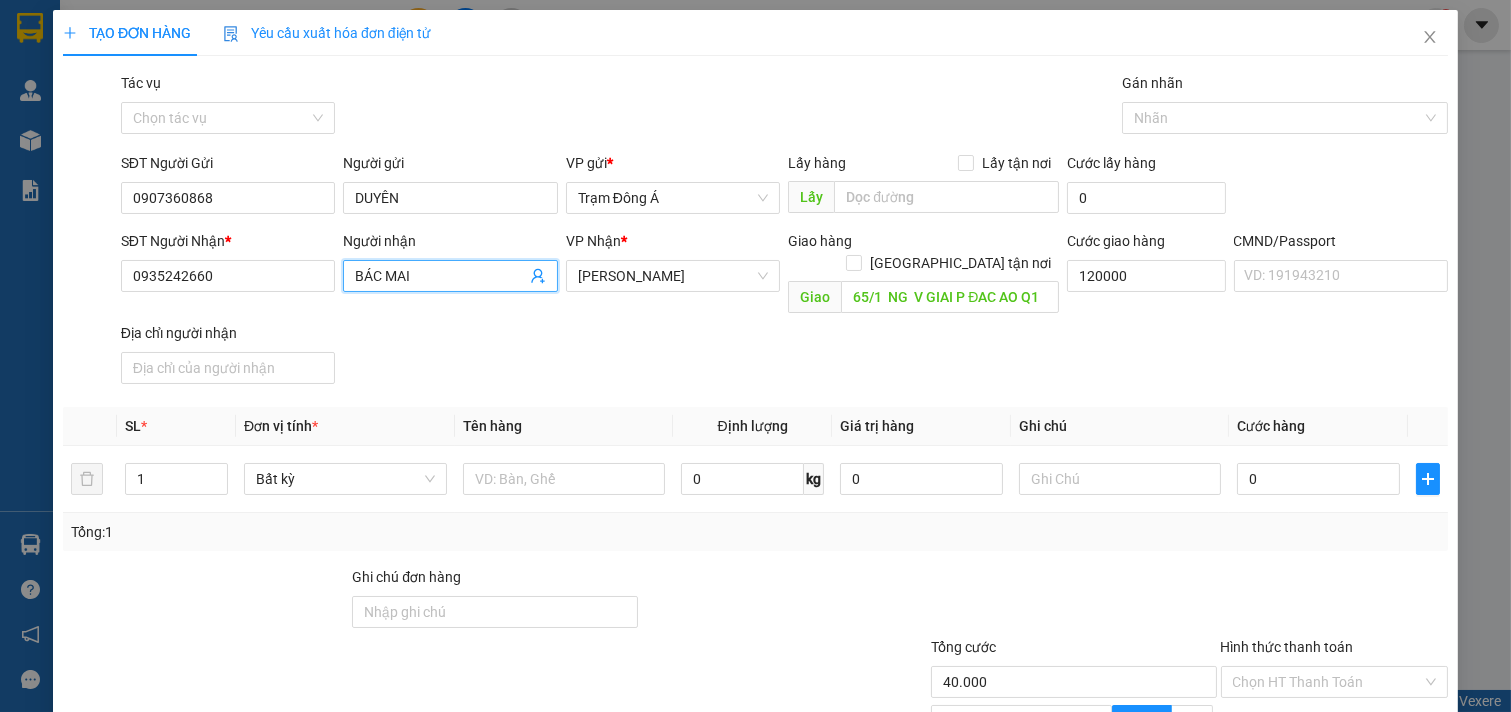 click 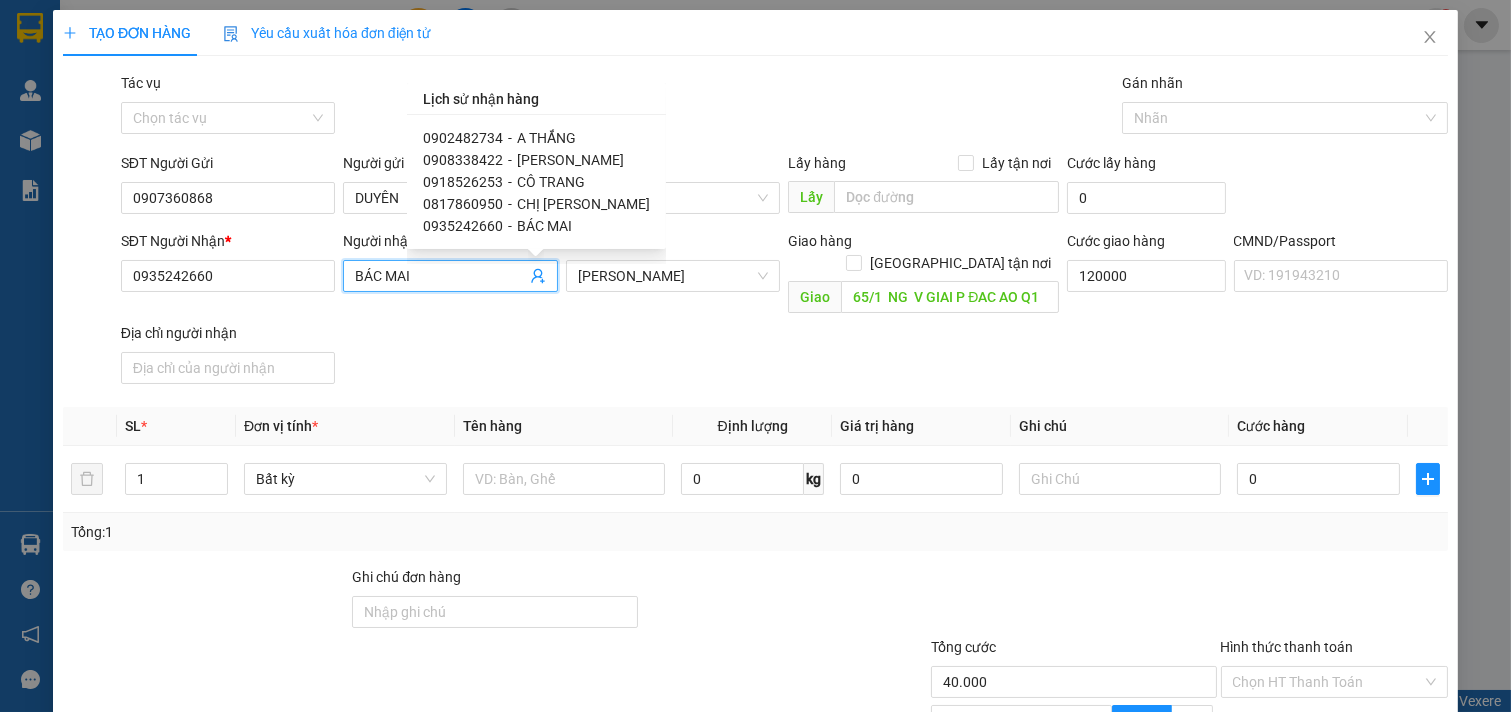 click on "[PERSON_NAME]" at bounding box center [570, 160] 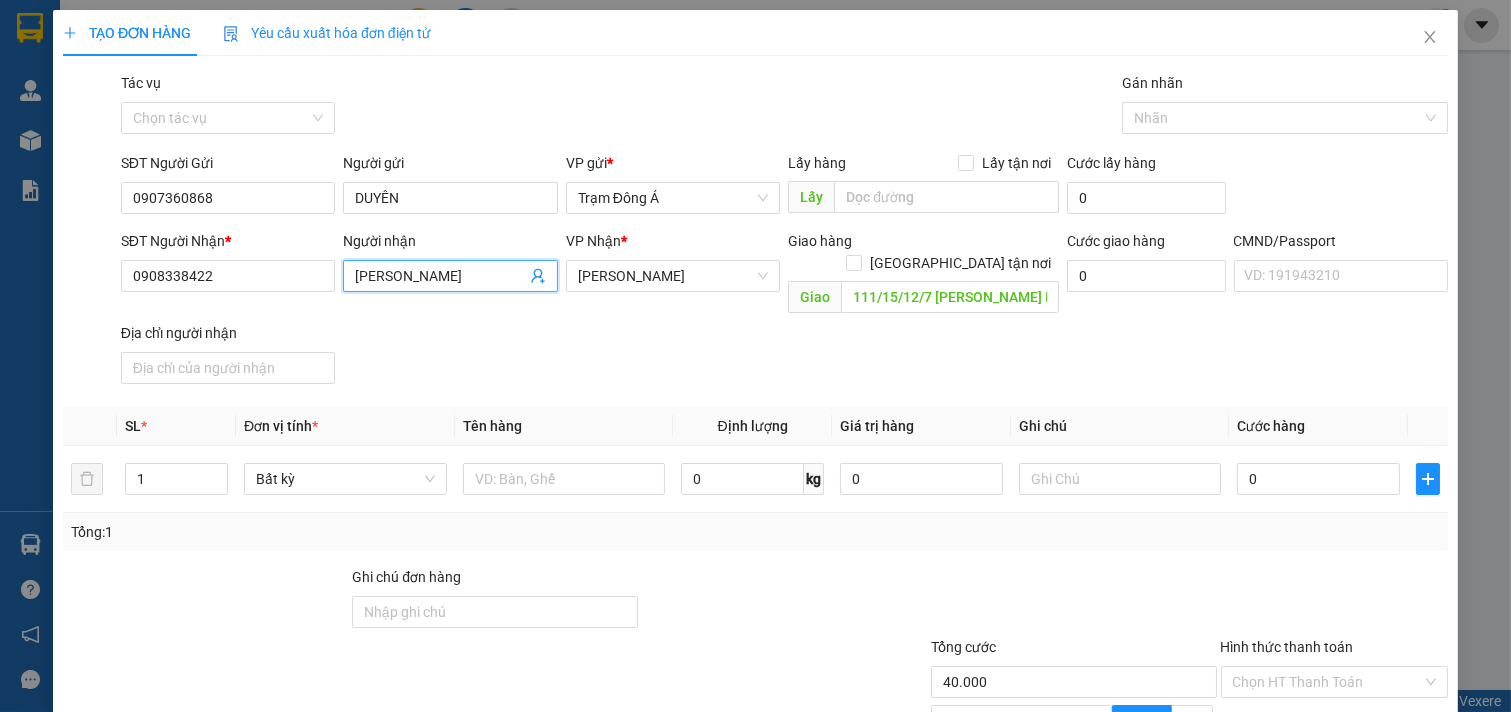 click 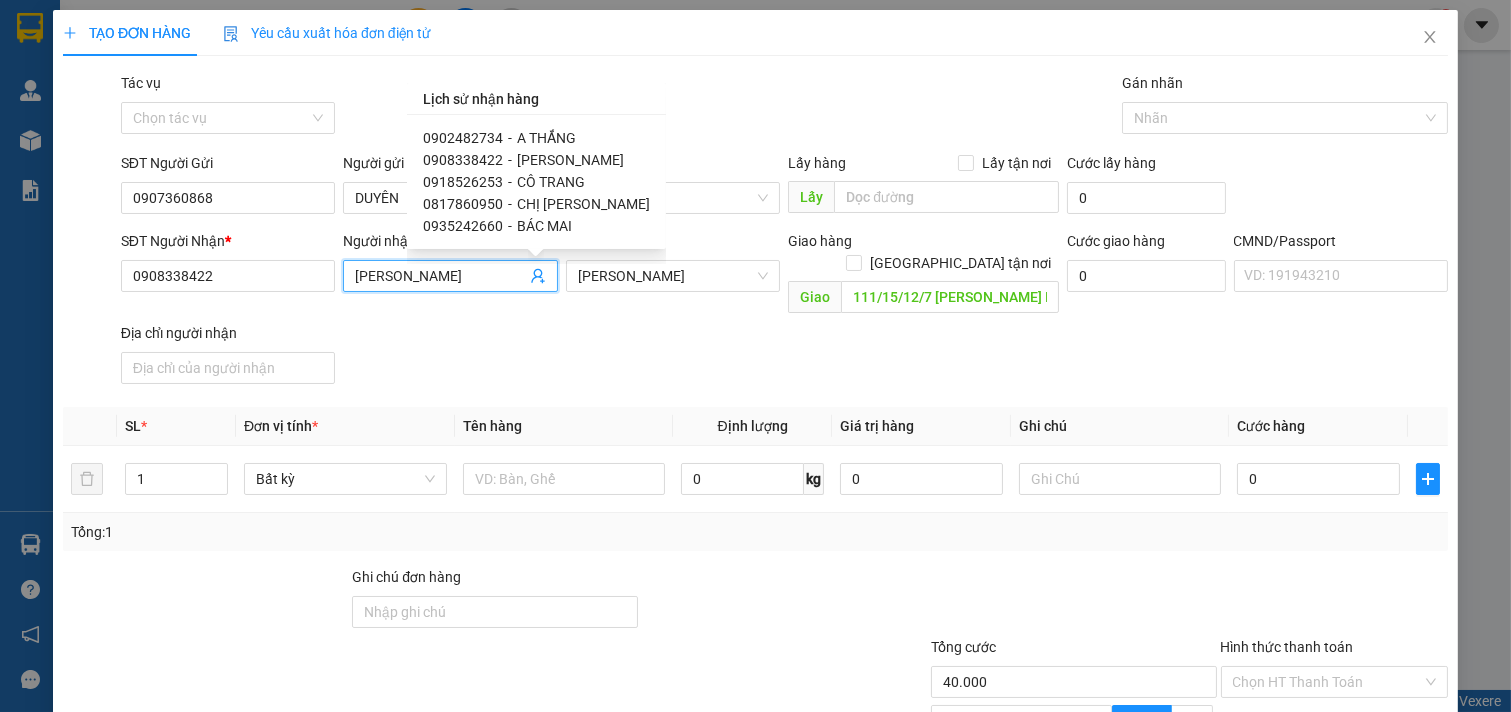 click on "CÔ TRANG" at bounding box center (551, 182) 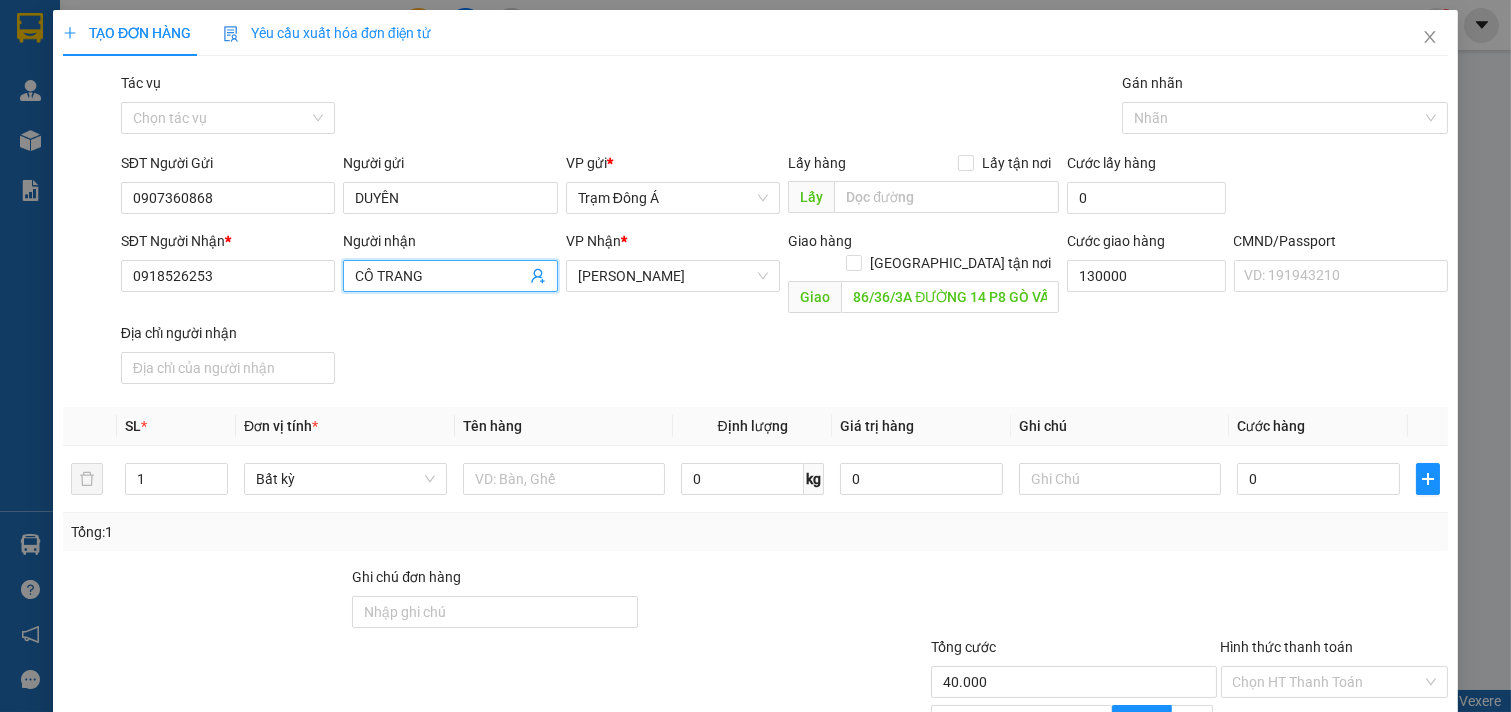 click 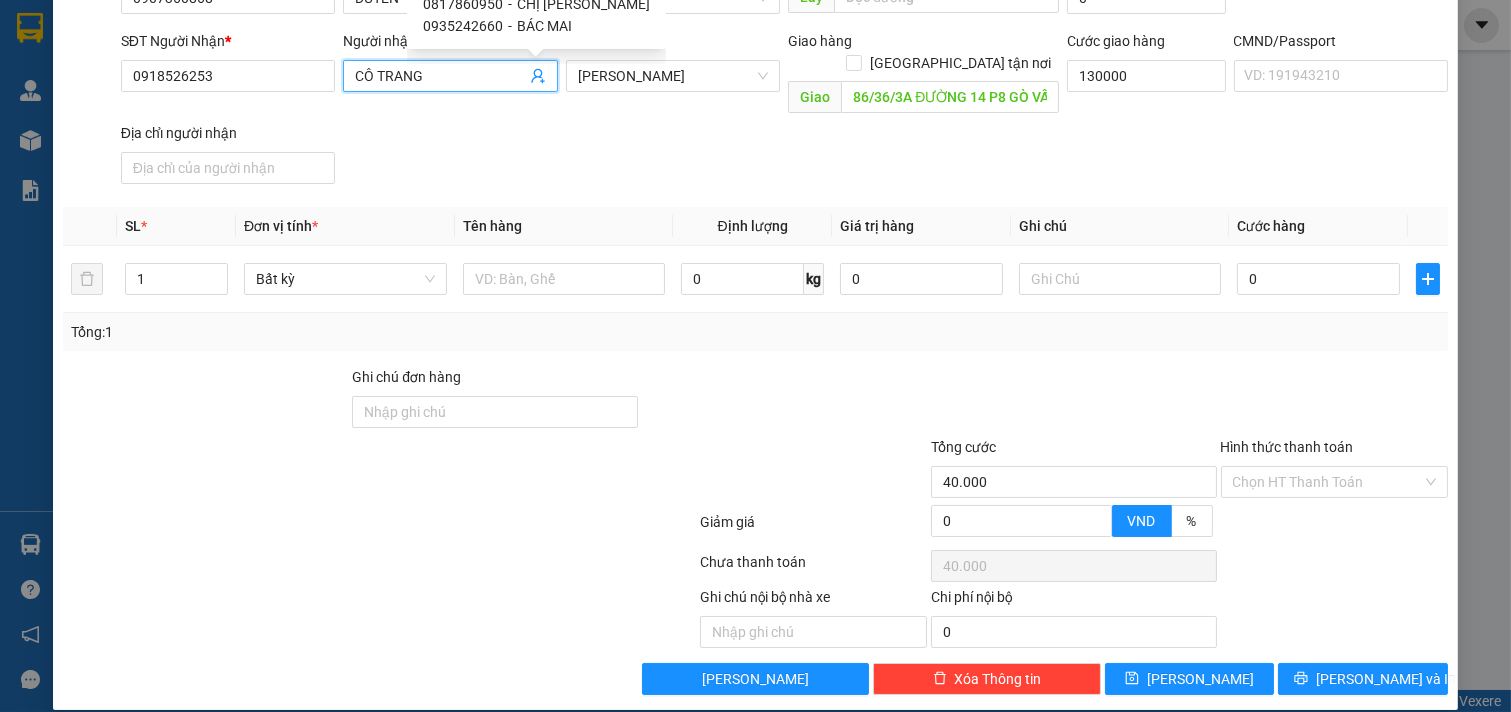 scroll, scrollTop: 0, scrollLeft: 0, axis: both 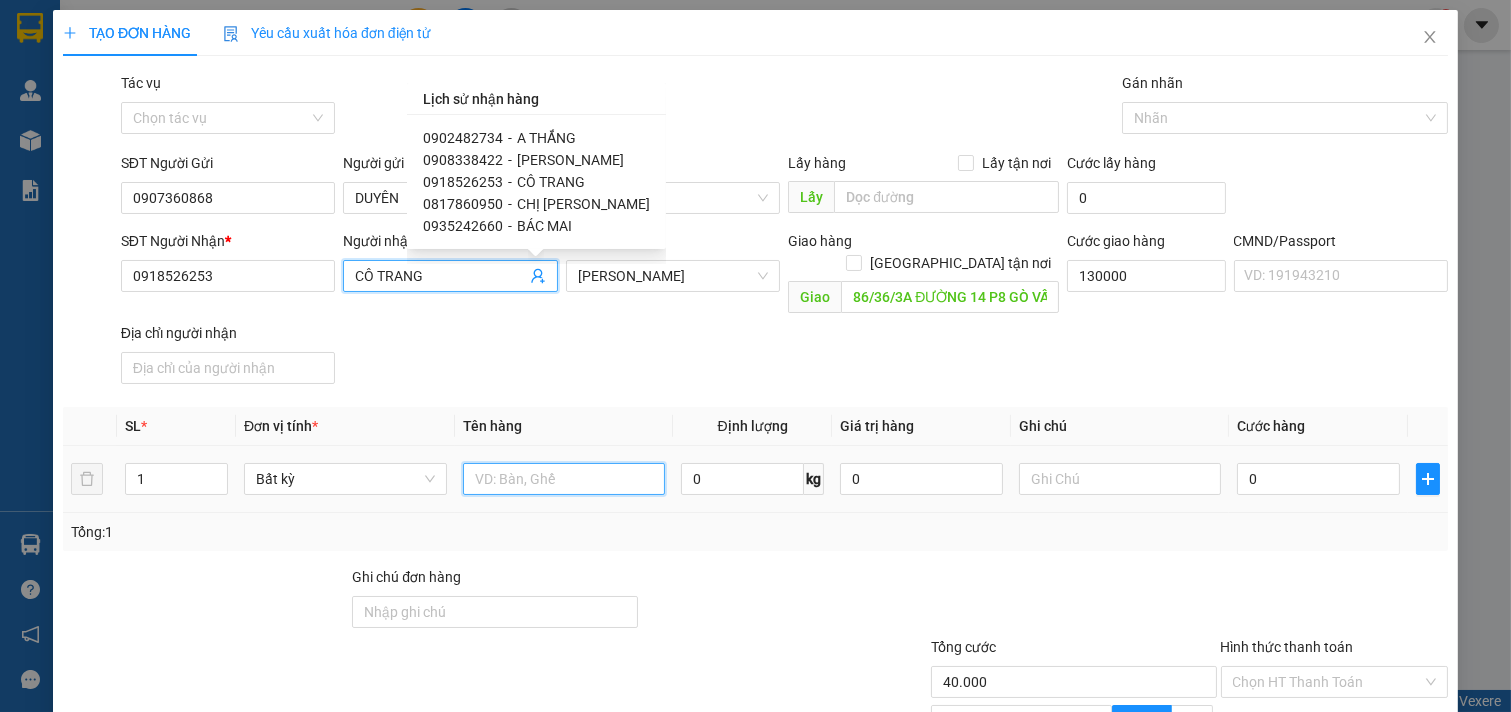 drag, startPoint x: 527, startPoint y: 464, endPoint x: 540, endPoint y: 452, distance: 17.691807 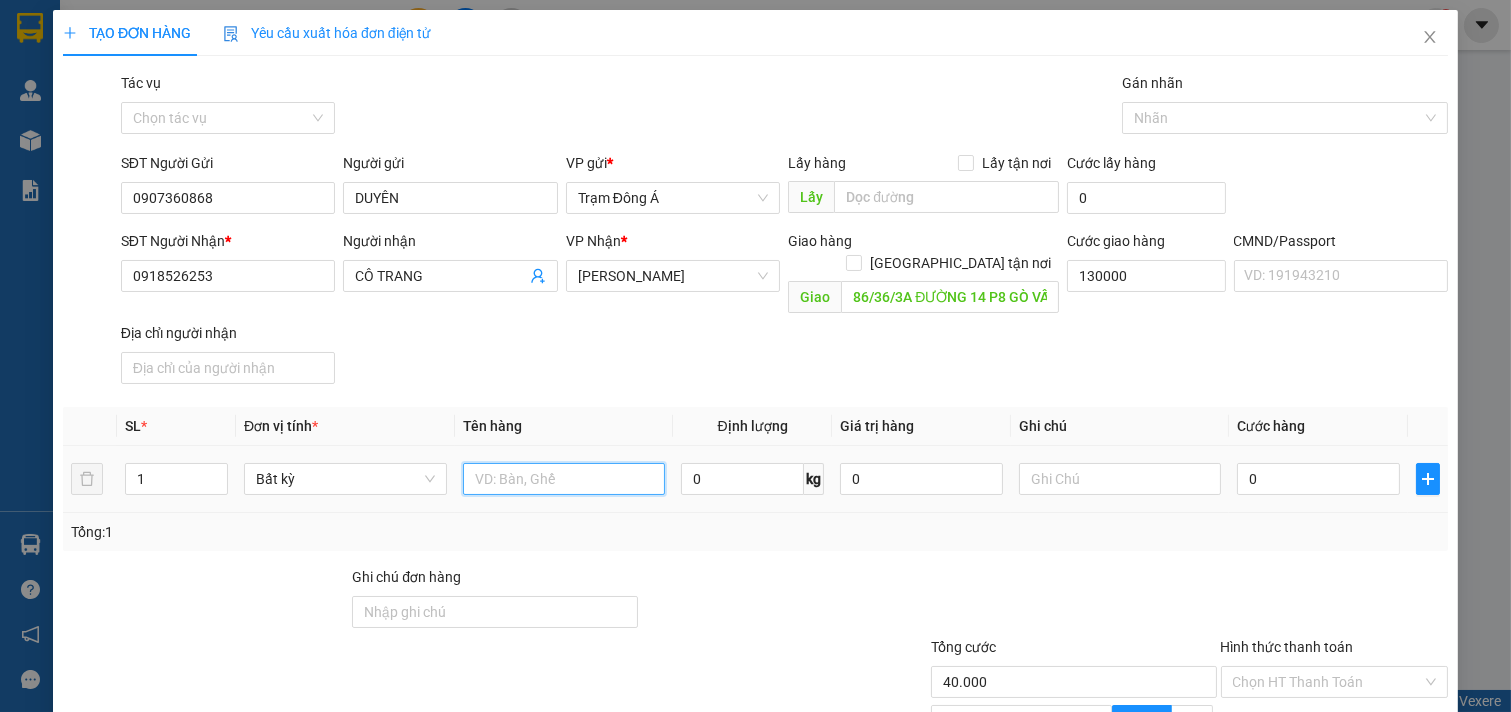 type on "1" 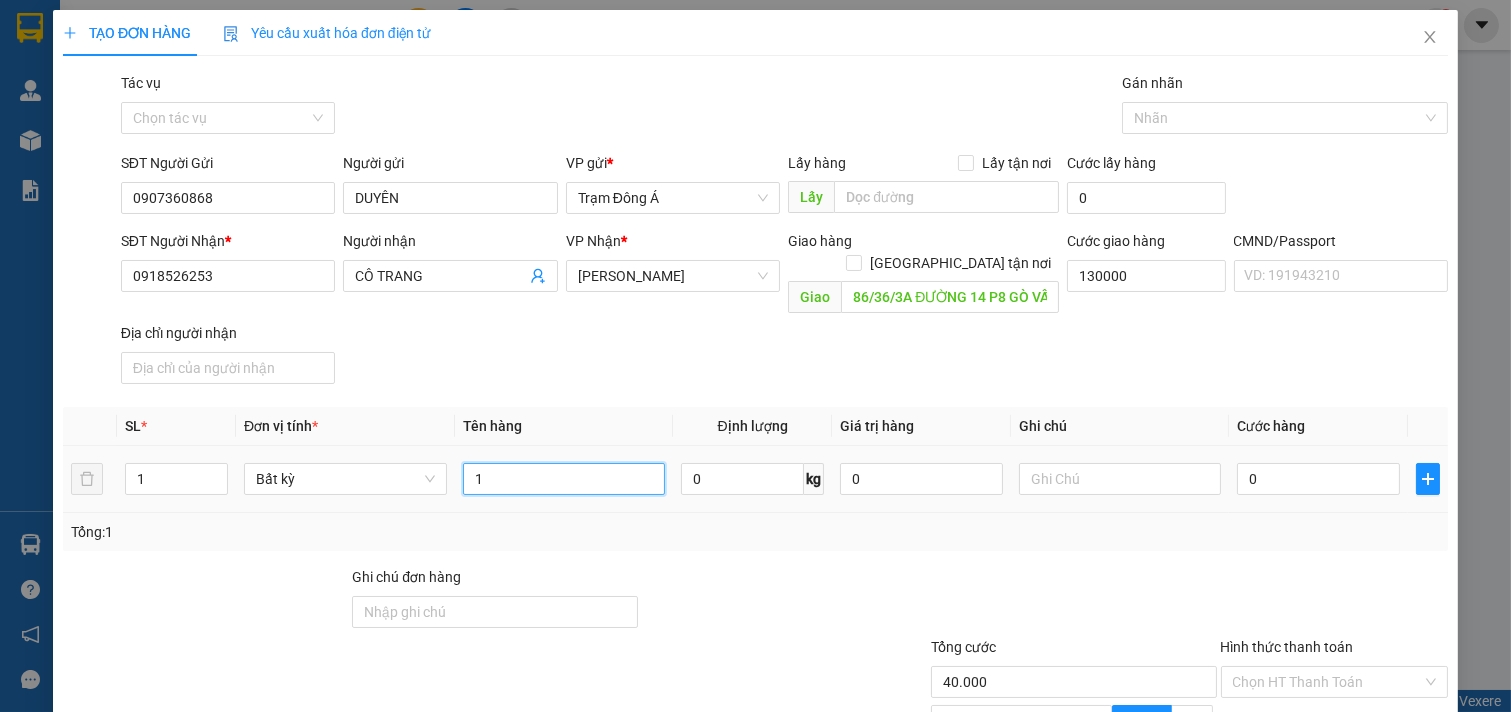 type on "130.000" 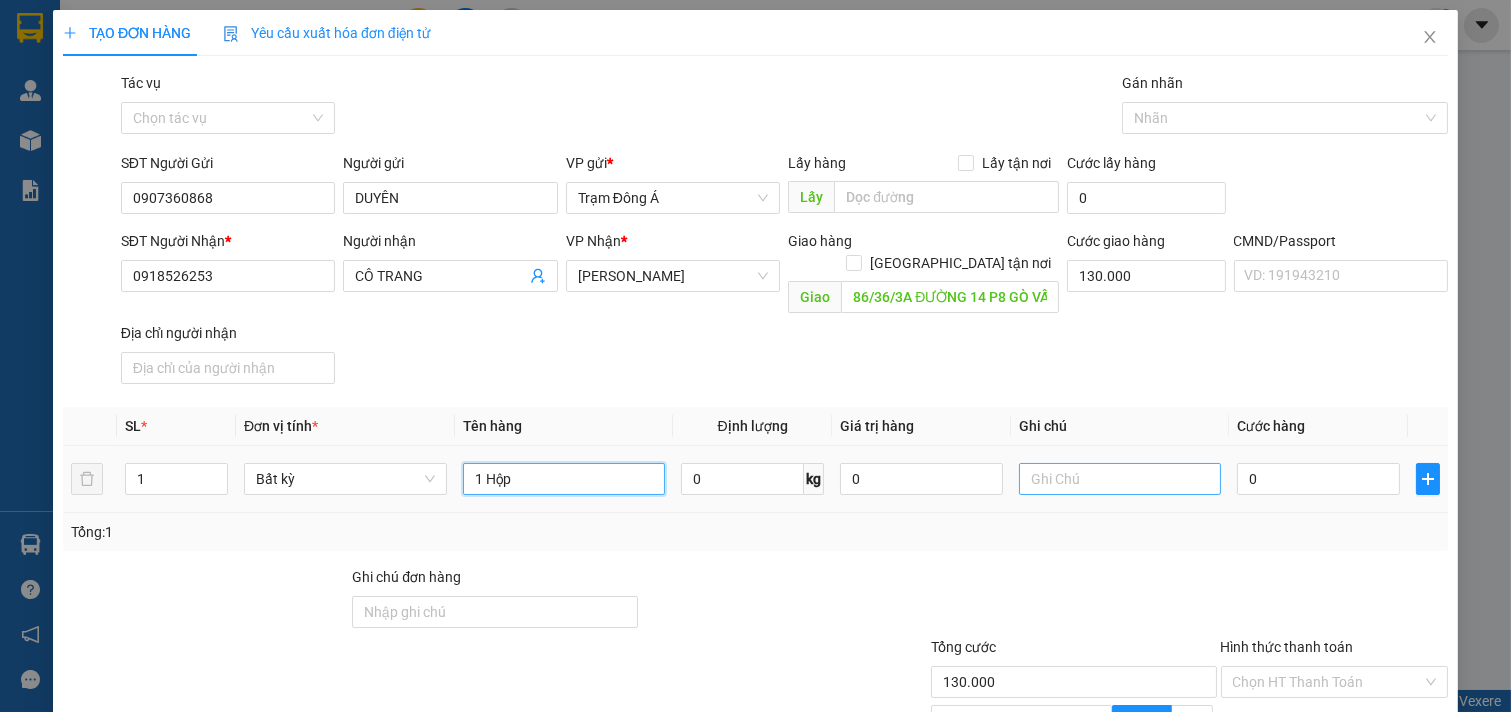 type on "1 Hộp" 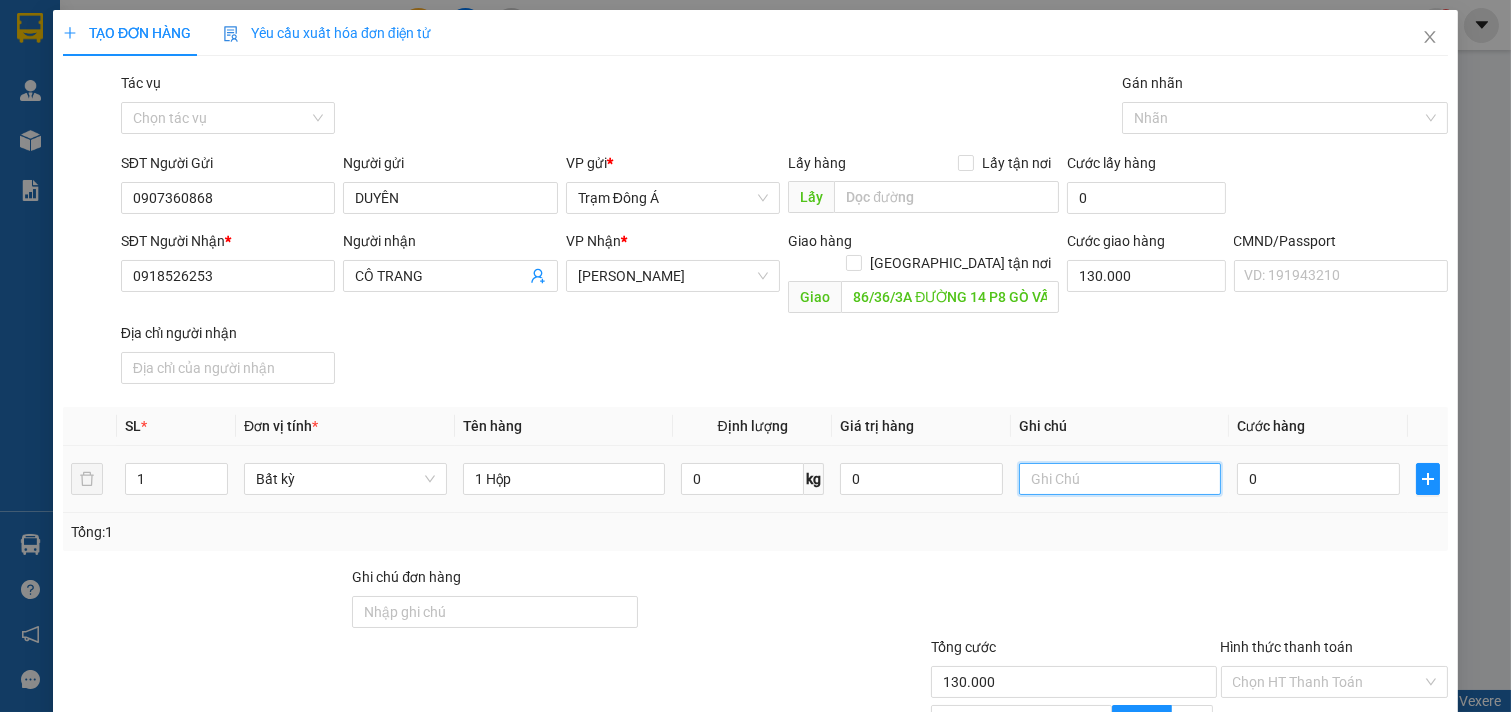 drag, startPoint x: 1050, startPoint y: 466, endPoint x: 1033, endPoint y: 462, distance: 17.464249 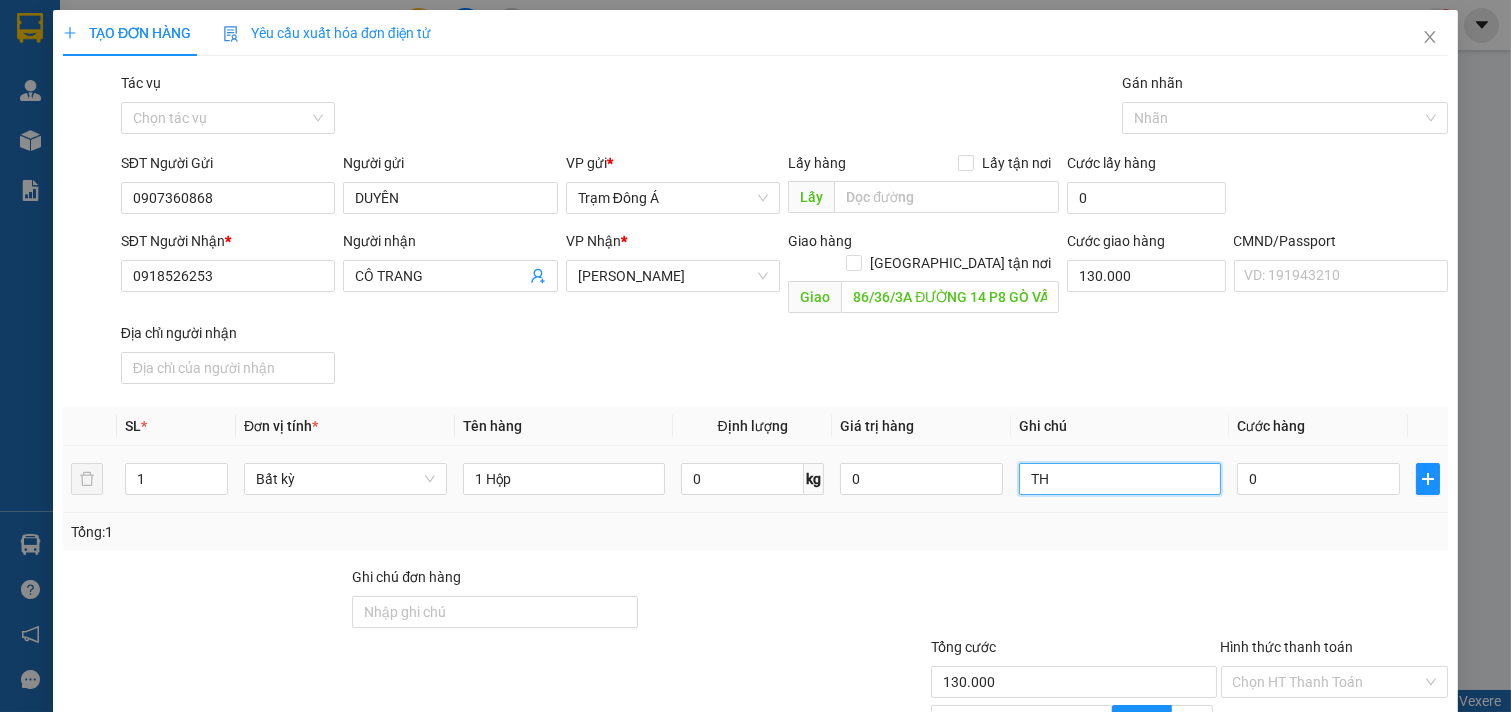 type on "T" 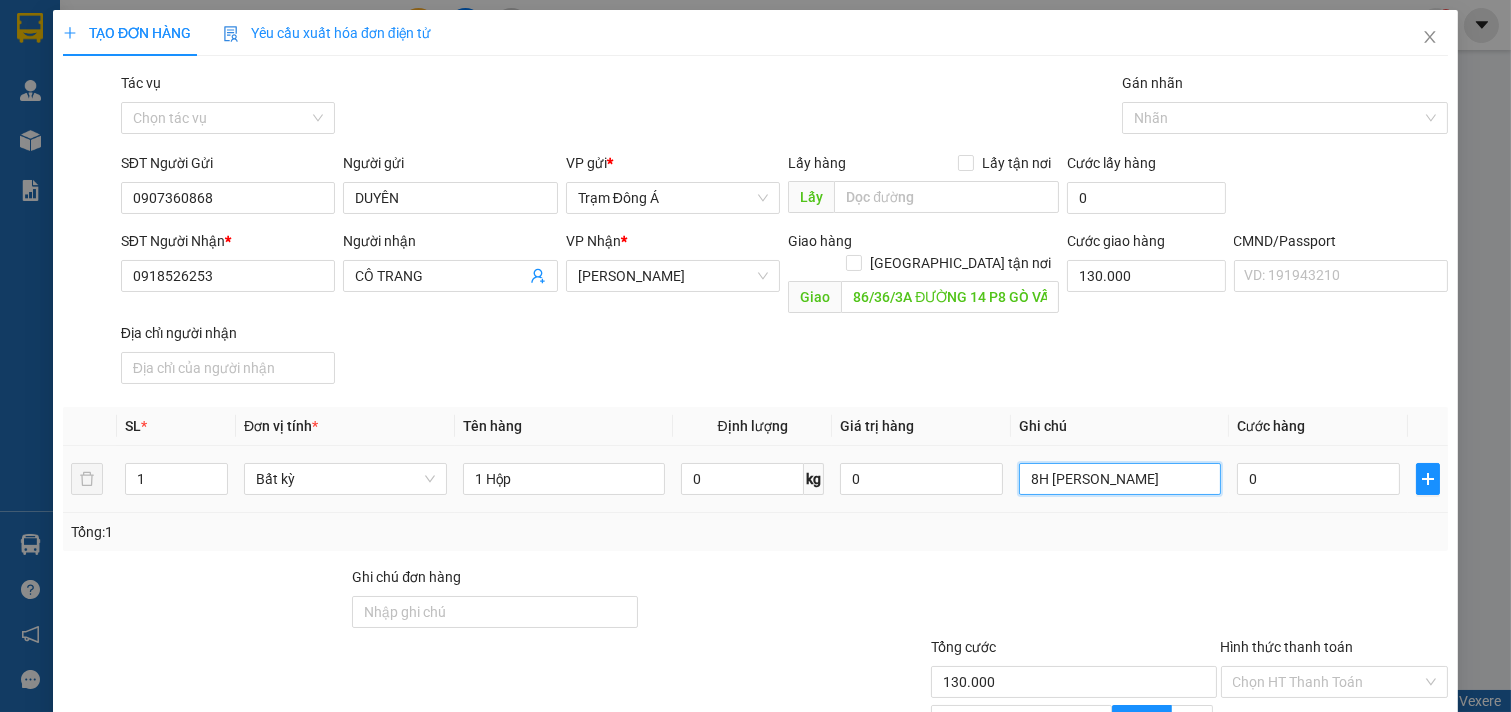 type on "8H [PERSON_NAME]" 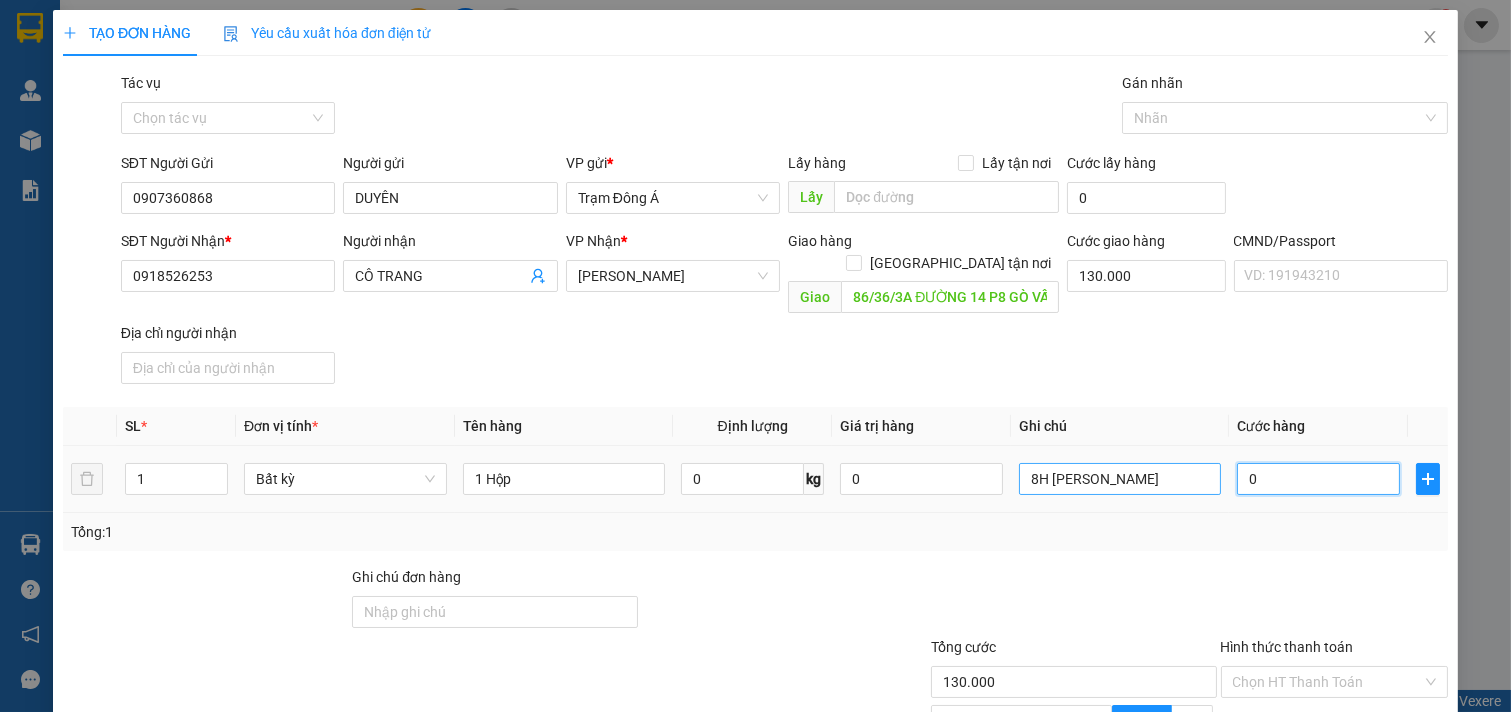 type on "2" 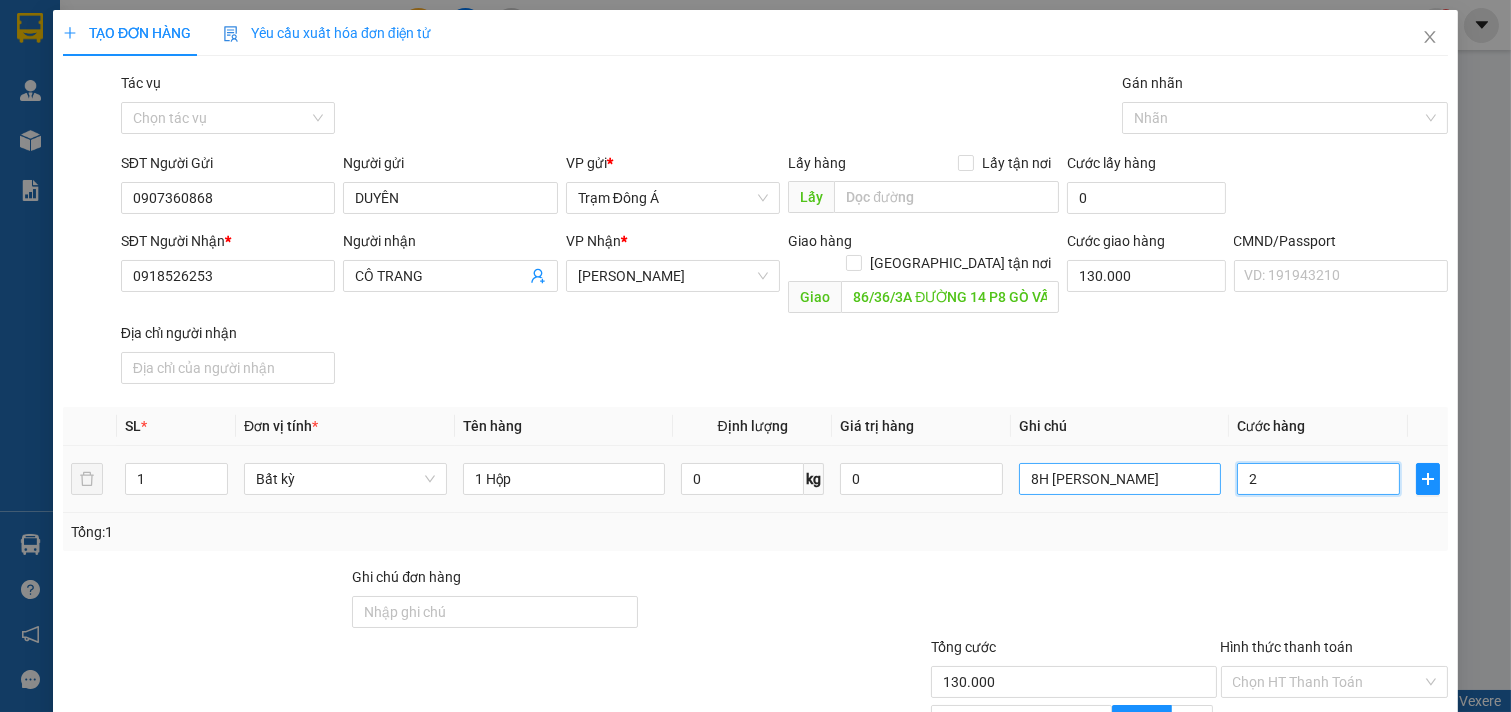 type on "130.002" 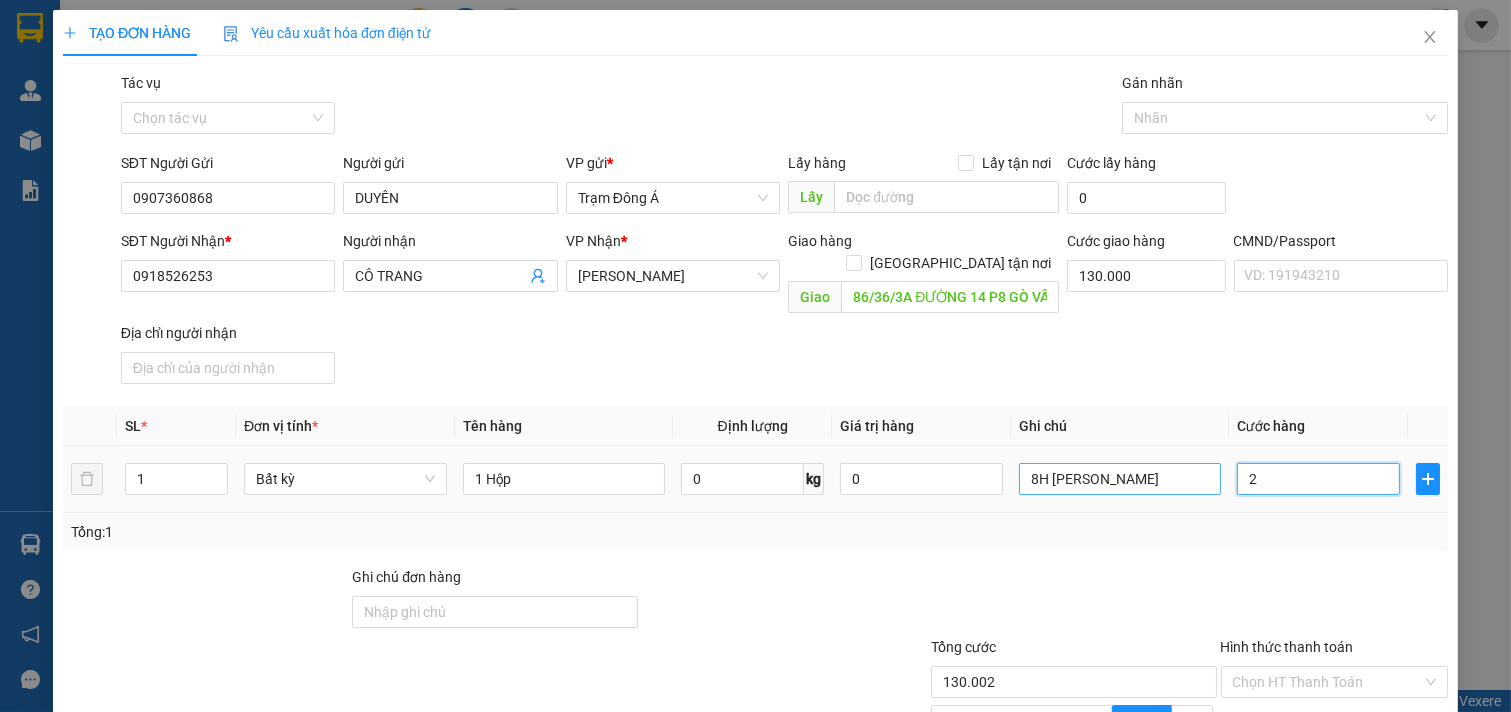 type on "20" 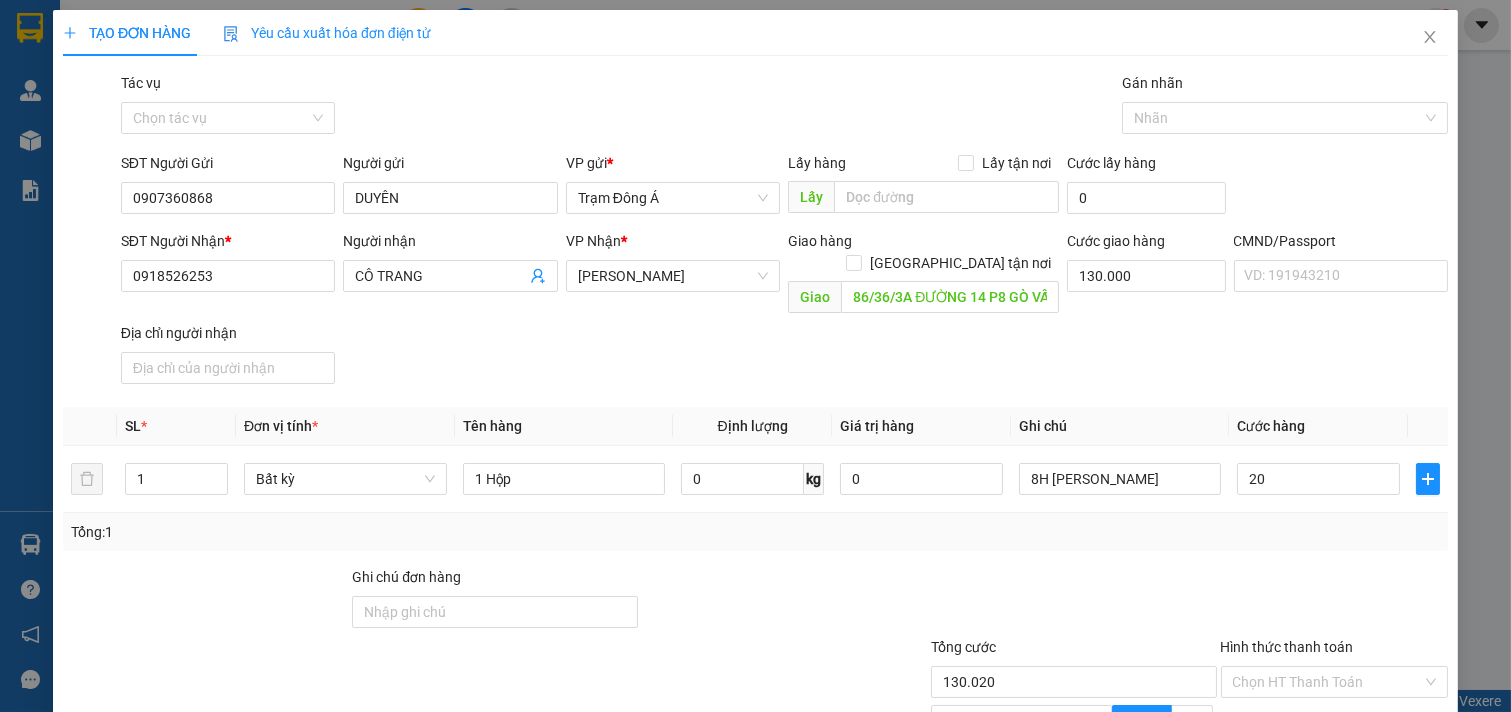 type on "20.000" 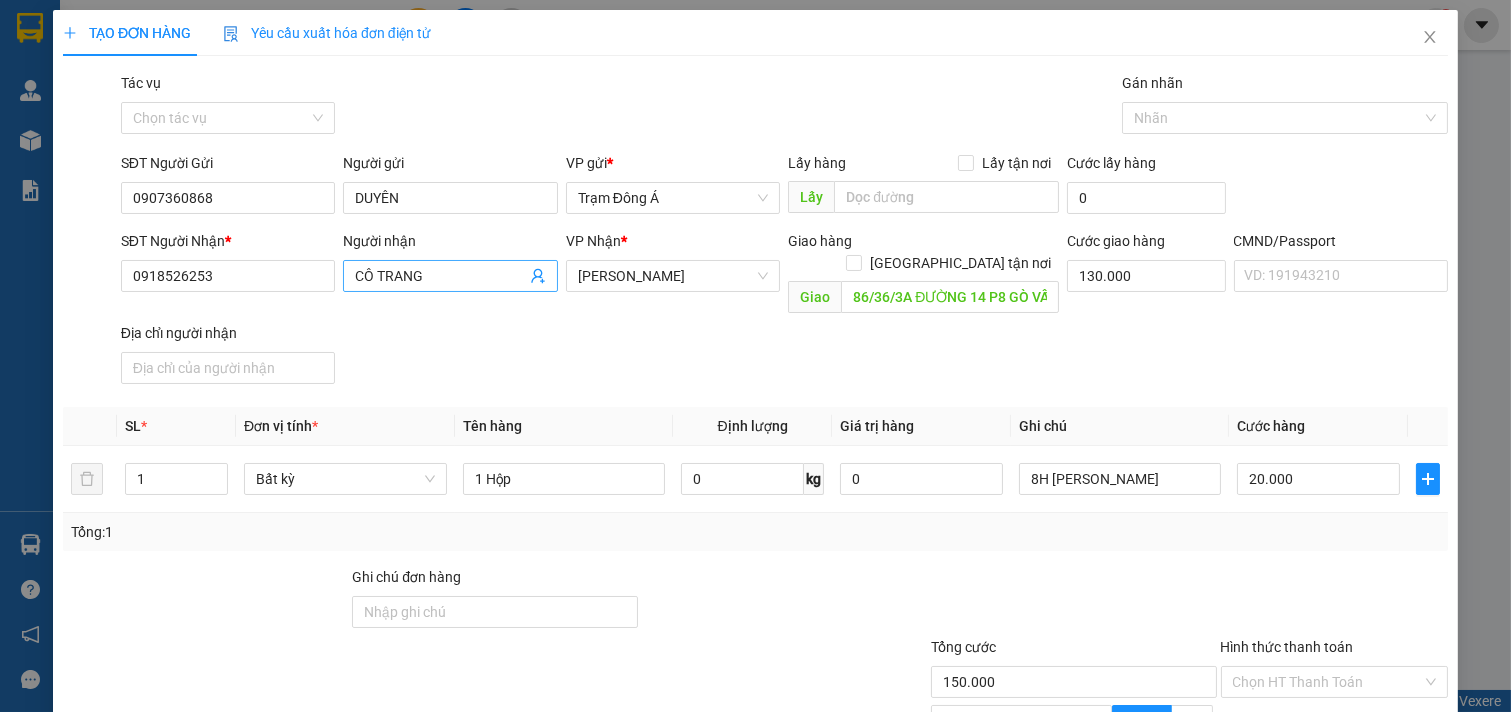 click 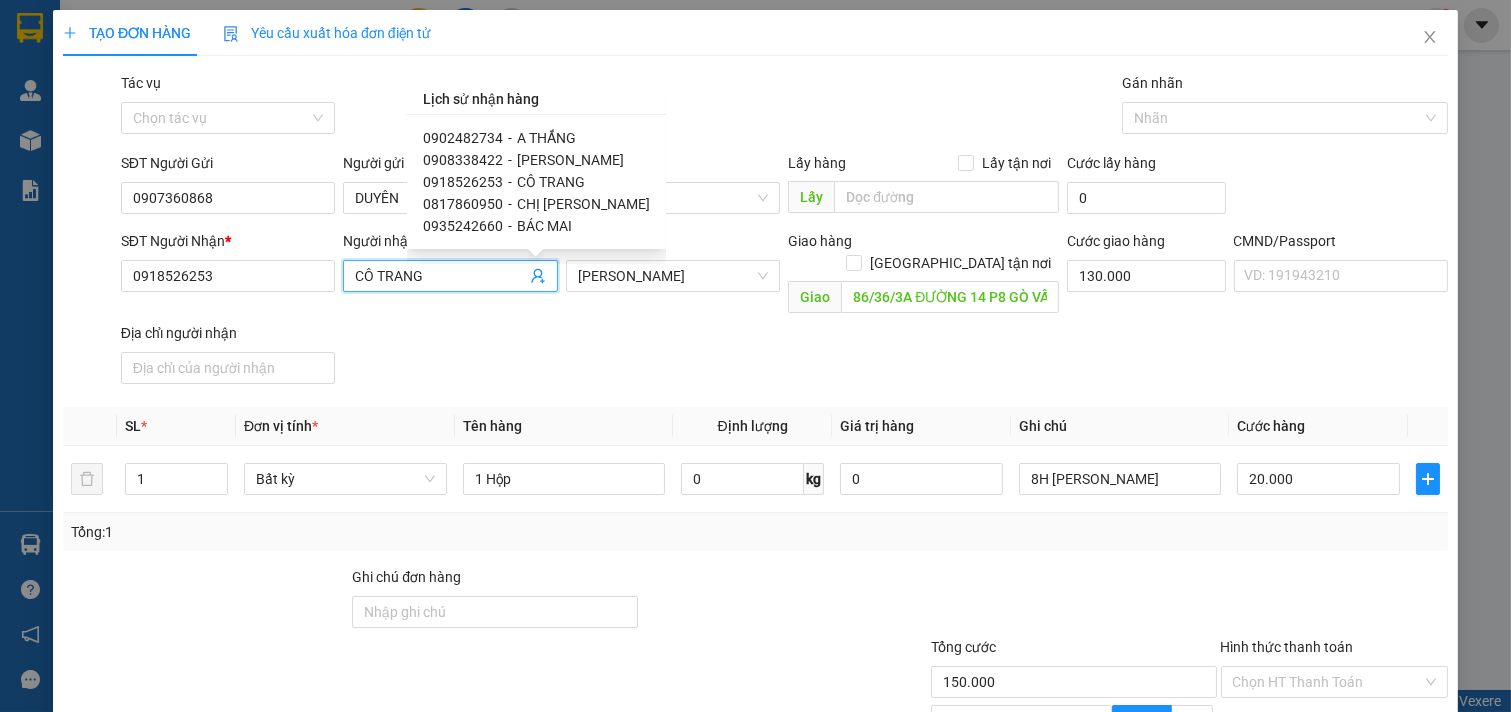 drag, startPoint x: 451, startPoint y: 273, endPoint x: 83, endPoint y: 340, distance: 374.04947 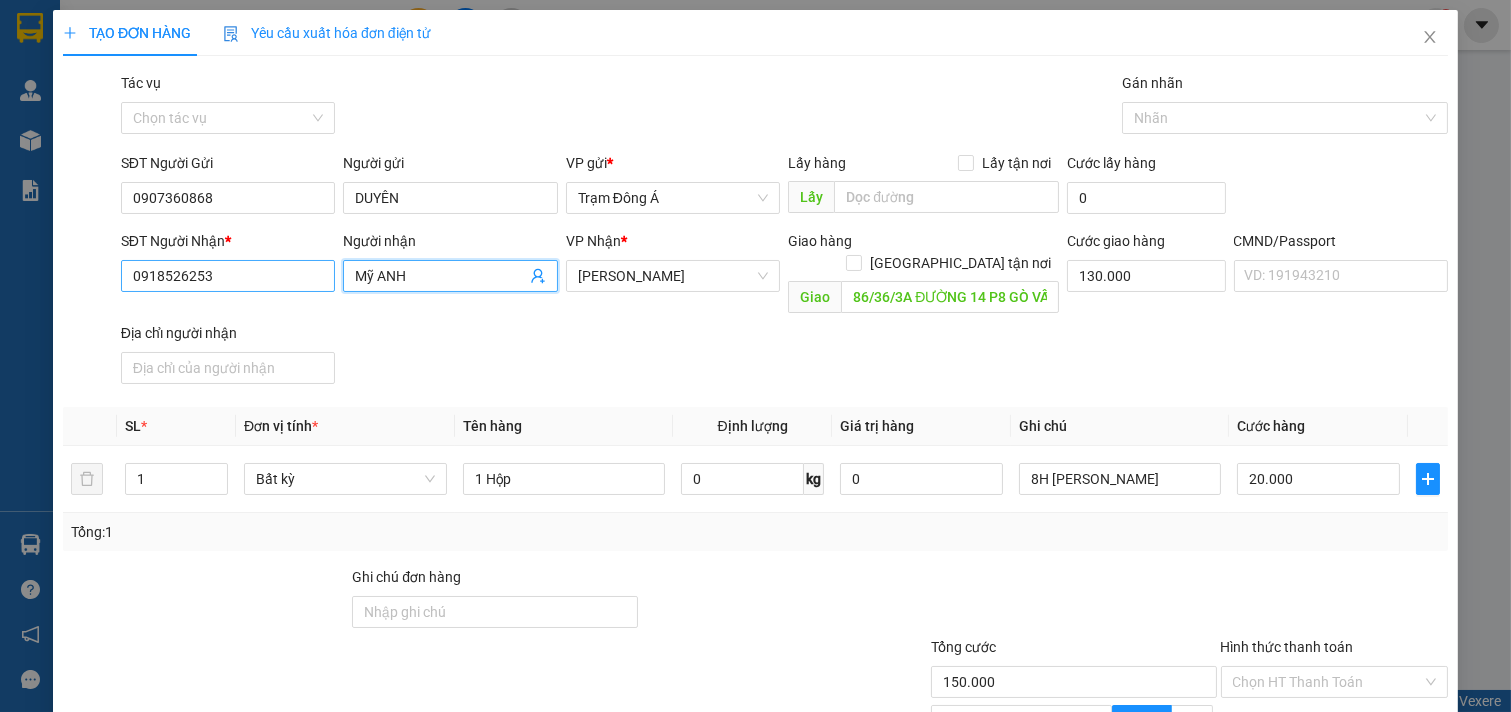 type on "Mỹ ANH" 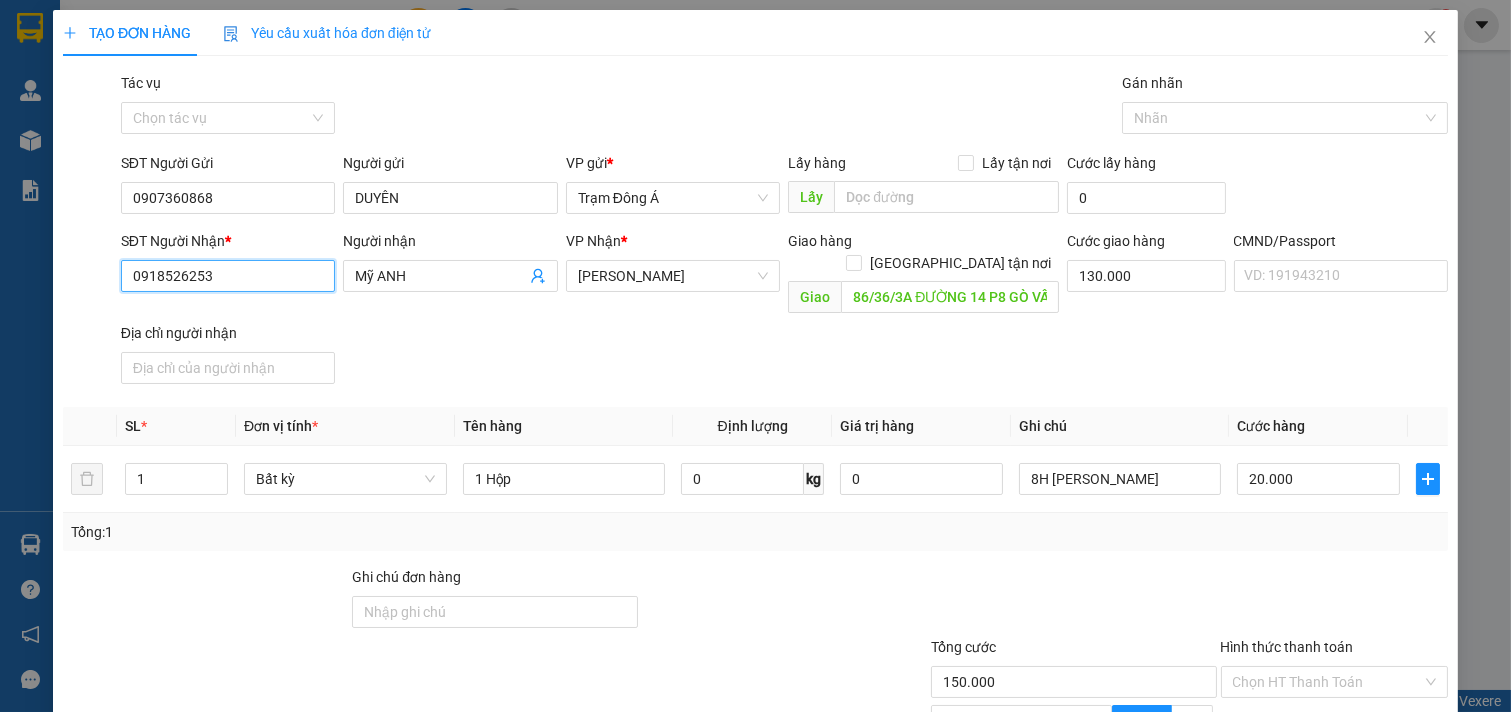 drag, startPoint x: 288, startPoint y: 285, endPoint x: 82, endPoint y: 312, distance: 207.76189 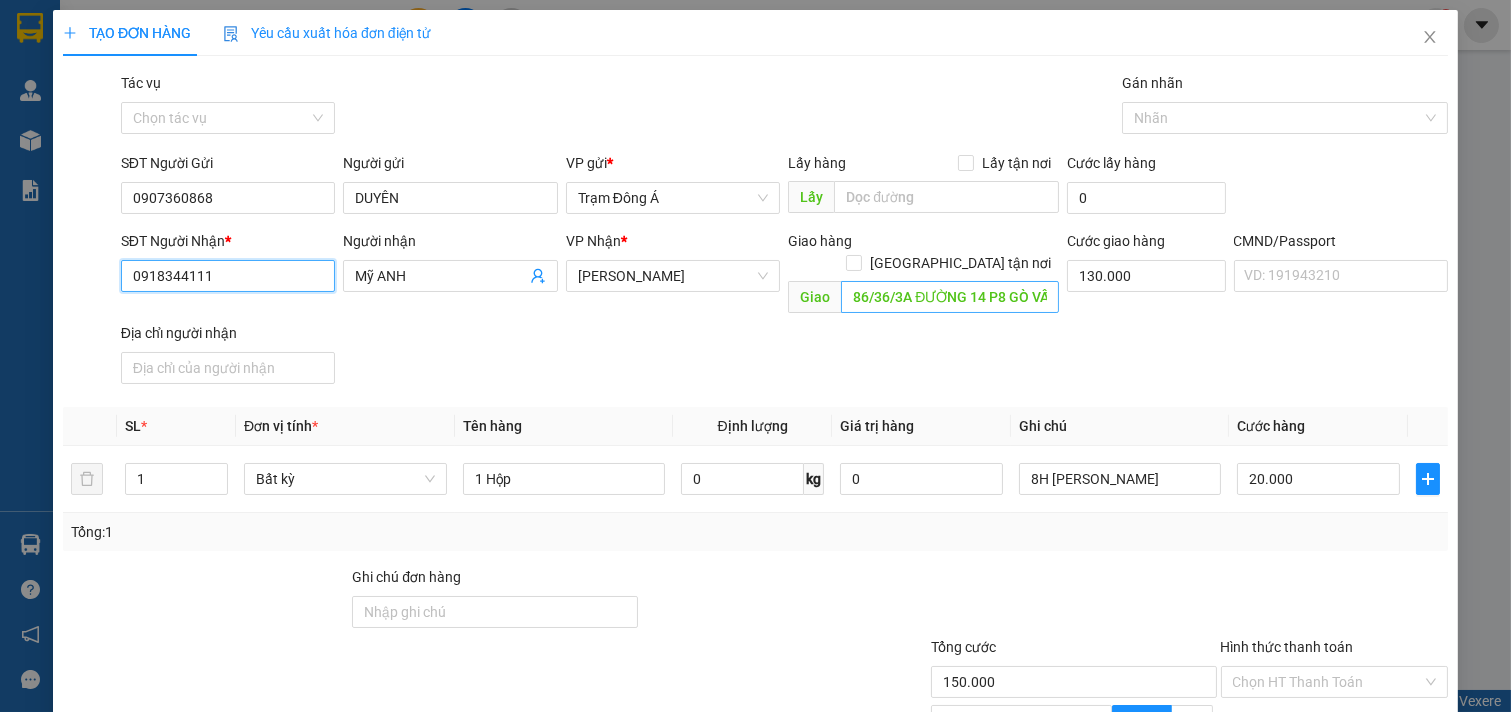 type on "0918344111" 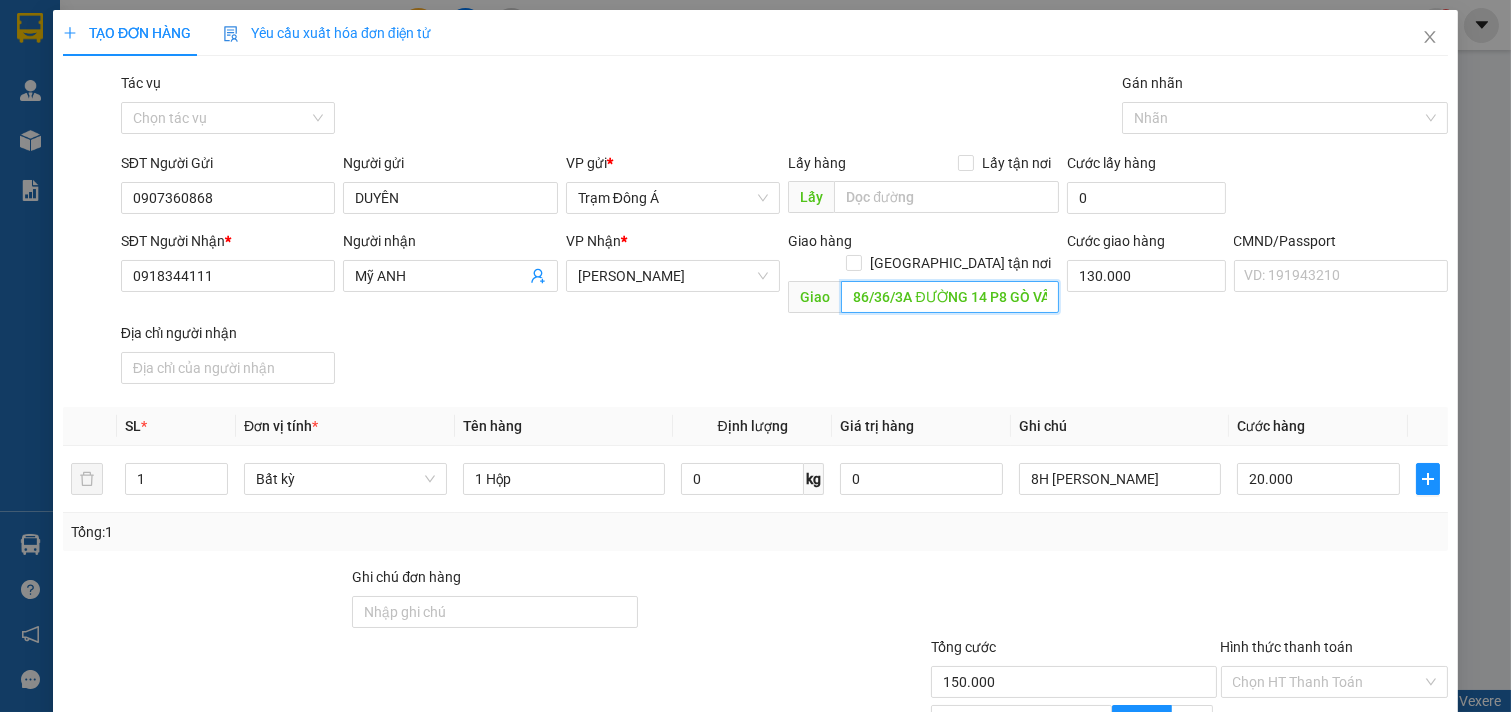 click on "86/36/3A ĐƯỜNG 14 P8 GÒ VẤP" at bounding box center [949, 297] 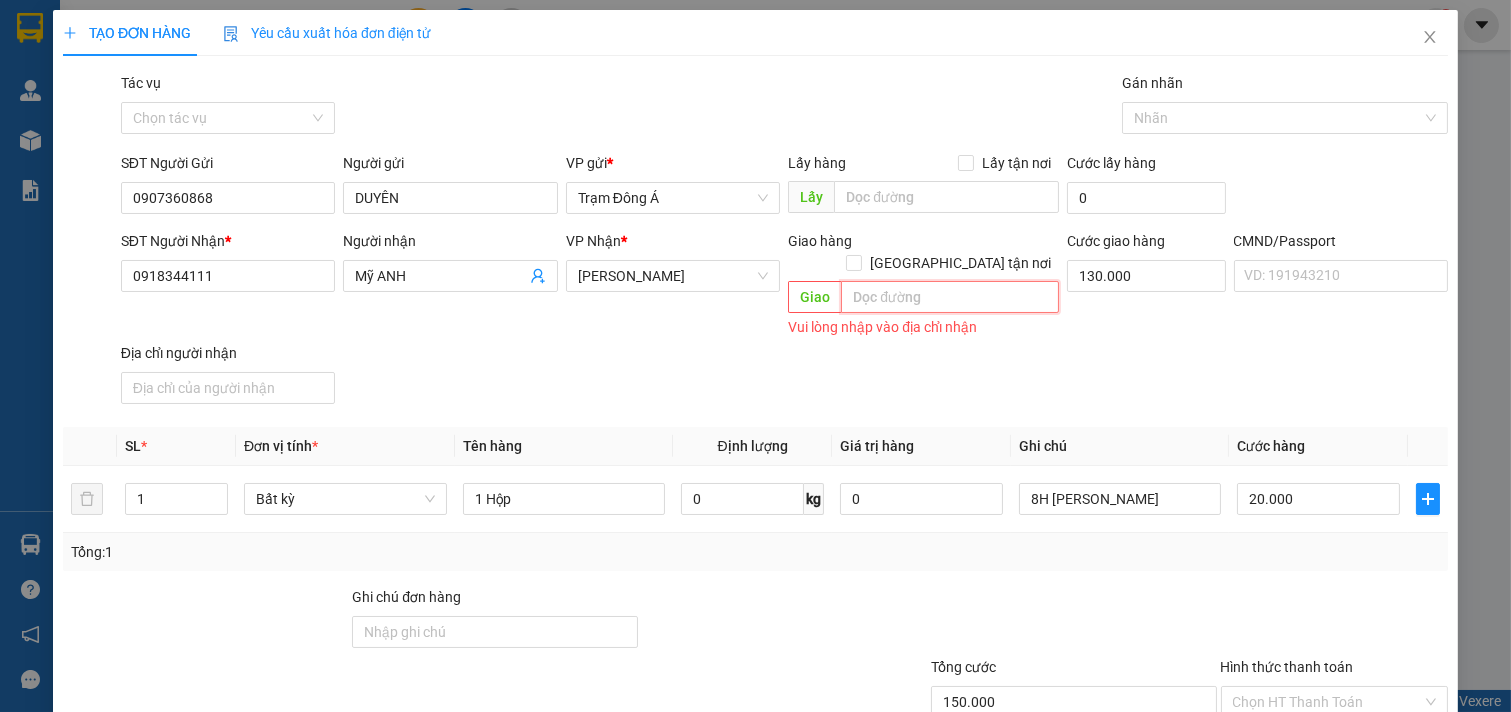 type 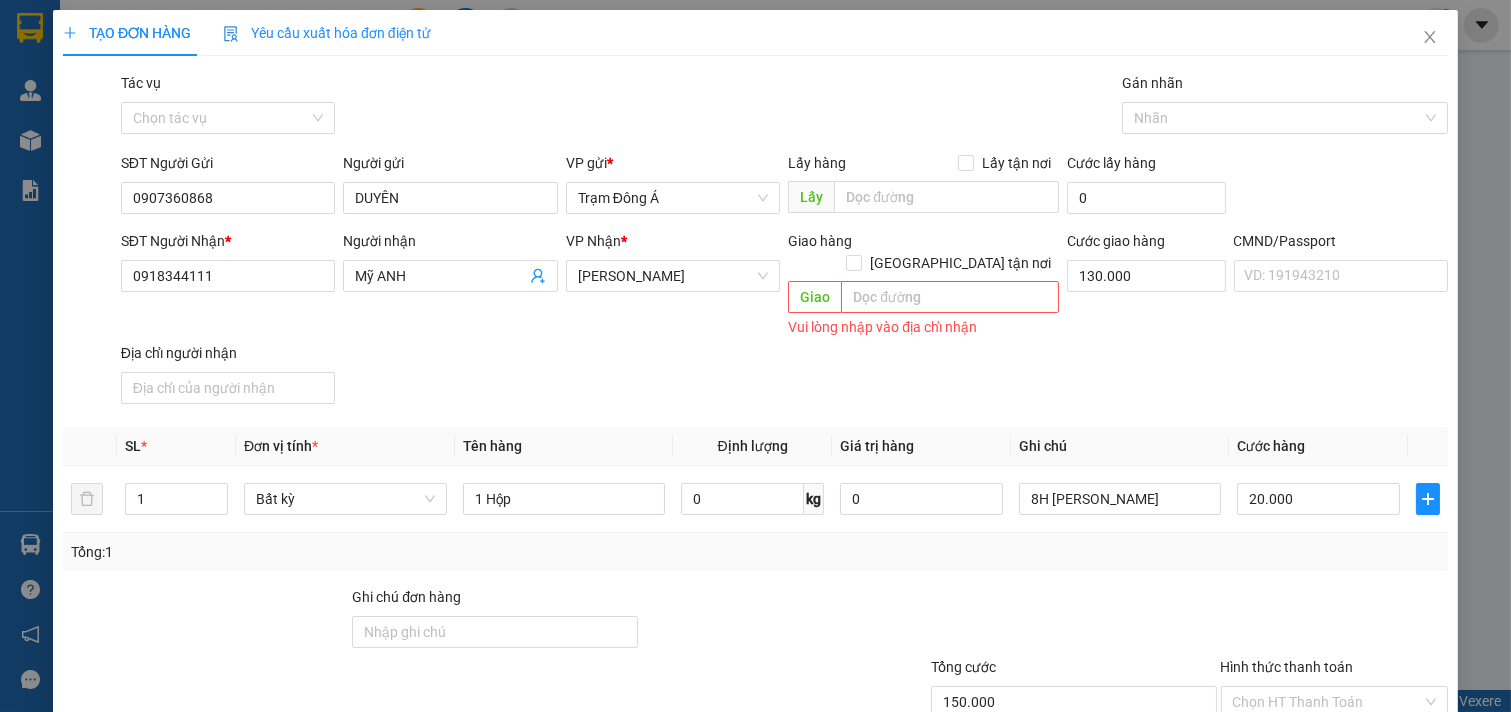 click on "SĐT Người Nhận  * 0918344111 Người nhận Mỹ ANH VP Nhận  * [PERSON_NAME] hàng [GEOGRAPHIC_DATA] tận nơi Giao Vui lòng nhập vào địa chỉ nhận Cước giao hàng 130.000 CMND/Passport VD: [PASSPORT] Địa chỉ người nhận" at bounding box center (784, 321) 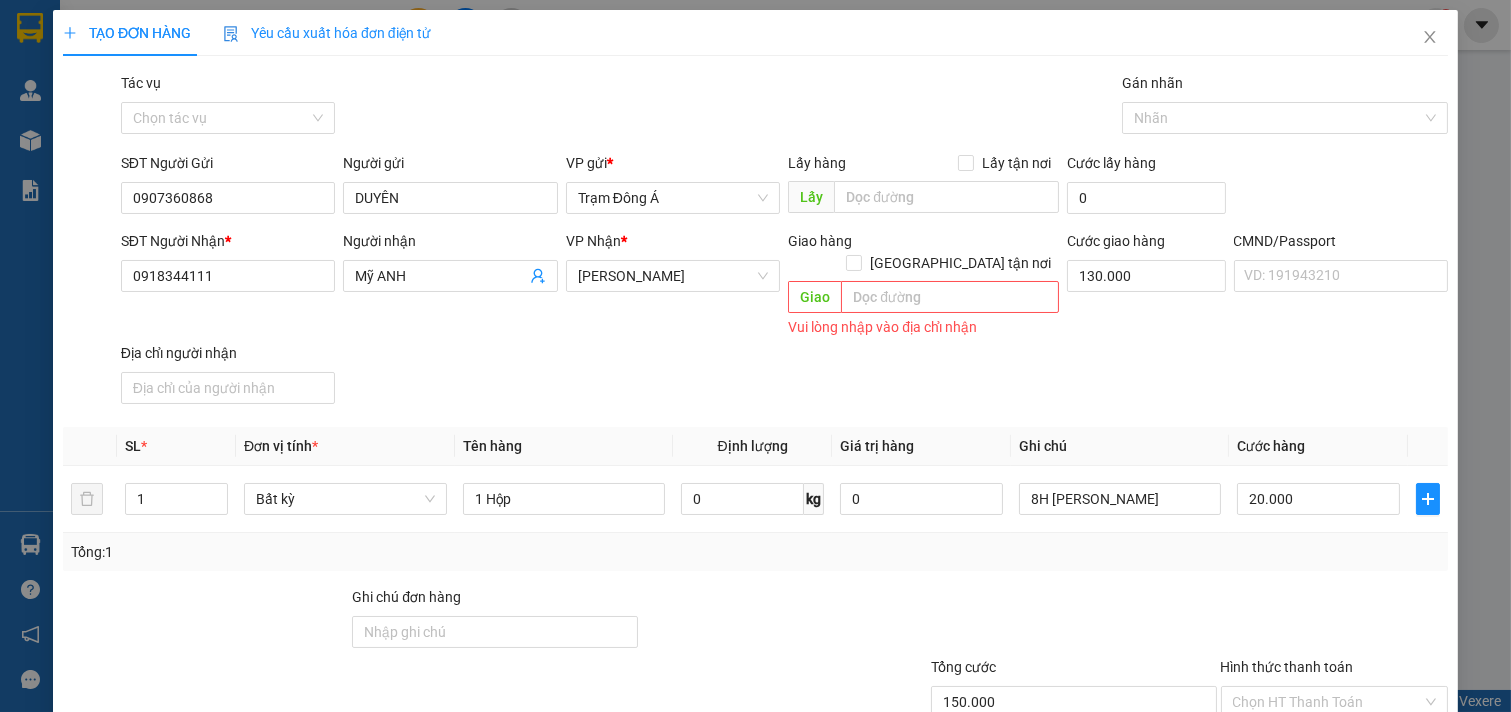 click on "Transit Pickup Surcharge Ids Transit Deliver Surcharge Ids Transit Deliver Surcharge Transit Deliver Surcharge Gói vận chuyển  * Tiêu chuẩn Tác vụ Chọn tác vụ Gán nhãn   Nhãn SĐT Người Gửi 0907360868 Người gửi DUYÊN VP gửi  * Trạm Đông Á Lấy hàng Lấy tận nơi Lấy Cước lấy hàng 0 SĐT Người Nhận  * 0918344111 Người nhận Mỹ ANH VP Nhận  * [GEOGRAPHIC_DATA] Giao hàng Giao tận nơi Giao Vui lòng nhập vào địa chỉ nhận Cước giao hàng 130.000 CMND/Passport VD: [PASSPORT] Địa chỉ người nhận SL  * Đơn vị tính  * Tên hàng  Định lượng Giá trị hàng Ghi chú Cước hàng                   1 Bất kỳ 1 Hộp 0 kg 0 8H MAI HUONG 20.000 Tổng:  1 Ghi chú đơn hàng Tổng cước 150.000 Hình thức thanh toán Chọn HT Thanh Toán Giảm giá 0 VND % Discount 0 Số tiền thu trước 0 Chưa thanh toán 150.000 Chọn HT Thanh Toán Ghi chú nội bộ nhà xe Chi phí nội bộ 0 Lưu nháp -" at bounding box center [755, 493] 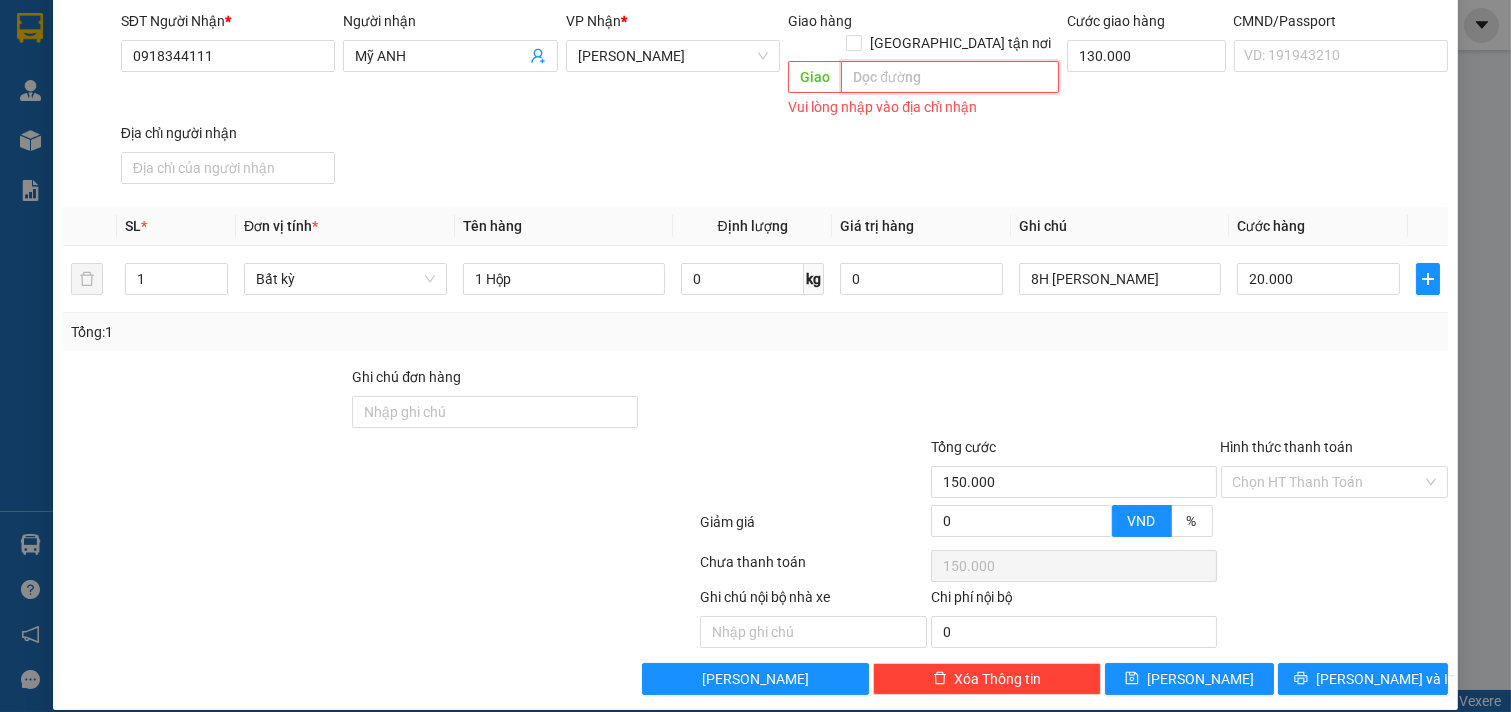 click at bounding box center [949, 77] 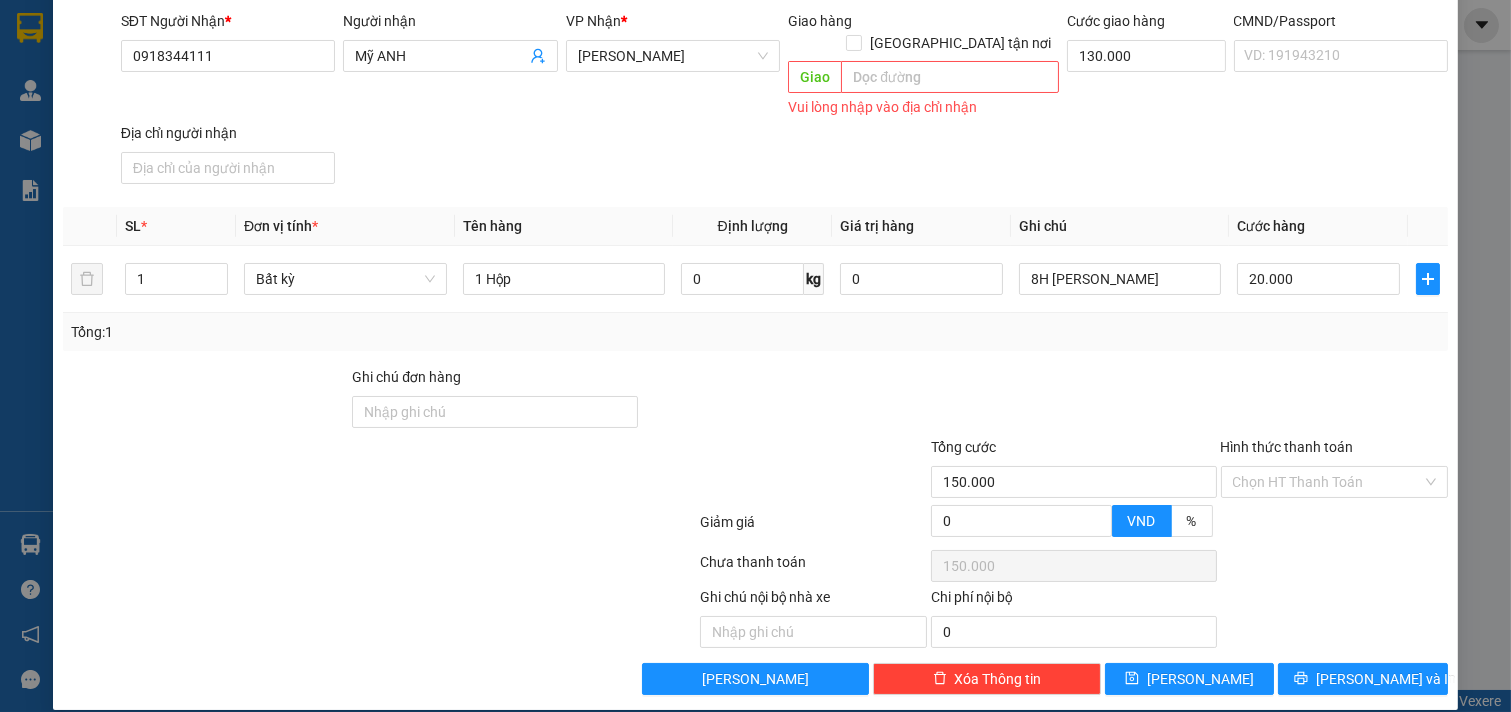 click on "SĐT Người Nhận  * 0918344111 Người nhận Mỹ ANH VP Nhận  * [PERSON_NAME] hàng [GEOGRAPHIC_DATA] tận nơi Giao Vui lòng nhập vào địa chỉ nhận Cước giao hàng 130.000 CMND/Passport VD: [PASSPORT] Địa chỉ người nhận" at bounding box center [784, 101] 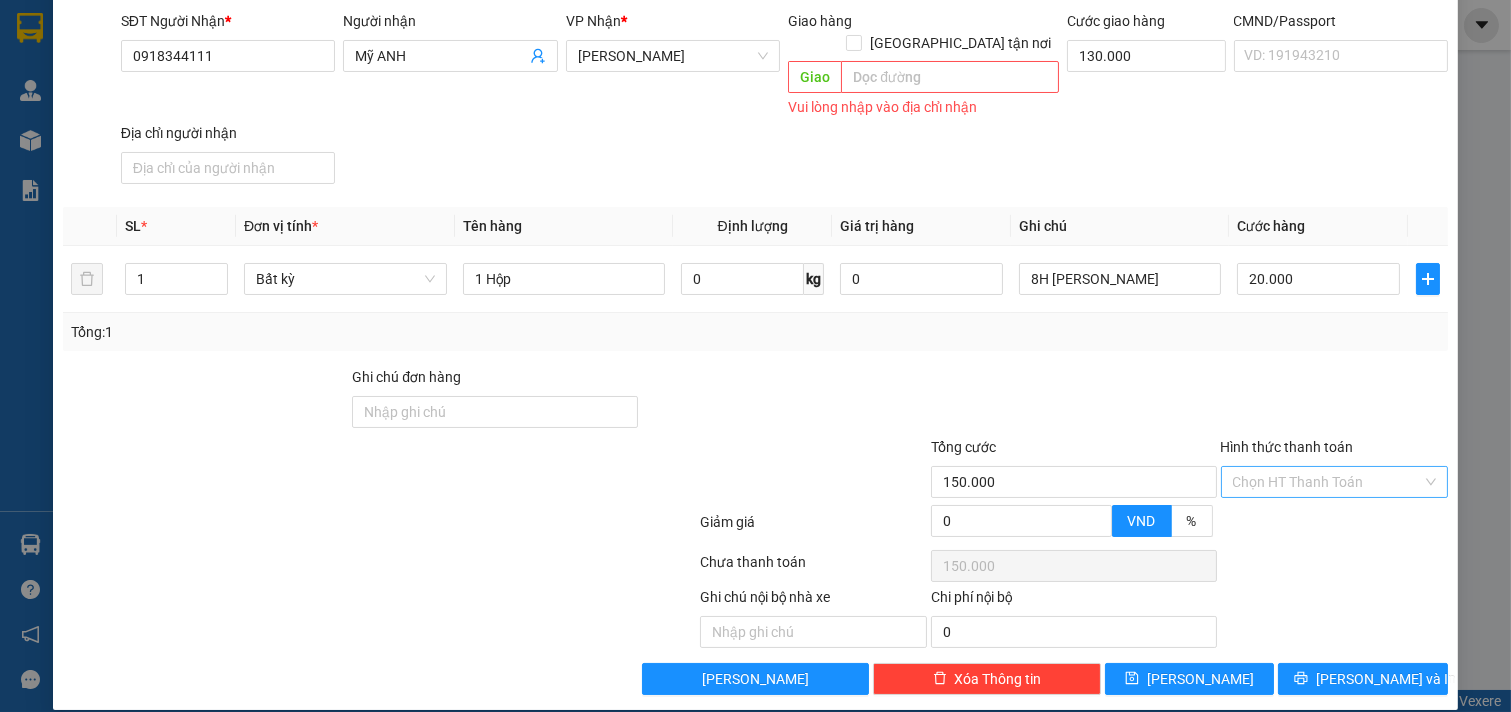 click on "Hình thức thanh toán" at bounding box center (1328, 482) 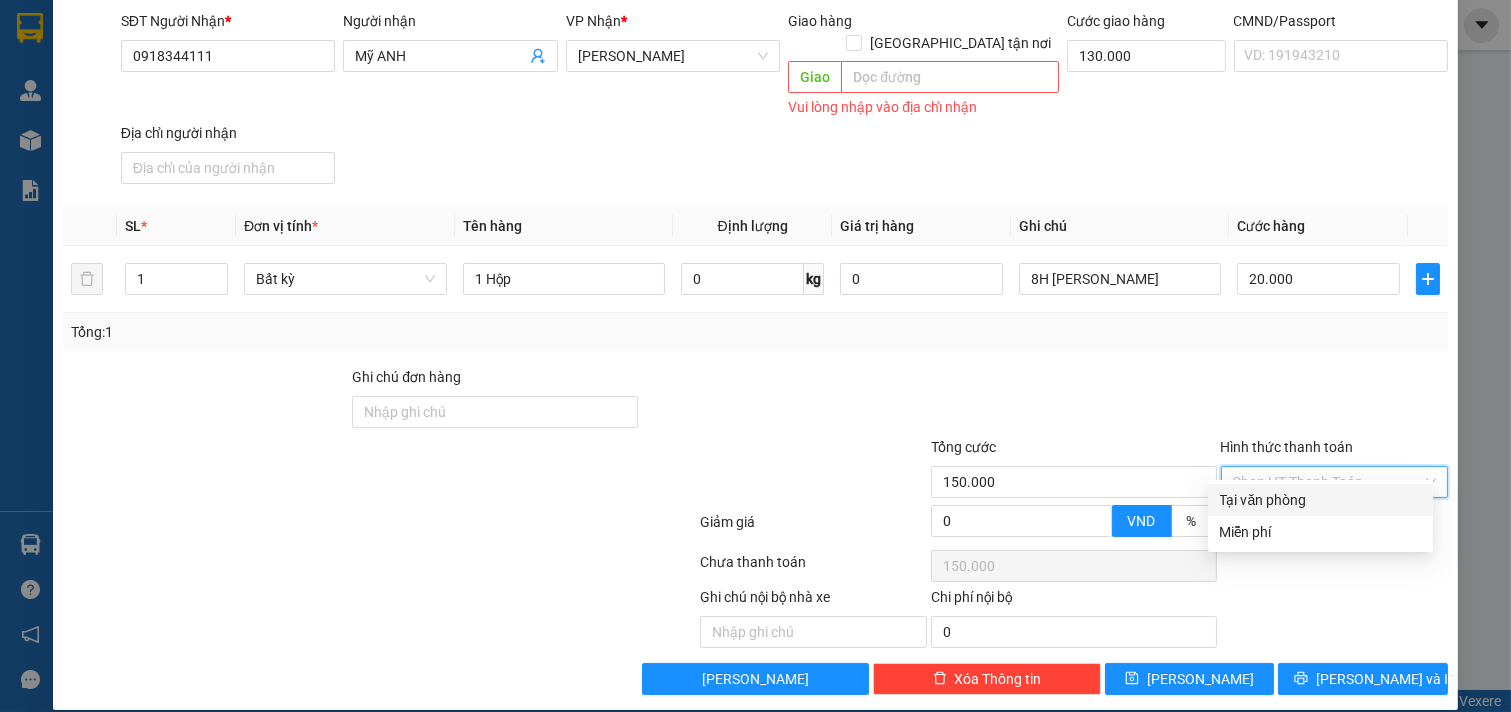 click on "Tại văn phòng" at bounding box center [1320, 500] 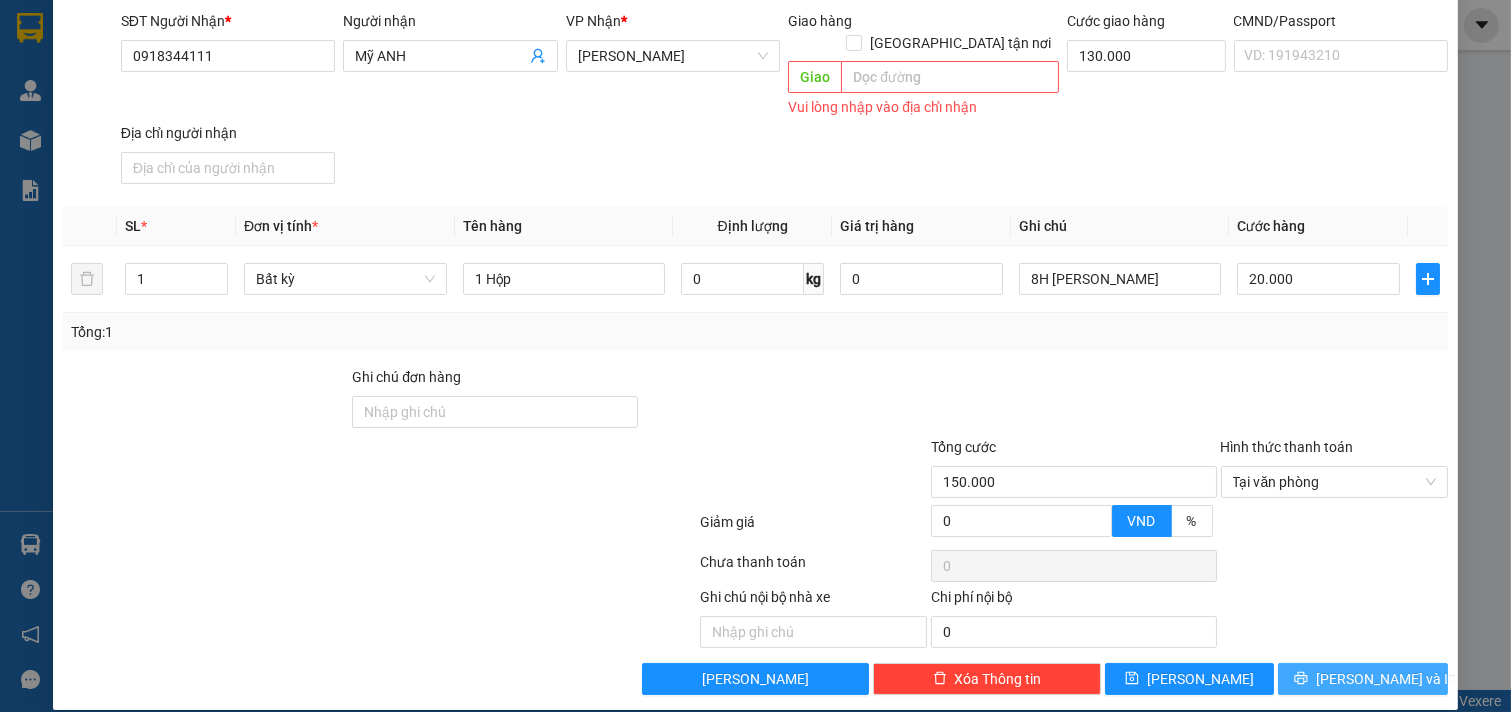 click on "[PERSON_NAME] và In" at bounding box center [1386, 679] 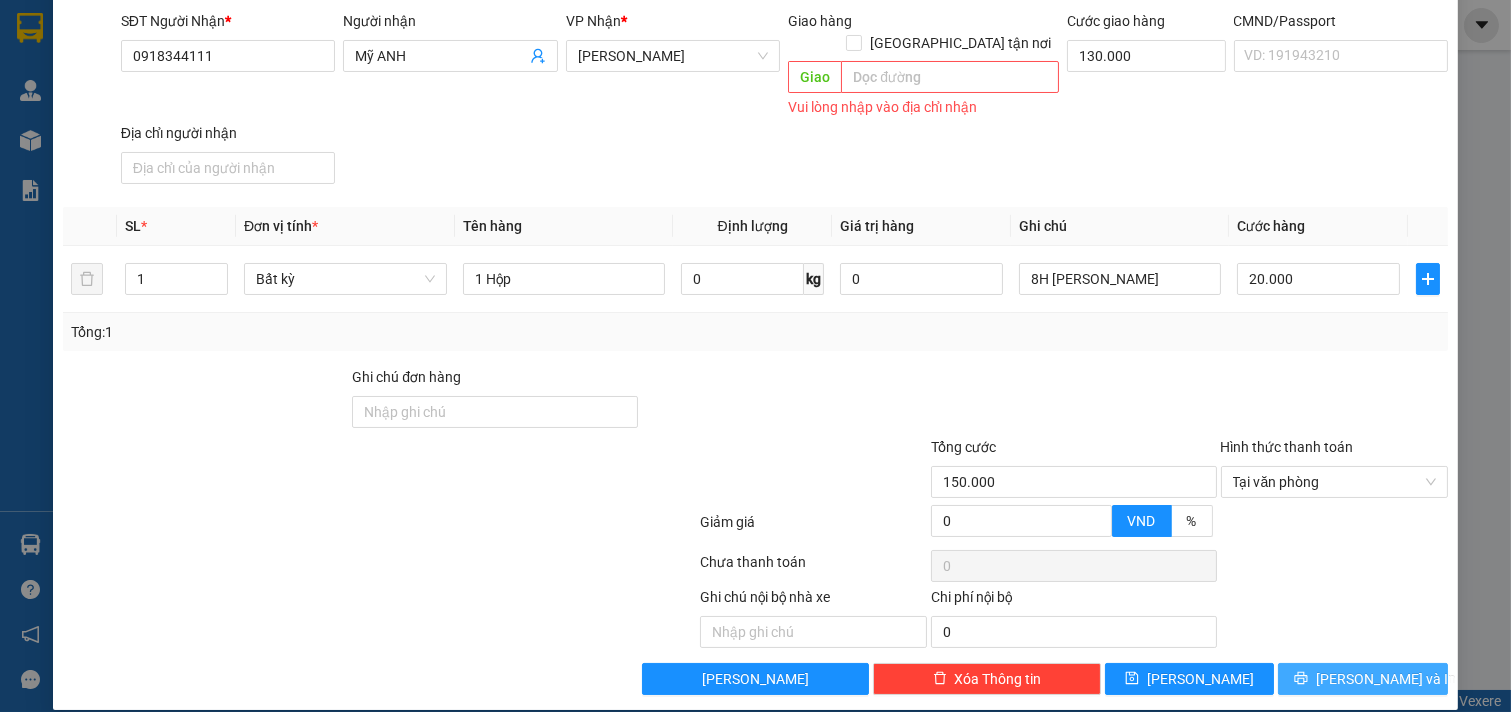 click on "[PERSON_NAME] và In" at bounding box center (1386, 679) 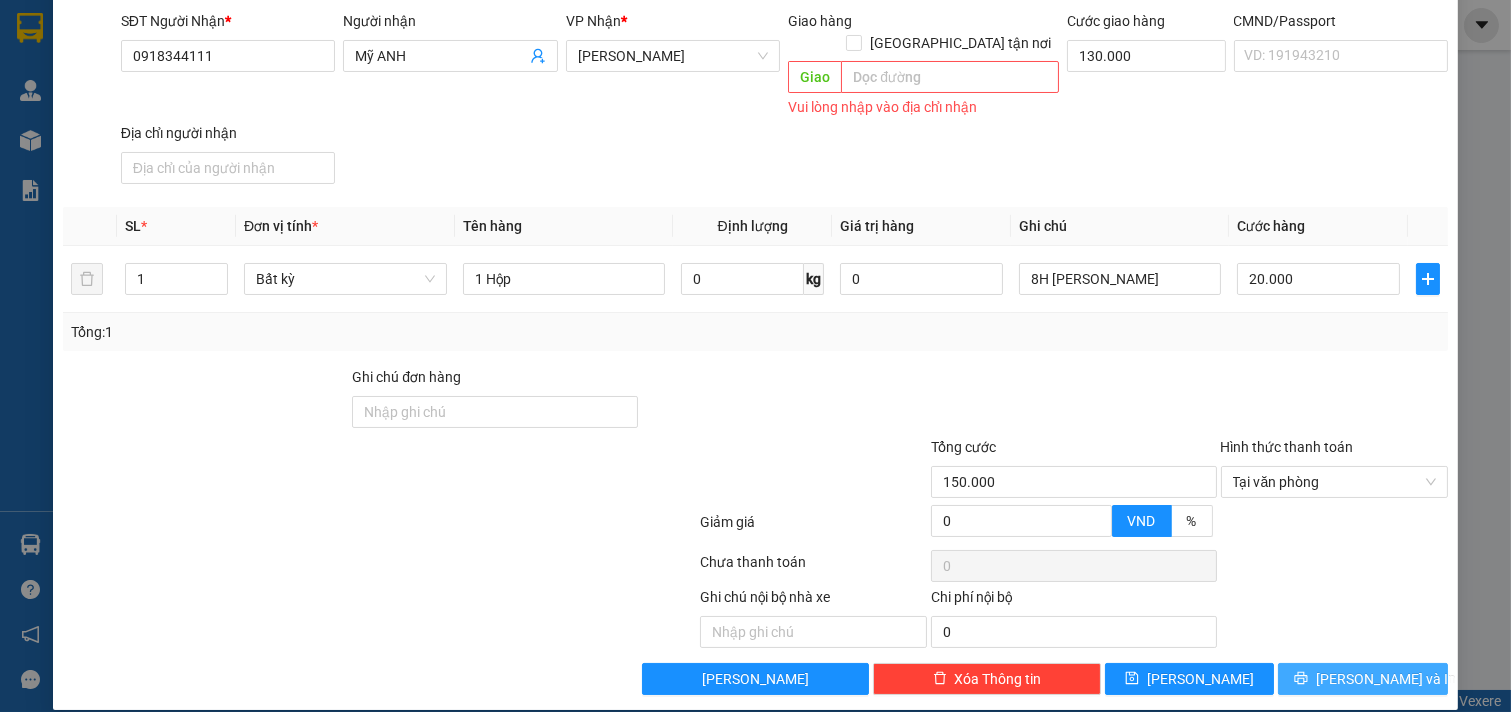 click on "[PERSON_NAME] và In" at bounding box center [1386, 679] 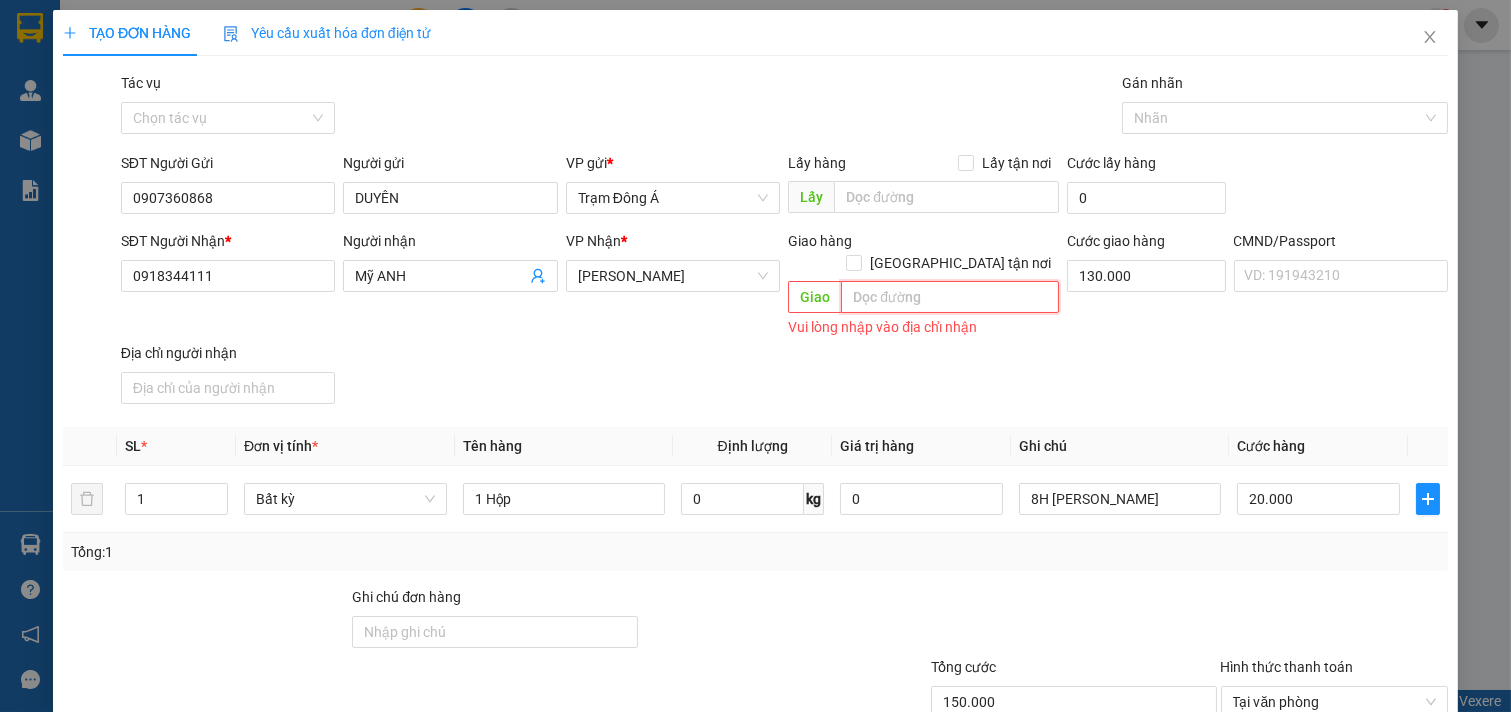 click at bounding box center [949, 297] 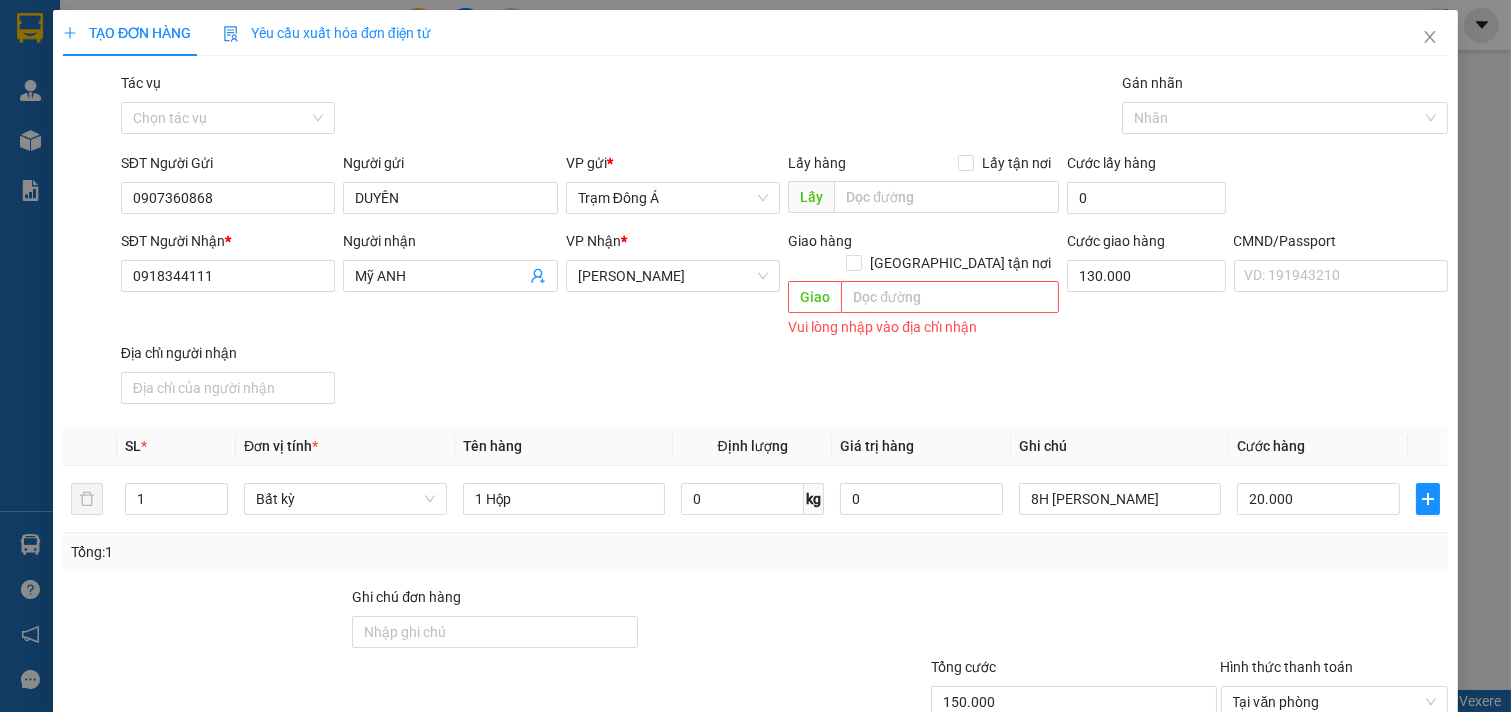 drag, startPoint x: 776, startPoint y: 400, endPoint x: 802, endPoint y: 362, distance: 46.043457 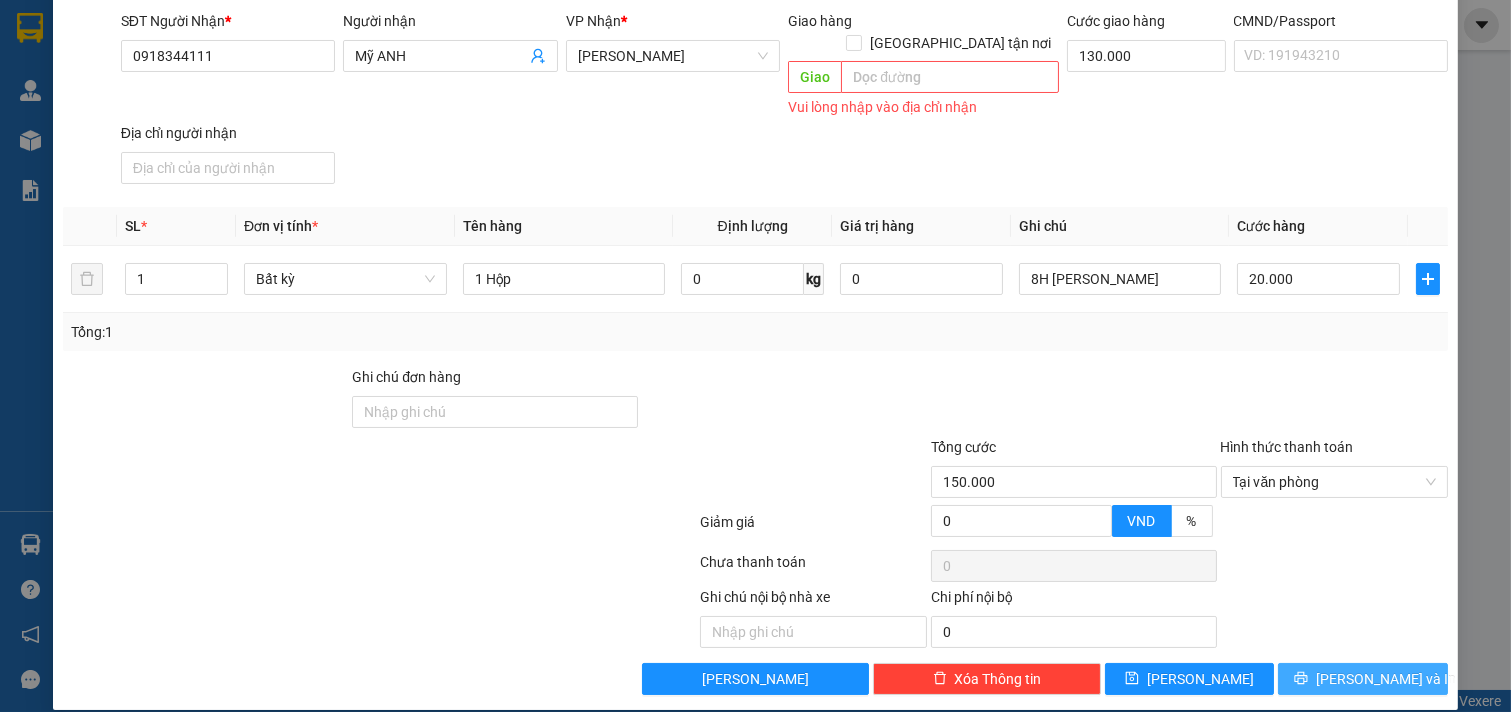 click on "[PERSON_NAME] và In" at bounding box center (1386, 679) 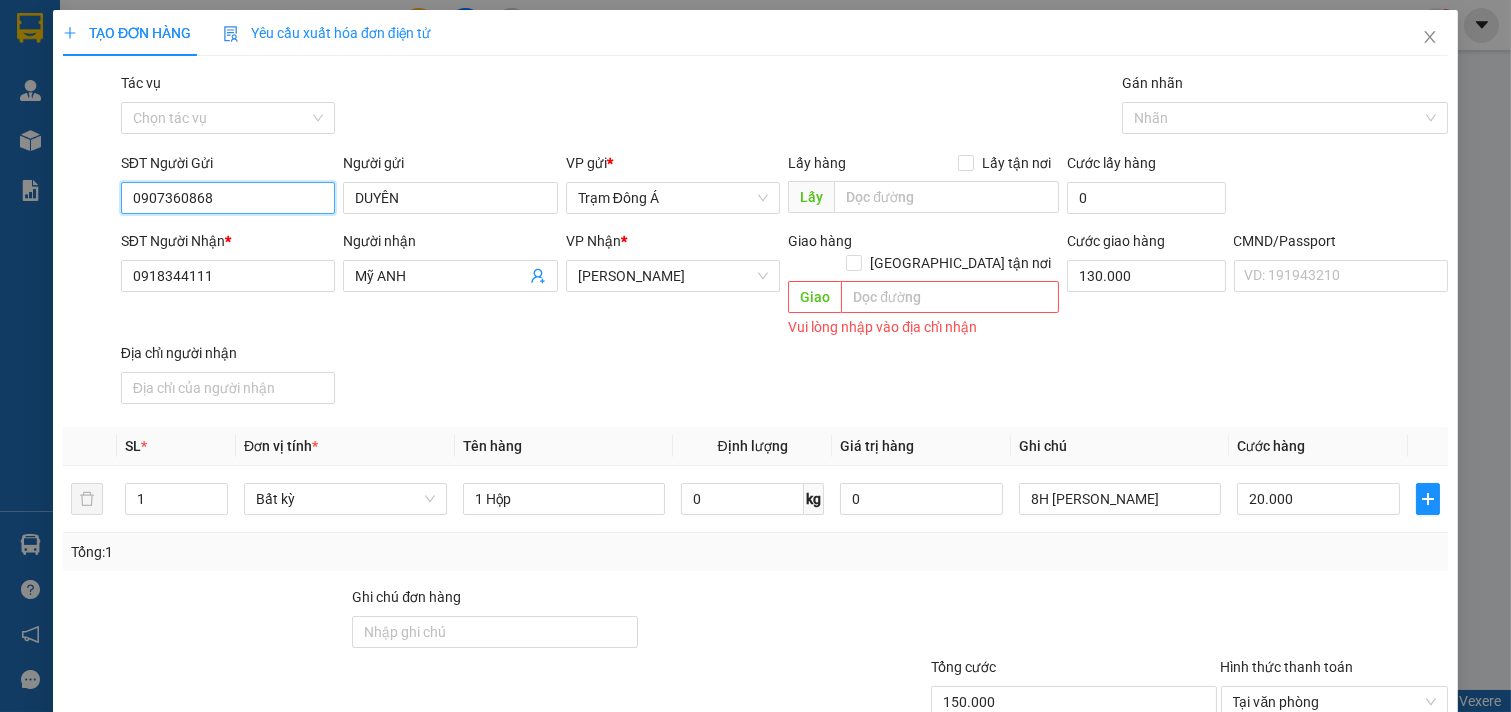 drag, startPoint x: 234, startPoint y: 204, endPoint x: 0, endPoint y: 234, distance: 235.91524 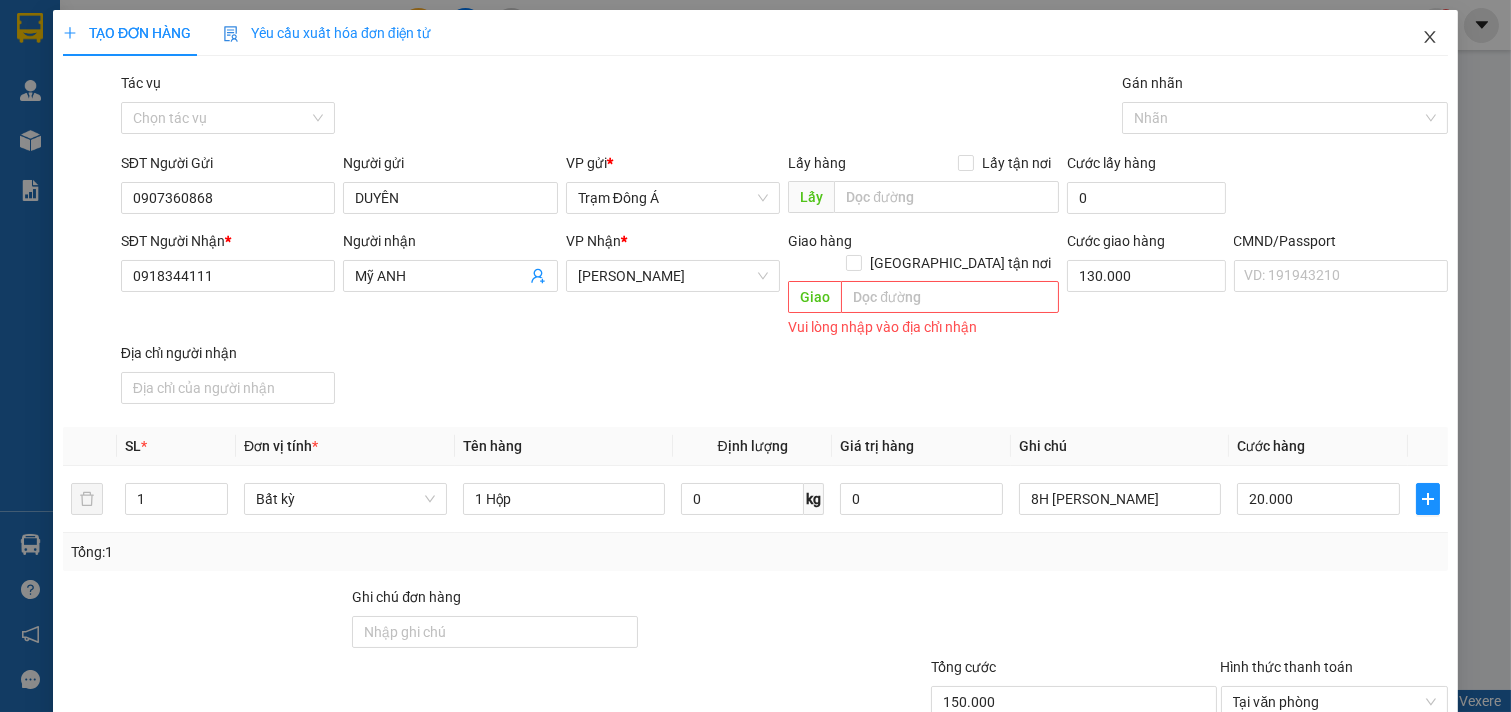 click at bounding box center [1430, 38] 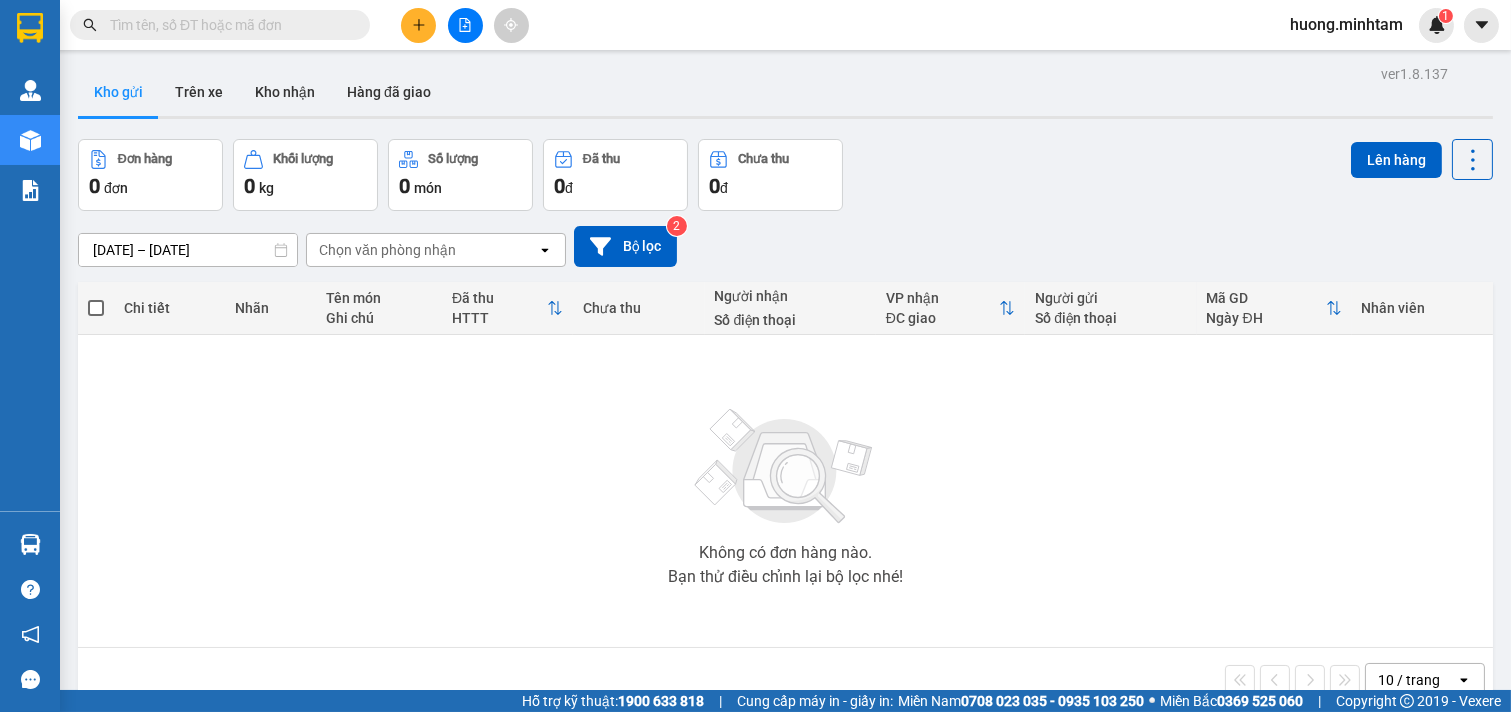 click 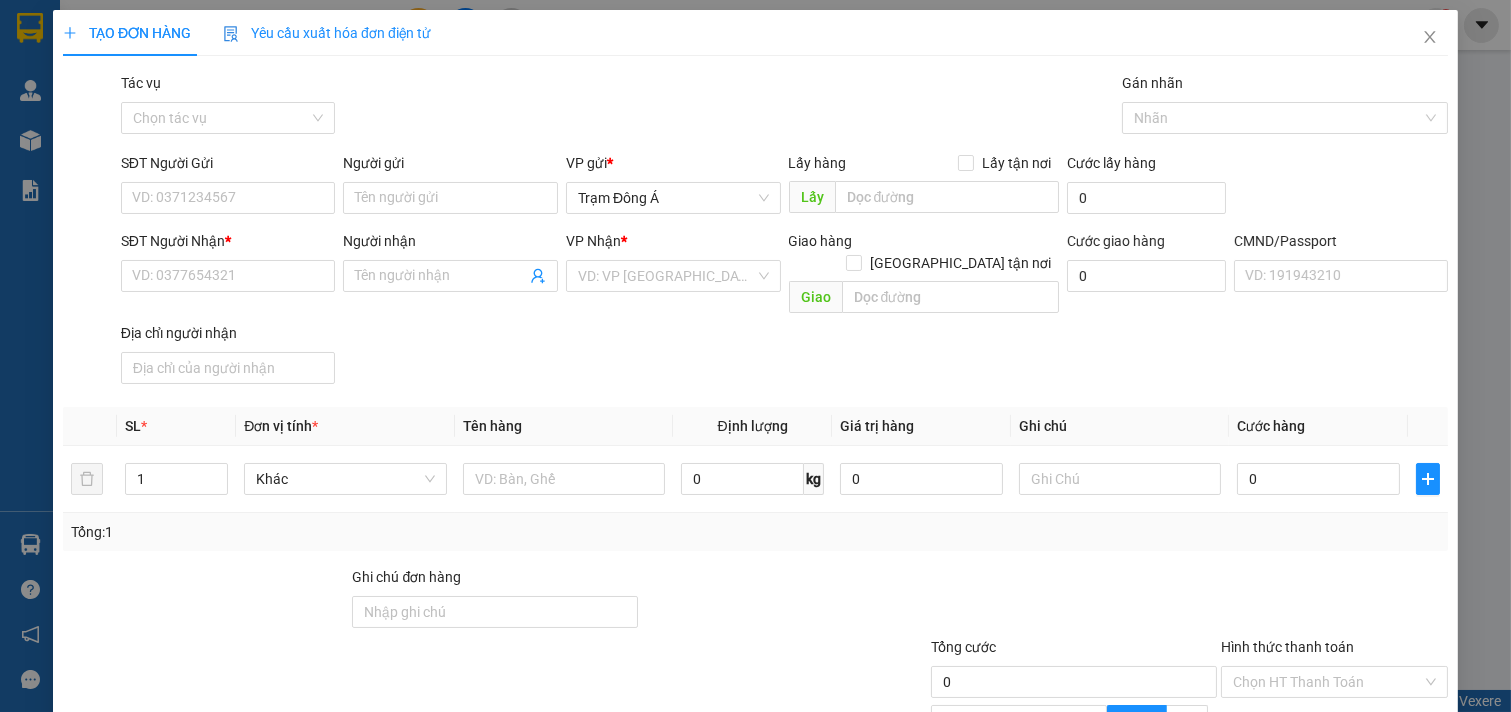 click on "Yêu cầu xuất hóa đơn điện tử" at bounding box center [327, 33] 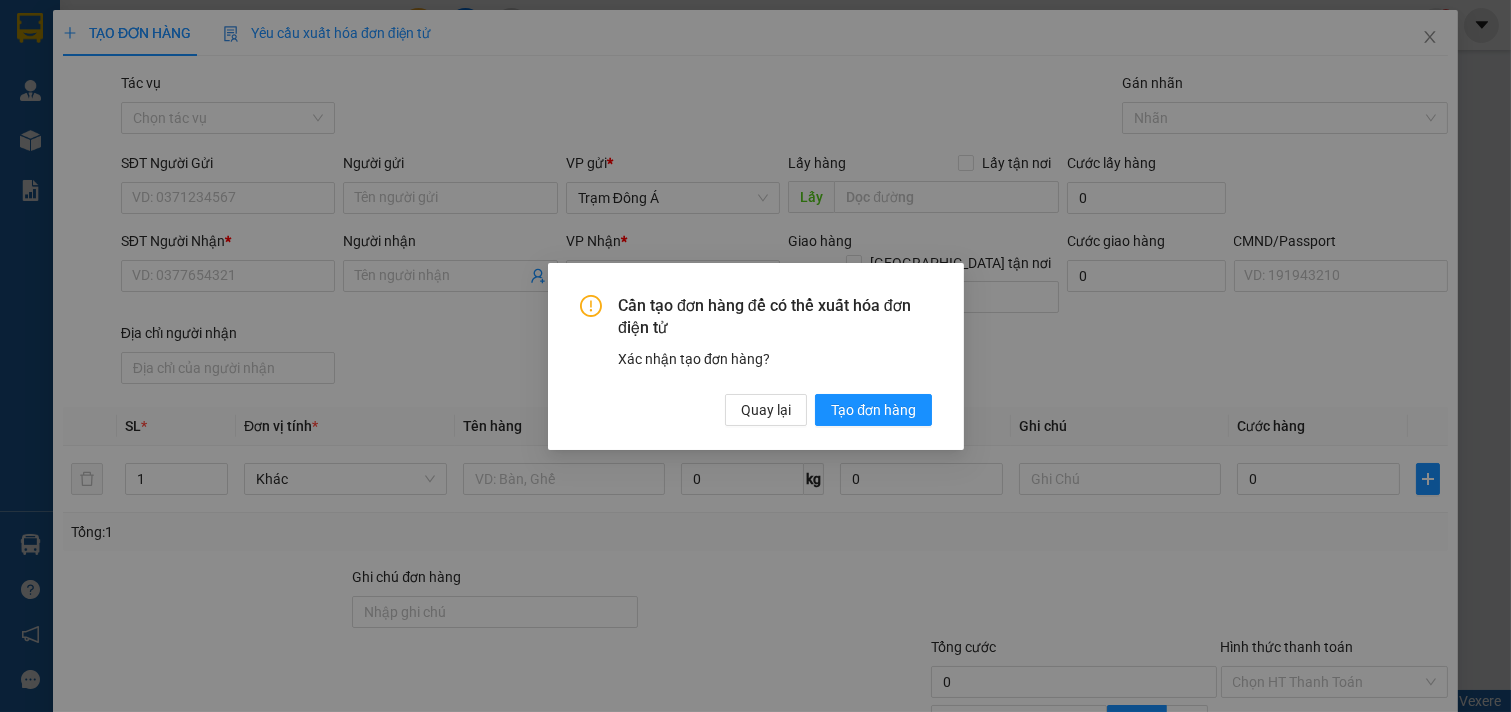 type 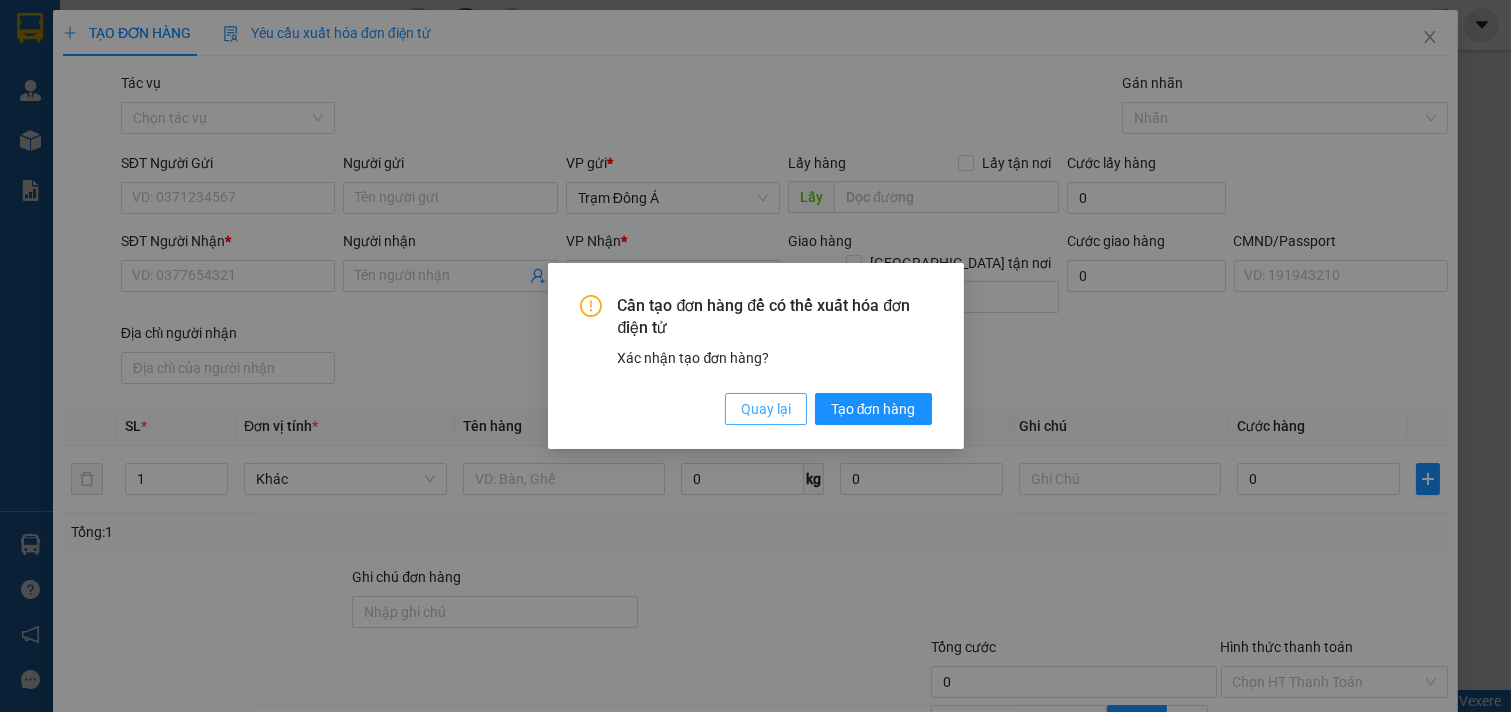 drag, startPoint x: 773, startPoint y: 411, endPoint x: 761, endPoint y: 411, distance: 12 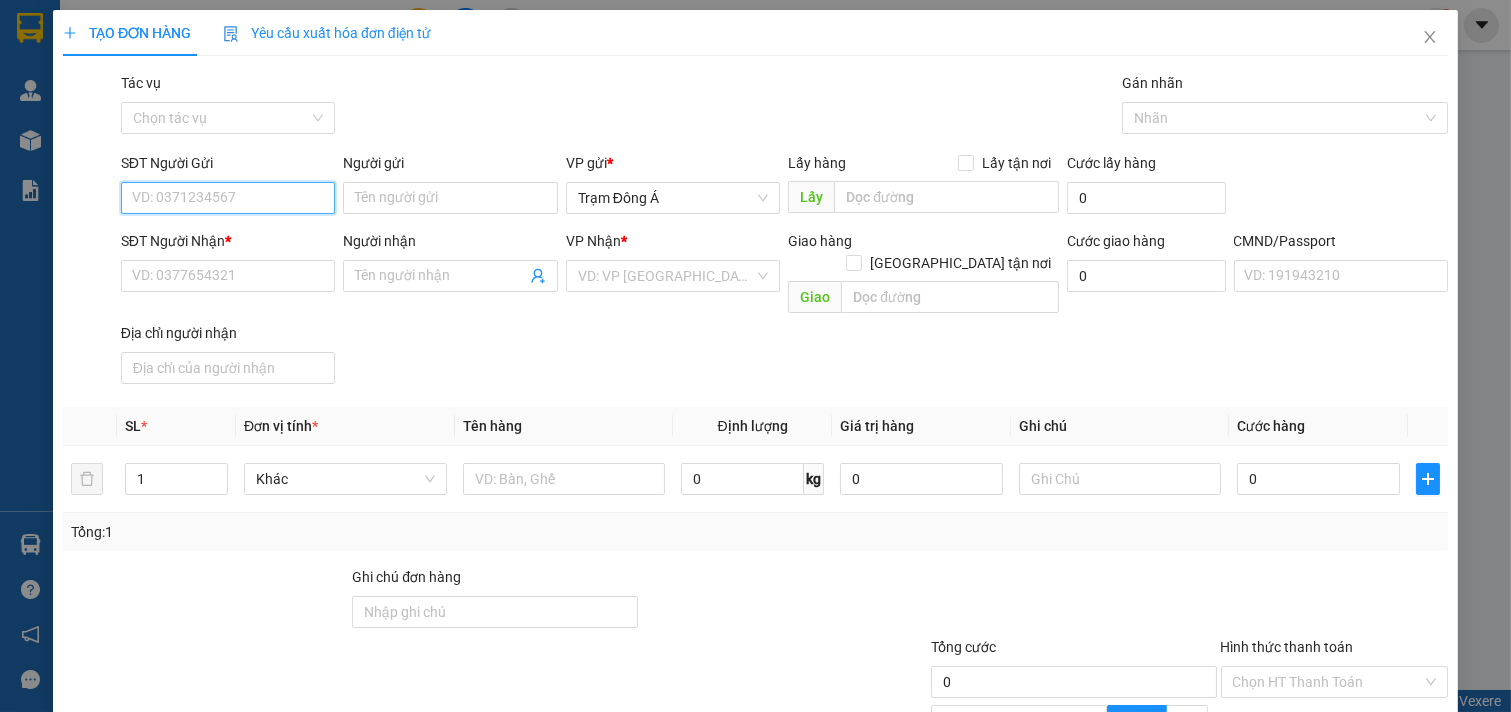 click on "SĐT Người Gửi" at bounding box center (228, 198) 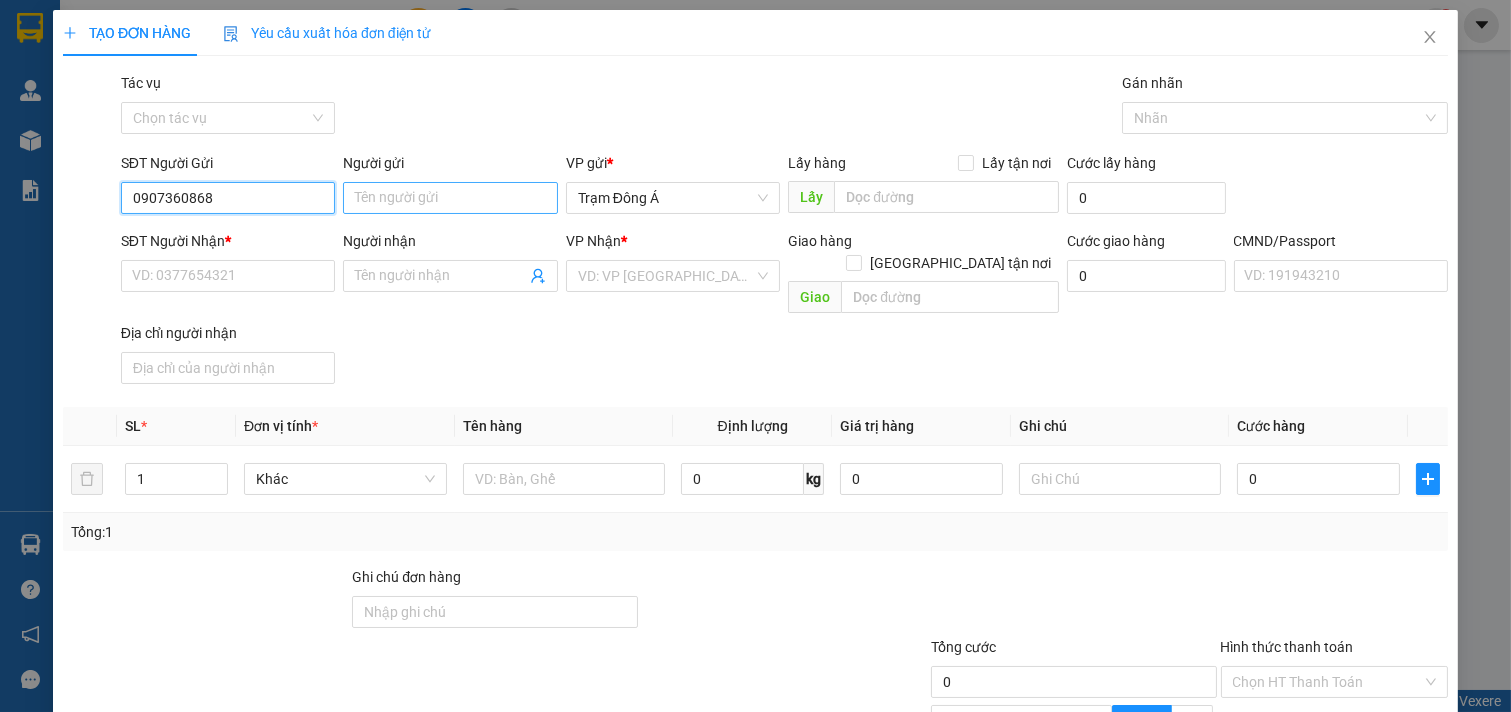 type on "0907360868" 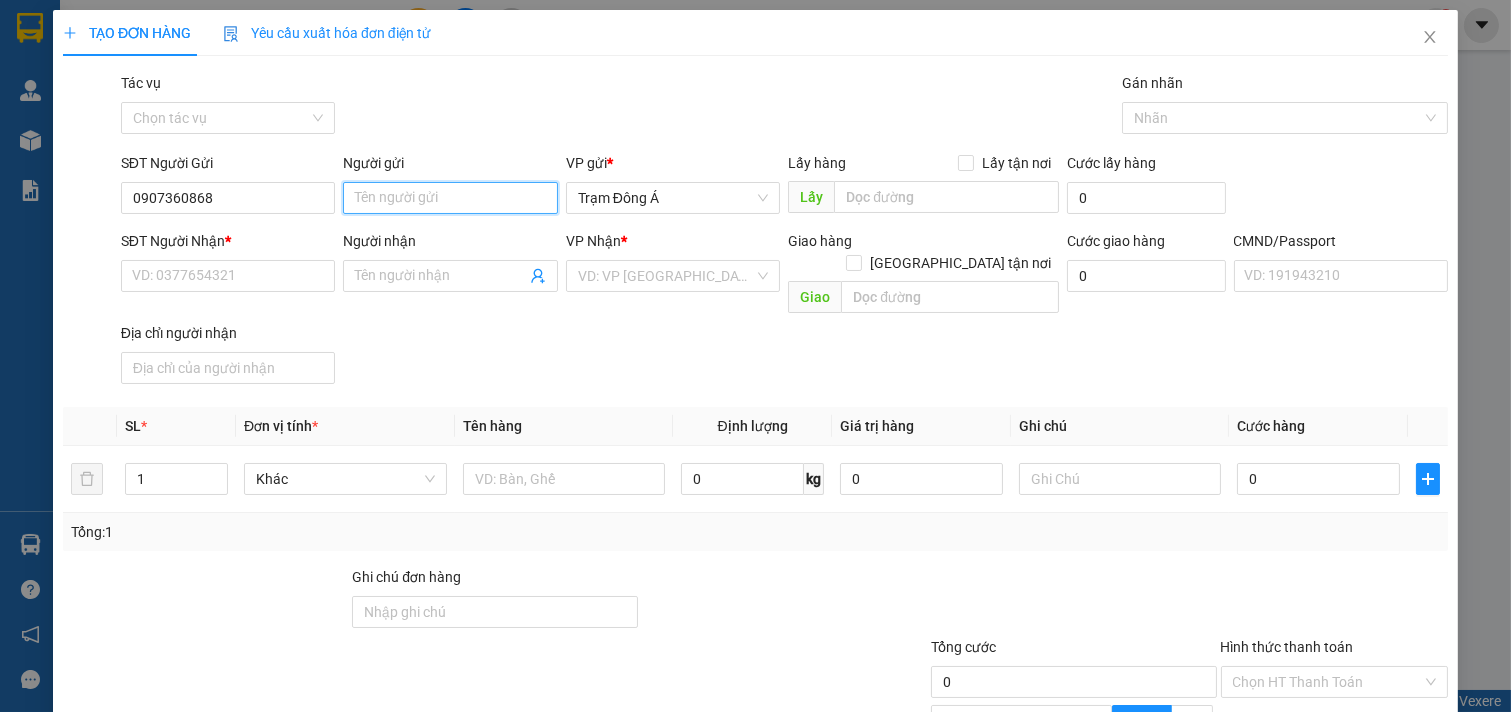 click on "Người gửi" at bounding box center [450, 198] 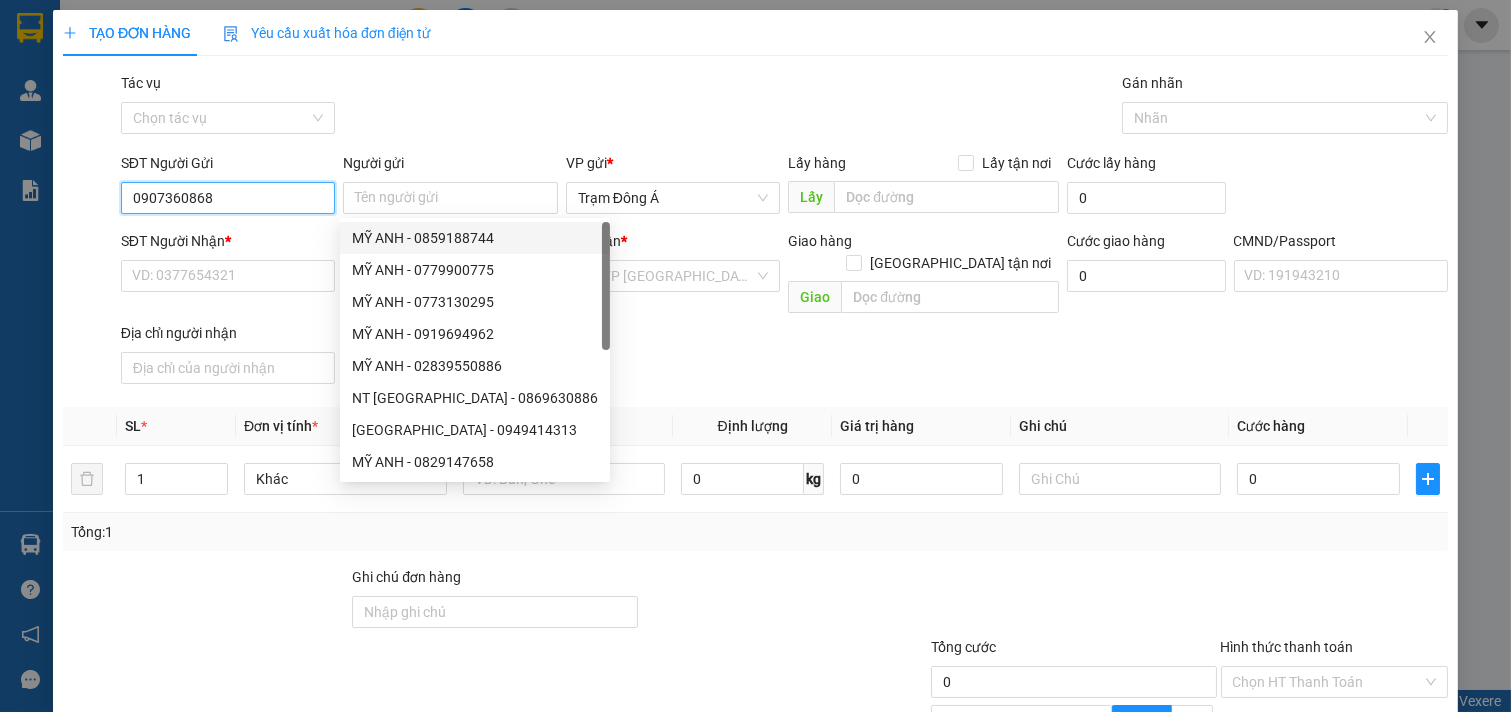 click on "0907360868" at bounding box center (228, 198) 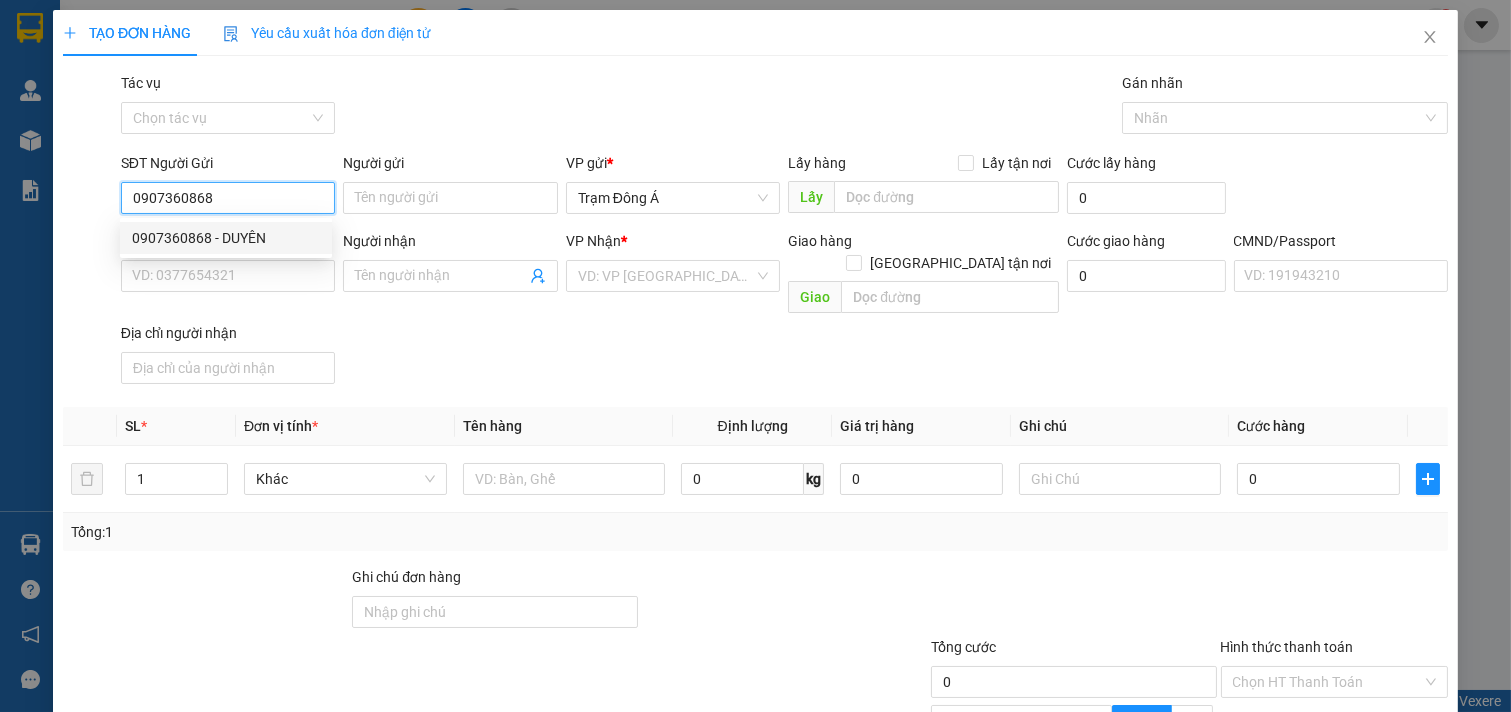 click on "0907360868 - DUYÊN" at bounding box center (226, 238) 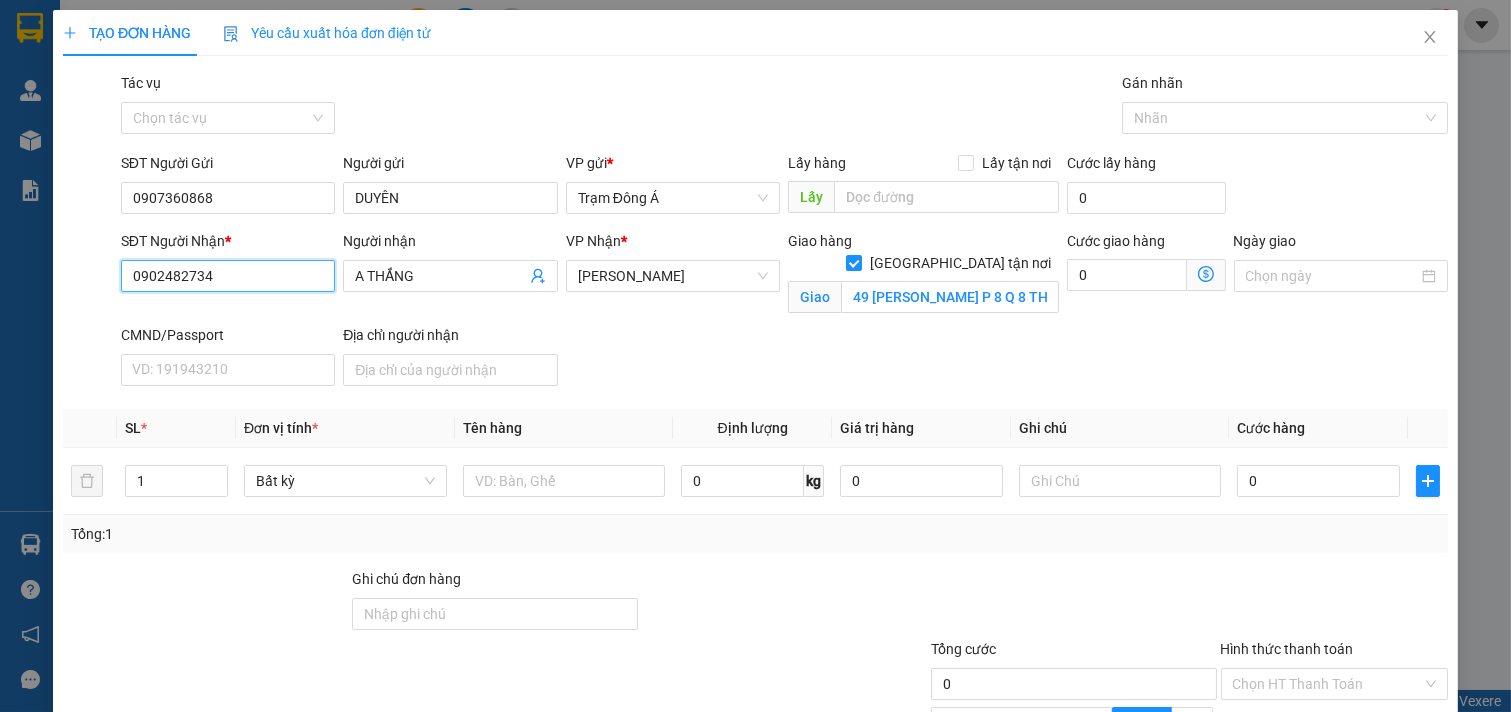 drag, startPoint x: 225, startPoint y: 283, endPoint x: 18, endPoint y: 292, distance: 207.19556 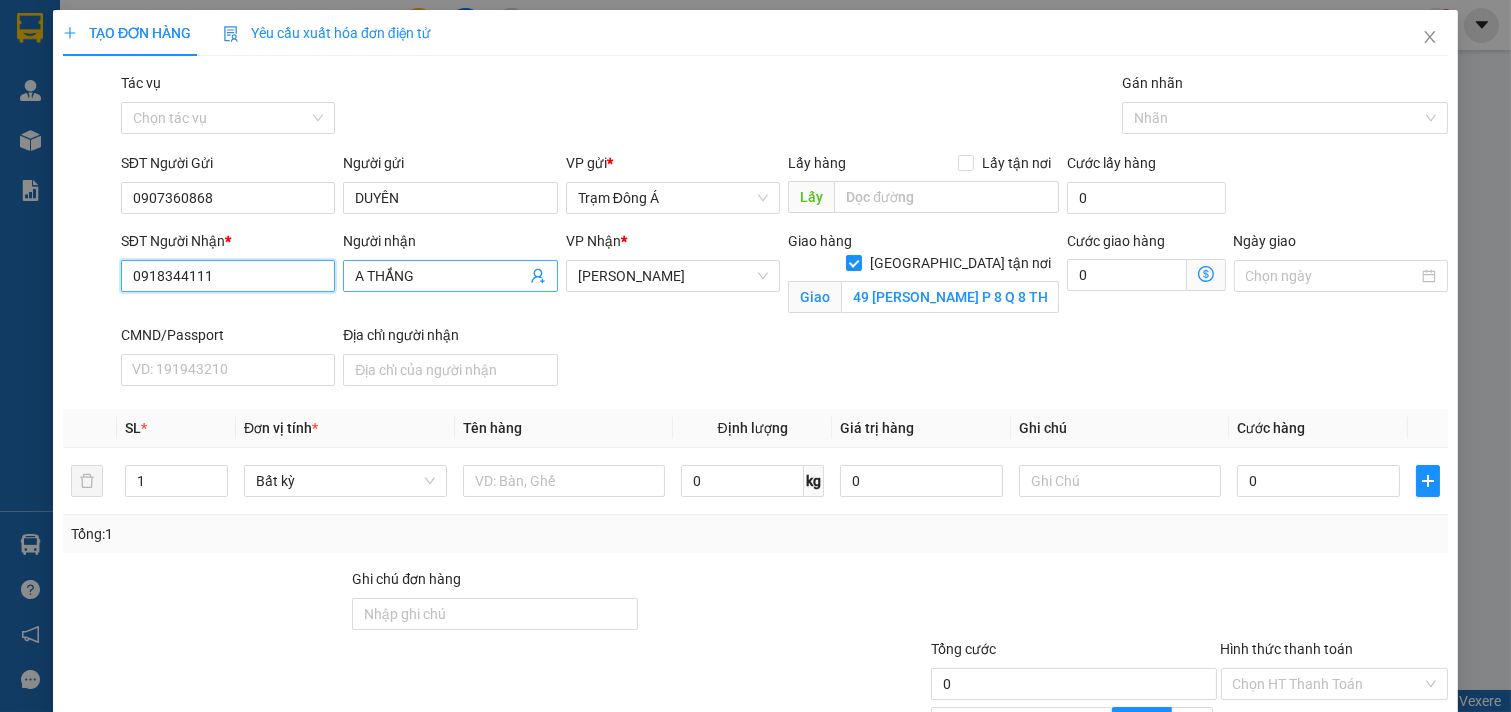 type on "0918344111" 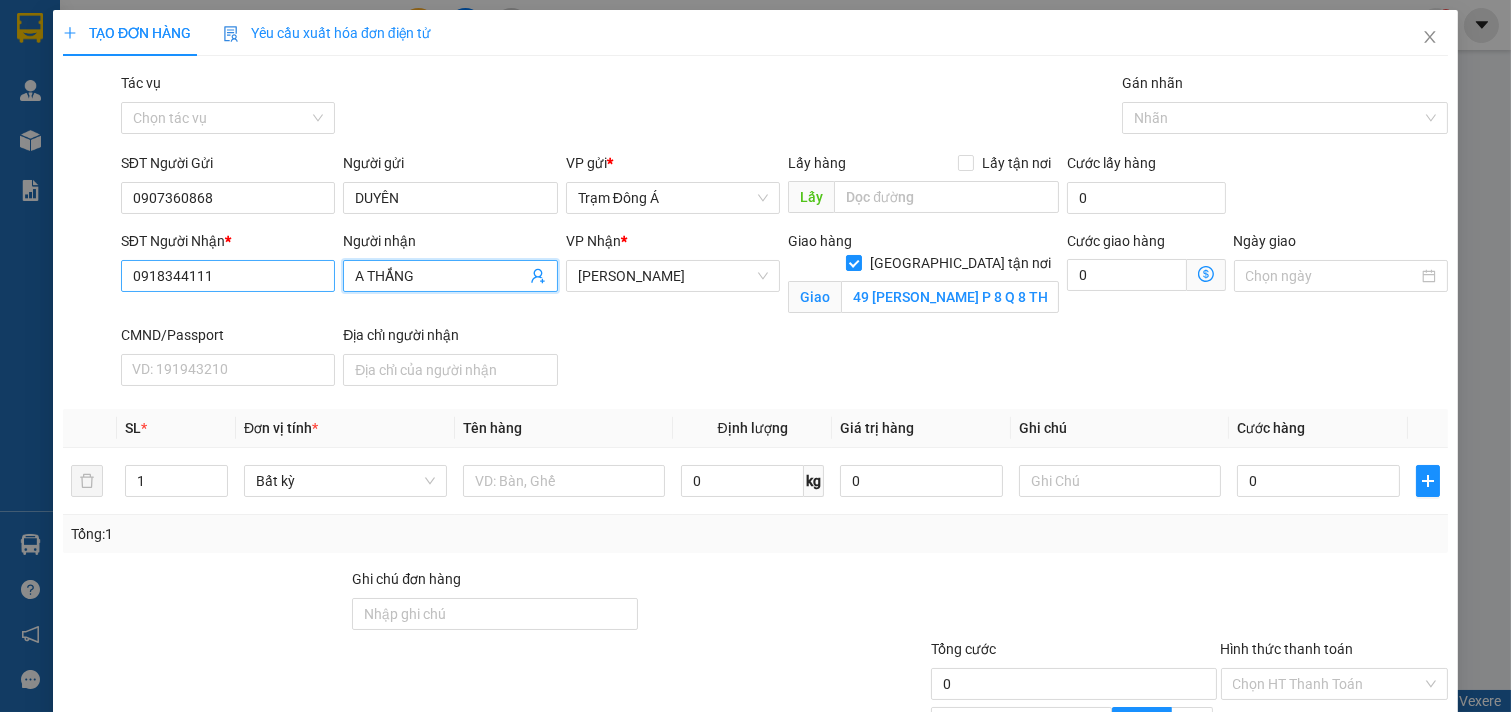 drag, startPoint x: 434, startPoint y: 273, endPoint x: 173, endPoint y: 288, distance: 261.43066 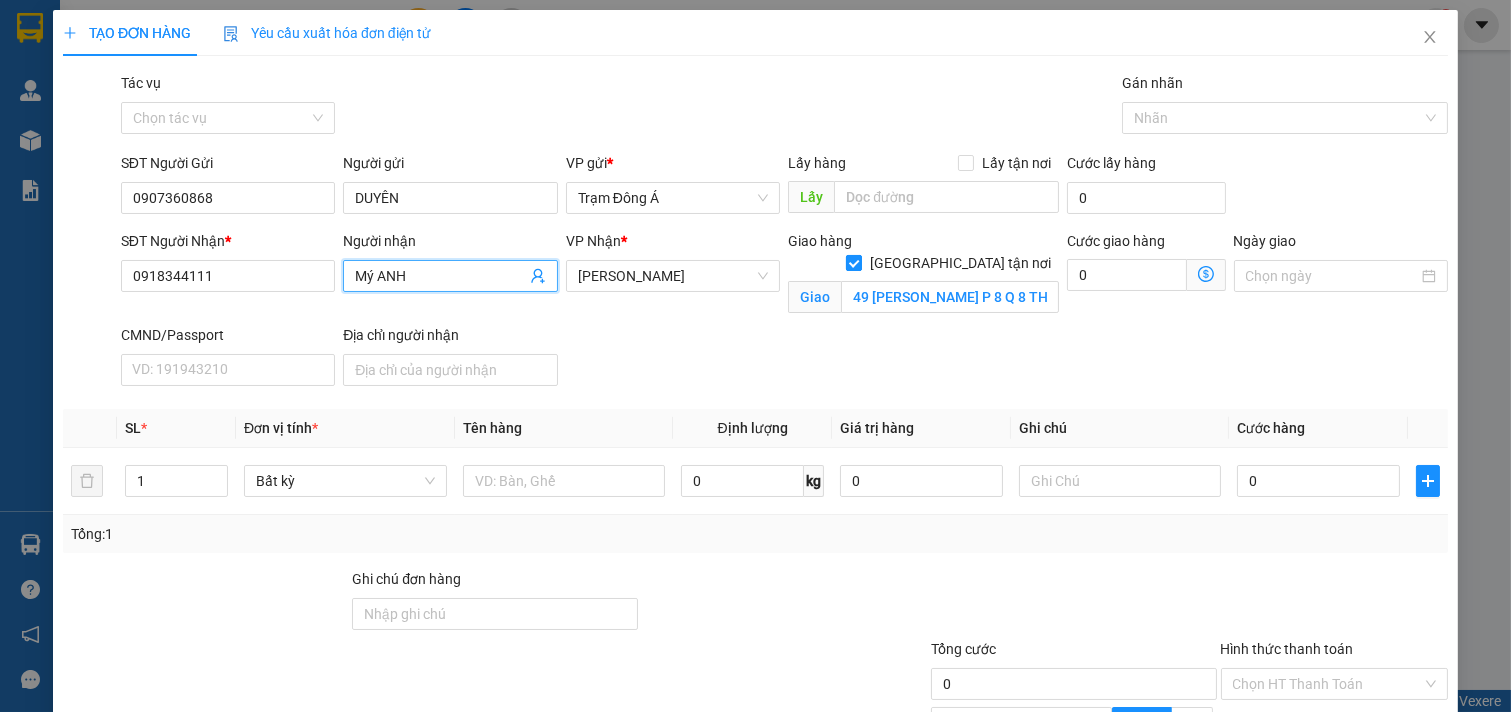 type on "Mý ANH" 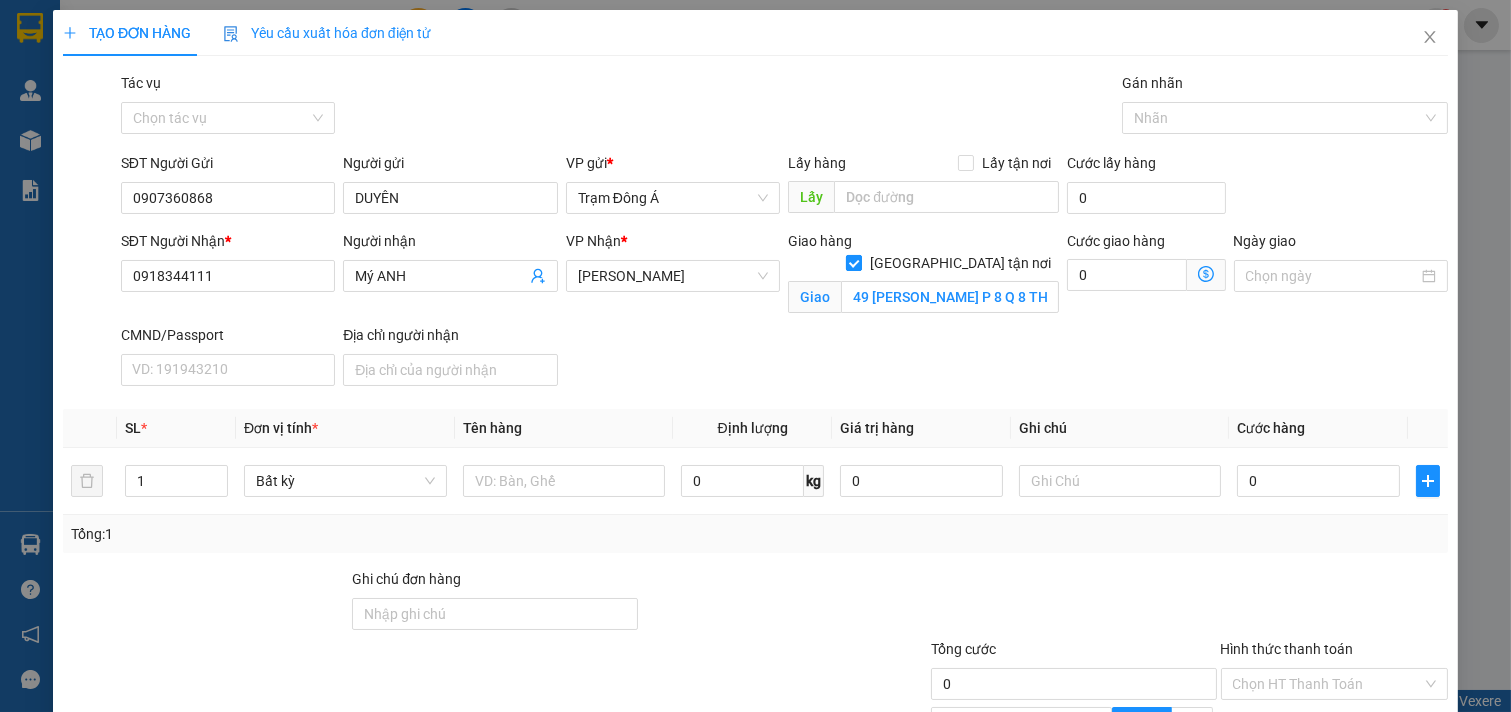 click on "[GEOGRAPHIC_DATA] tận nơi" at bounding box center [960, 263] 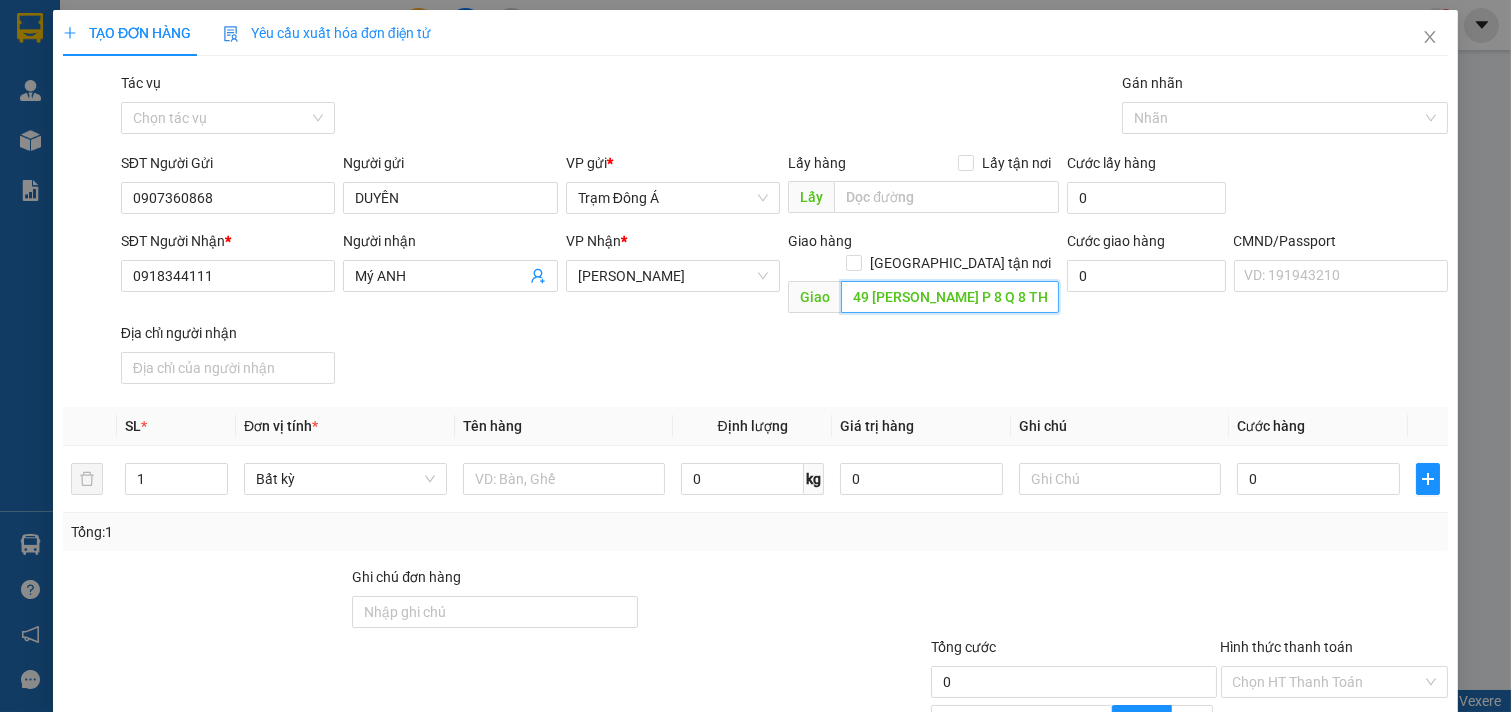click on "49 [PERSON_NAME] P 8 Q 8 THÁP B" at bounding box center (949, 297) 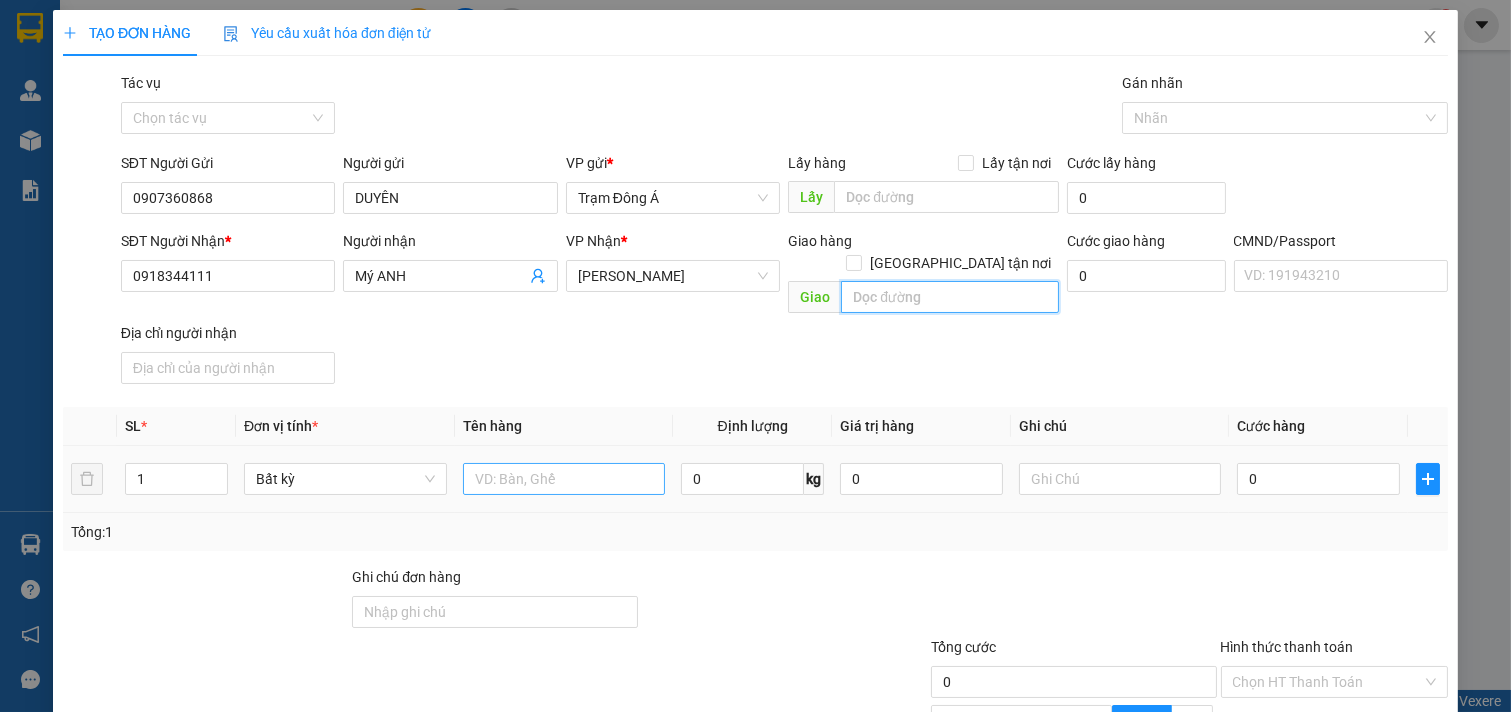 type 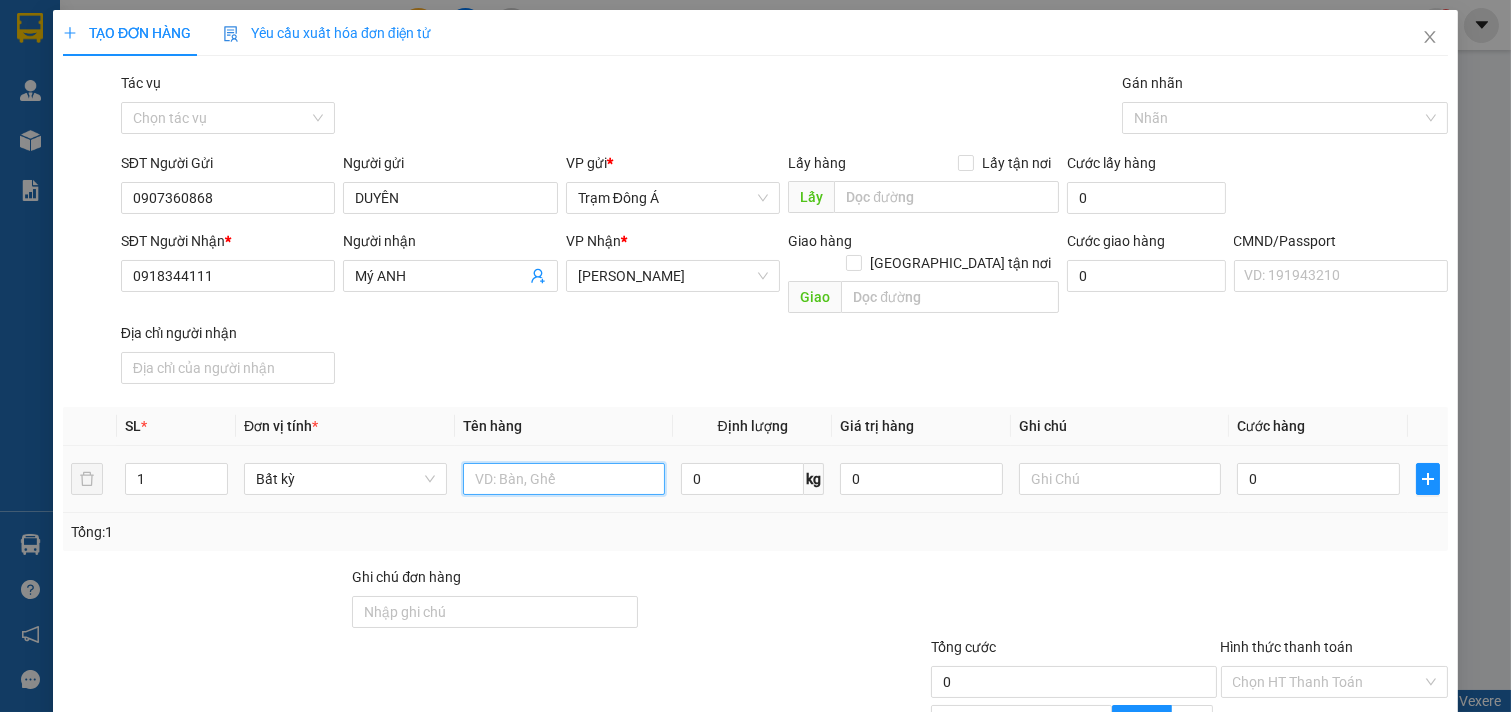 click at bounding box center (564, 479) 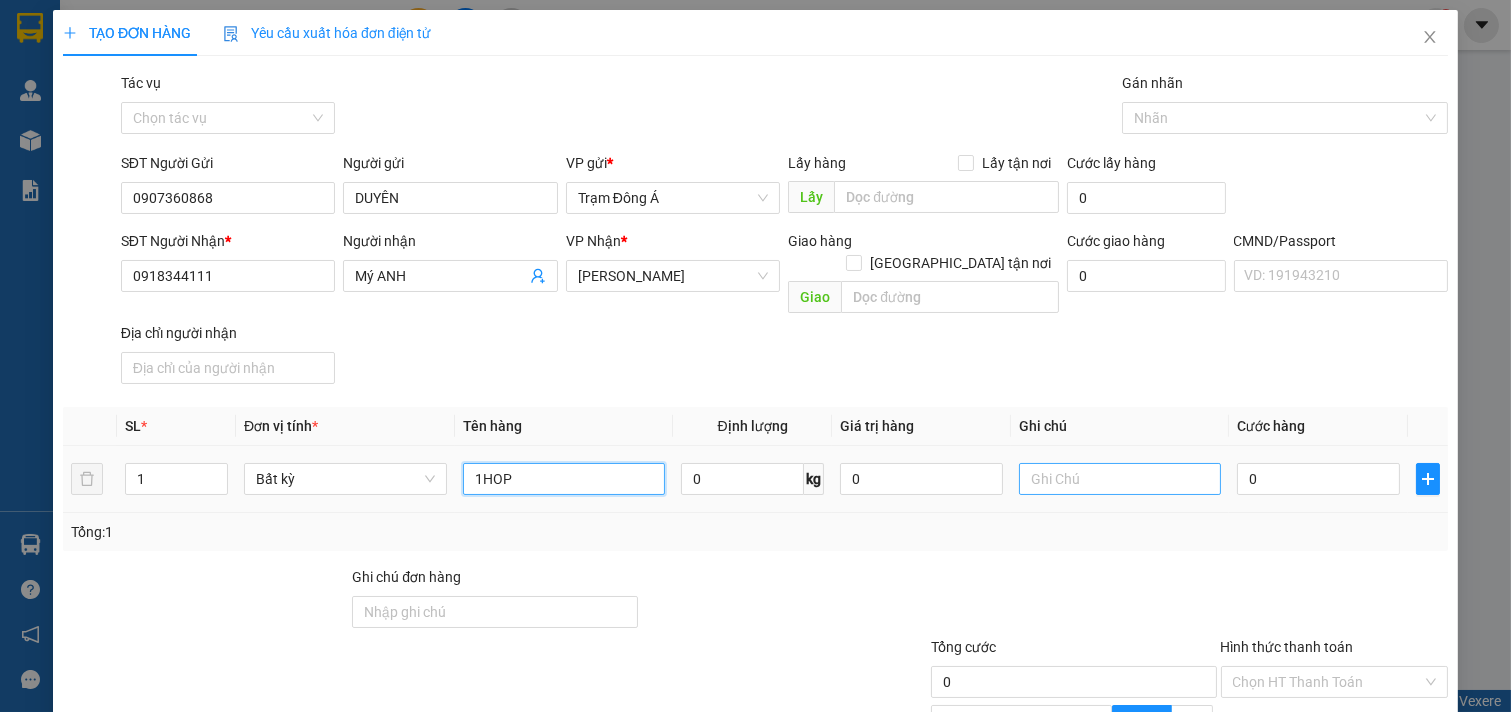 type on "1HOP" 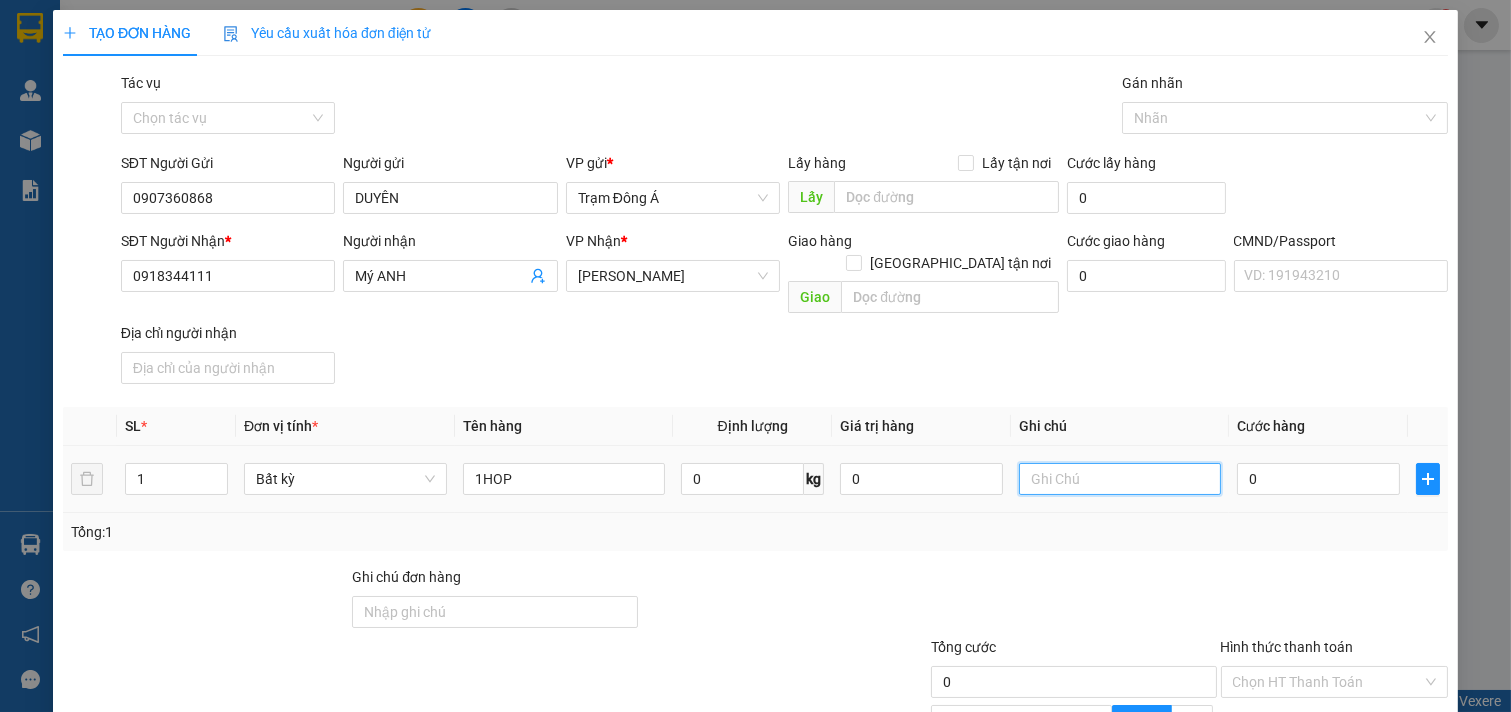 click at bounding box center (1120, 479) 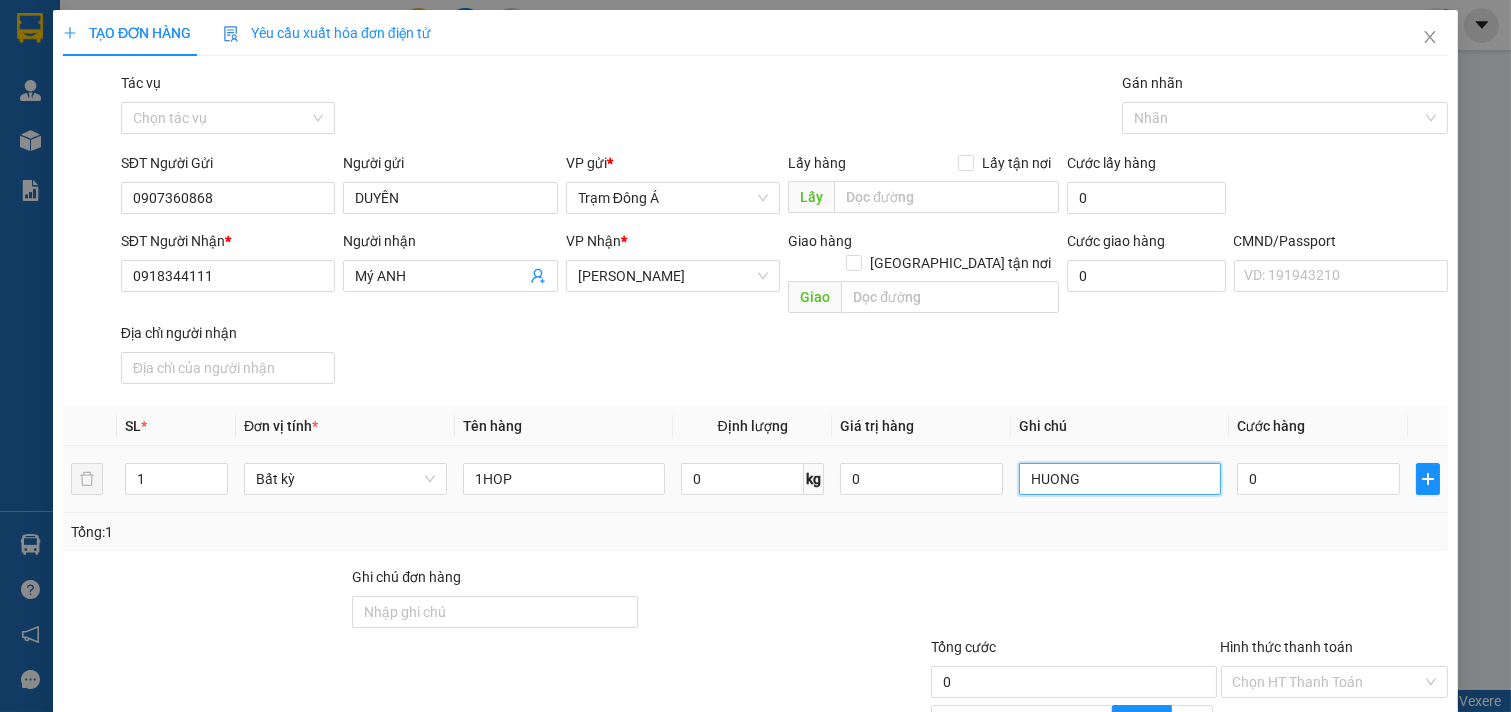 type on "HUONG" 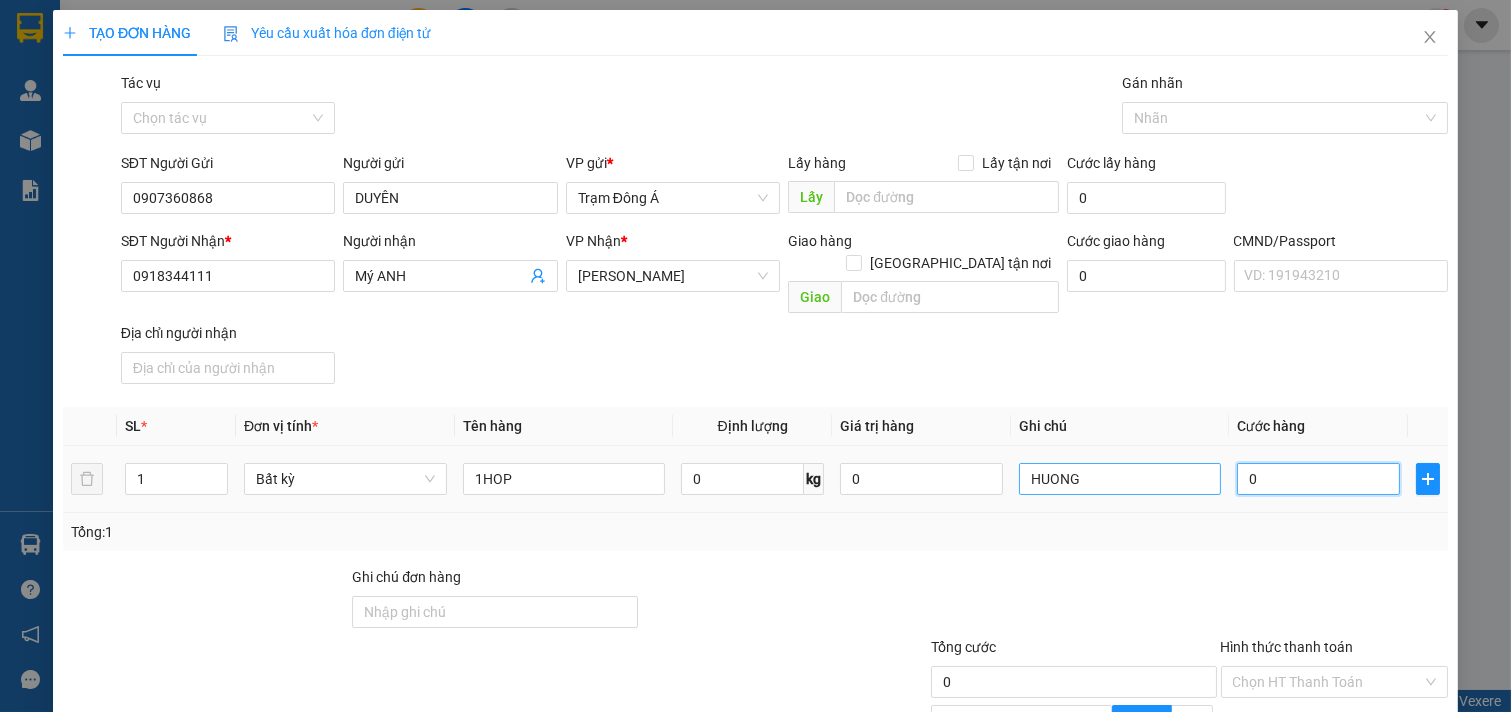 type on "2" 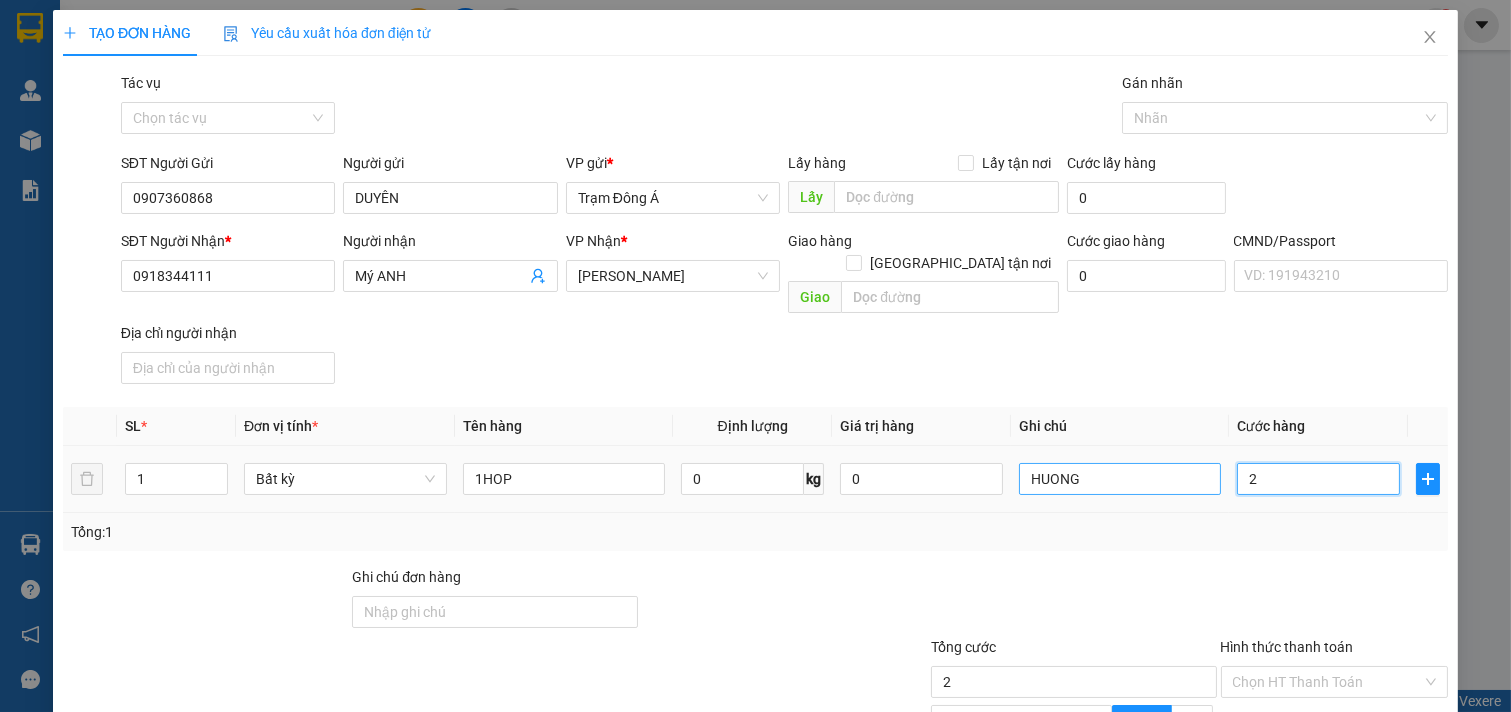 type on "20" 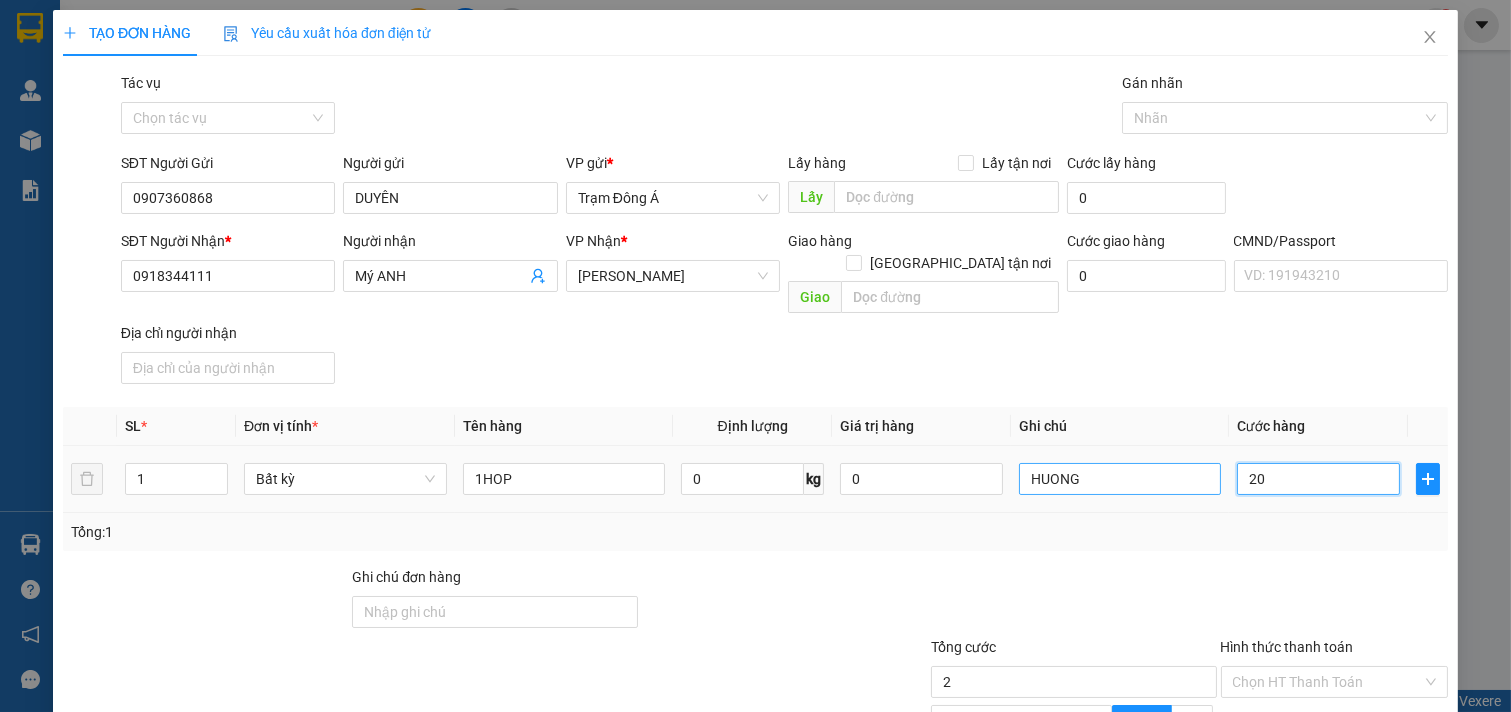 type on "20" 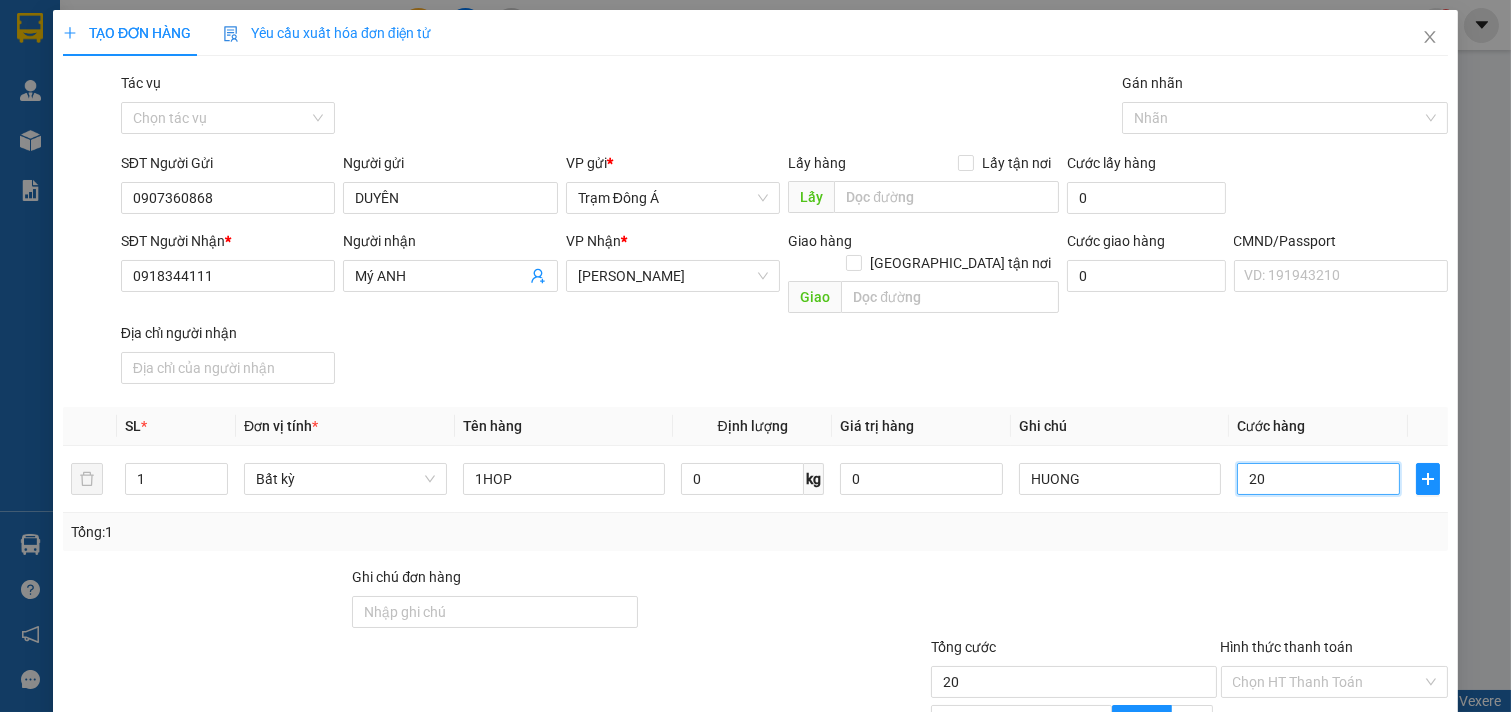 scroll, scrollTop: 200, scrollLeft: 0, axis: vertical 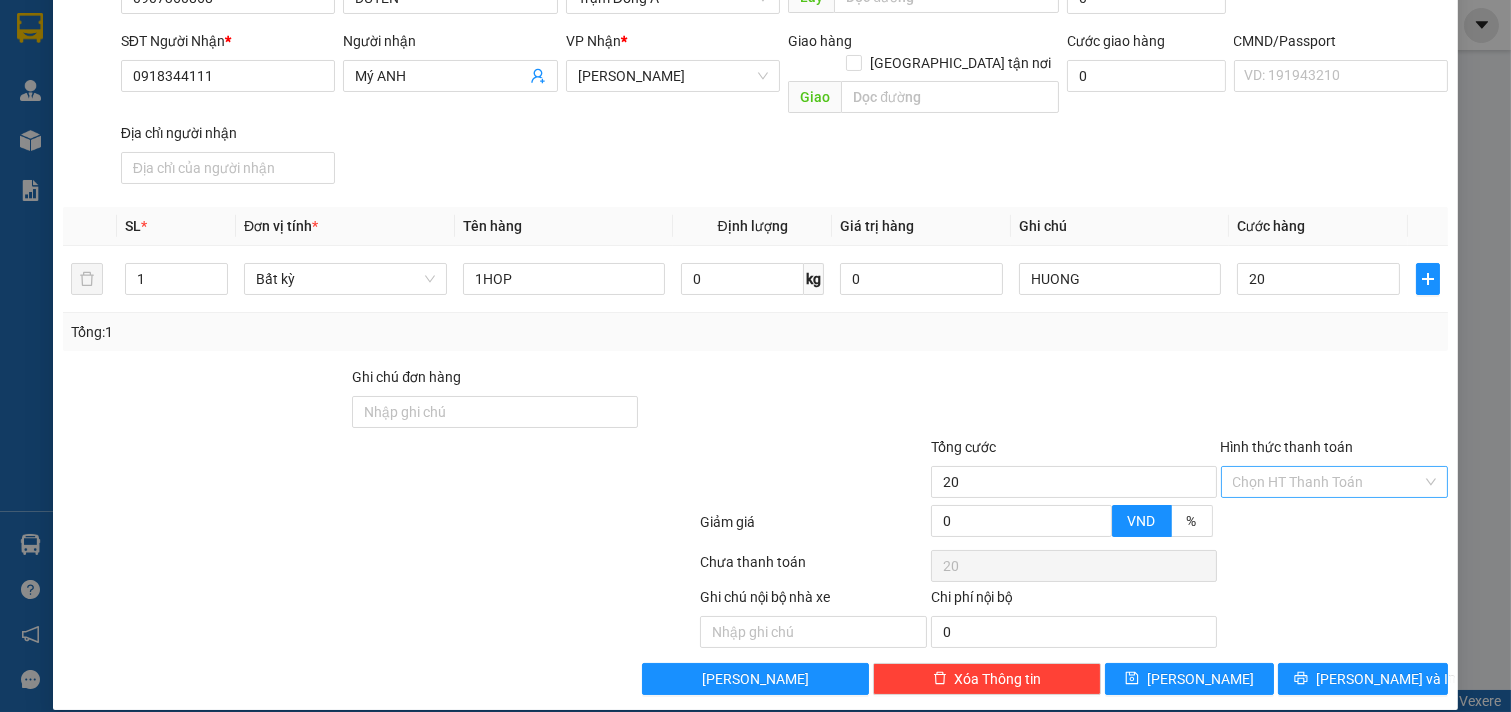 drag, startPoint x: 1325, startPoint y: 454, endPoint x: 1307, endPoint y: 475, distance: 27.658634 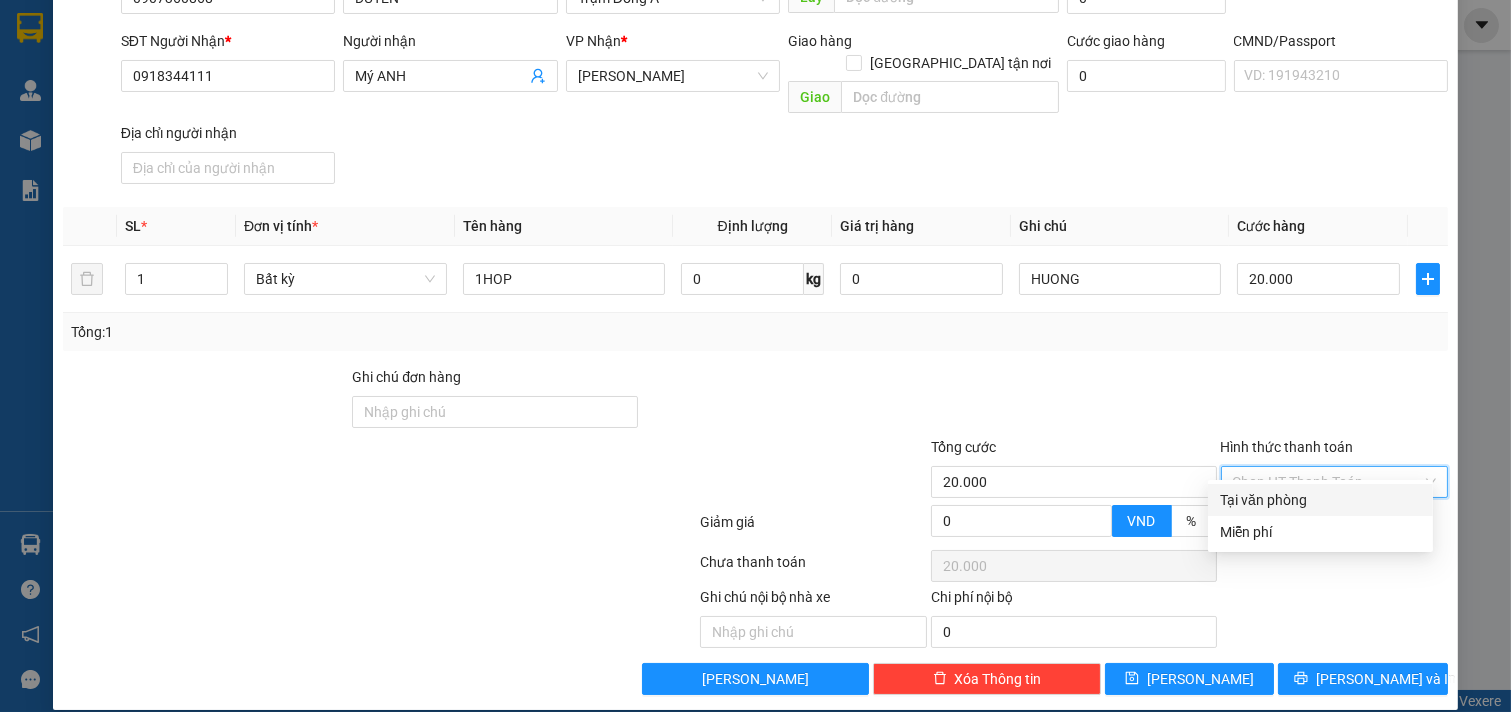 click on "Tại văn phòng" at bounding box center (1320, 500) 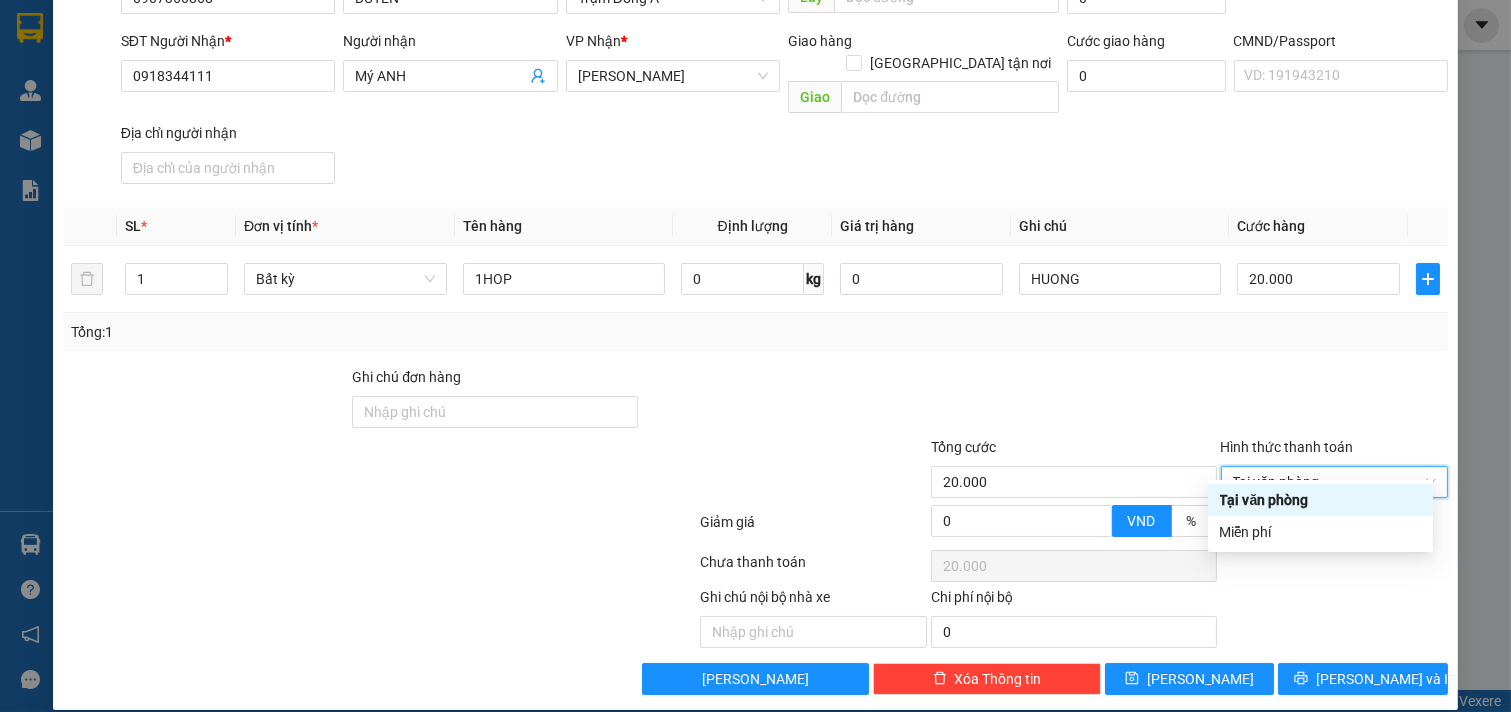 type on "0" 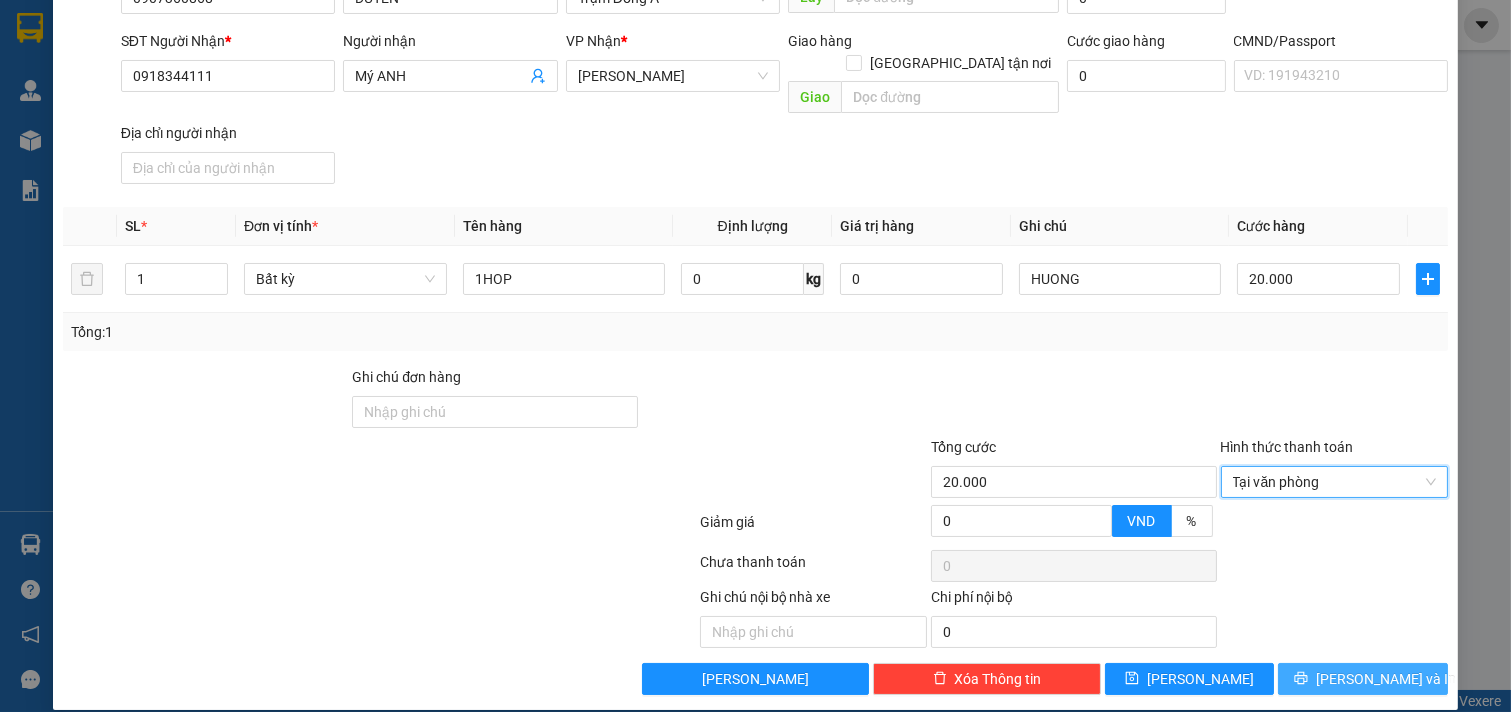 click on "[PERSON_NAME] và In" at bounding box center (1386, 679) 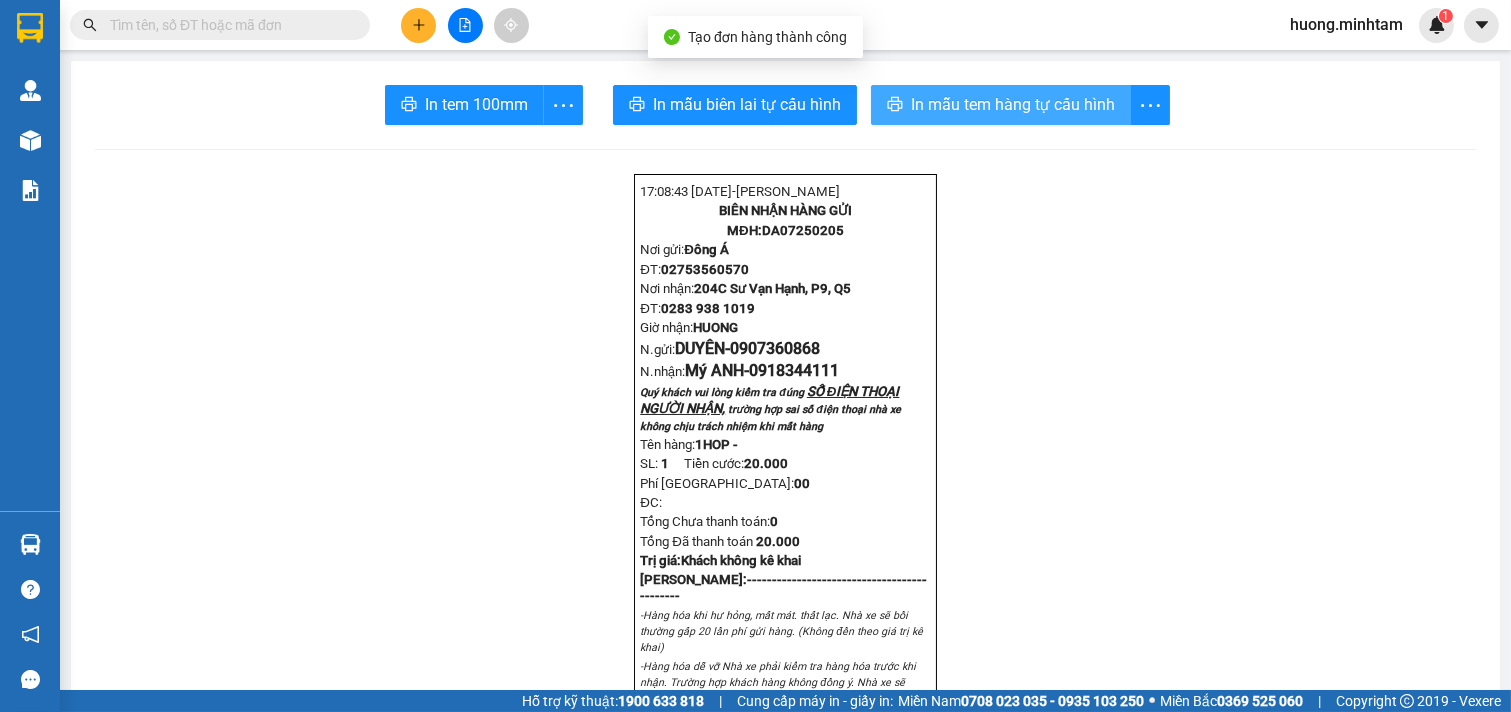 click on "In mẫu tem hàng tự cấu hình" at bounding box center [1013, 104] 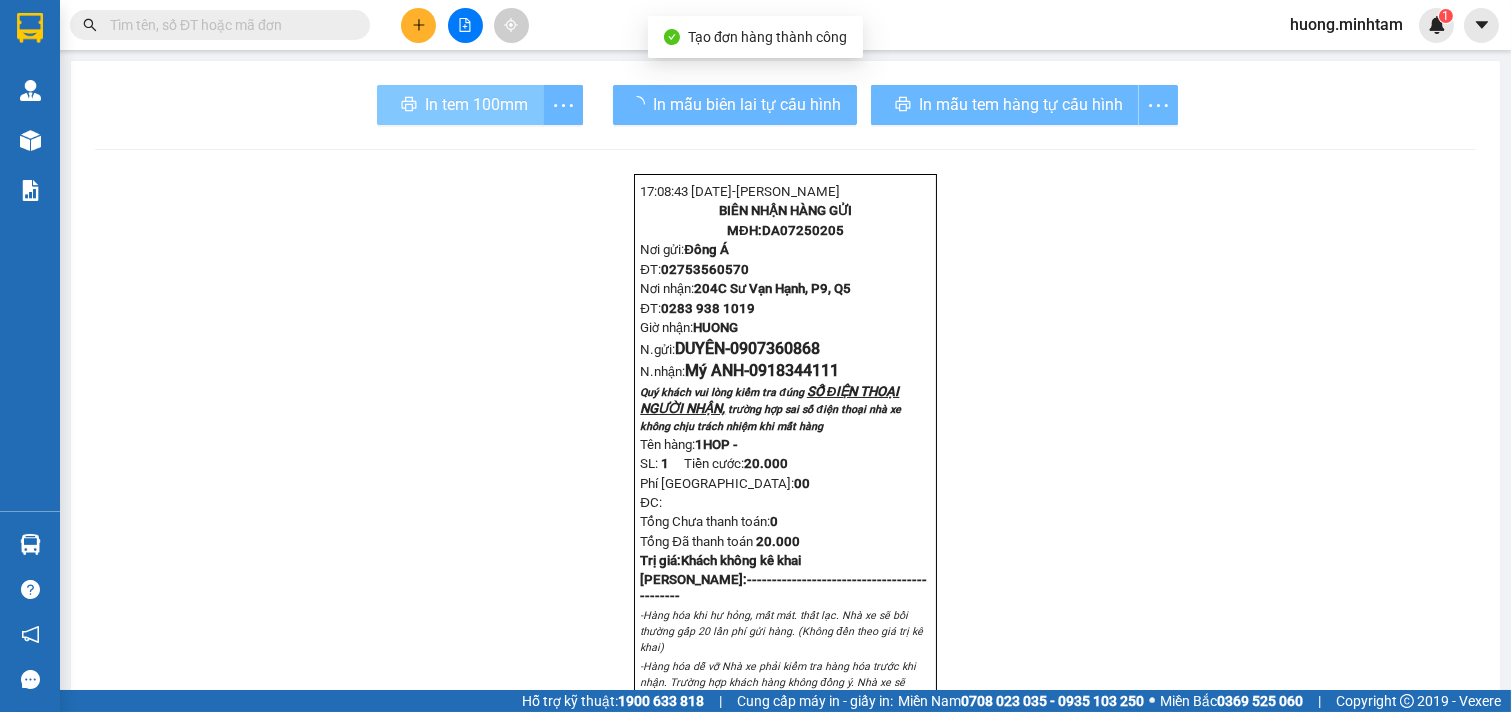 click on "In tem 100mm" at bounding box center [476, 104] 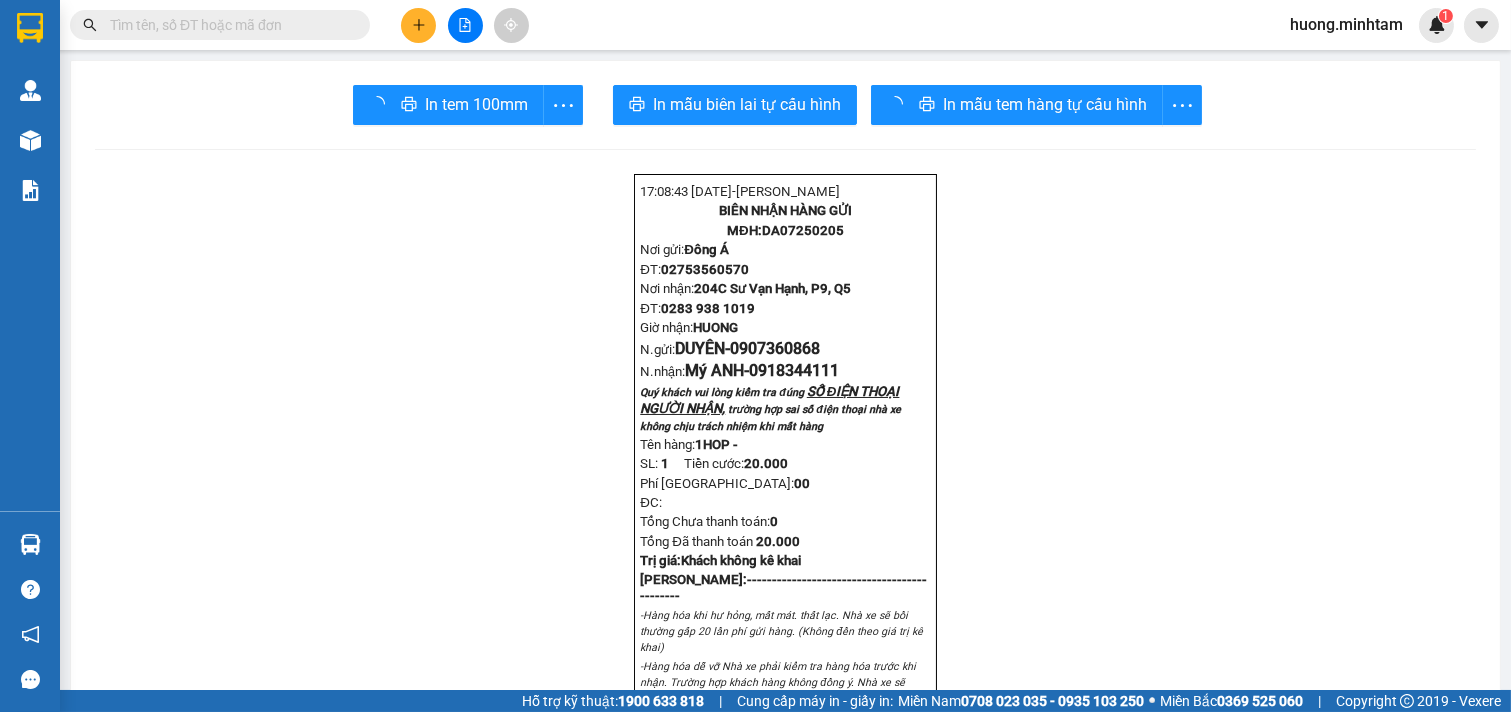 scroll, scrollTop: 0, scrollLeft: 0, axis: both 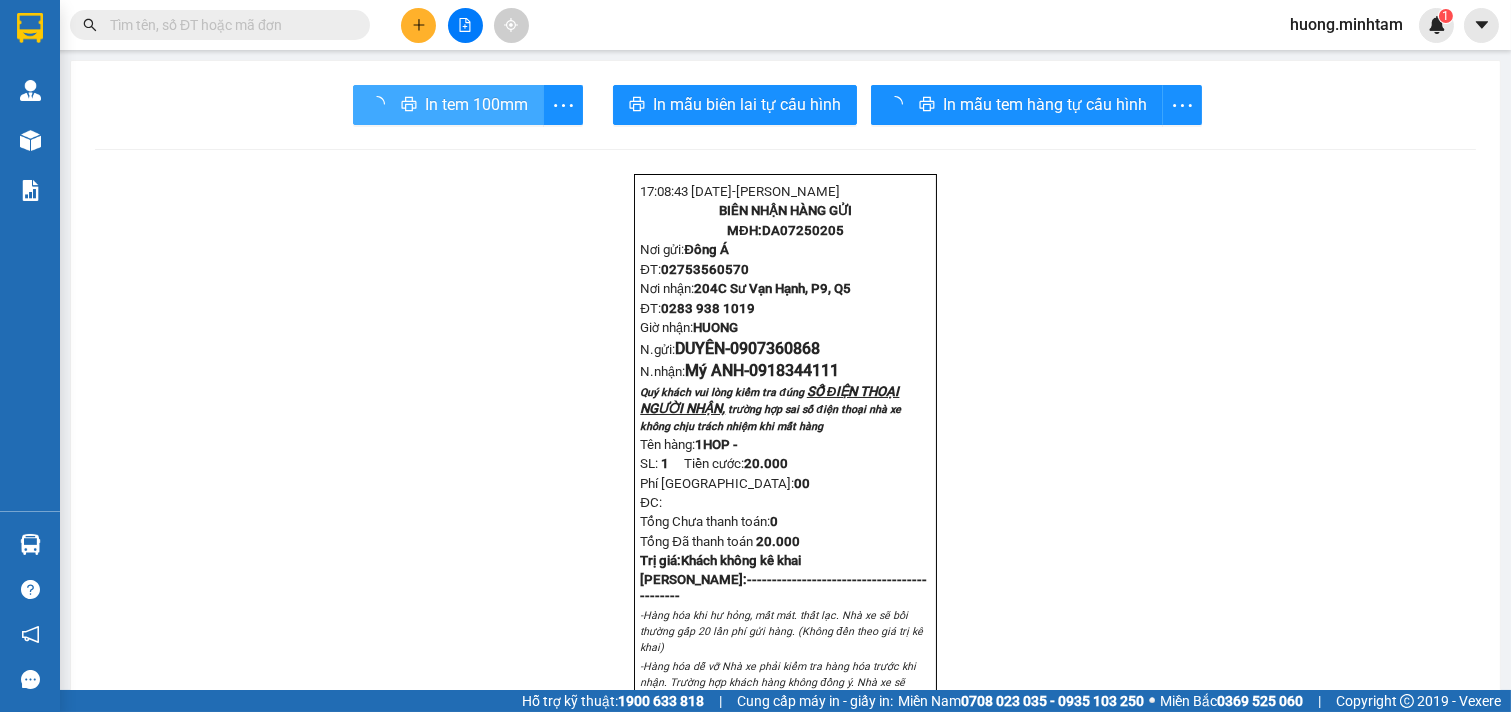 click on "In tem 100mm" at bounding box center (476, 104) 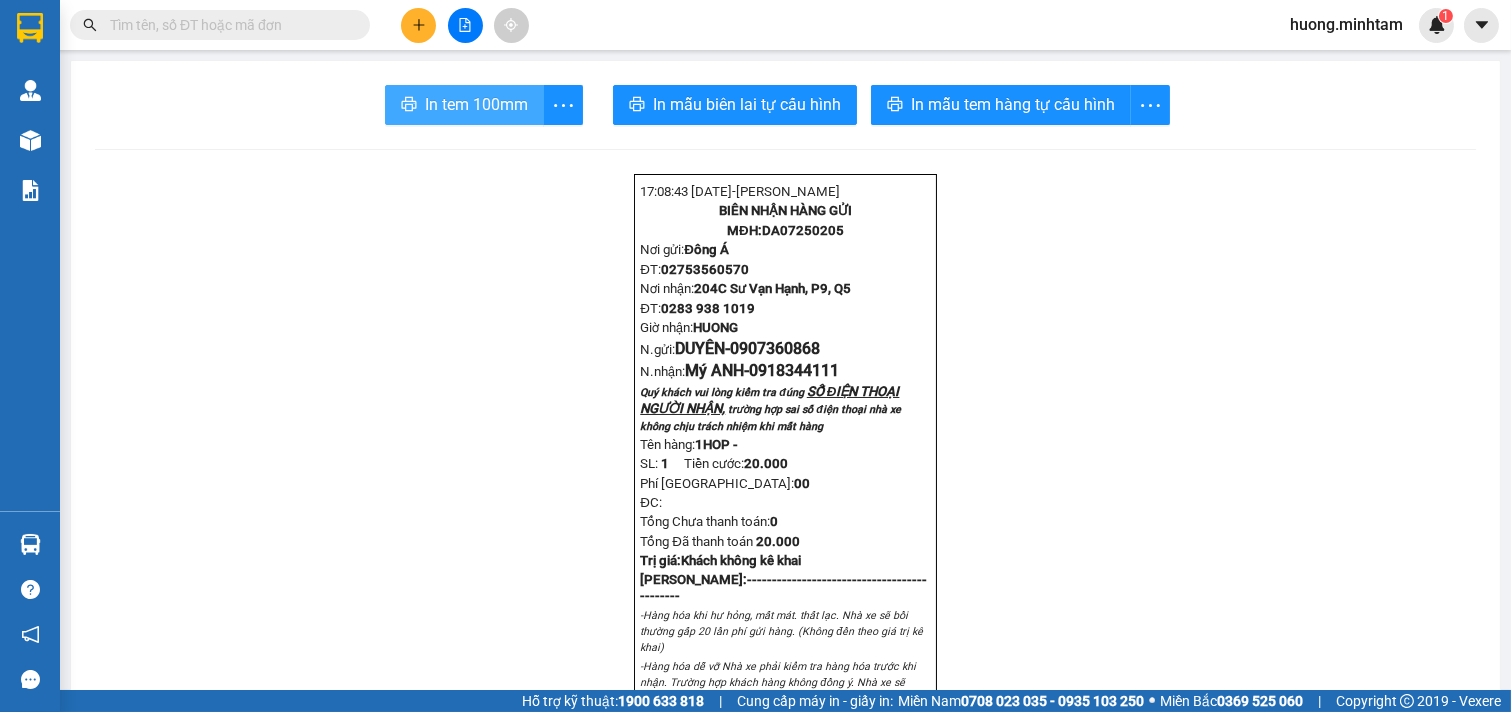 scroll, scrollTop: 0, scrollLeft: 0, axis: both 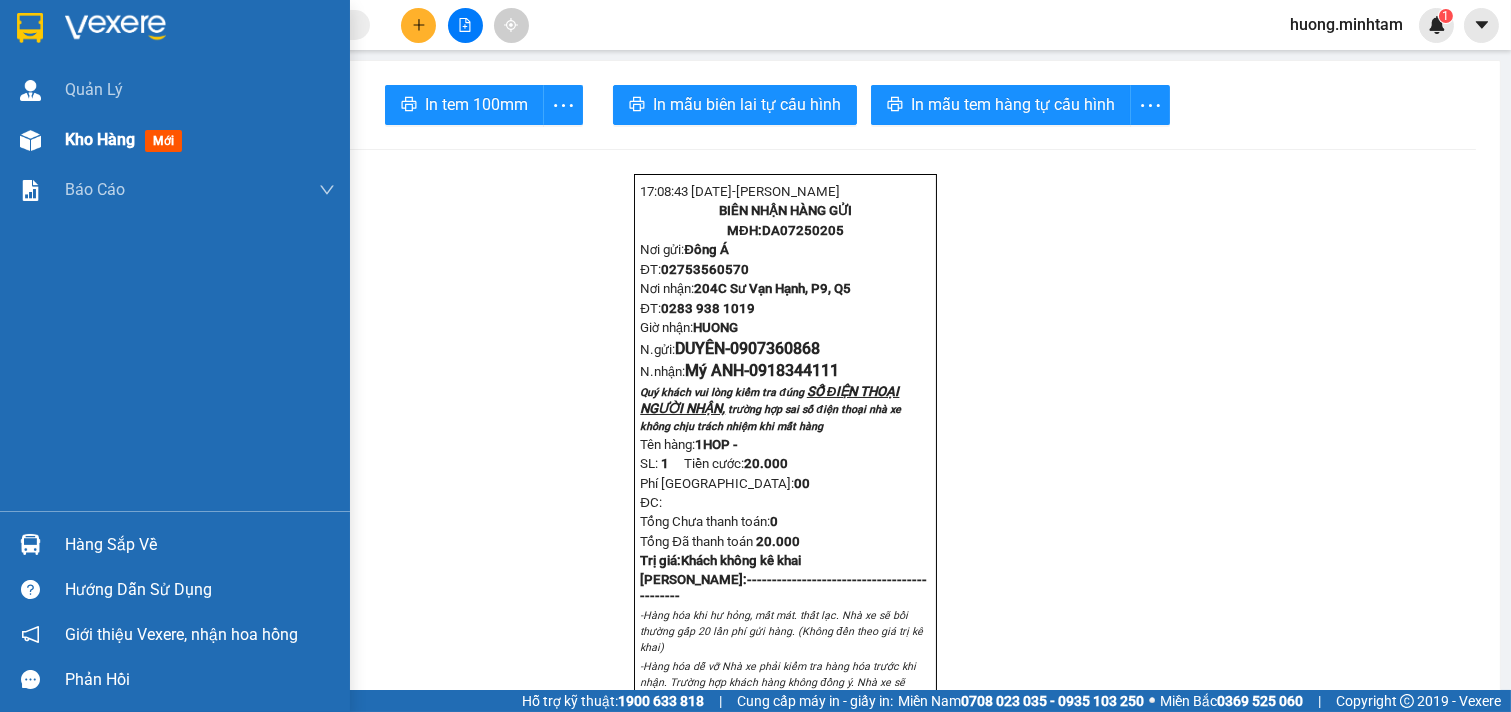click on "Kho hàng" at bounding box center [100, 139] 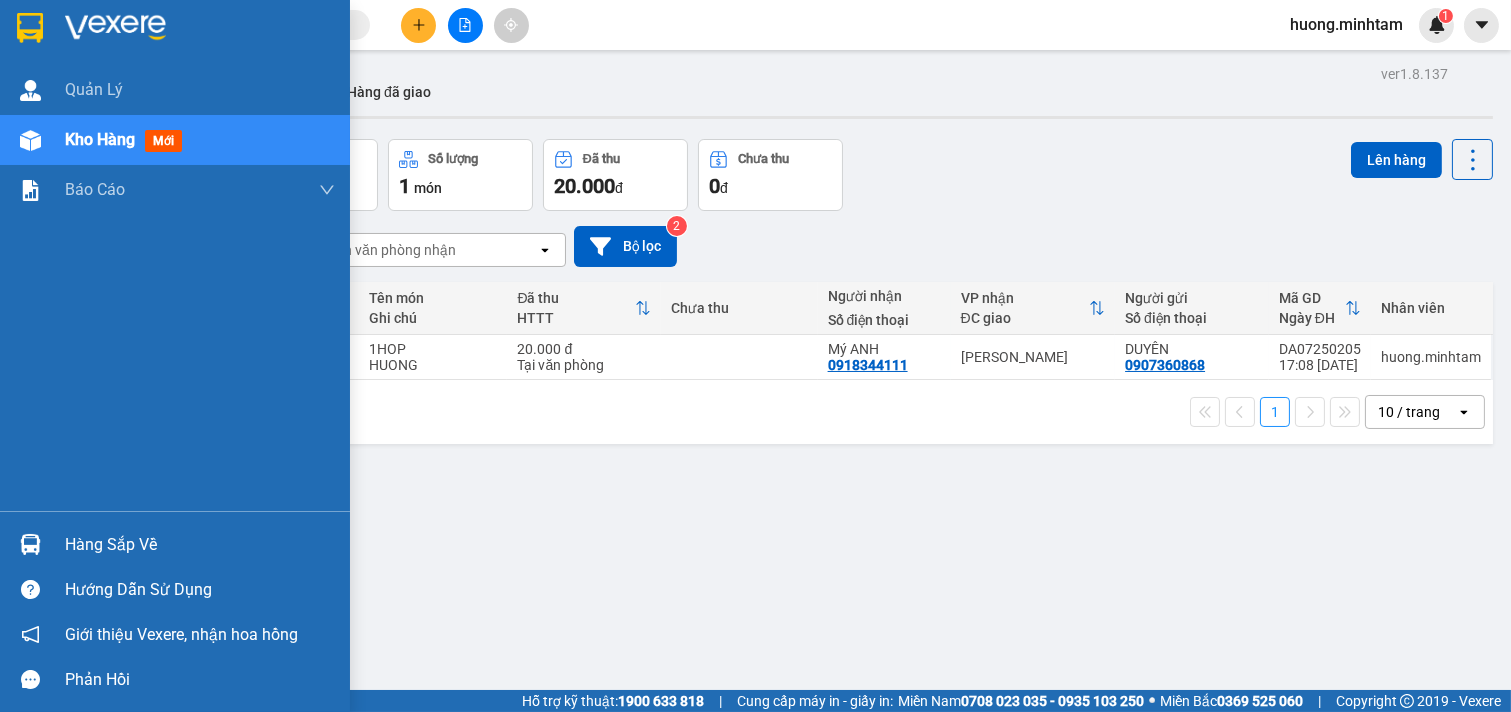click on "Hàng sắp về" at bounding box center [200, 545] 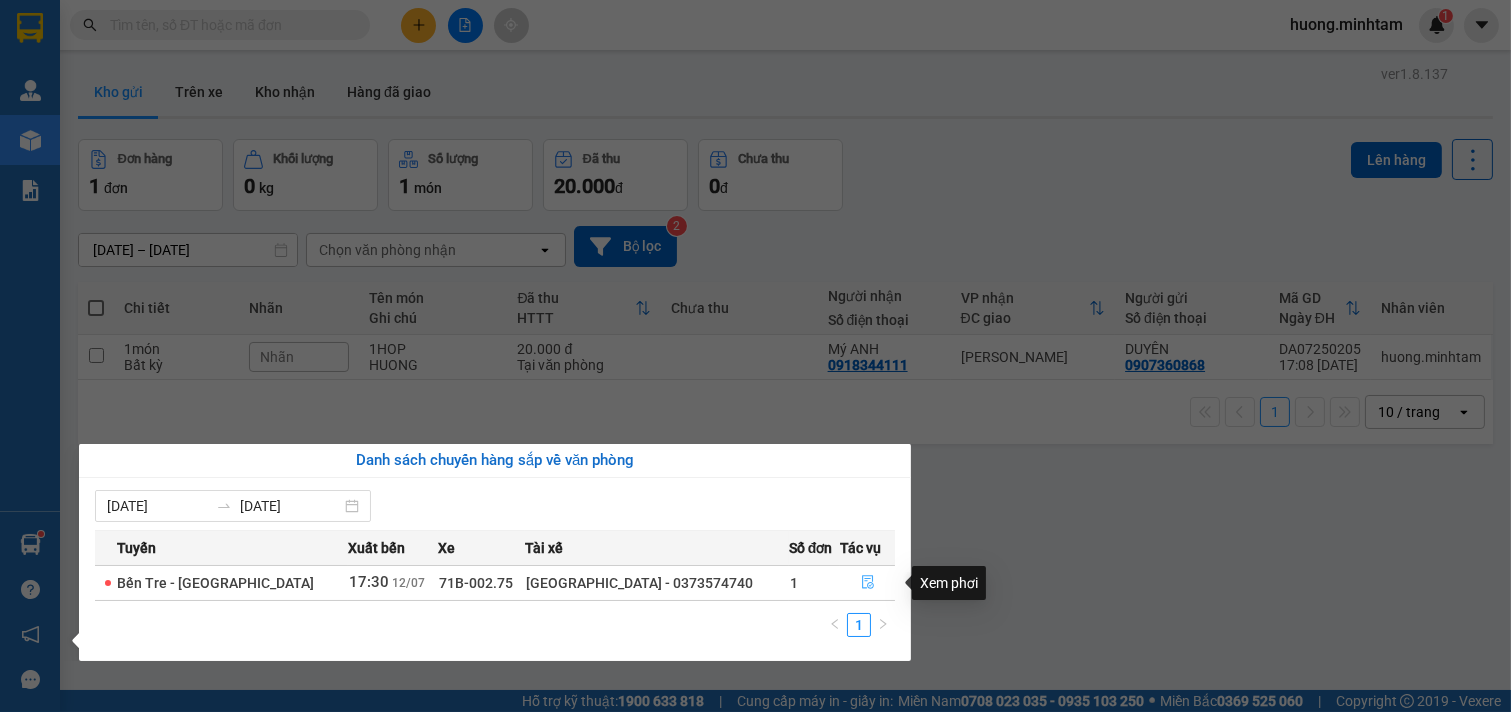 click 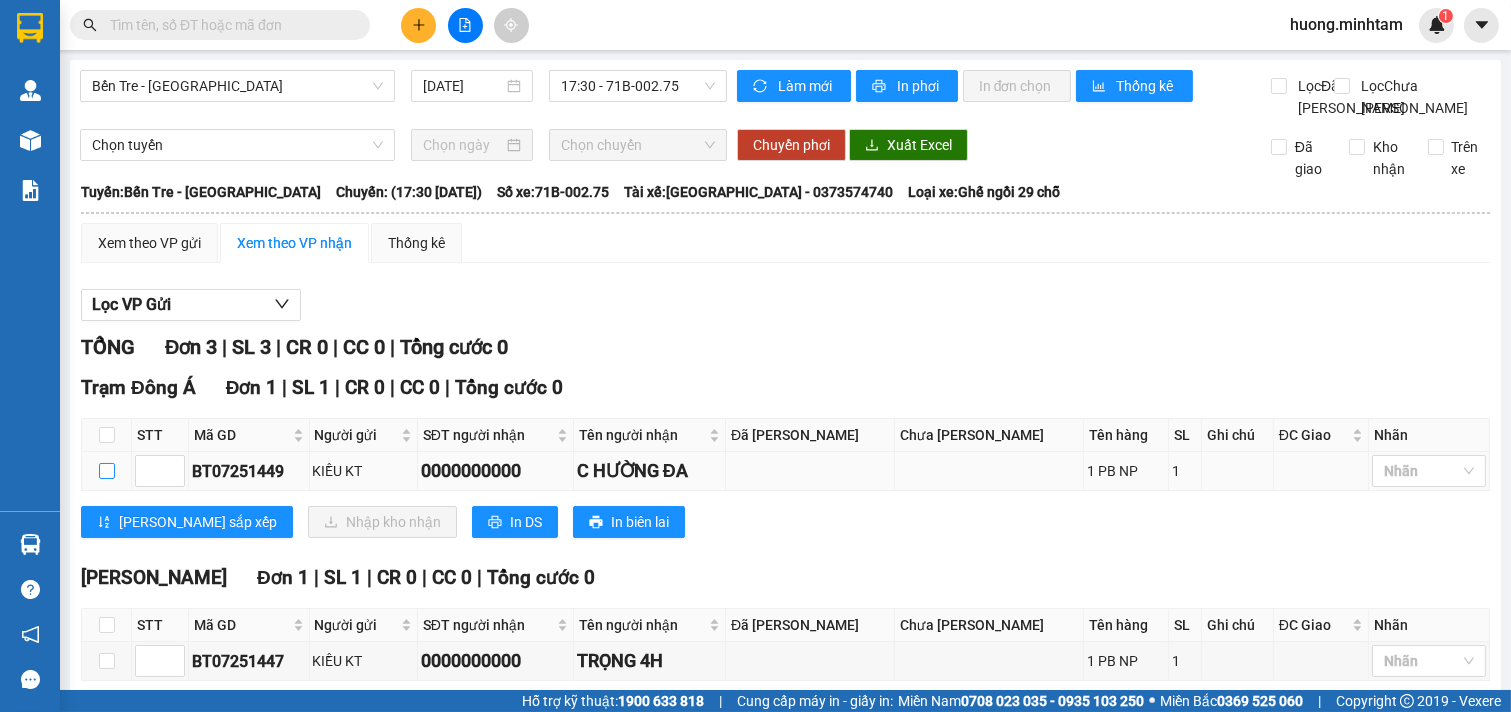 click at bounding box center (107, 471) 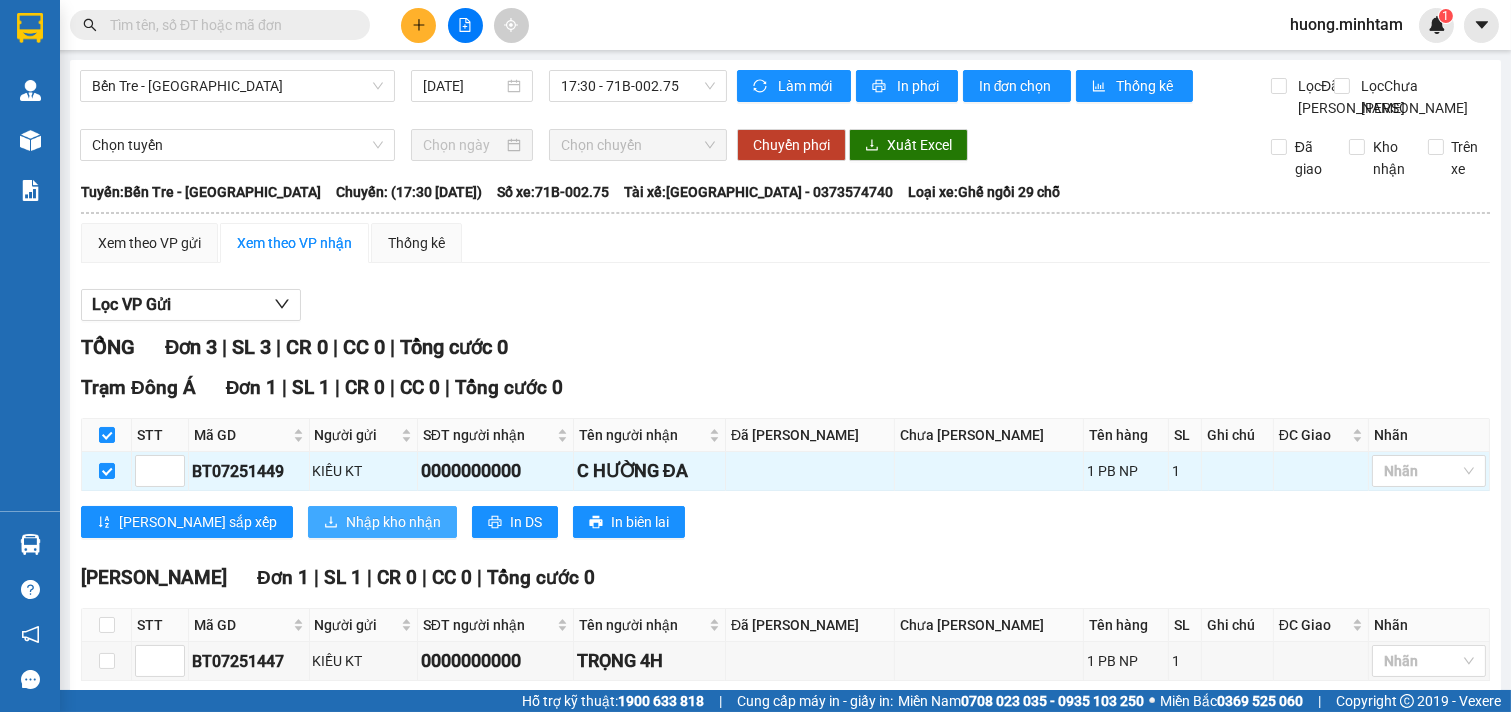 click on "Nhập kho nhận" at bounding box center [393, 522] 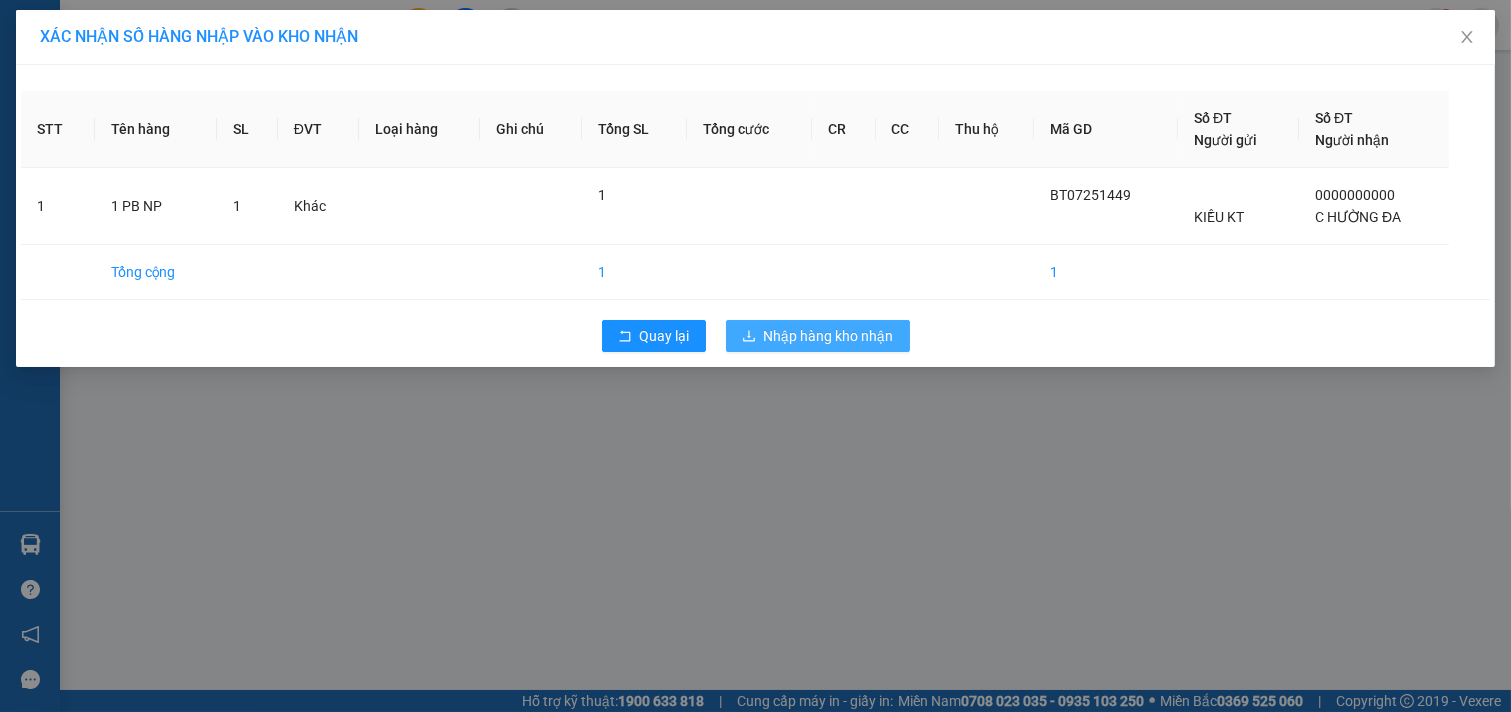 click on "Nhập hàng kho nhận" at bounding box center [829, 336] 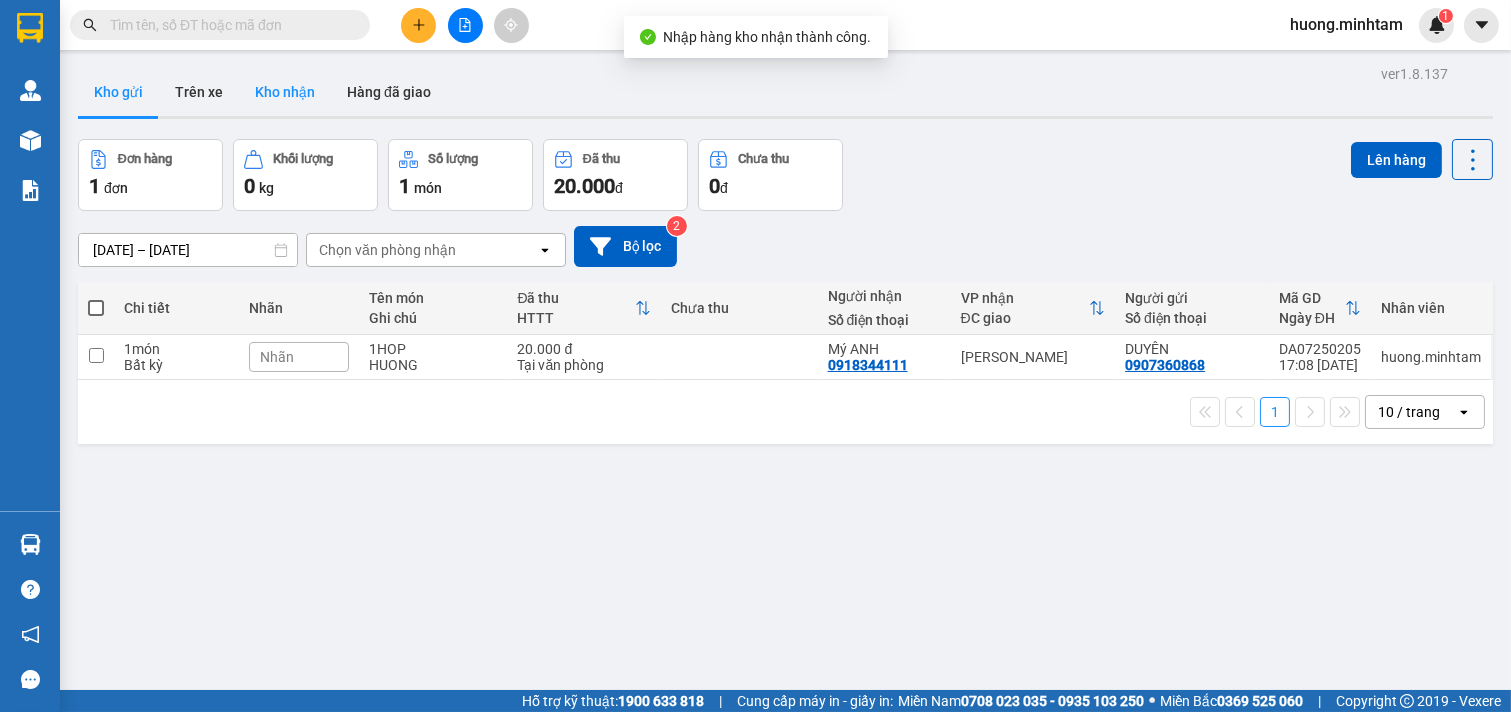 click on "Kho nhận" at bounding box center (285, 92) 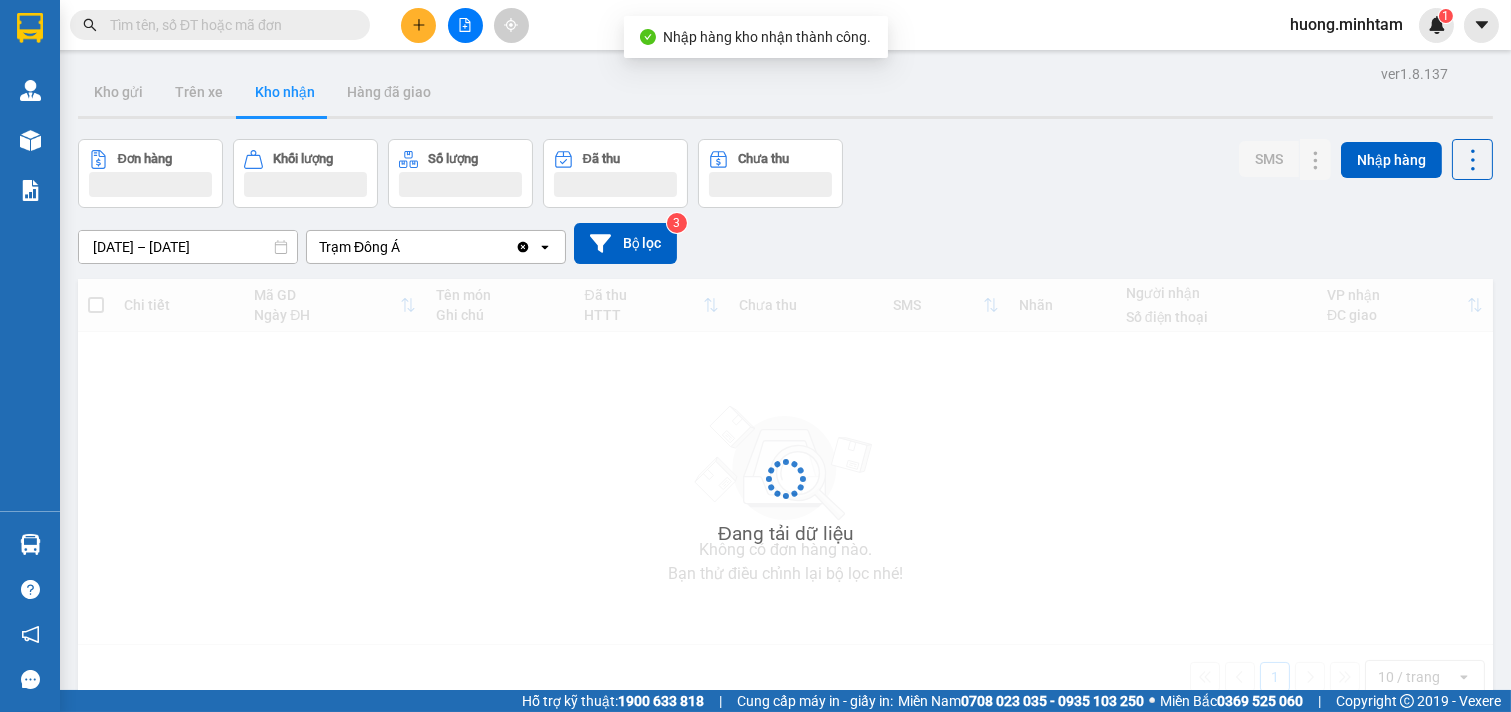 click on "Kho nhận" at bounding box center [285, 92] 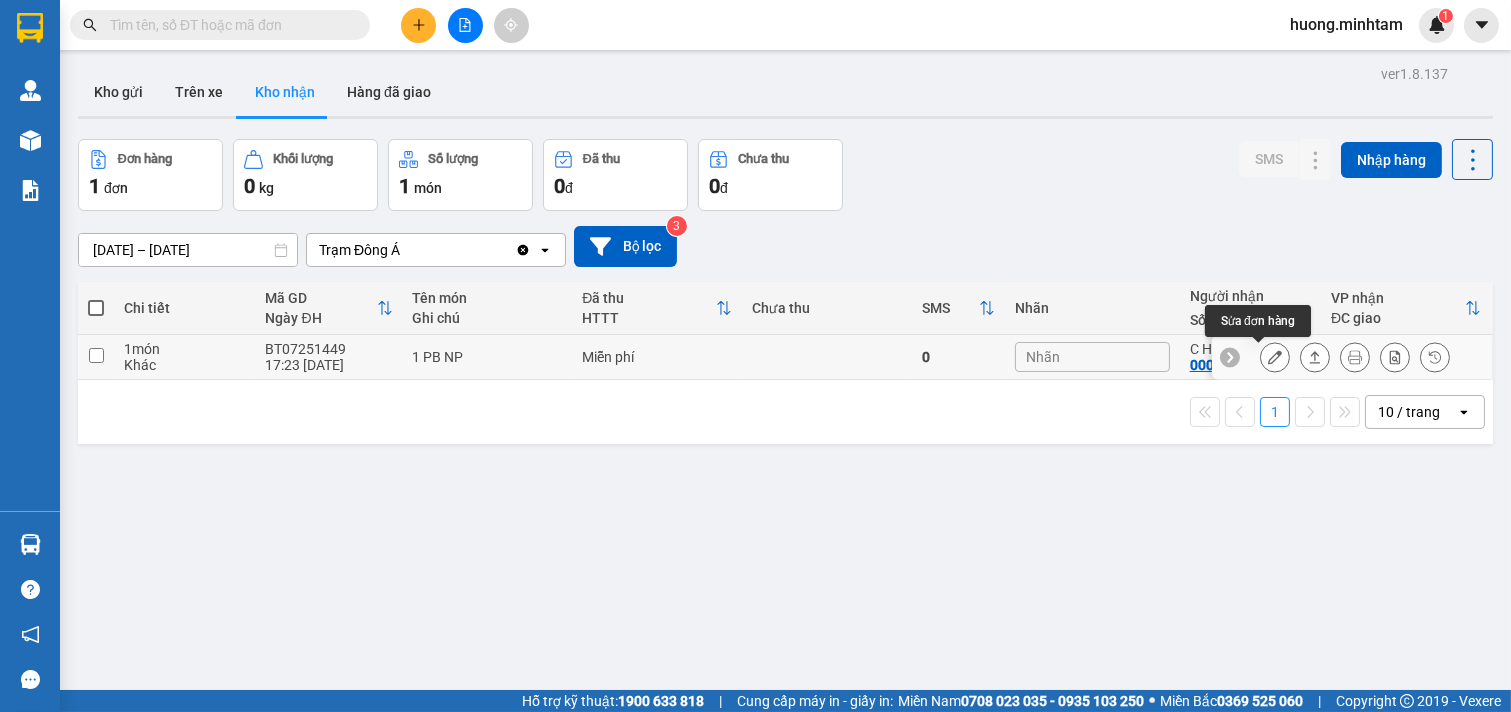 click 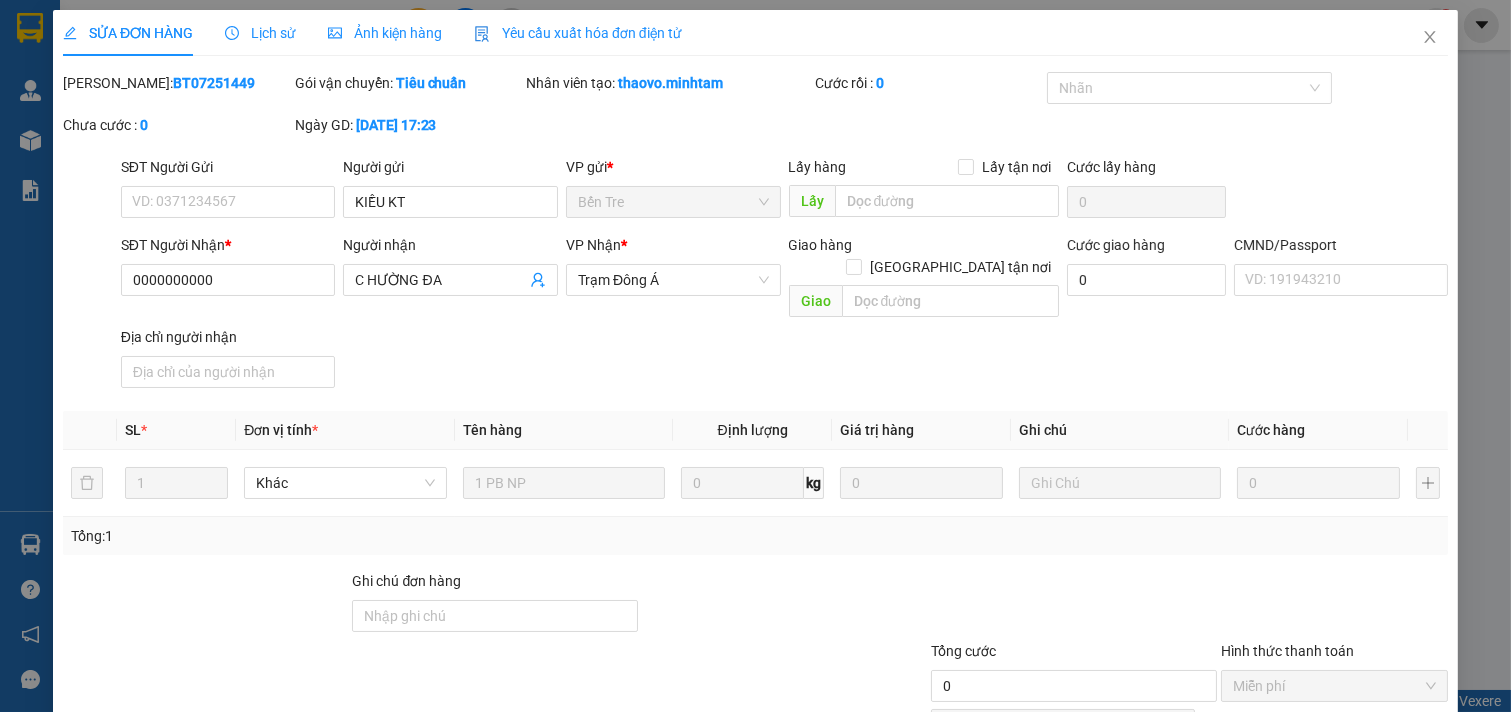 type on "KIỀU KT" 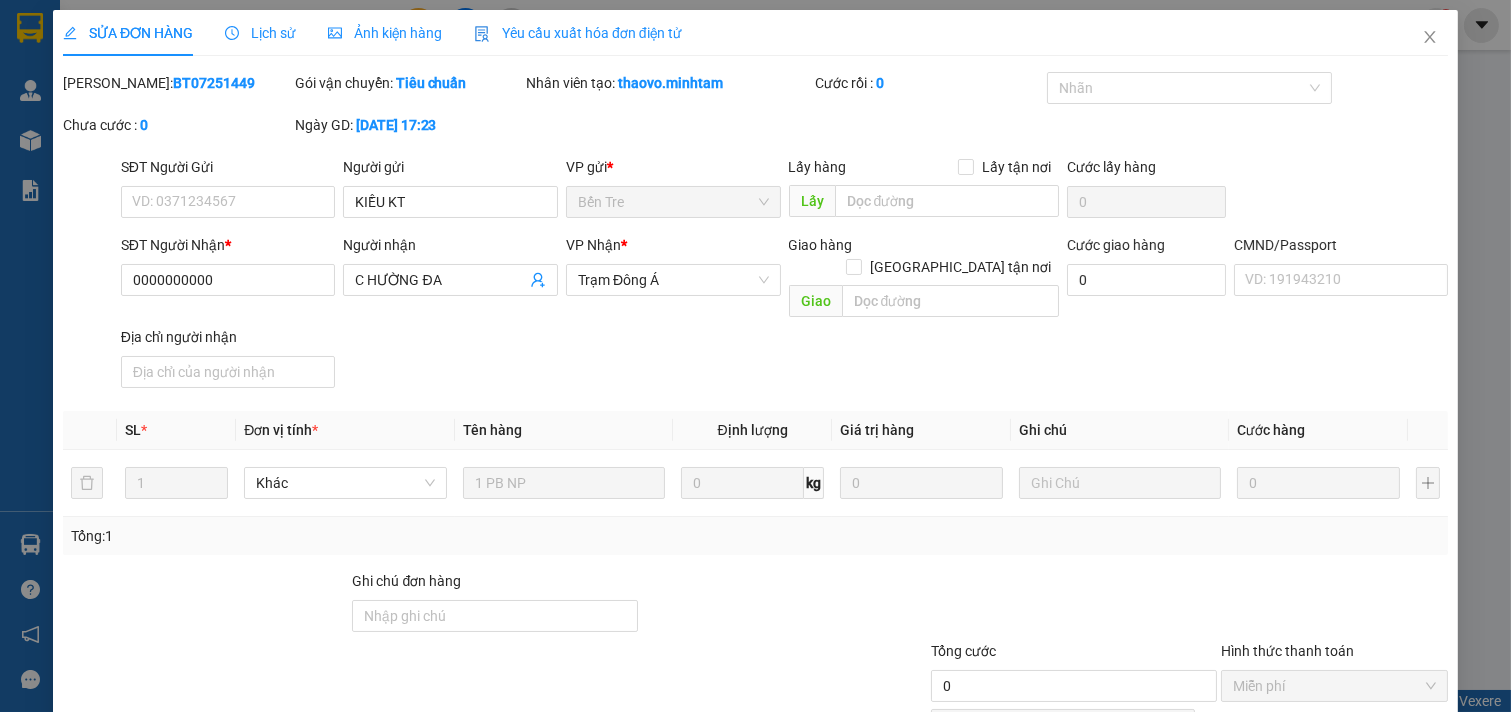 type on "0000000000" 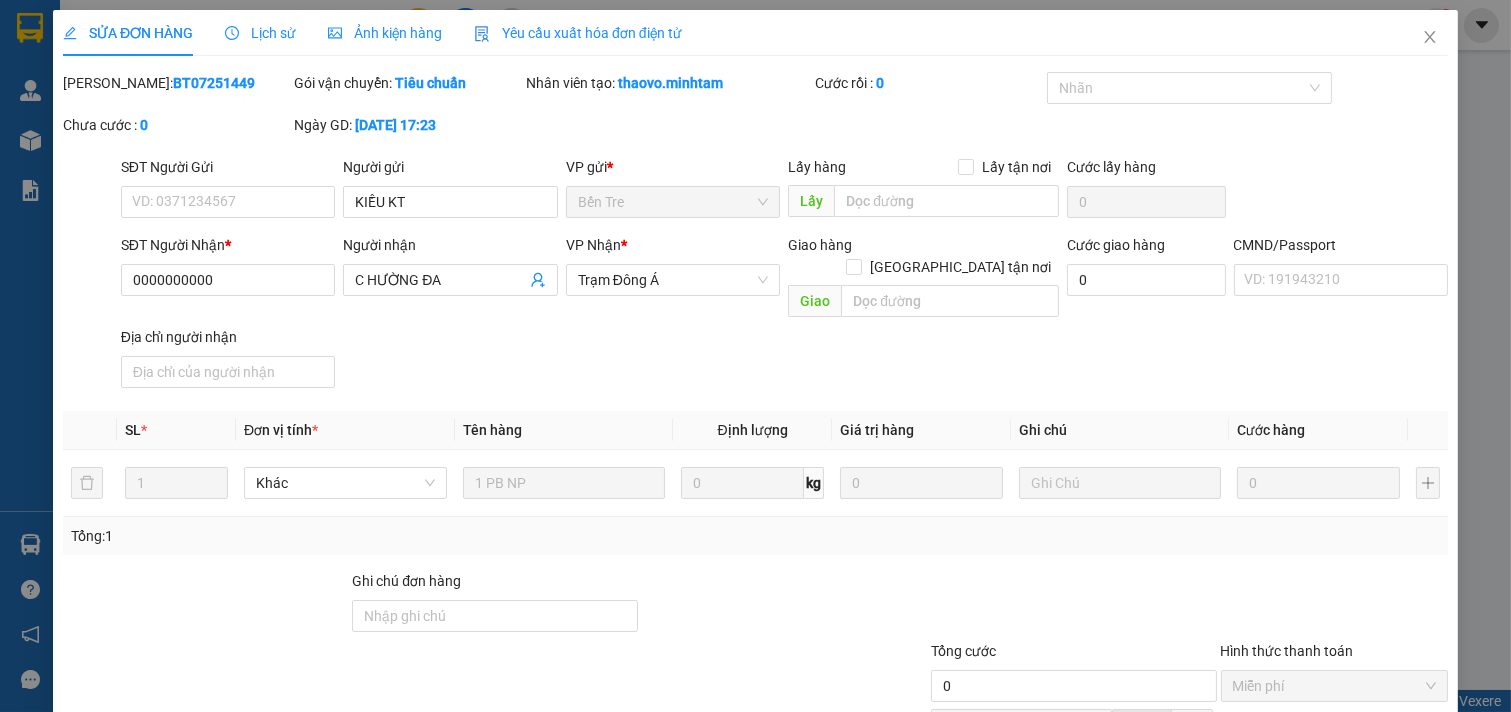 click on "Giao hàng" at bounding box center (853, 883) 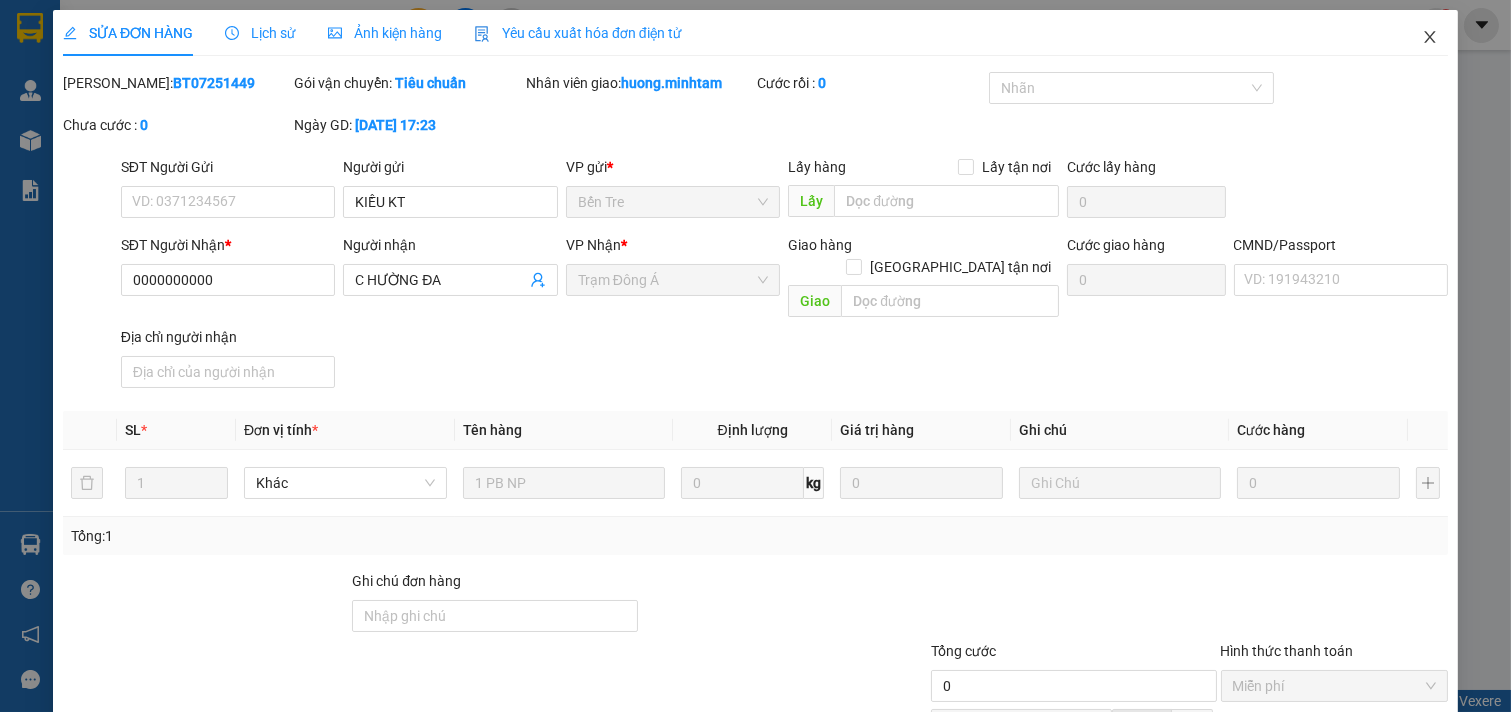 click 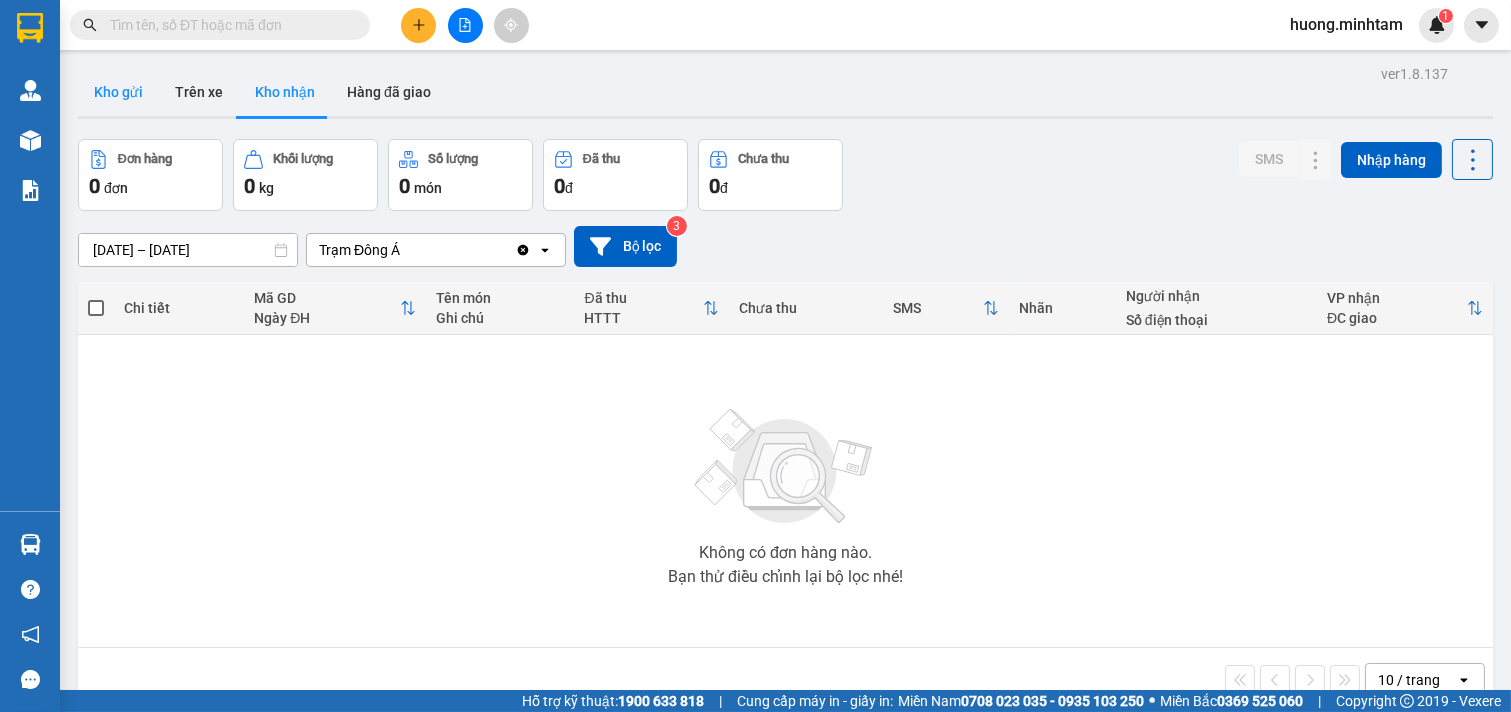 click on "Kho gửi" at bounding box center (118, 92) 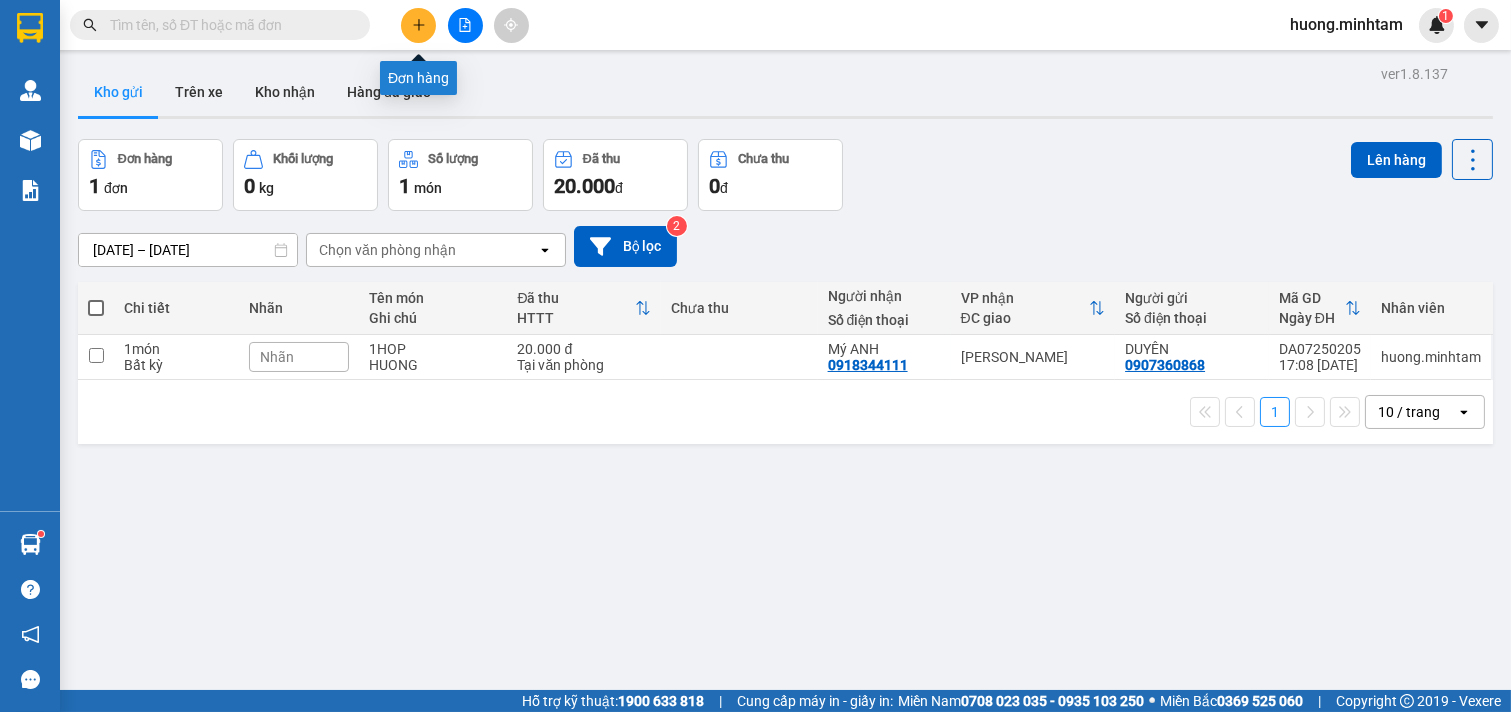 click at bounding box center [418, 25] 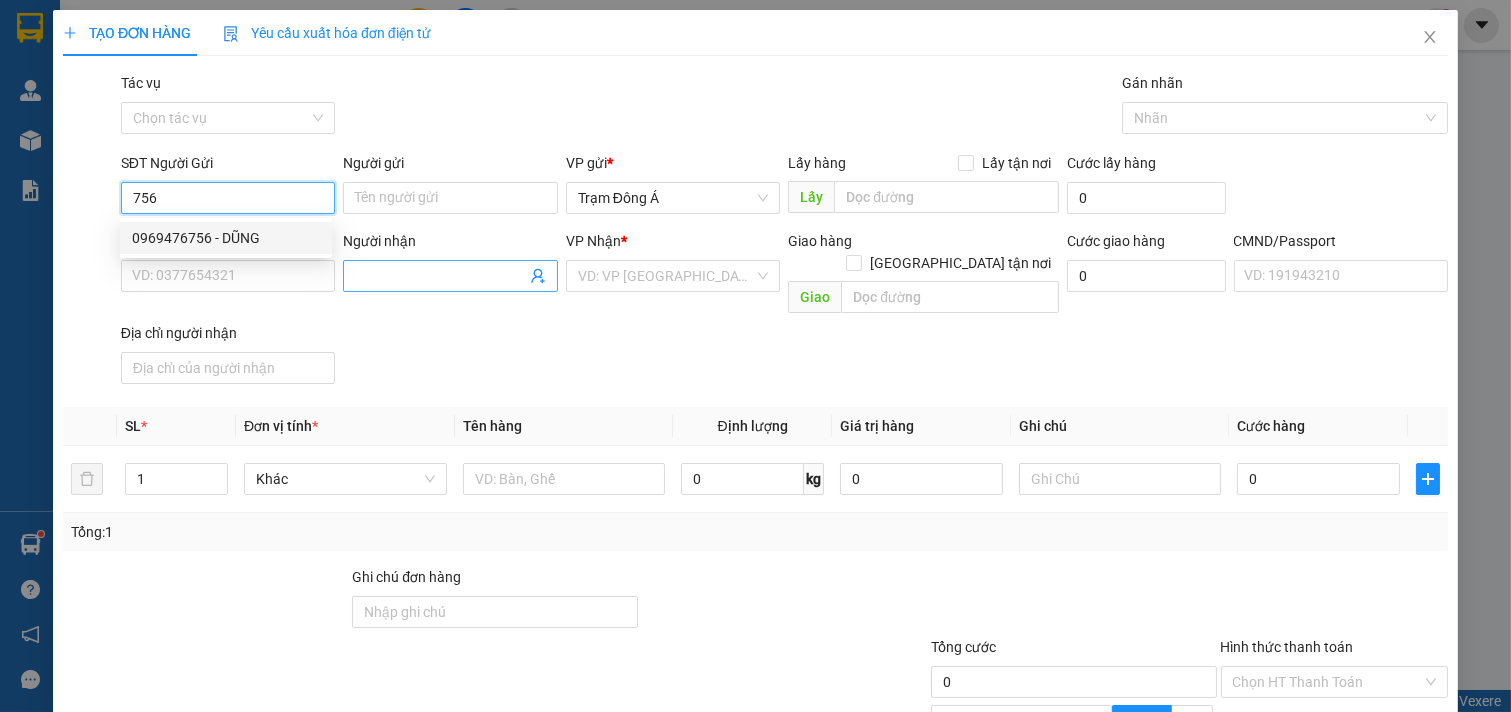 drag, startPoint x: 175, startPoint y: 238, endPoint x: 343, endPoint y: 267, distance: 170.4846 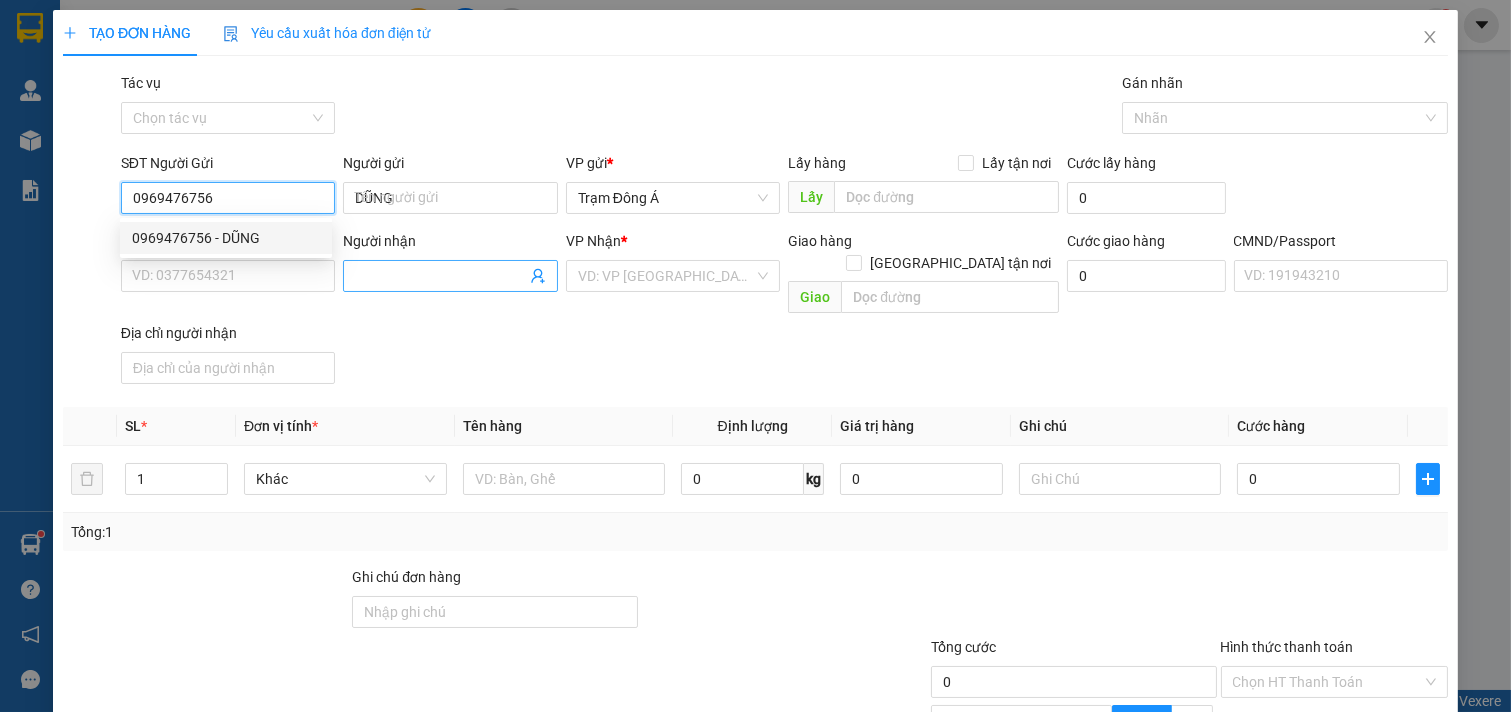 type on "0336769493" 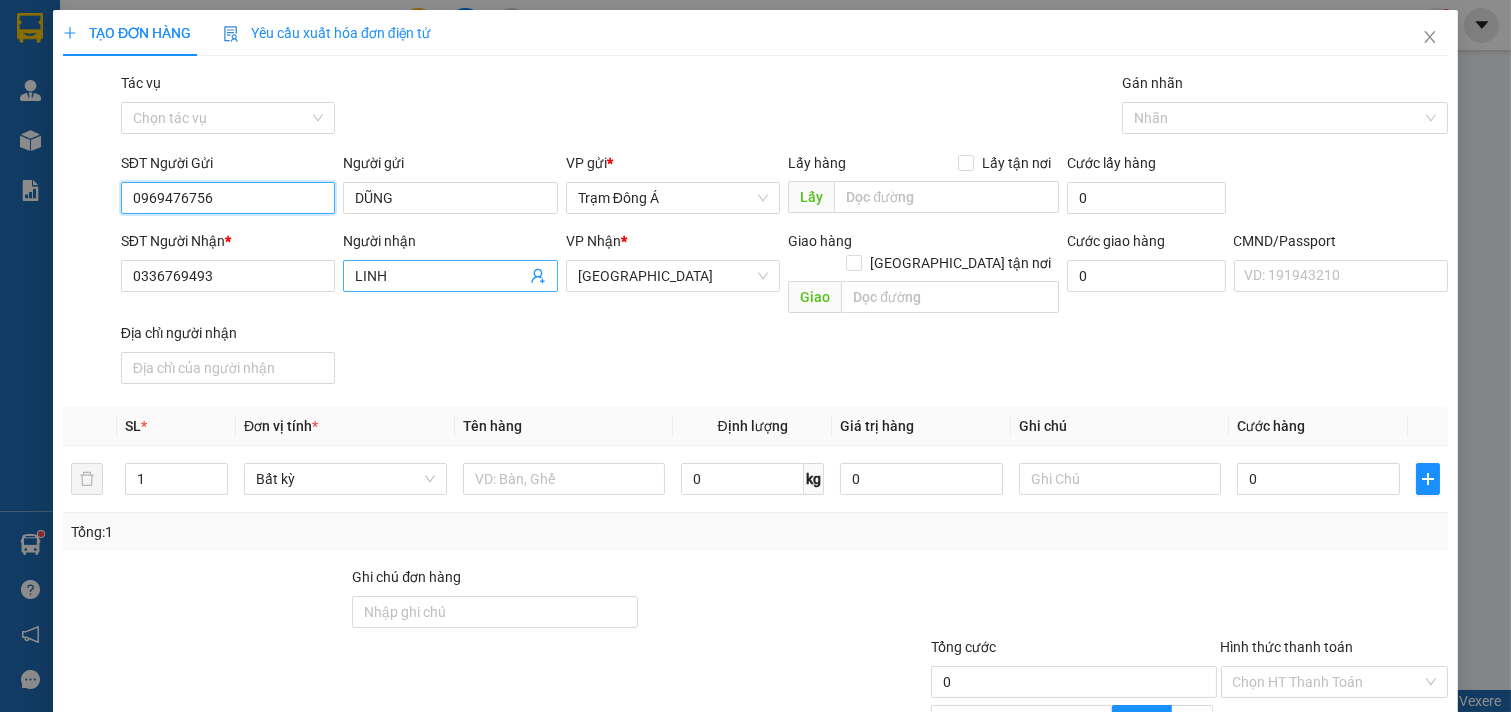 type on "0969476756" 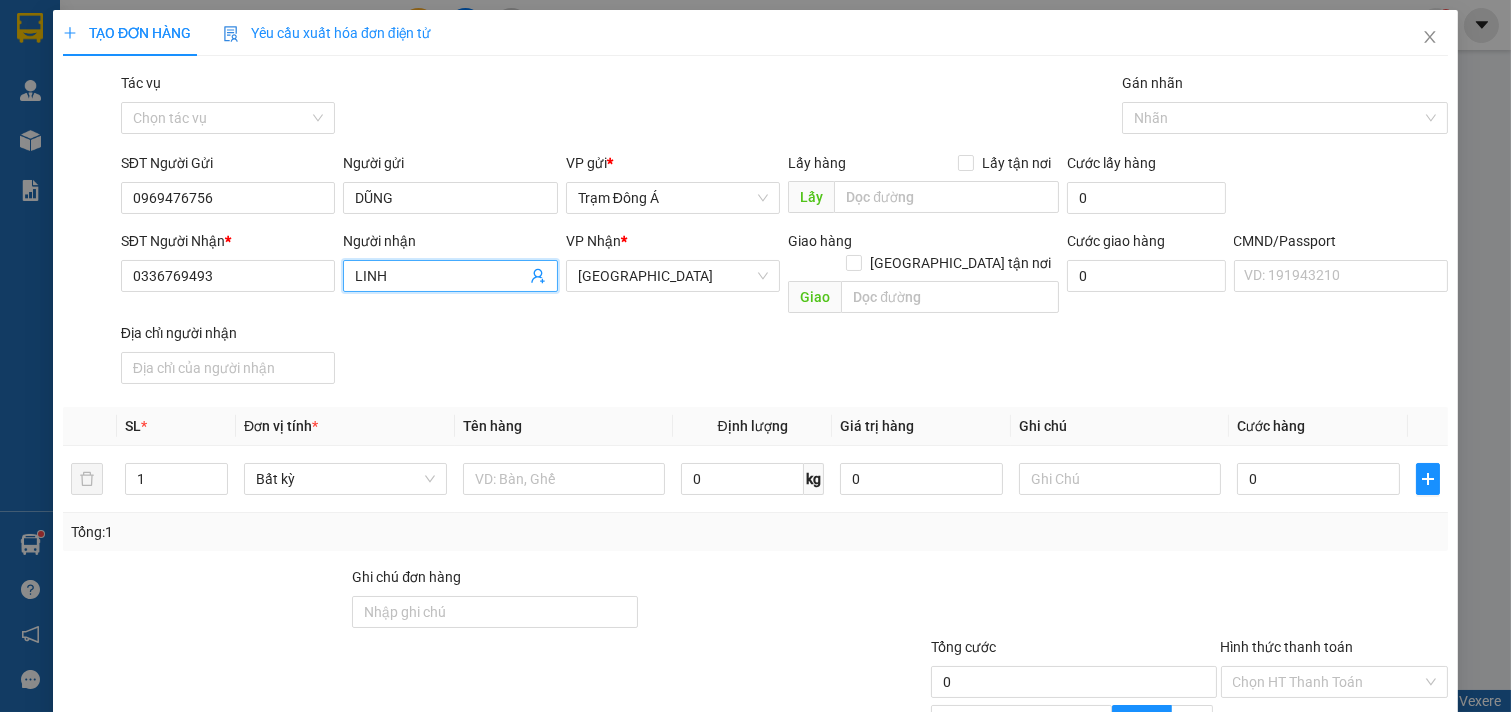 click 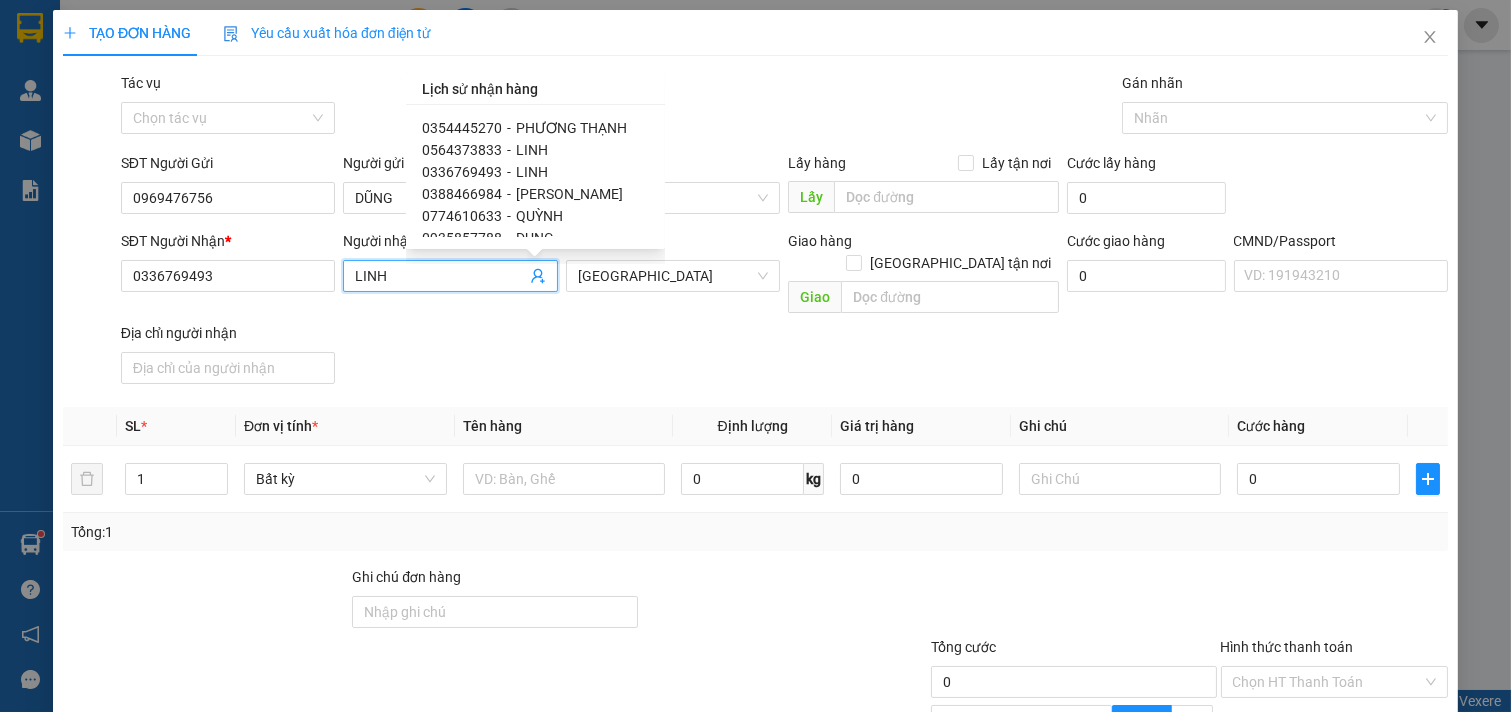 click on "QUỲNH" at bounding box center [539, 216] 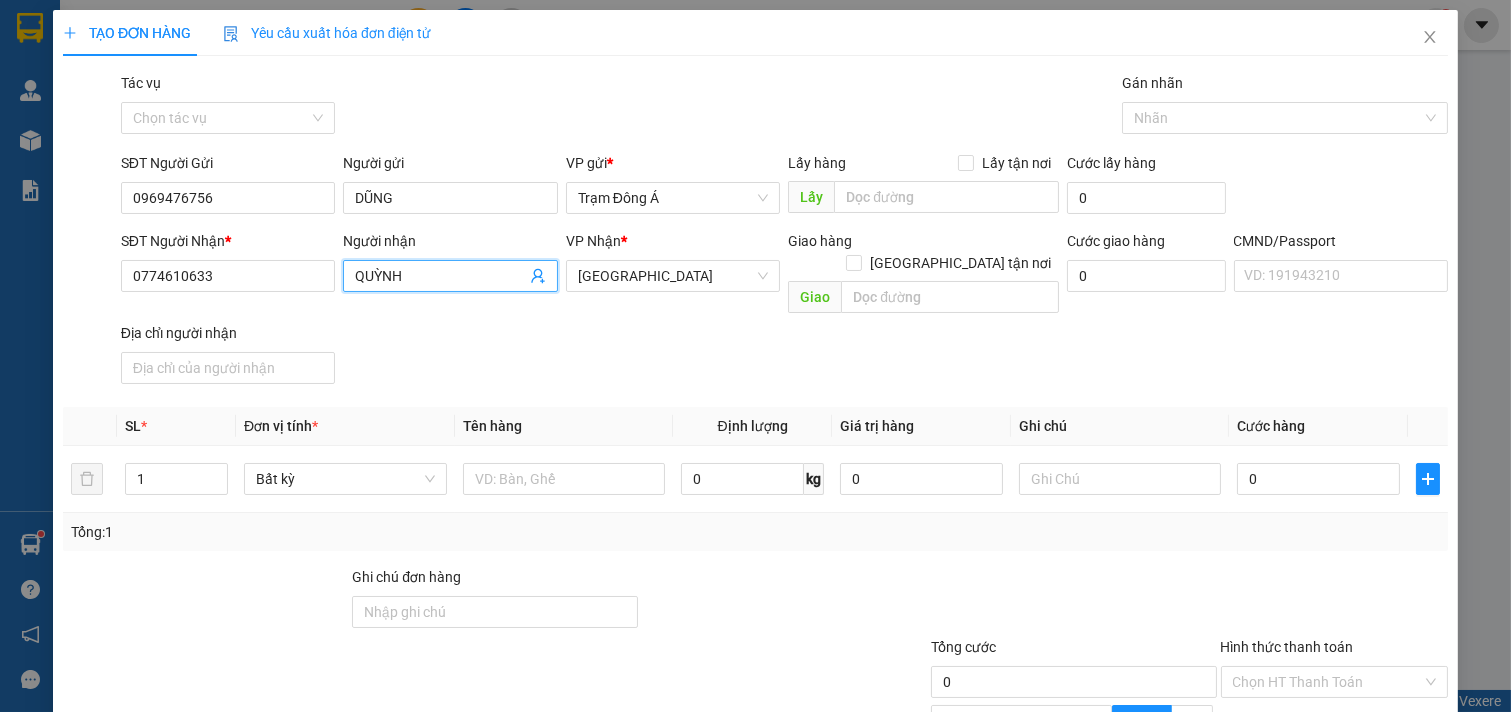 click 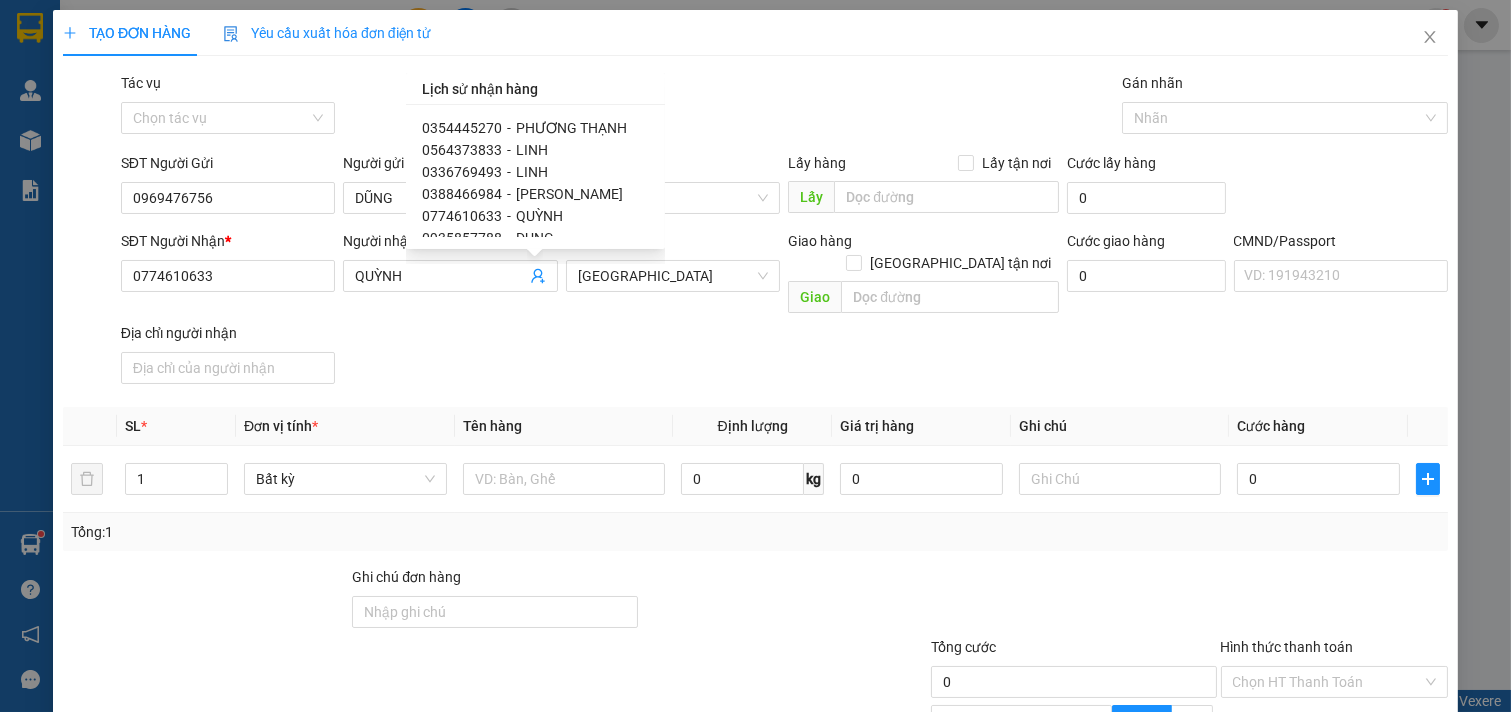click on "SĐT Người Nhận  * 0774610633 Người nhận QUỲNH VP Nhận  * Tiền Giang Giao hàng Giao tận nơi Giao Cước giao hàng 0 CMND/Passport VD: [PASSPORT] Địa chỉ người nhận" at bounding box center (784, 311) 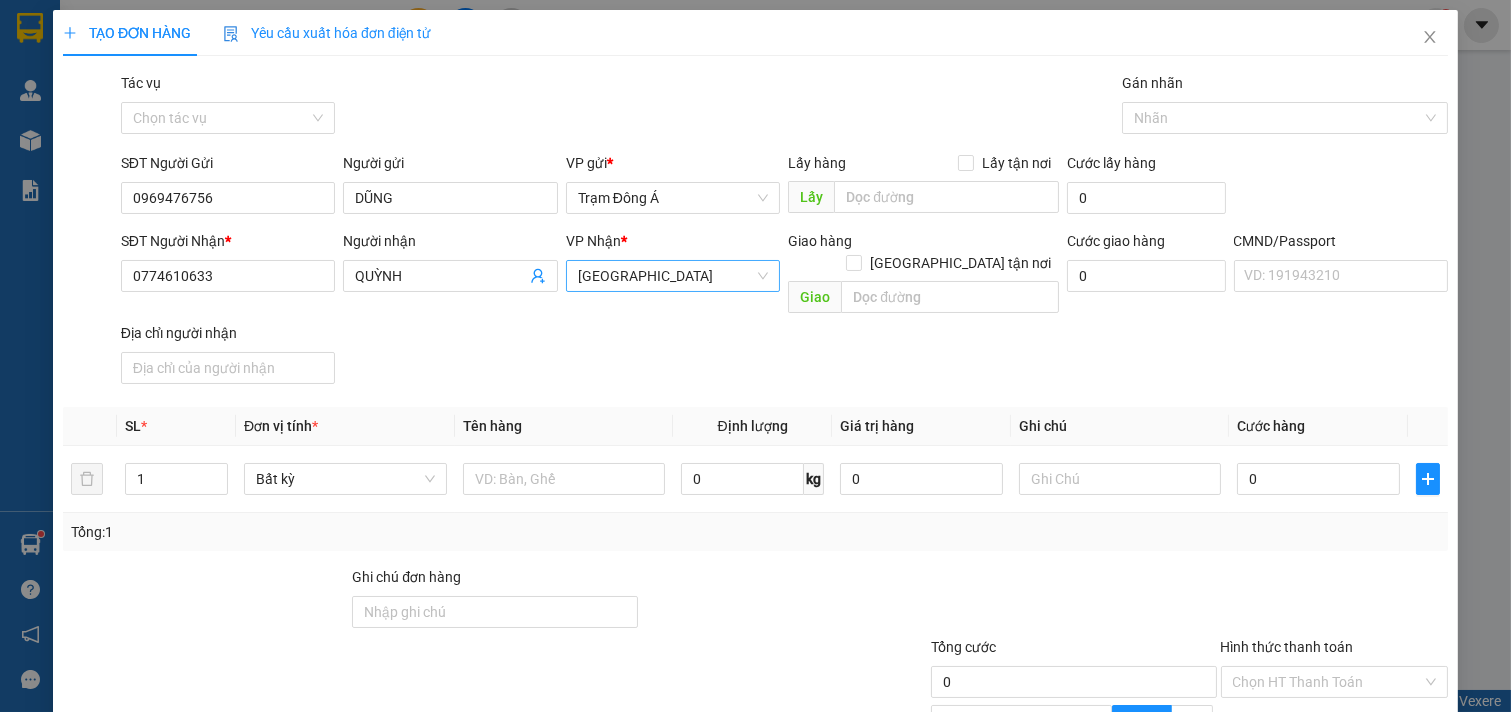 click on "[GEOGRAPHIC_DATA]" at bounding box center (673, 276) 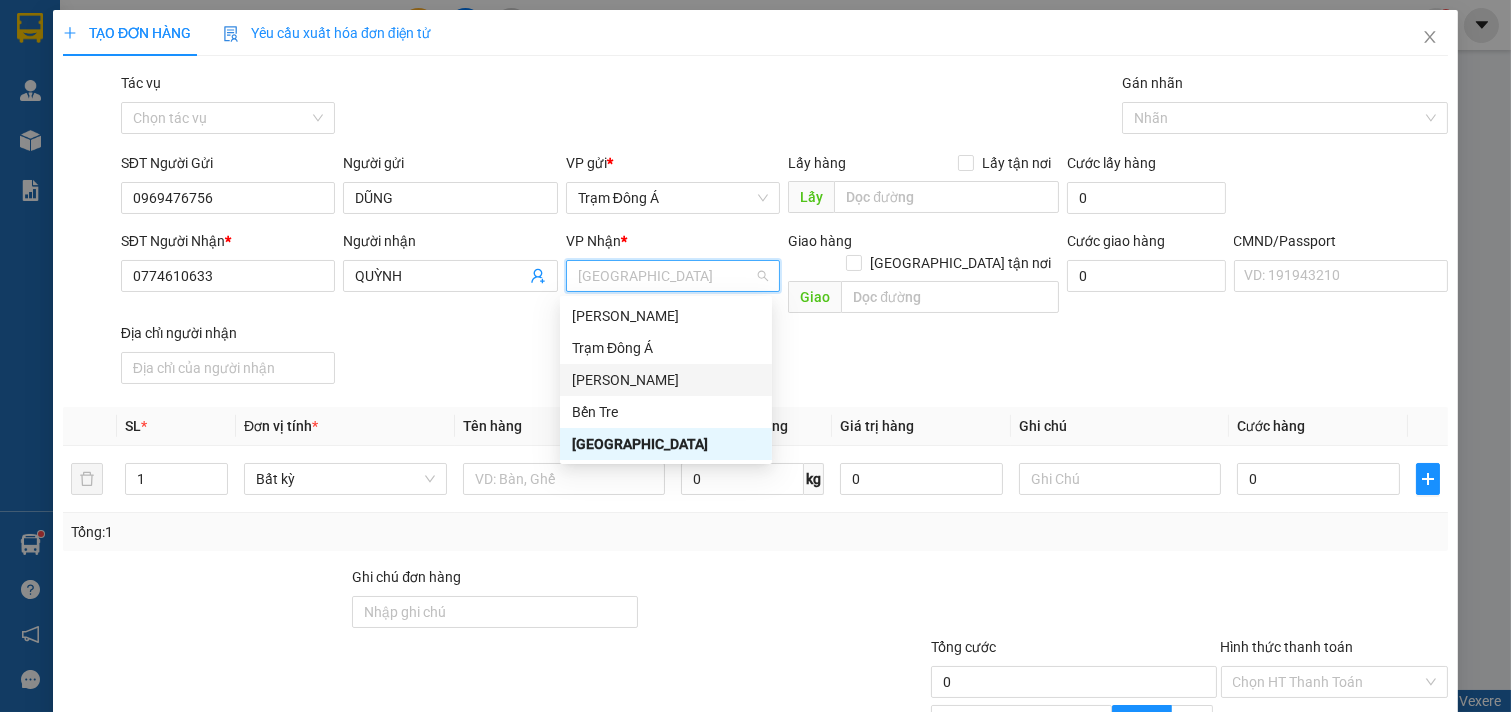 click on "[PERSON_NAME]" at bounding box center [666, 380] 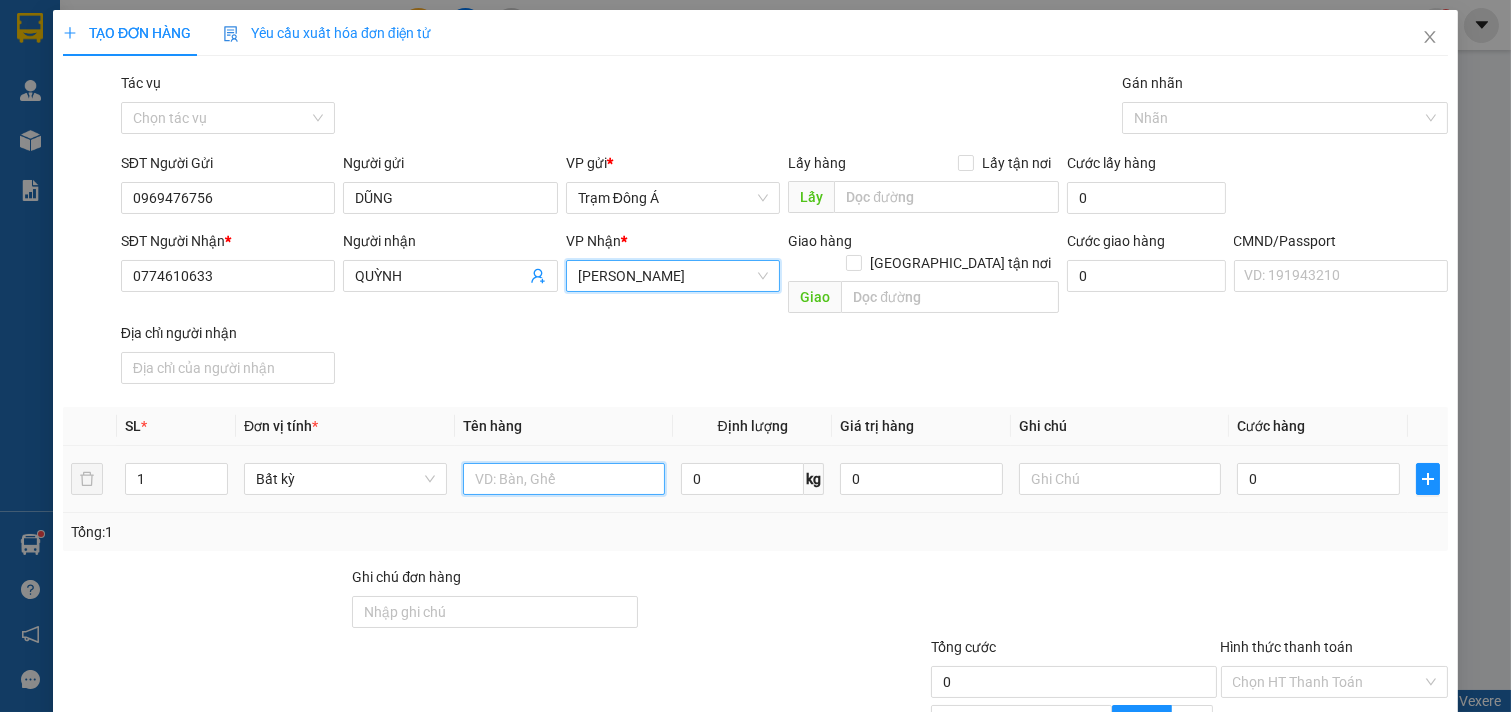 click at bounding box center (564, 479) 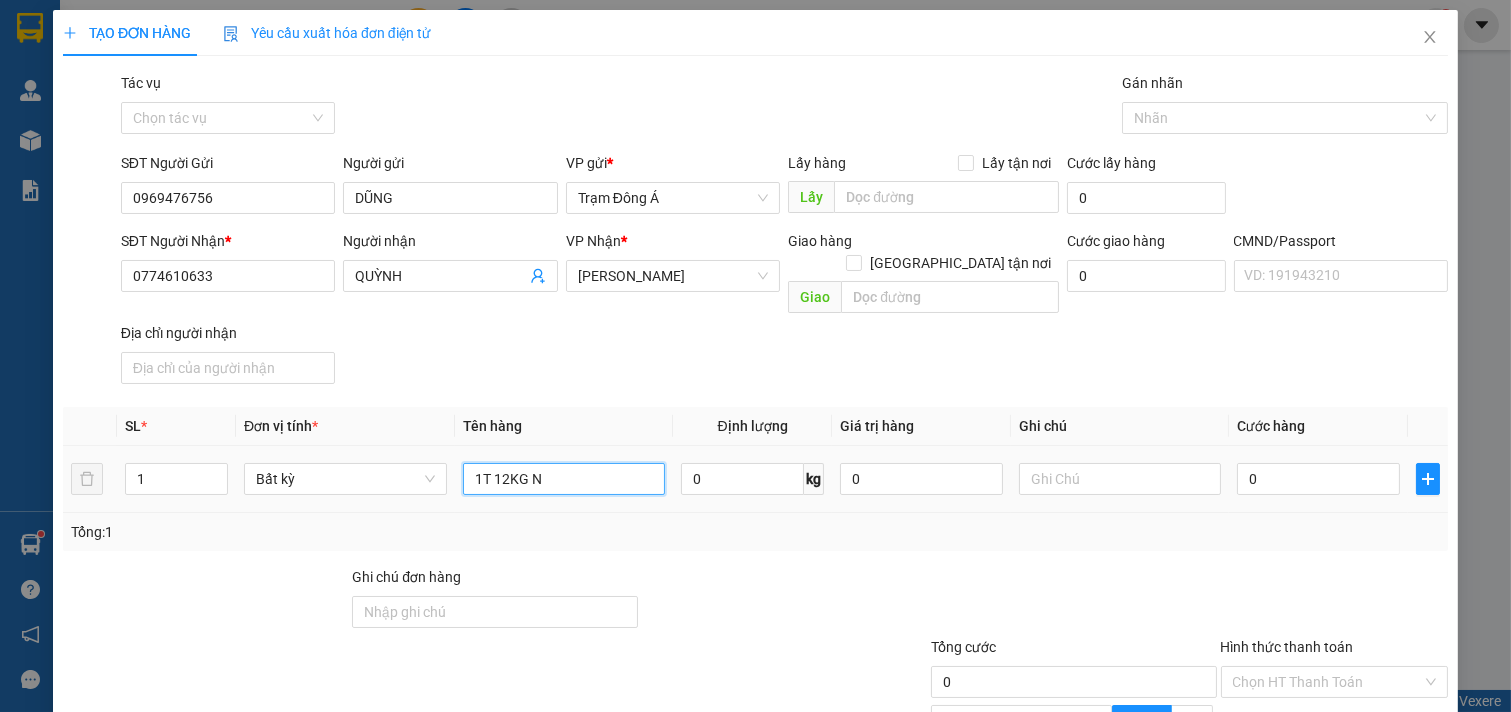 type on "1T 12KG NP" 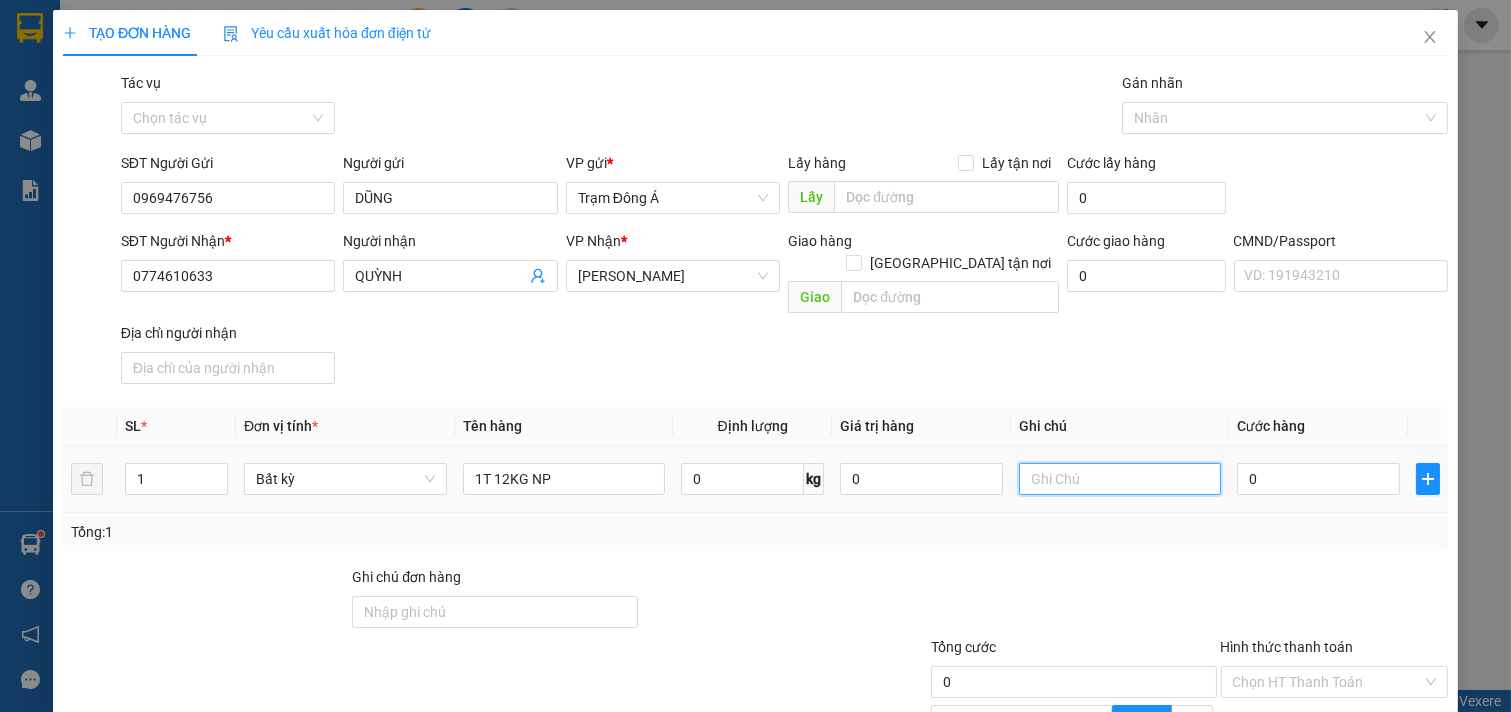 click at bounding box center (1120, 479) 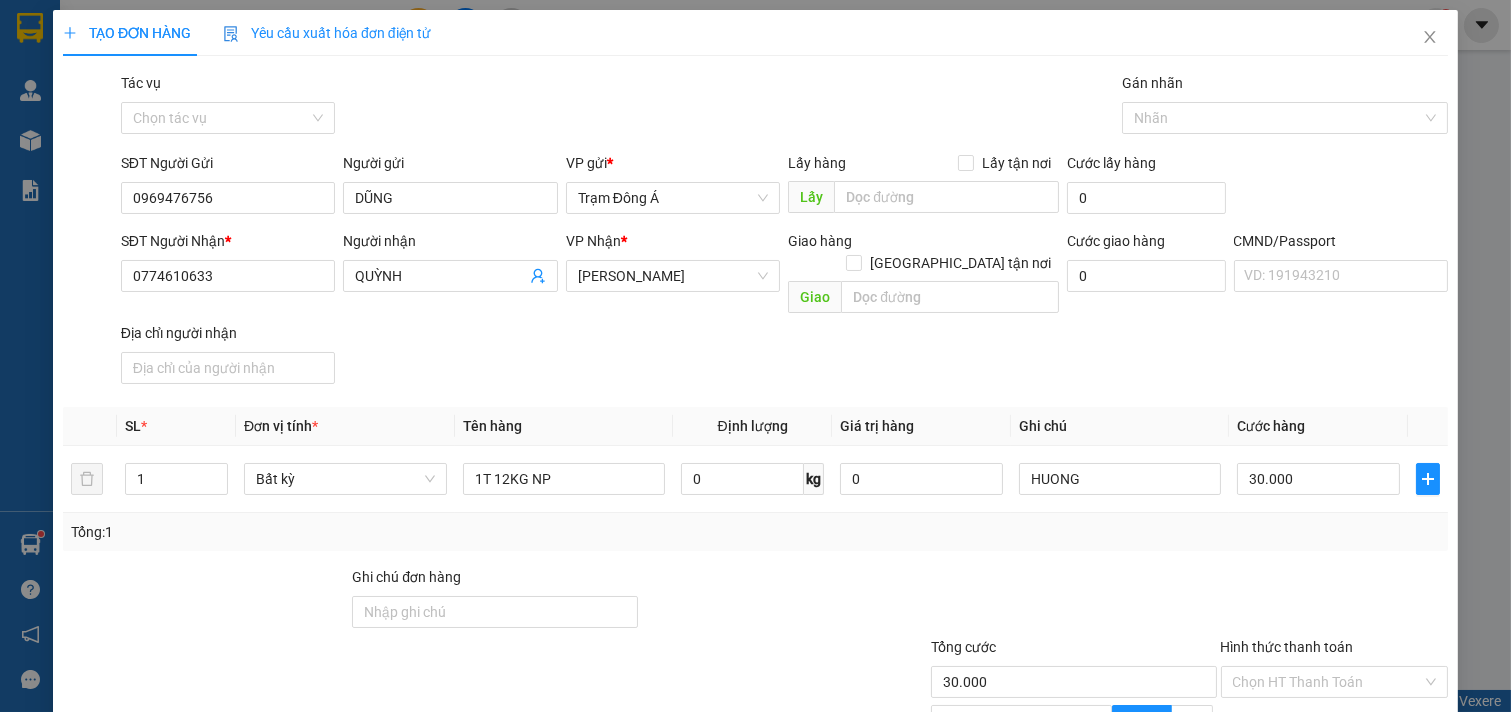 click on "[PERSON_NAME] và In" at bounding box center (1386, 879) 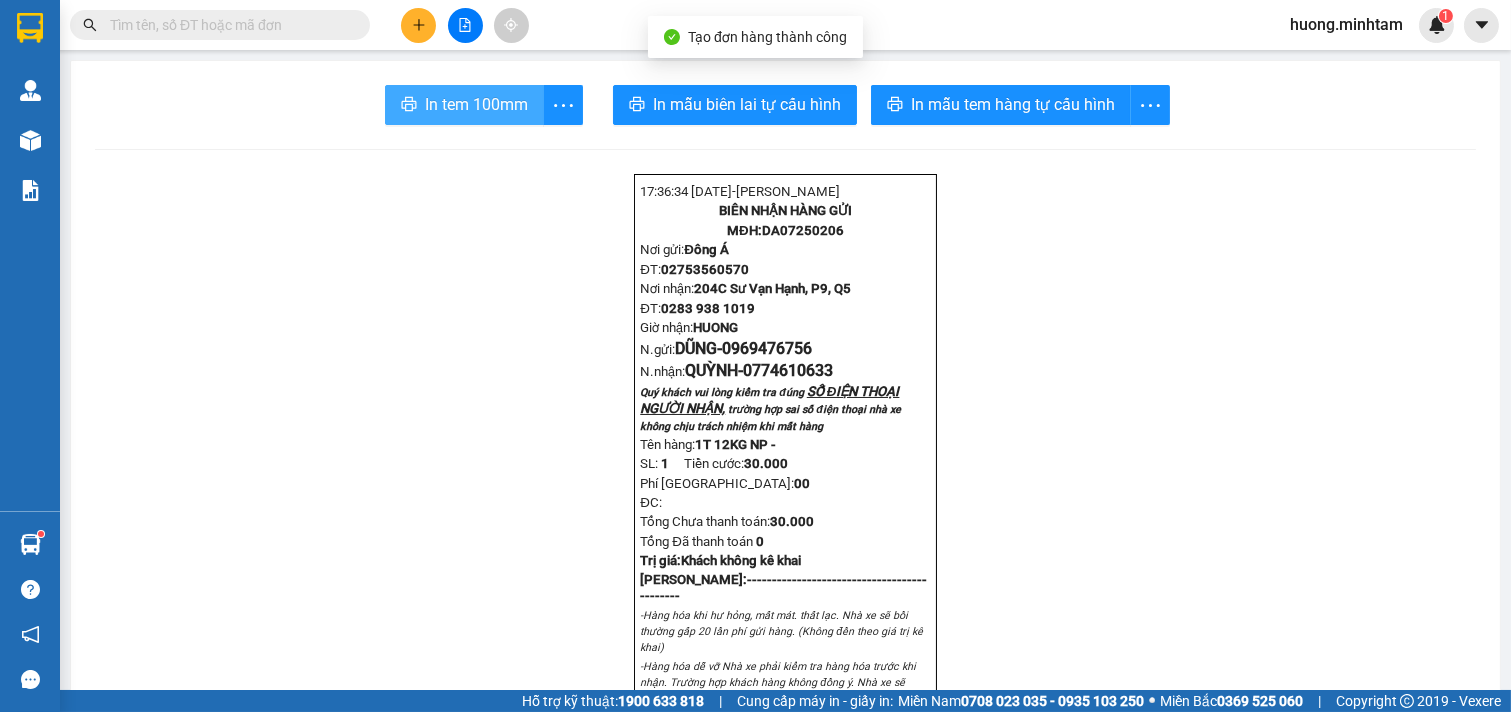 drag, startPoint x: 440, startPoint y: 100, endPoint x: 453, endPoint y: 102, distance: 13.152946 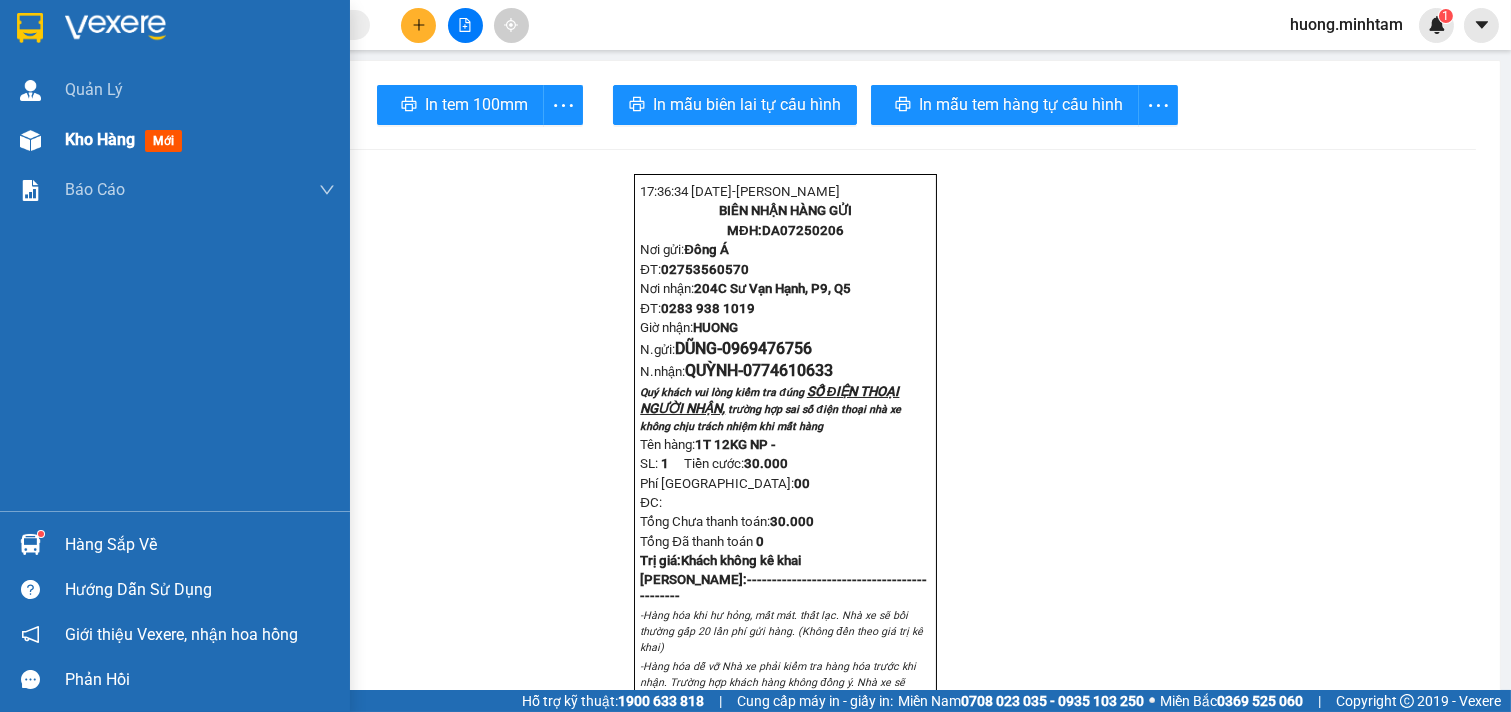 click on "Kho hàng" at bounding box center (100, 139) 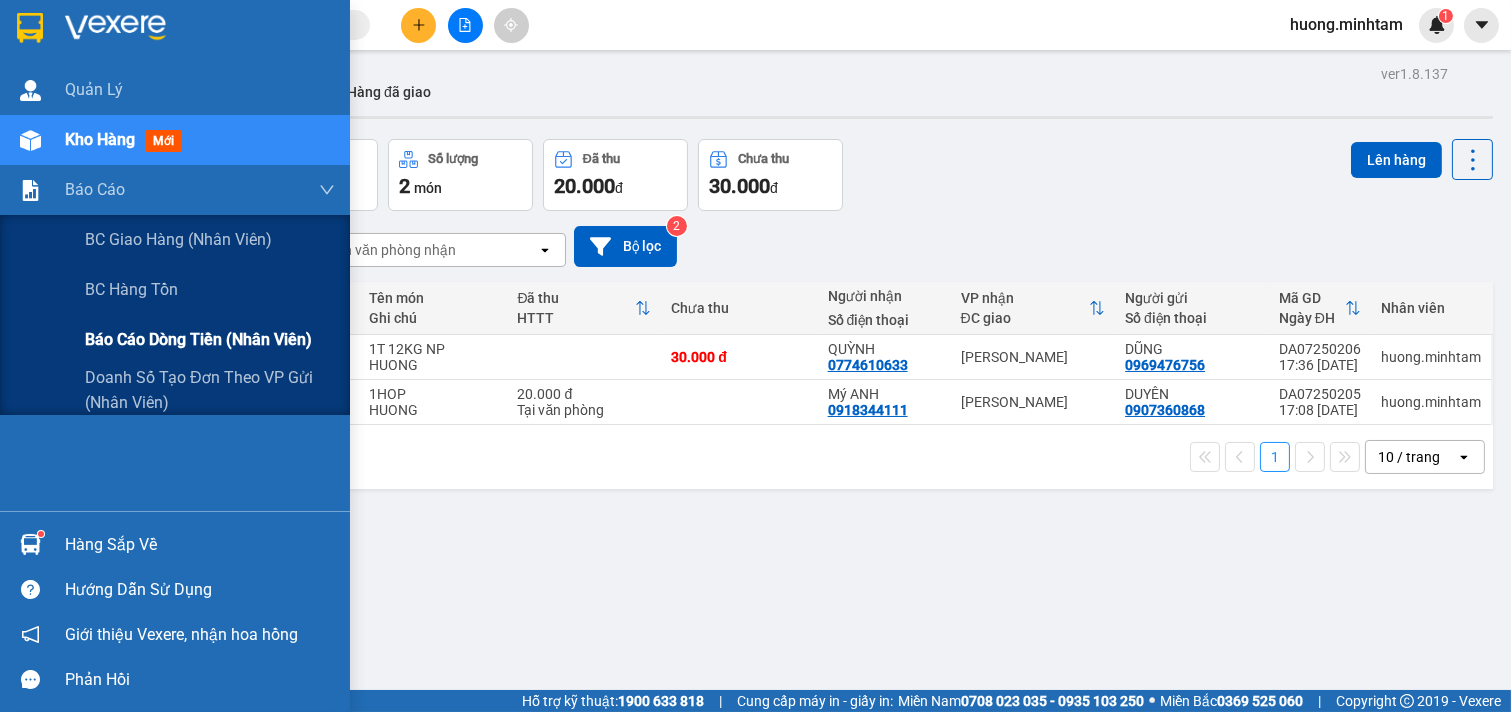click on "Báo cáo dòng tiền (nhân viên)" at bounding box center [210, 340] 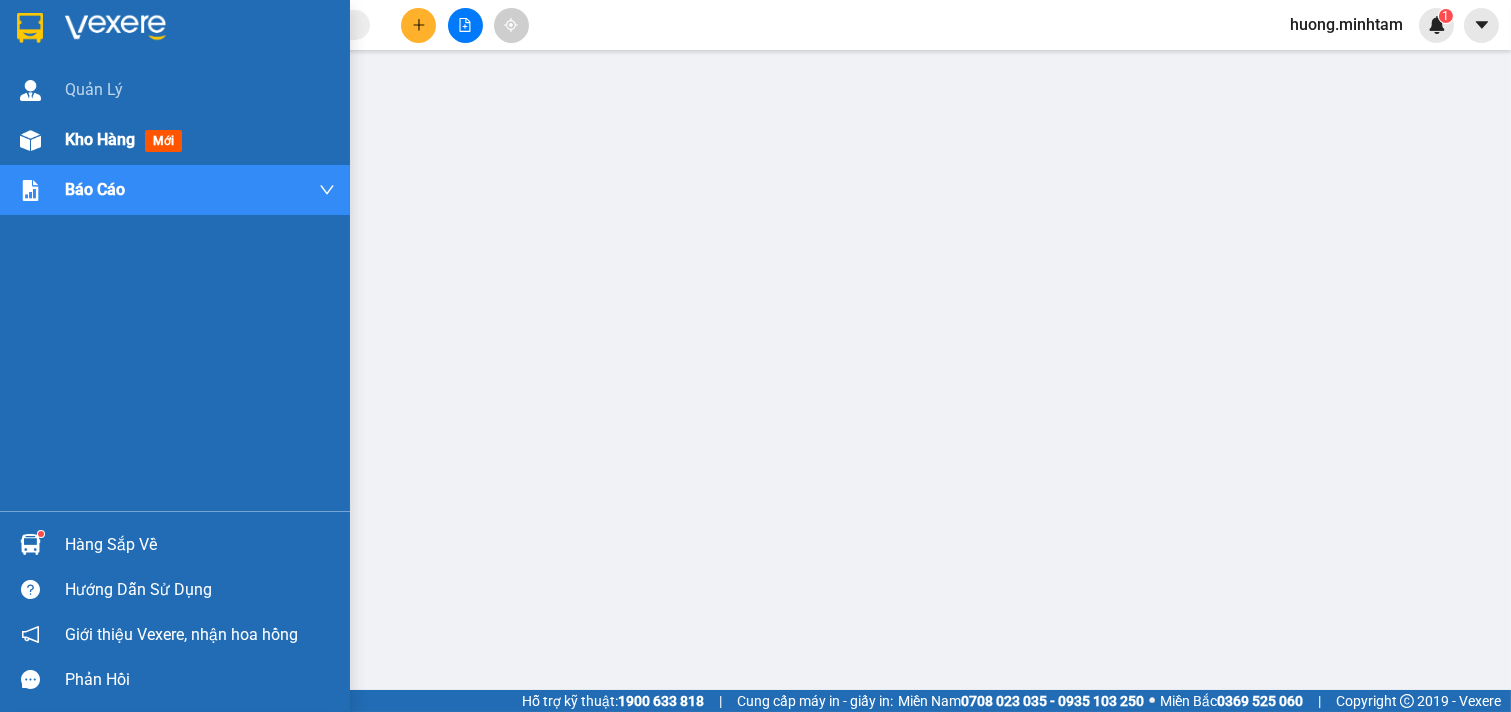 click on "Kho hàng" at bounding box center [100, 139] 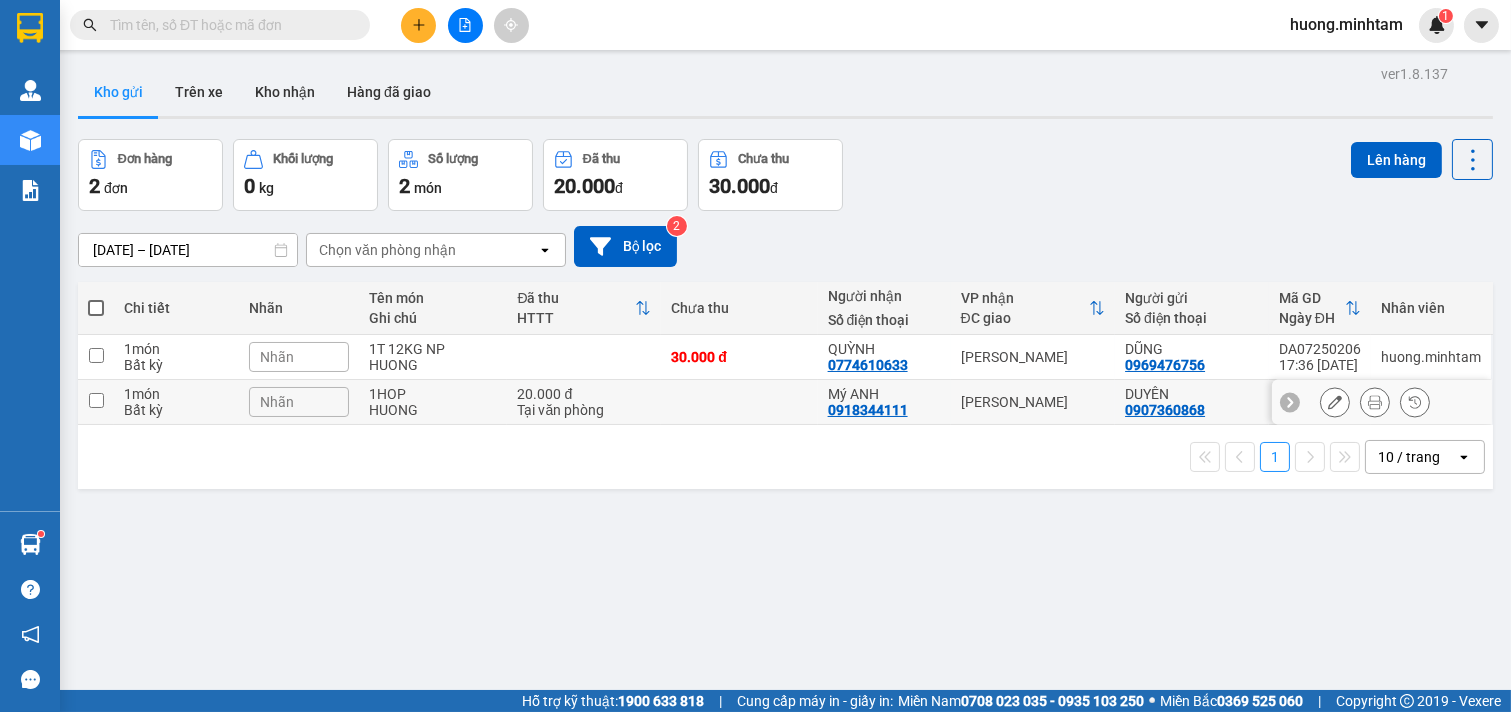 click at bounding box center [96, 402] 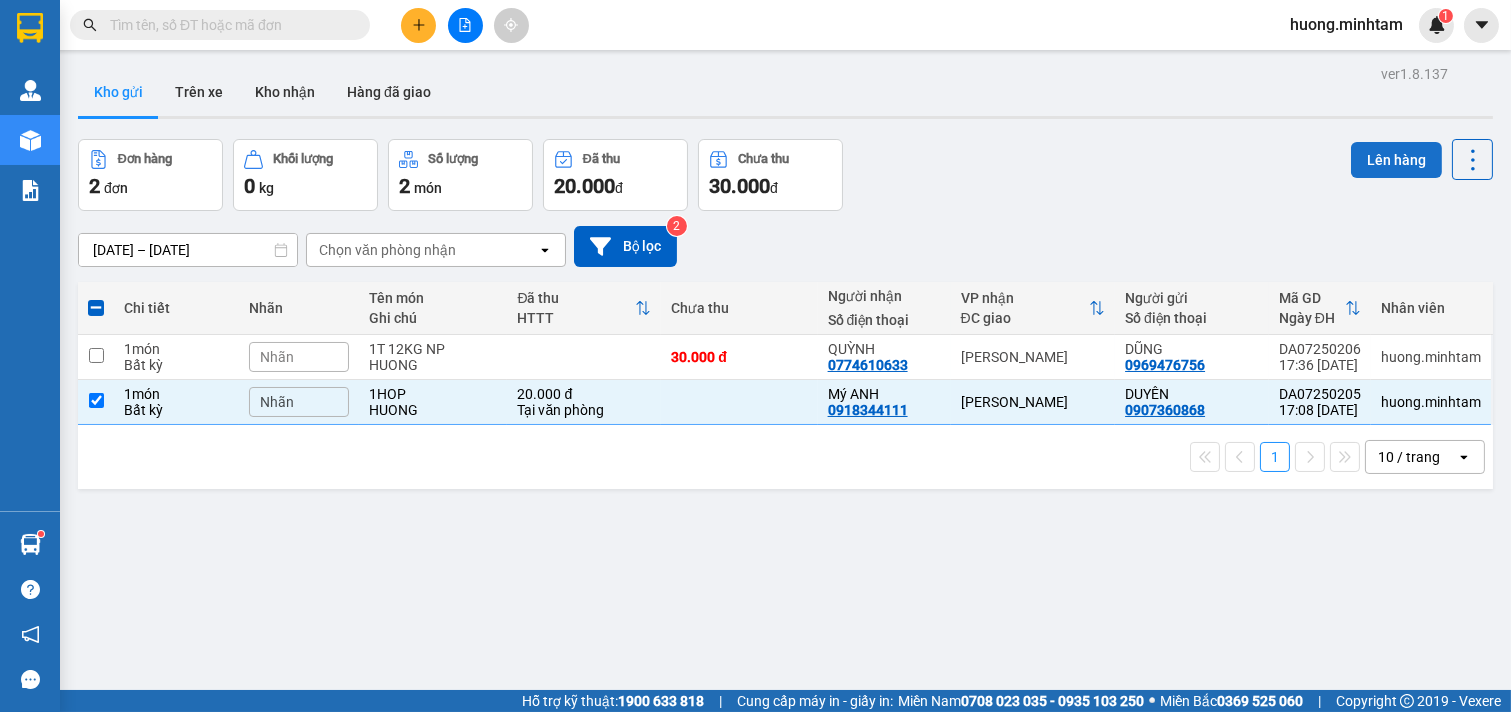 click on "Lên hàng" at bounding box center [1396, 160] 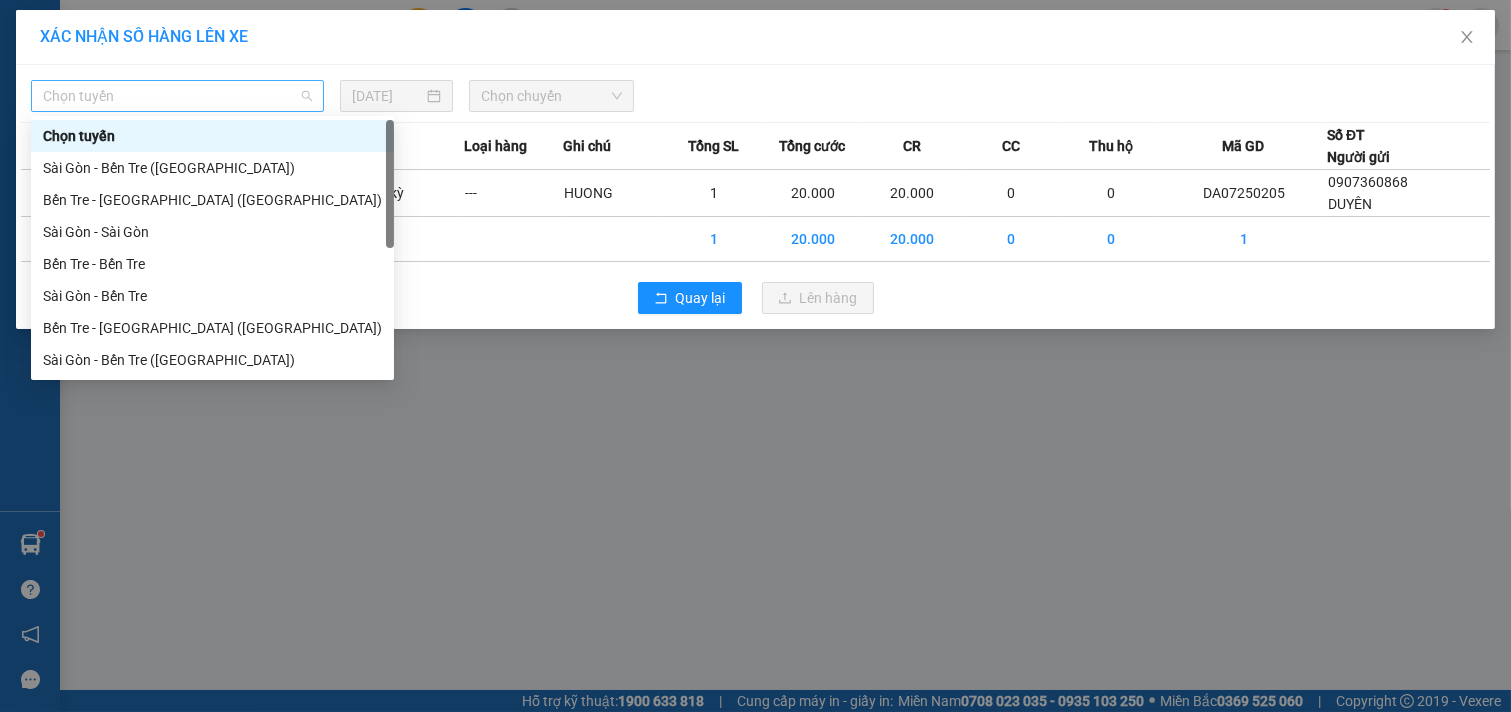click on "Chọn tuyến" at bounding box center (177, 96) 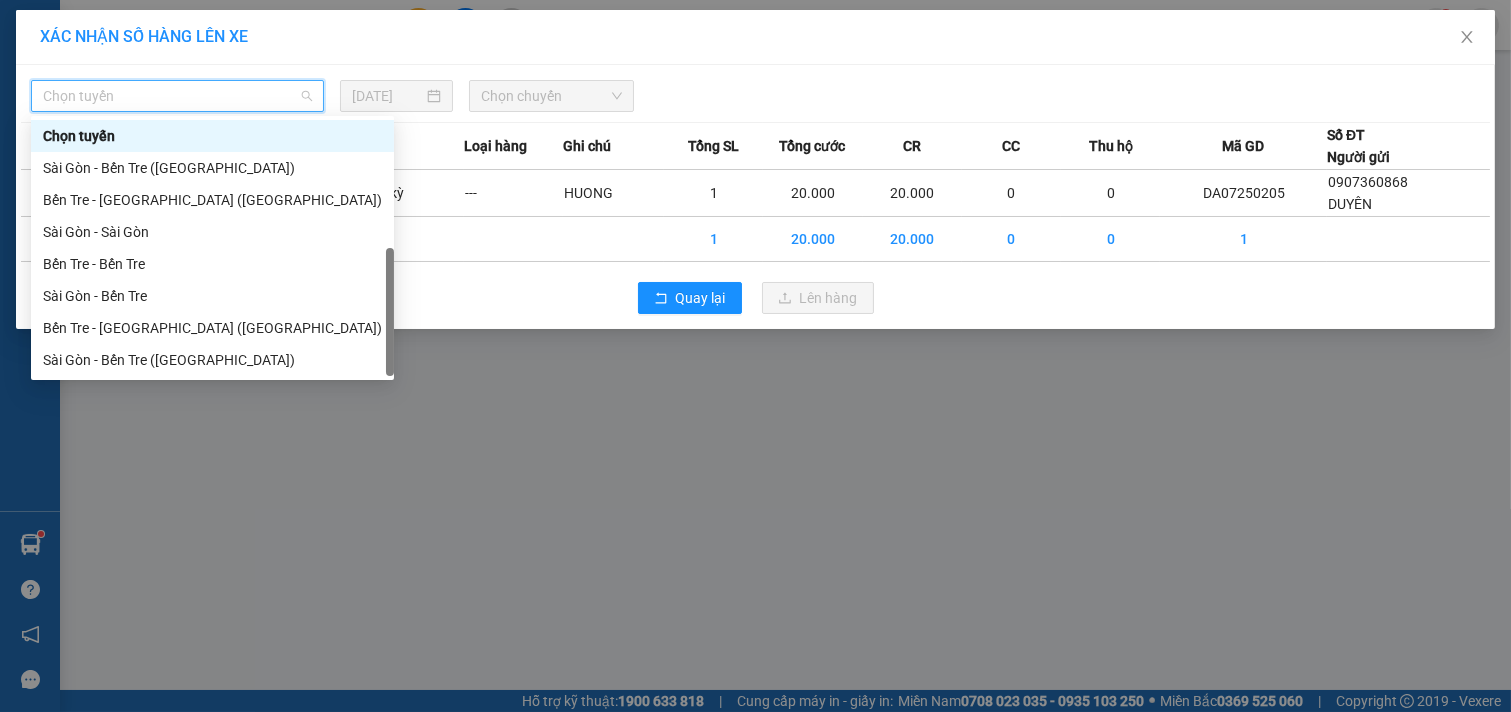 click on "Bến Tre - [GEOGRAPHIC_DATA]" at bounding box center [212, 392] 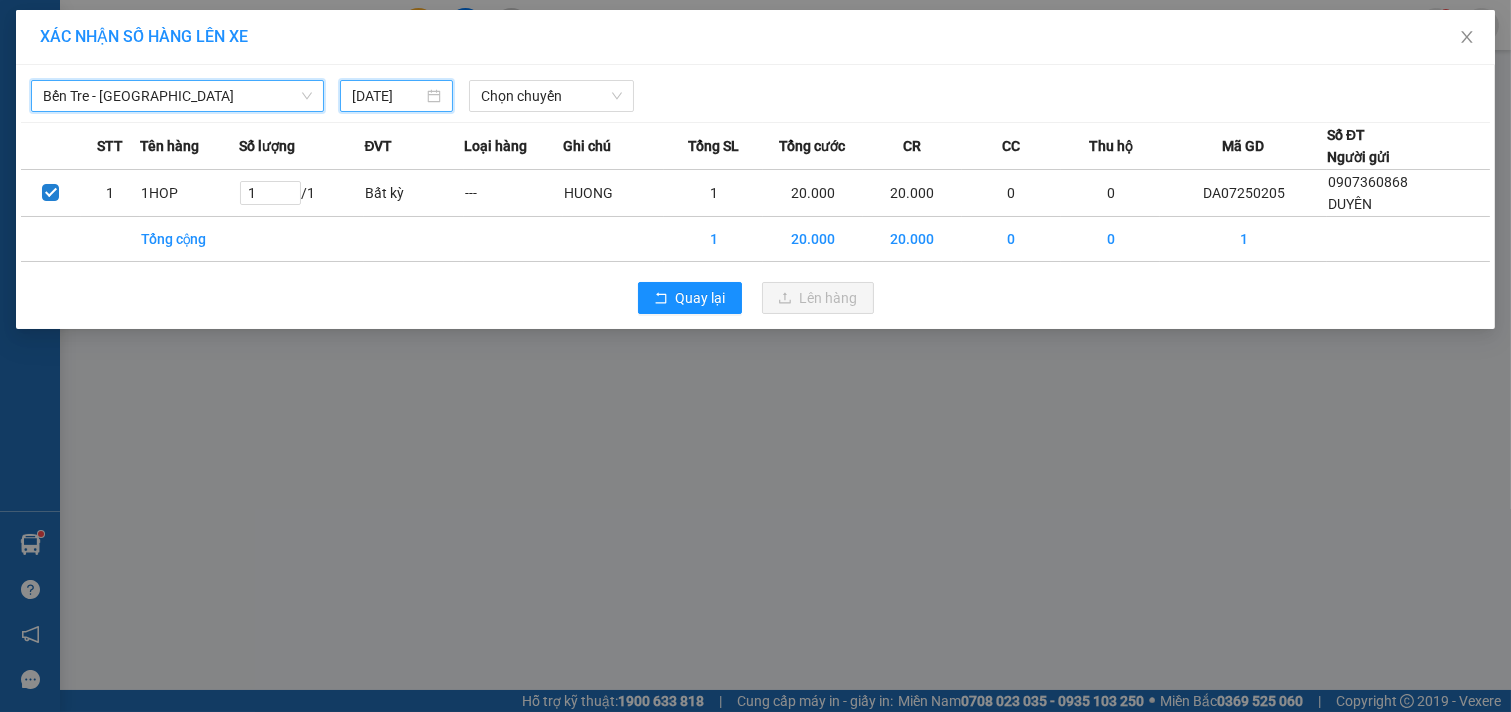 click on "[DATE]" at bounding box center [387, 96] 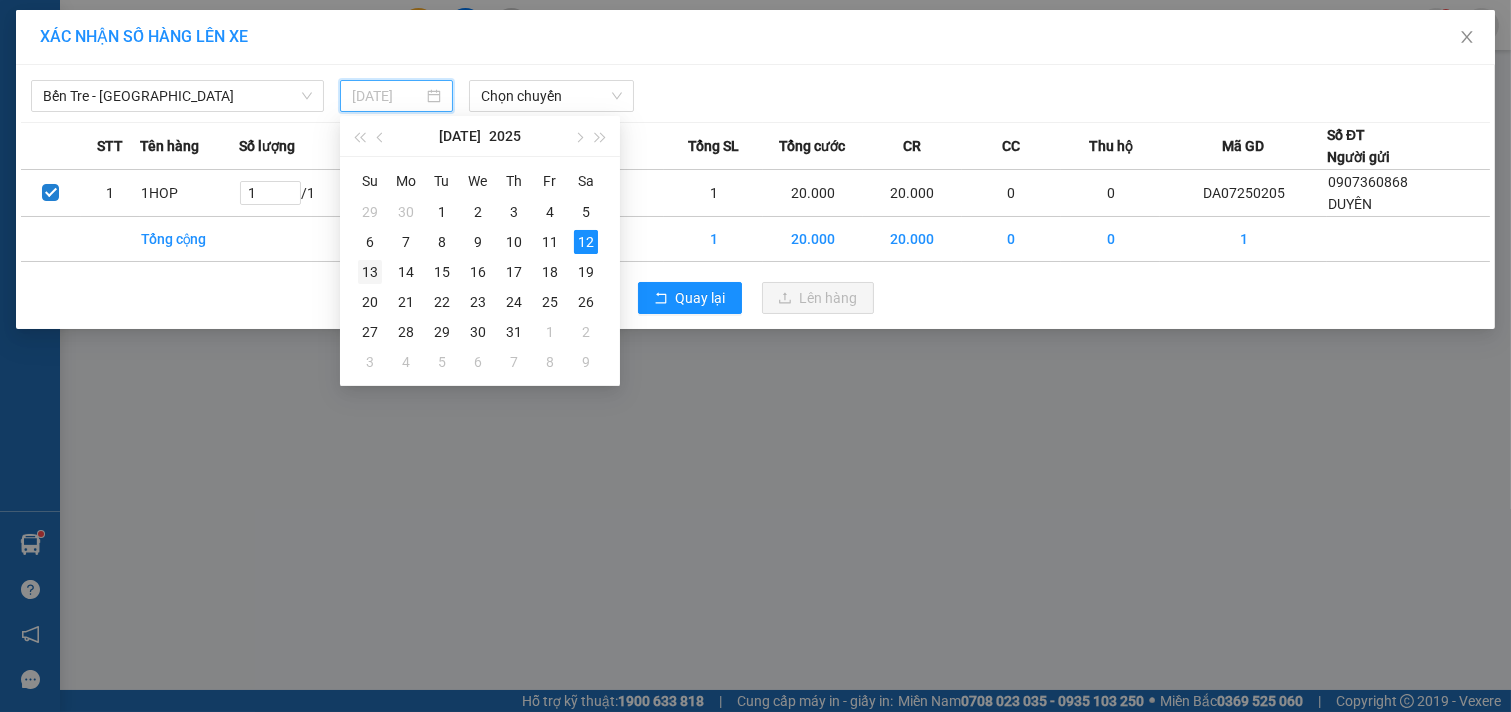 click on "13" at bounding box center [370, 272] 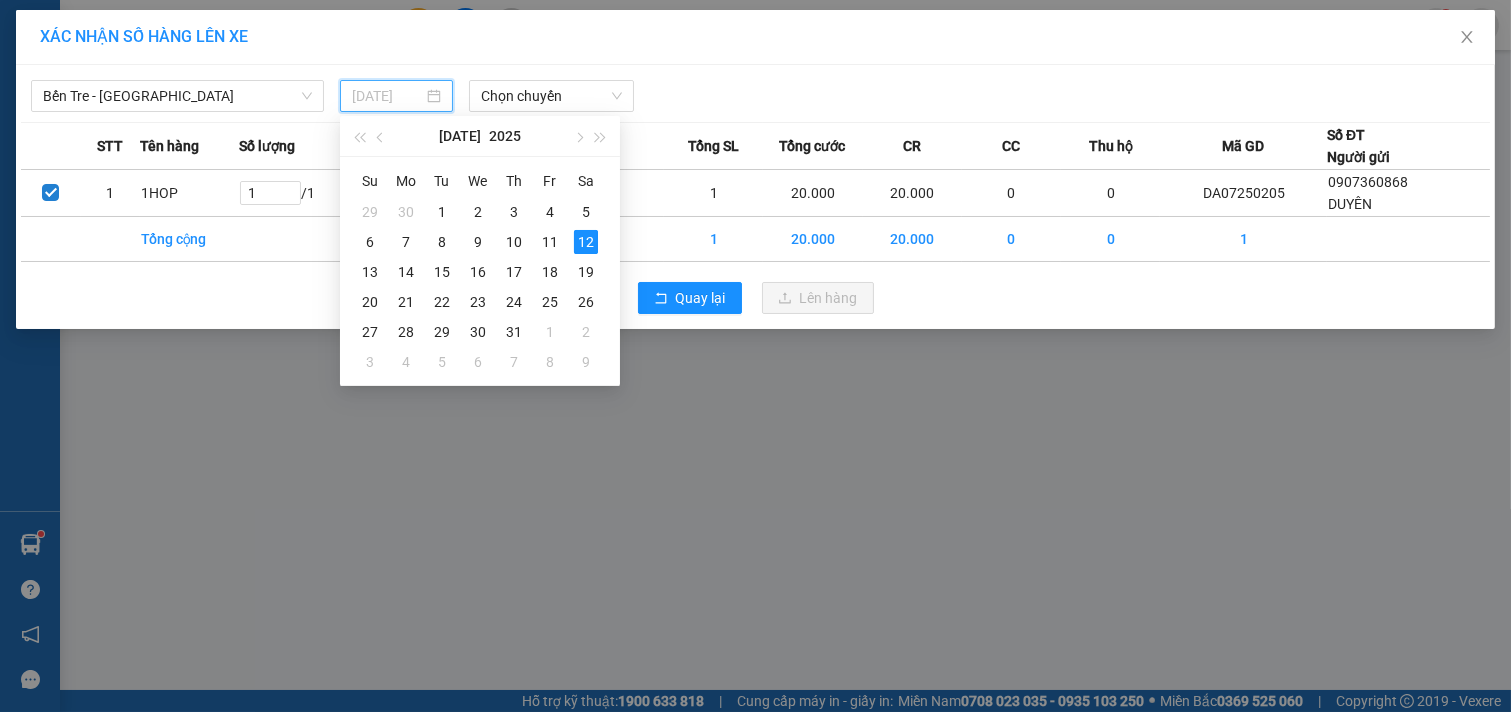 type on "[DATE]" 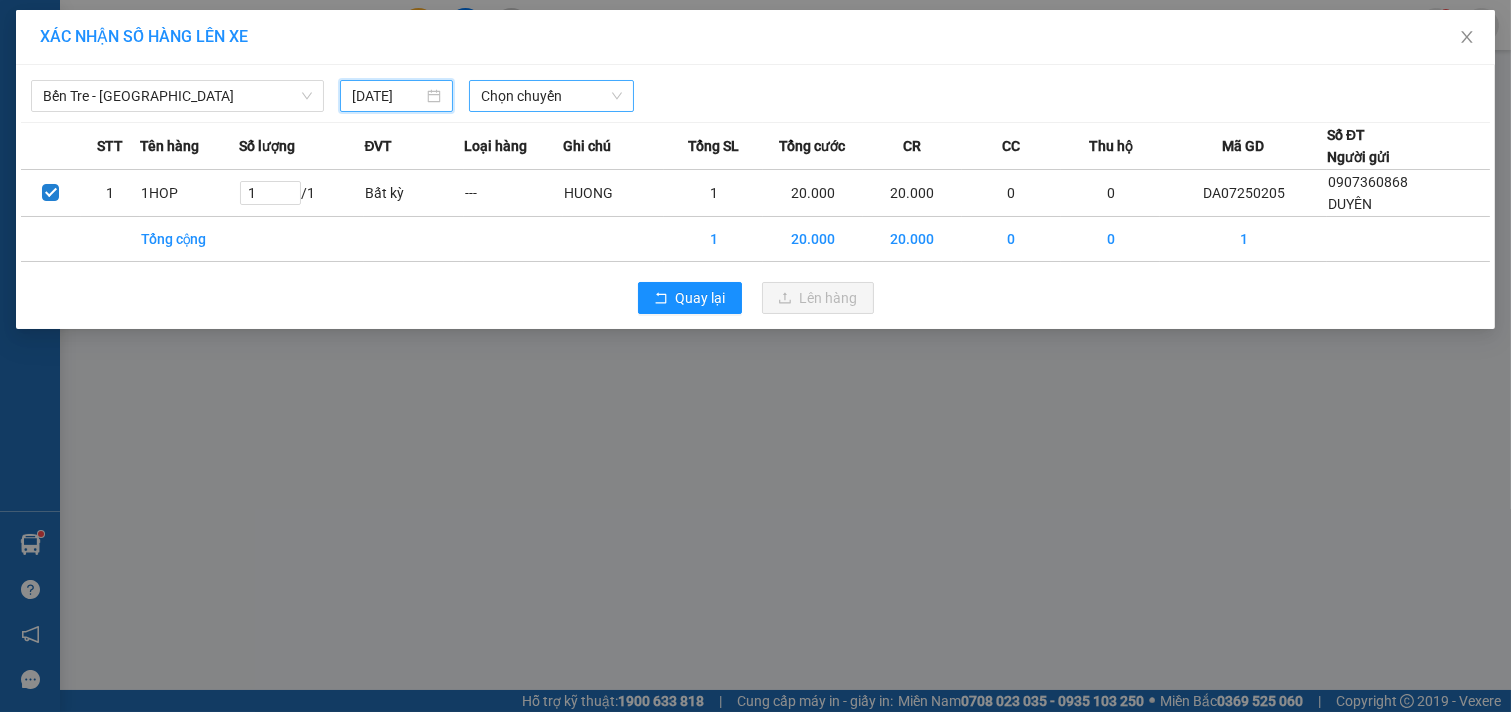 click on "Chọn chuyến" at bounding box center (551, 96) 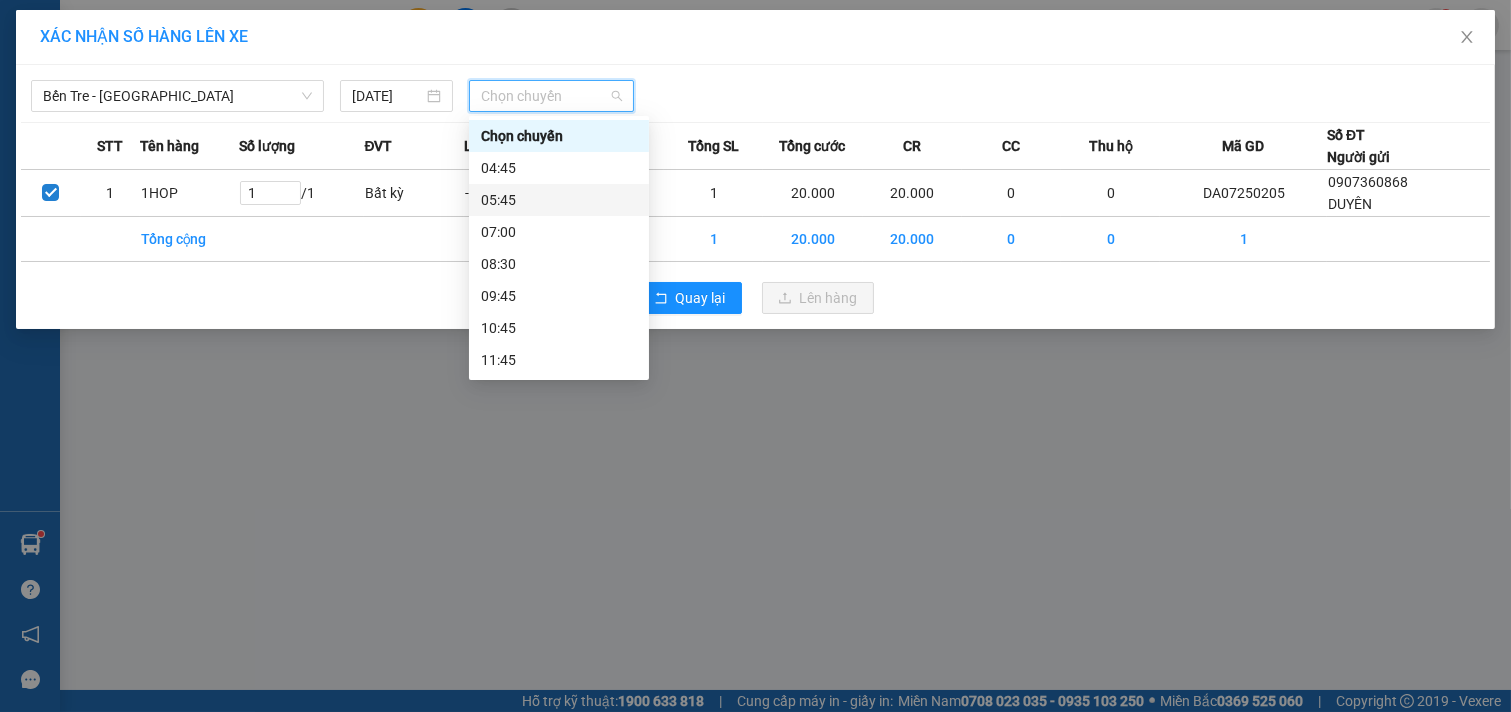 drag, startPoint x: 541, startPoint y: 158, endPoint x: 304, endPoint y: 417, distance: 351.0698 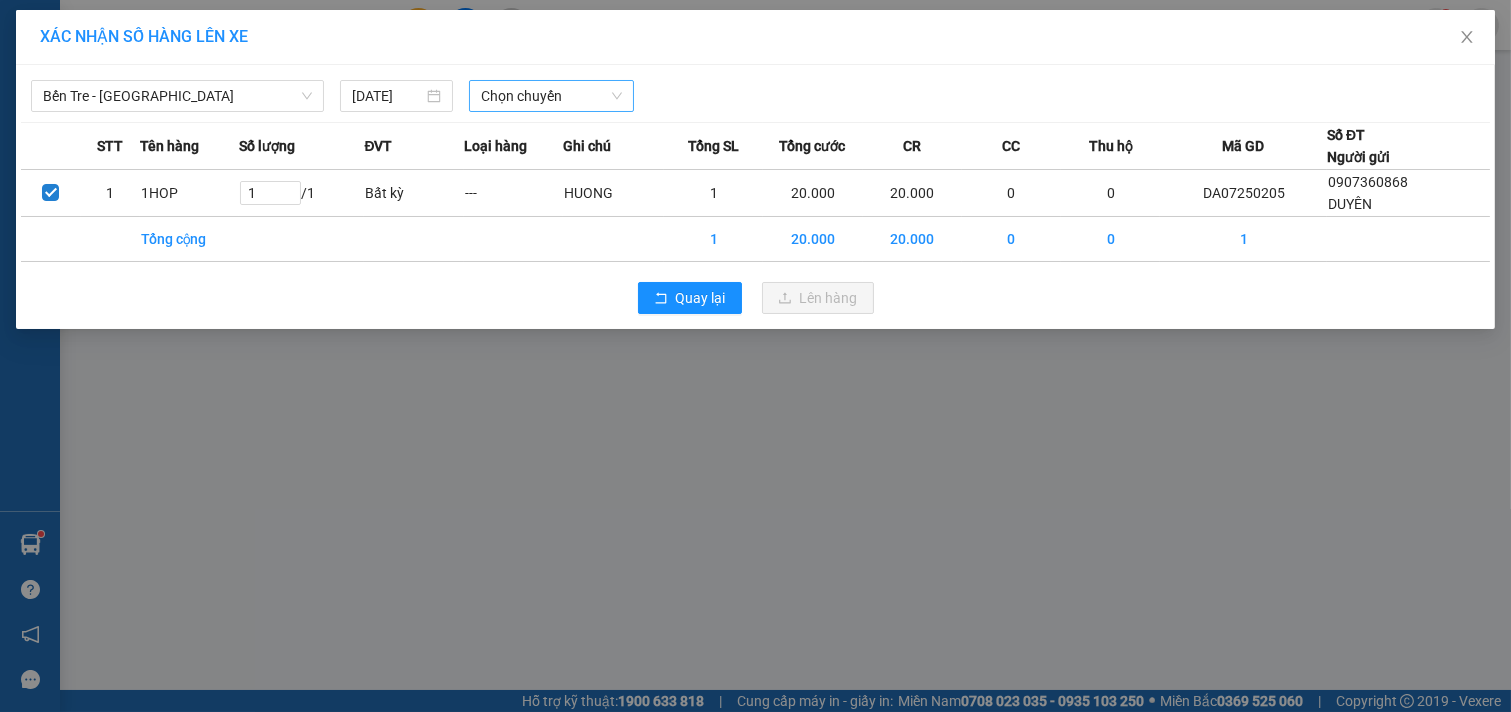 click on "Chọn chuyến" at bounding box center (551, 96) 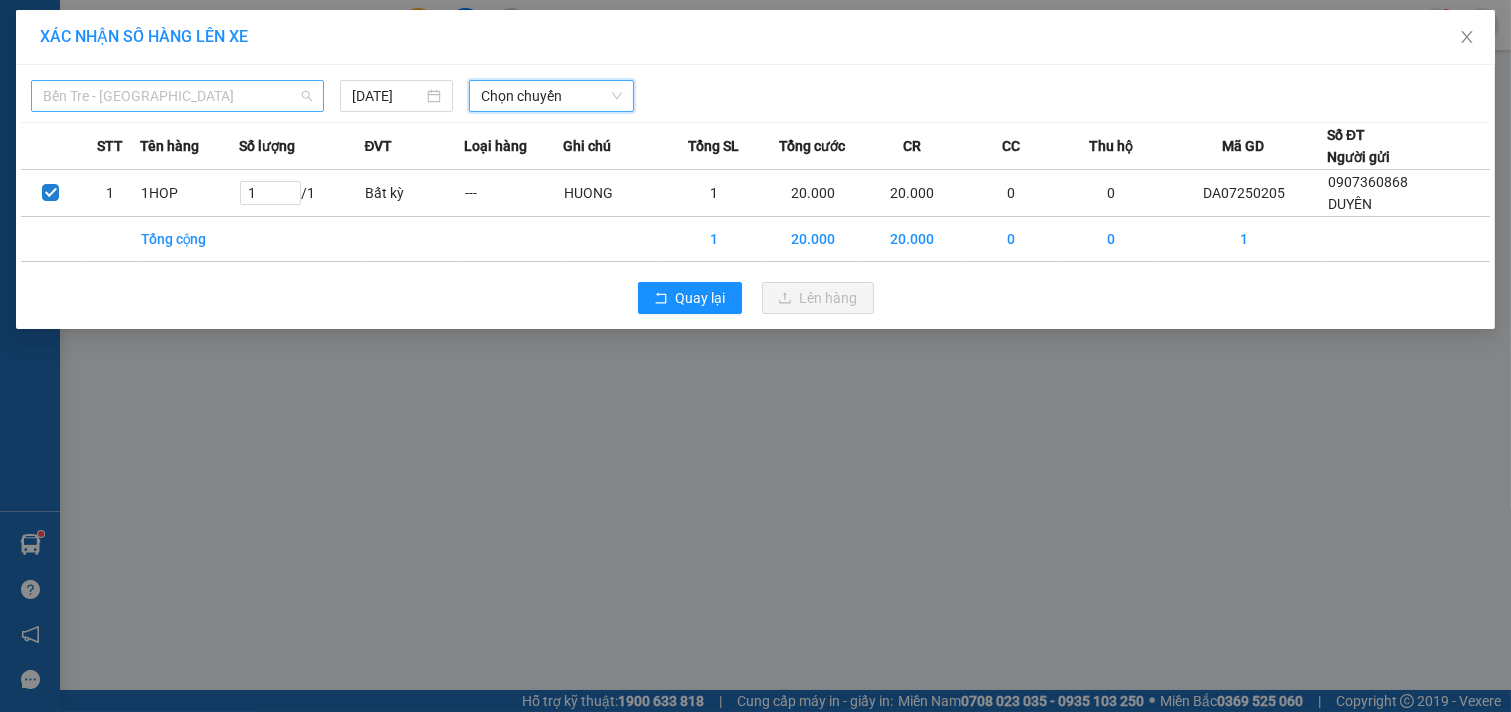 click on "Bến Tre - [GEOGRAPHIC_DATA]" at bounding box center (177, 96) 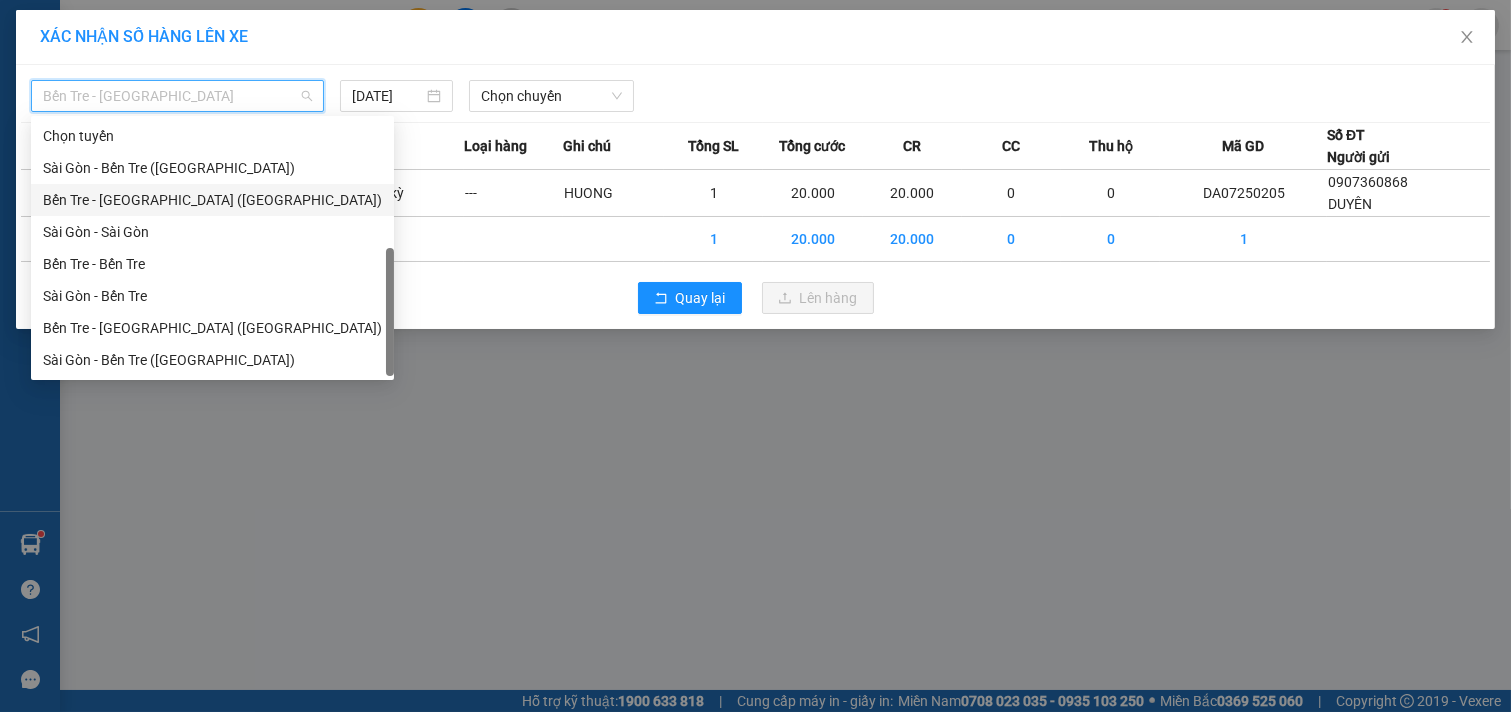 click on "Bến Tre - [GEOGRAPHIC_DATA] ([GEOGRAPHIC_DATA])" at bounding box center (212, 200) 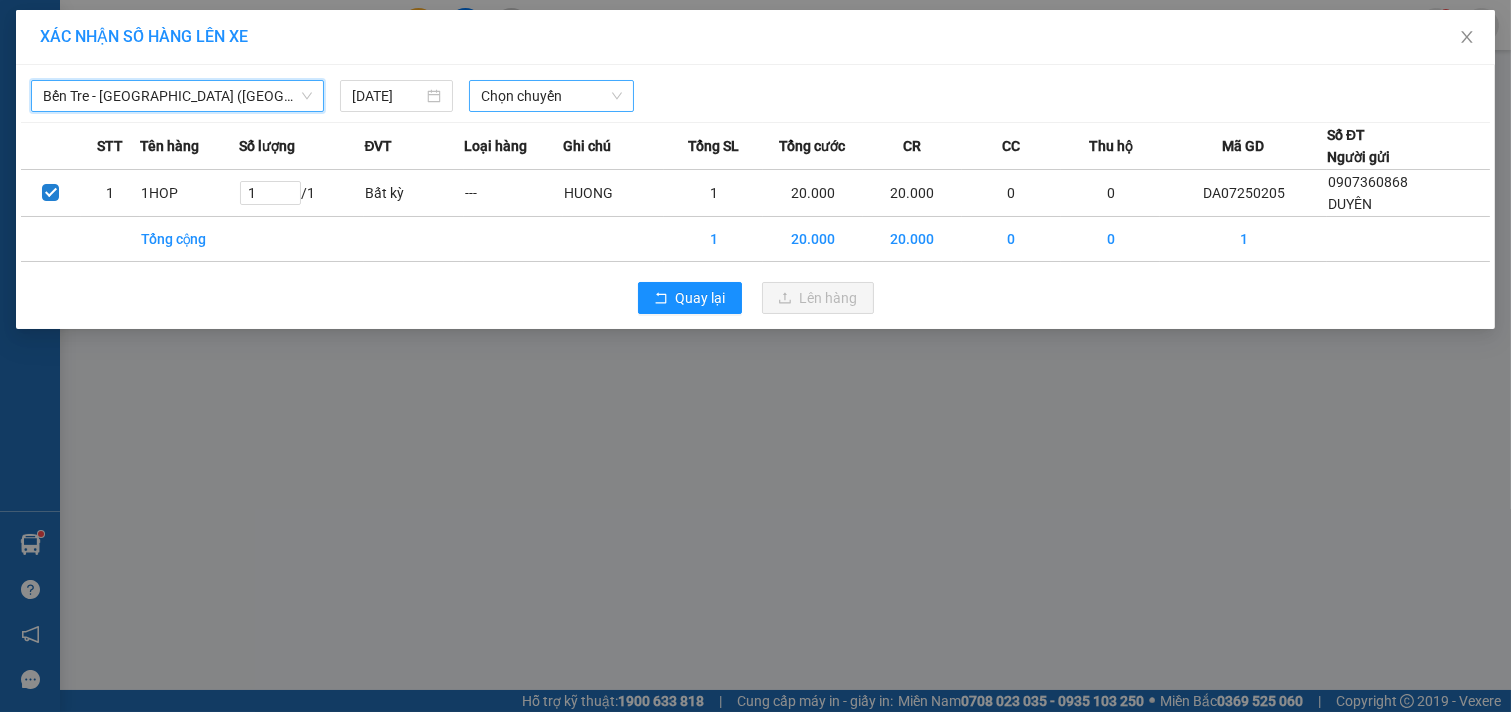 click on "Chọn chuyến" at bounding box center [551, 96] 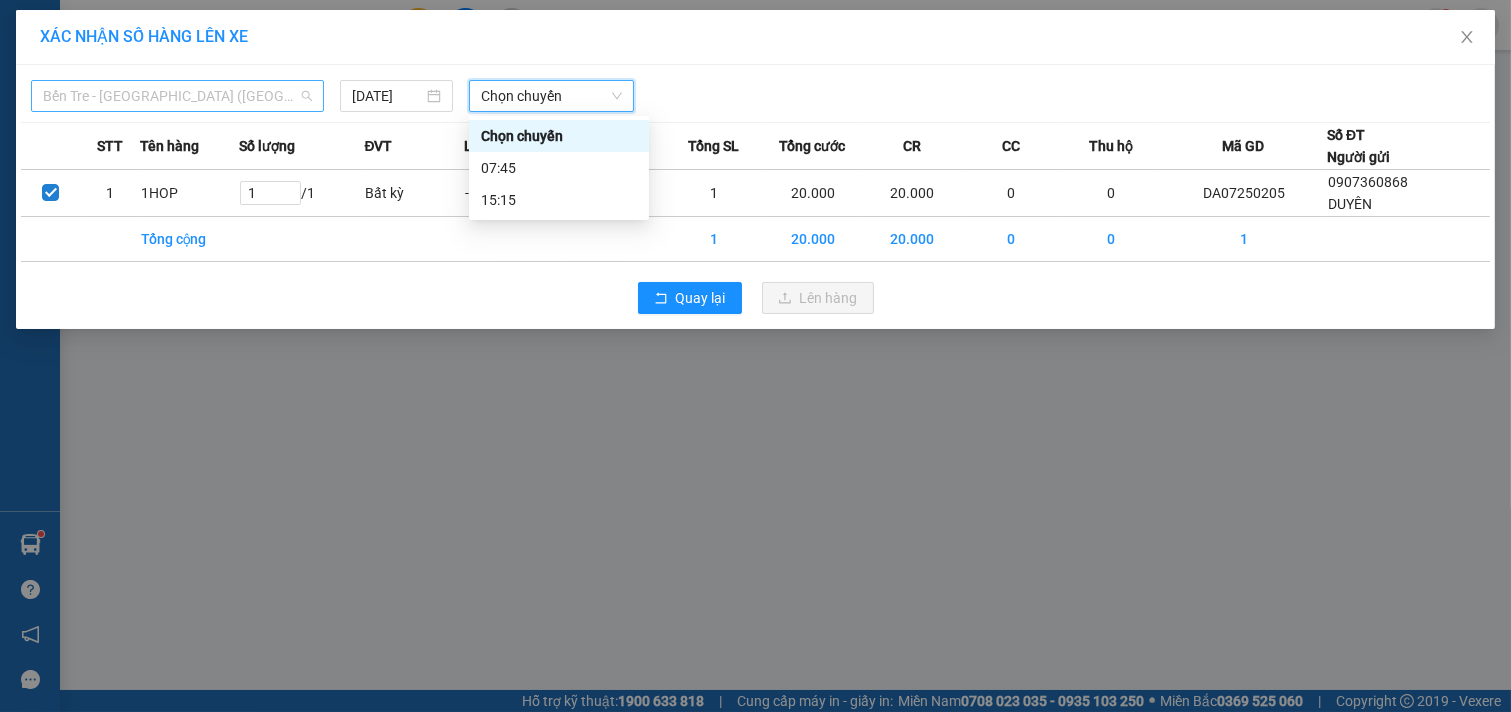 drag, startPoint x: 214, startPoint y: 101, endPoint x: 221, endPoint y: 92, distance: 11.401754 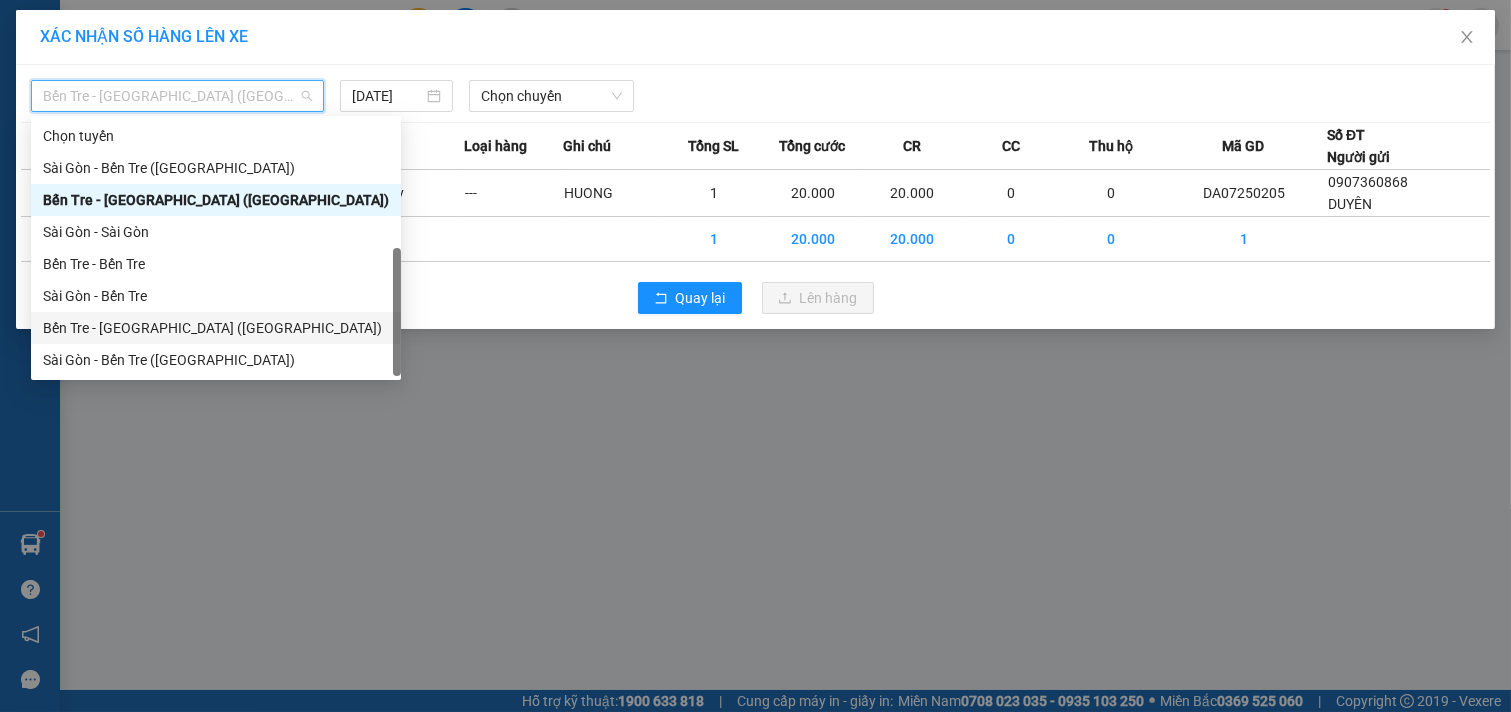 click on "Bến Tre - [GEOGRAPHIC_DATA] ([GEOGRAPHIC_DATA])" at bounding box center [216, 328] 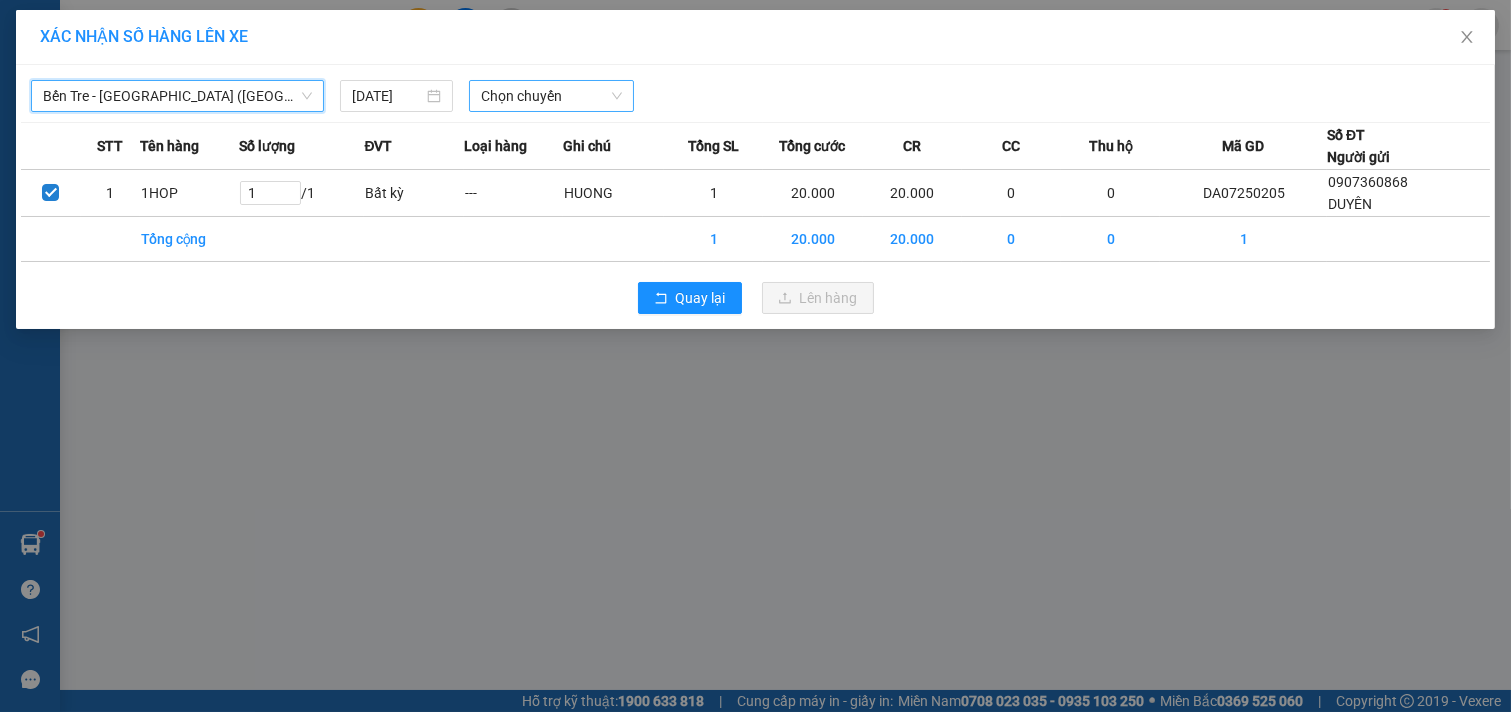 click on "Chọn chuyến" at bounding box center [551, 96] 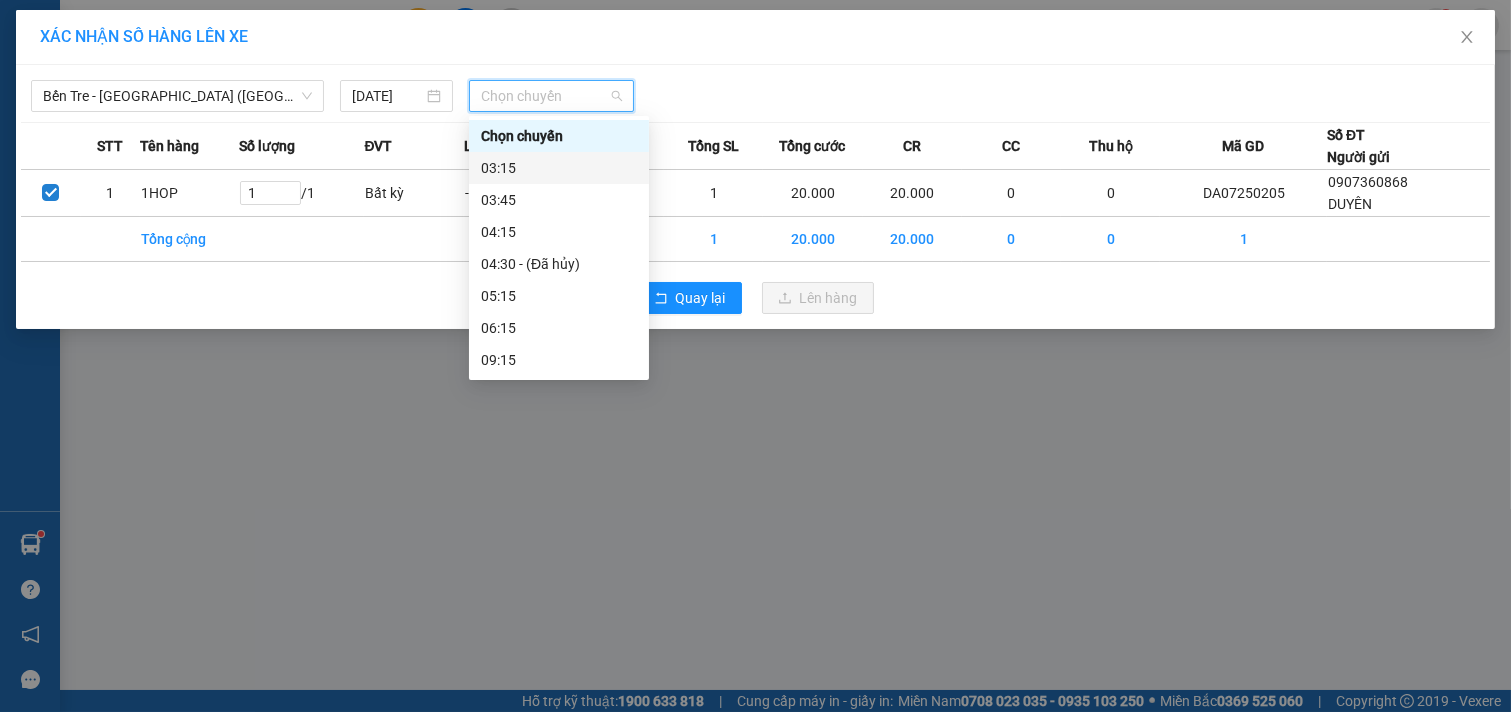 click on "03:15" at bounding box center [559, 168] 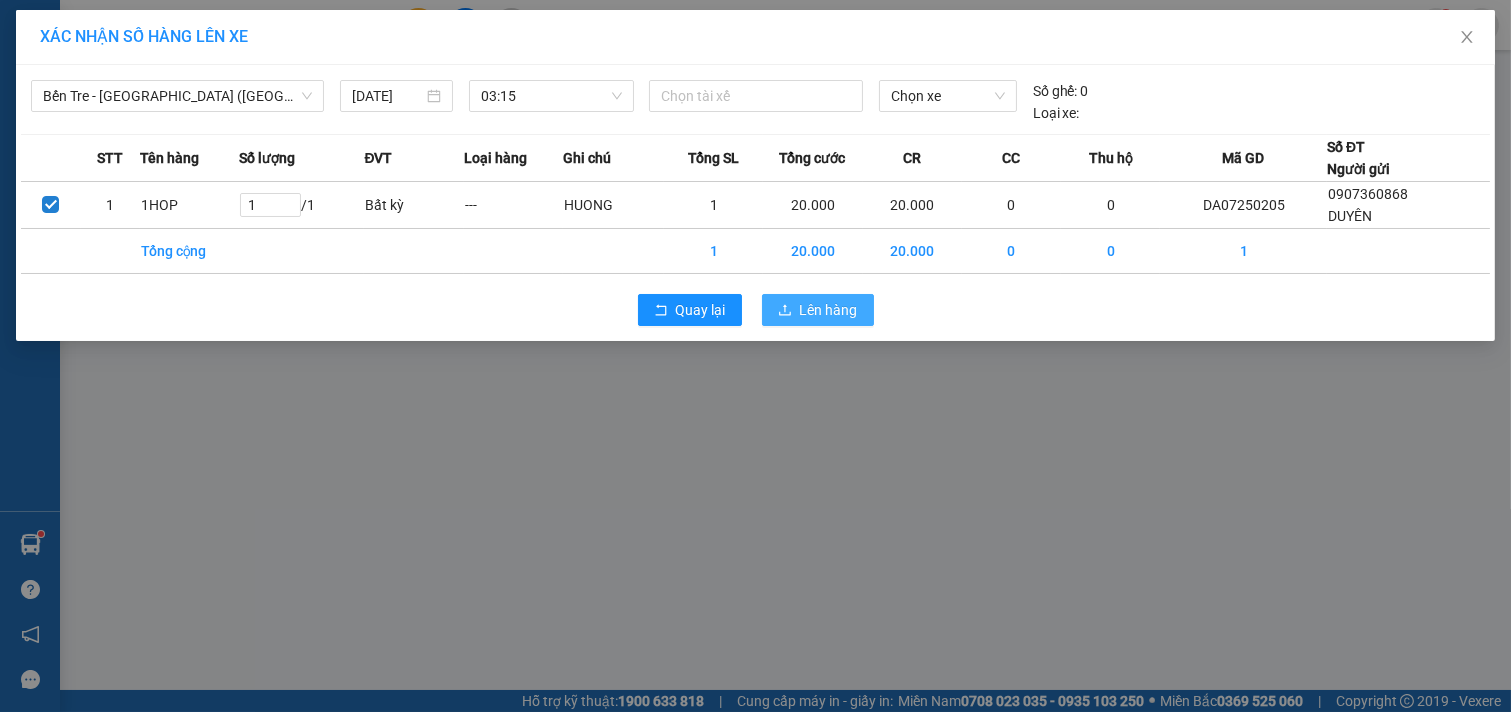 click on "Lên hàng" at bounding box center [829, 310] 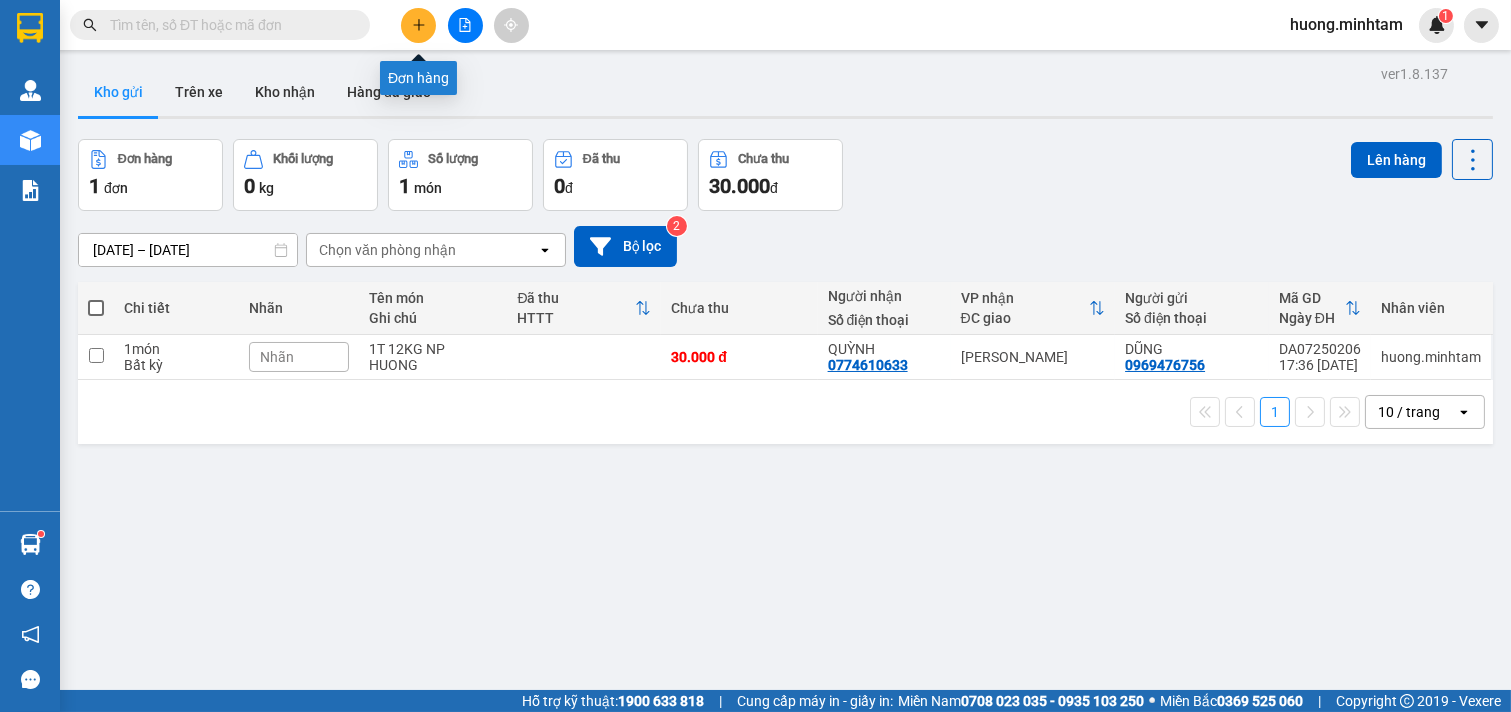 click 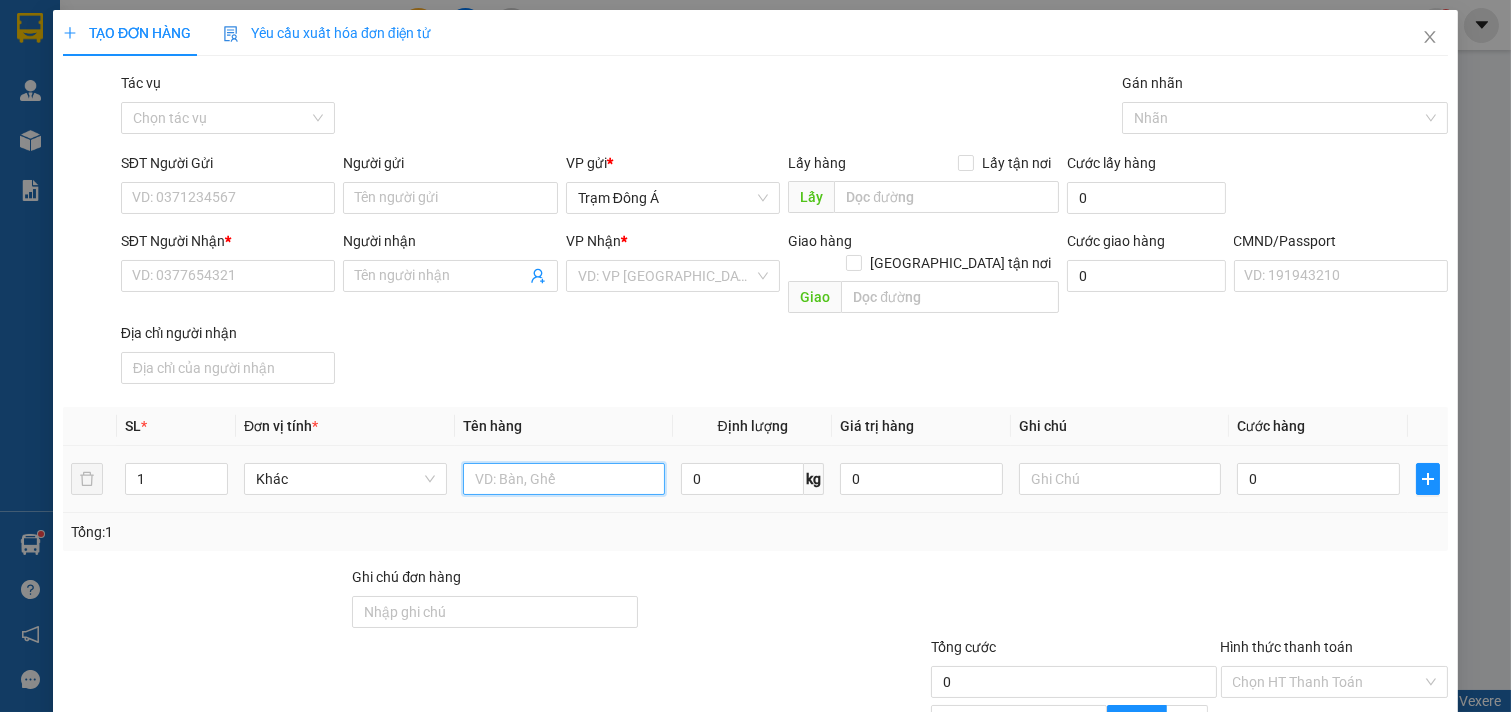 click at bounding box center (564, 479) 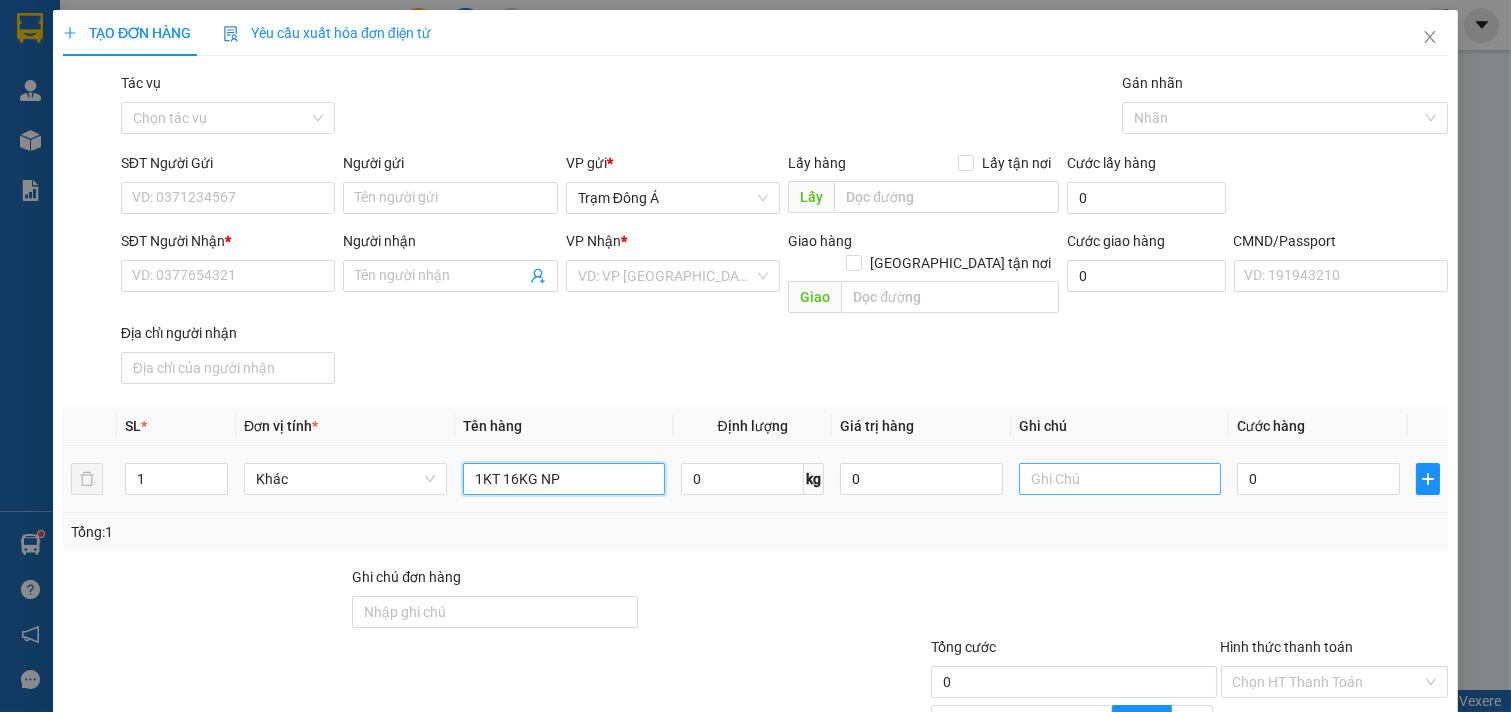 type on "1KT 16KG NP" 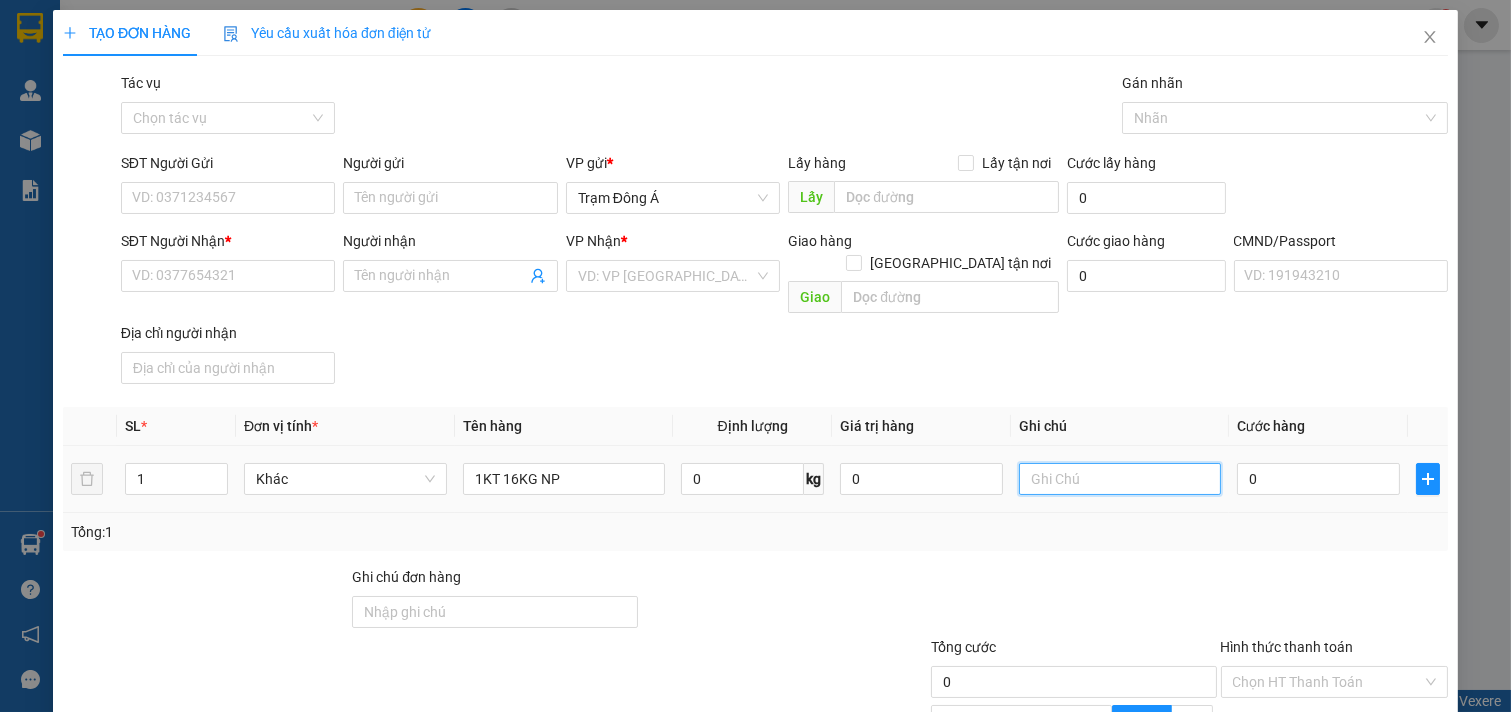click at bounding box center [1120, 479] 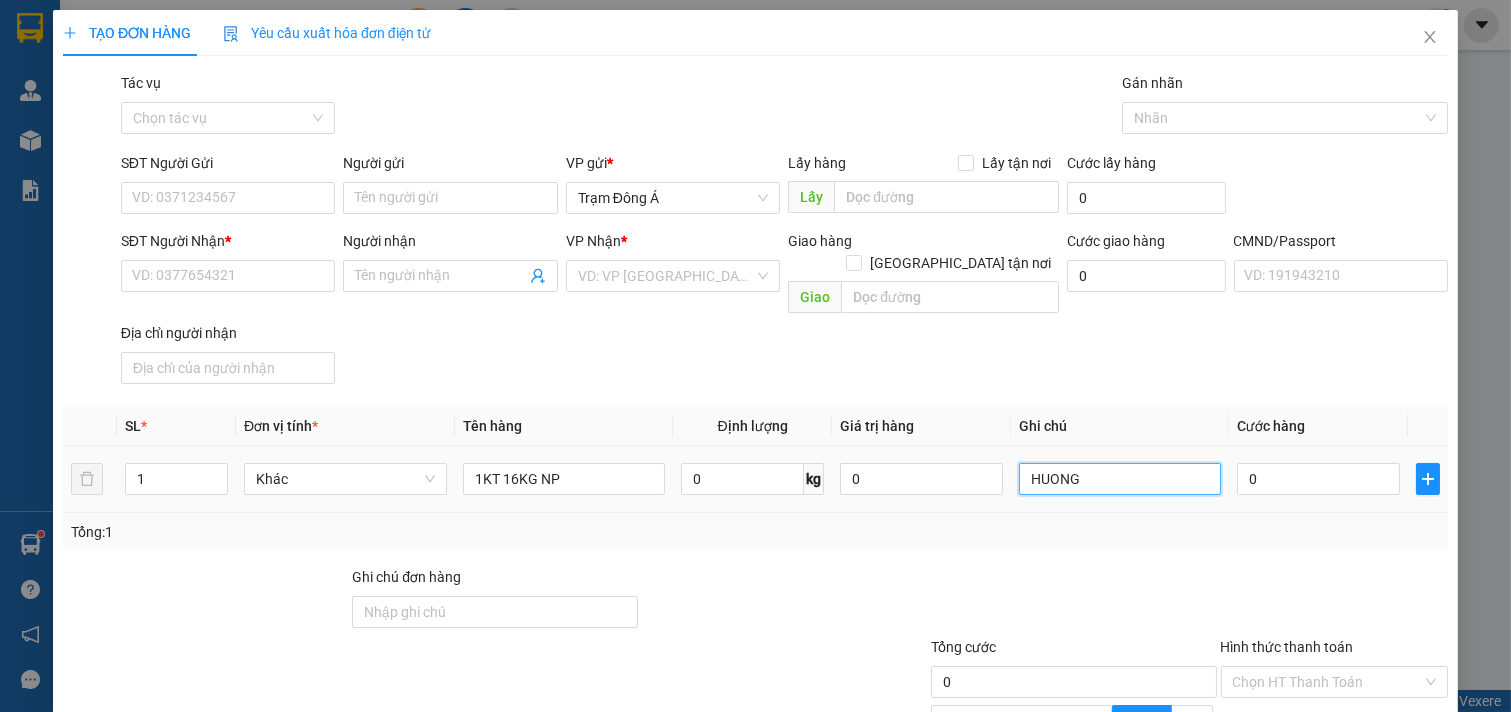 type on "HUONG" 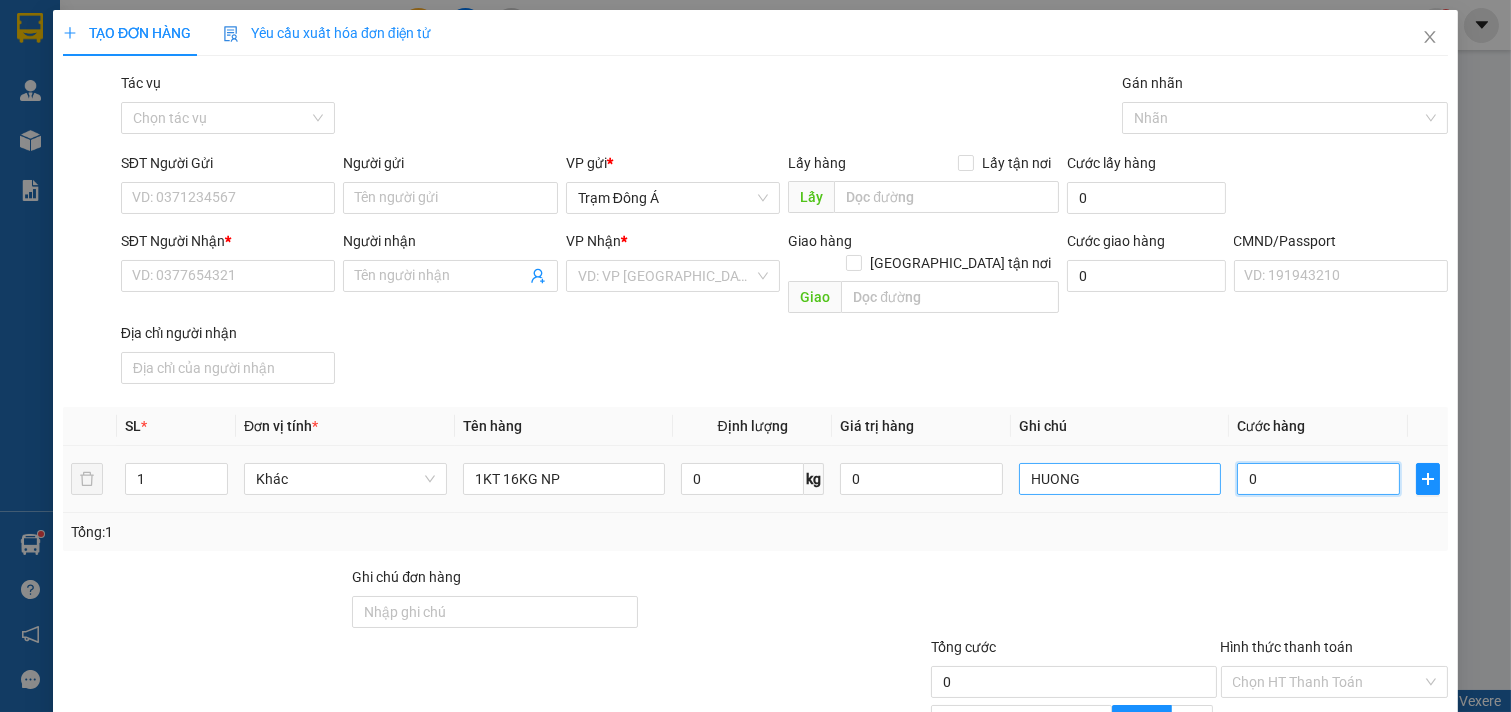 type on "3" 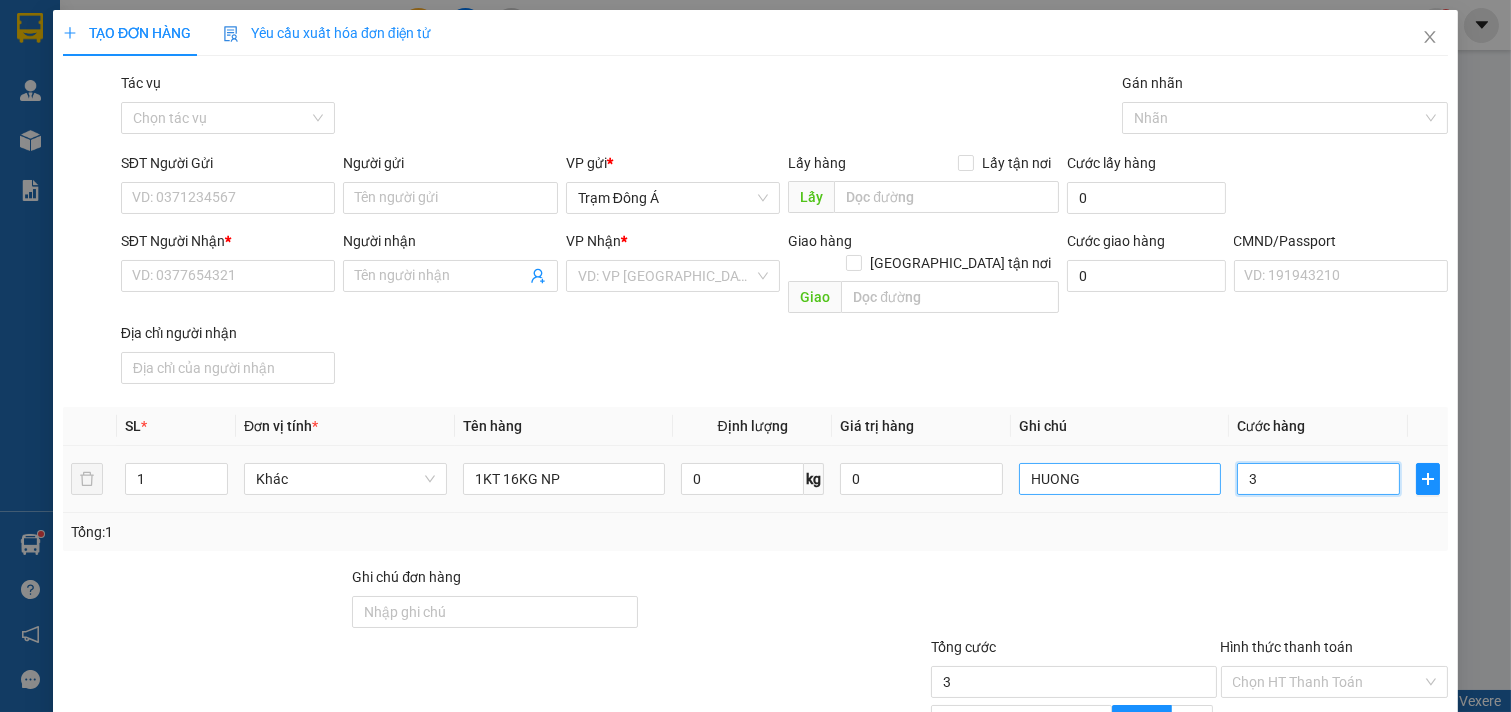 type on "35" 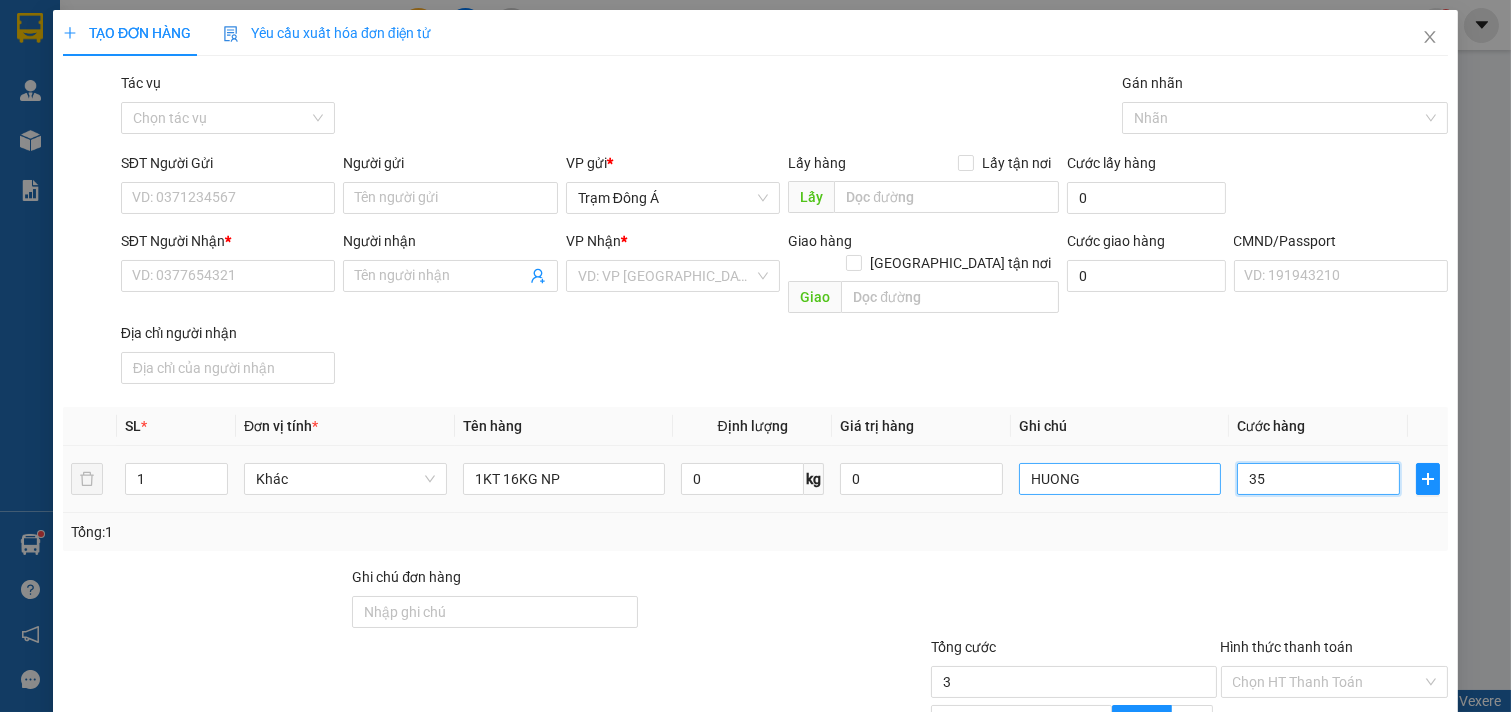 type on "35" 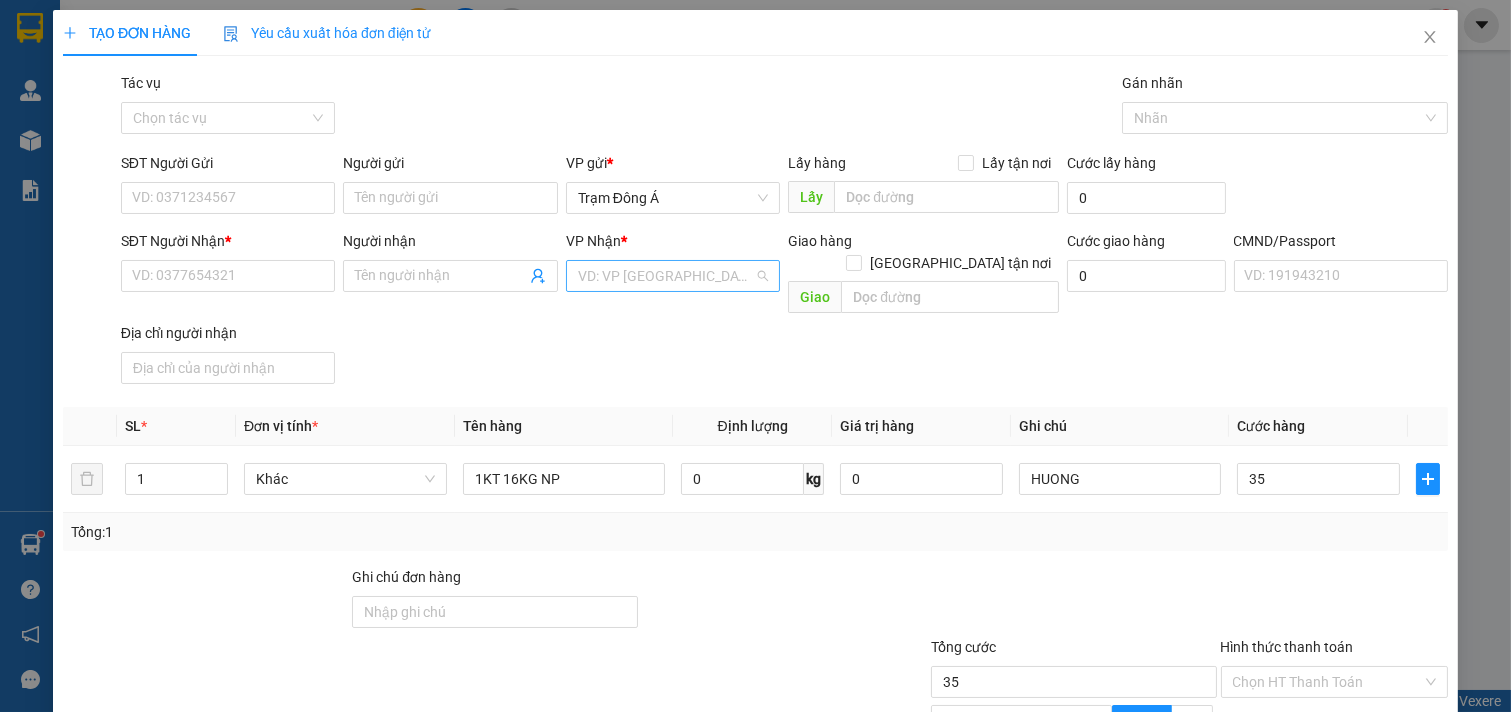 type on "35.000" 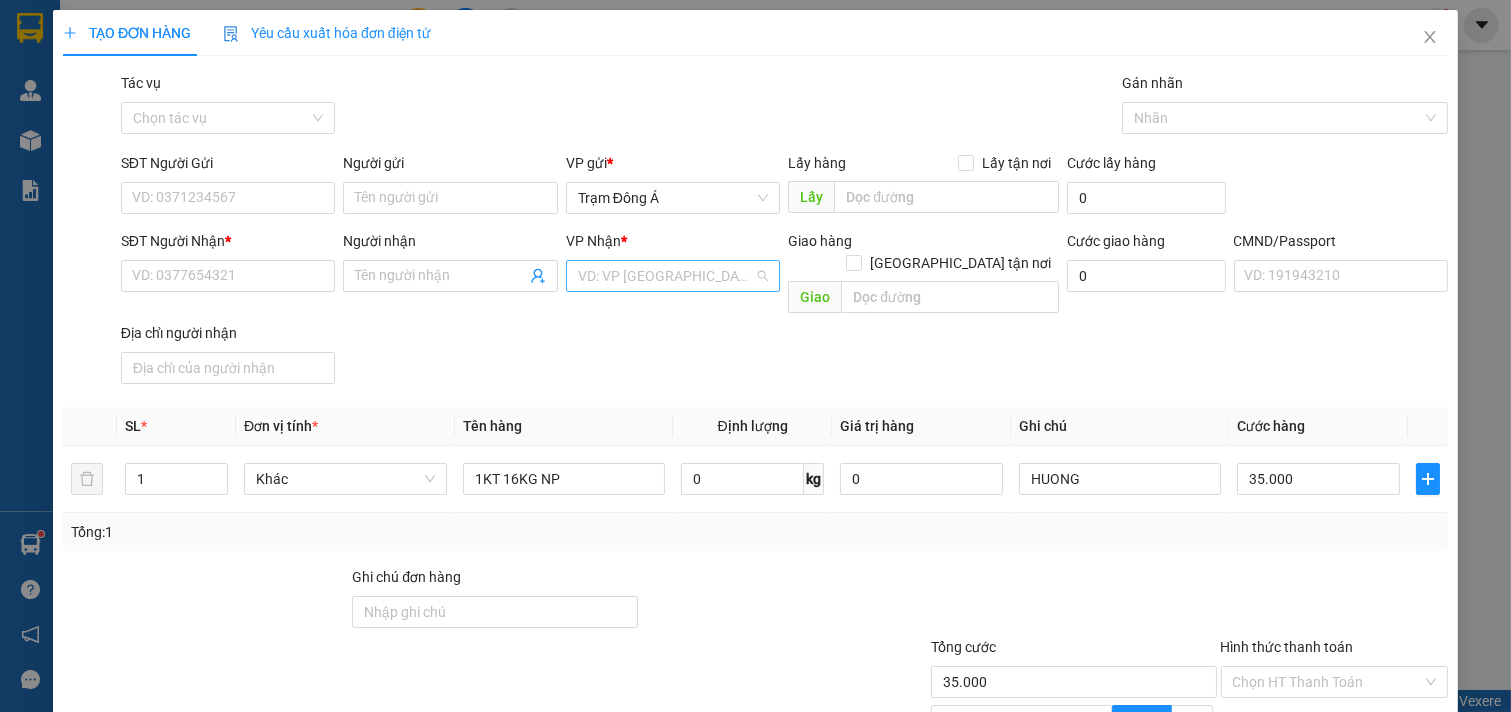click at bounding box center [666, 276] 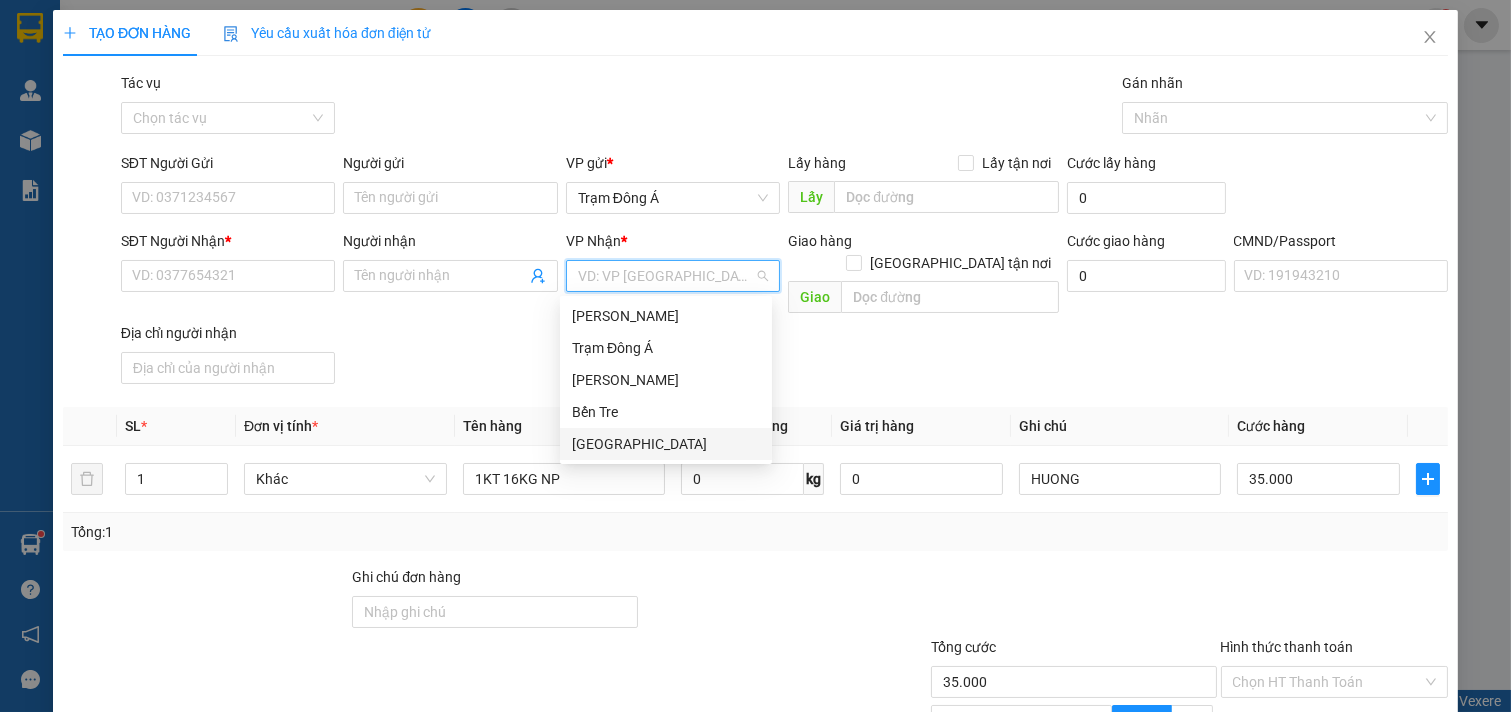 click on "[GEOGRAPHIC_DATA]" at bounding box center [666, 444] 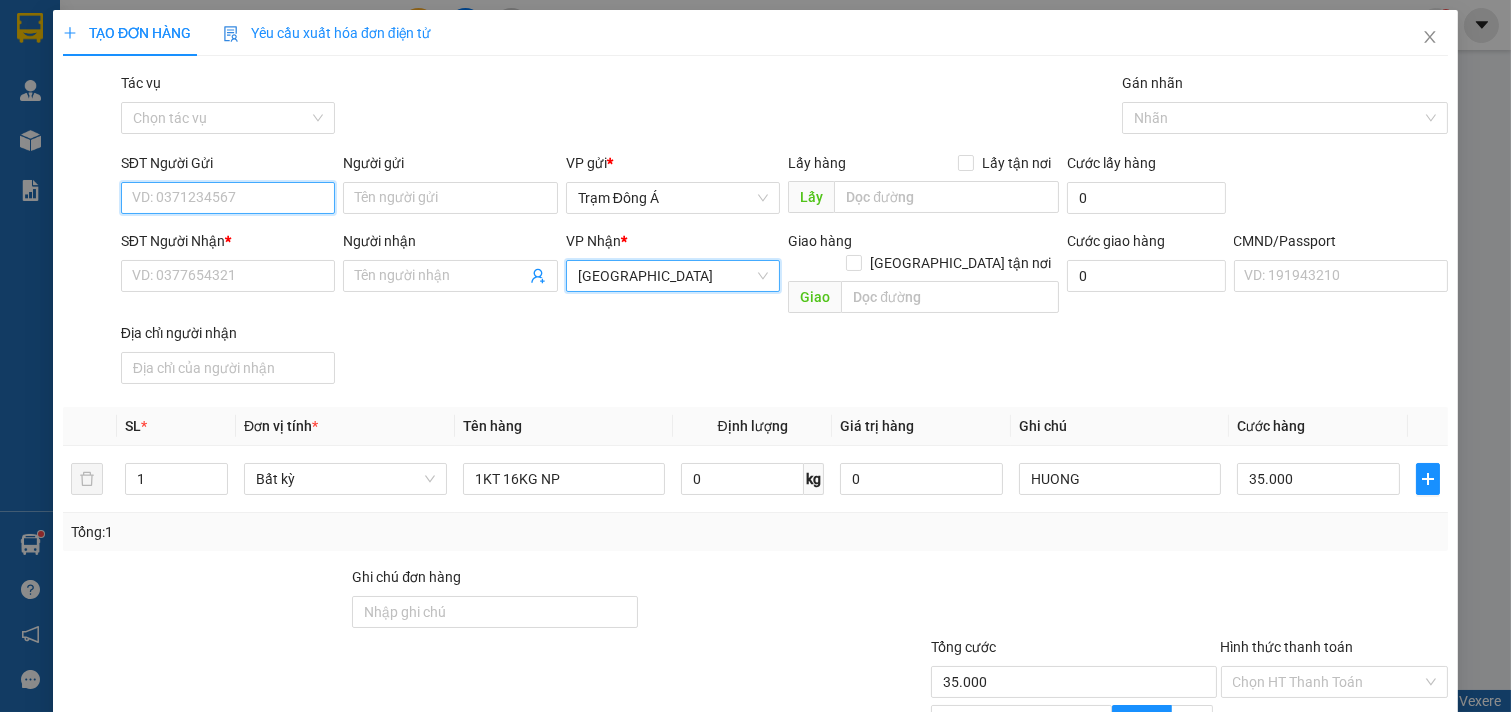click on "SĐT Người Gửi" at bounding box center (228, 198) 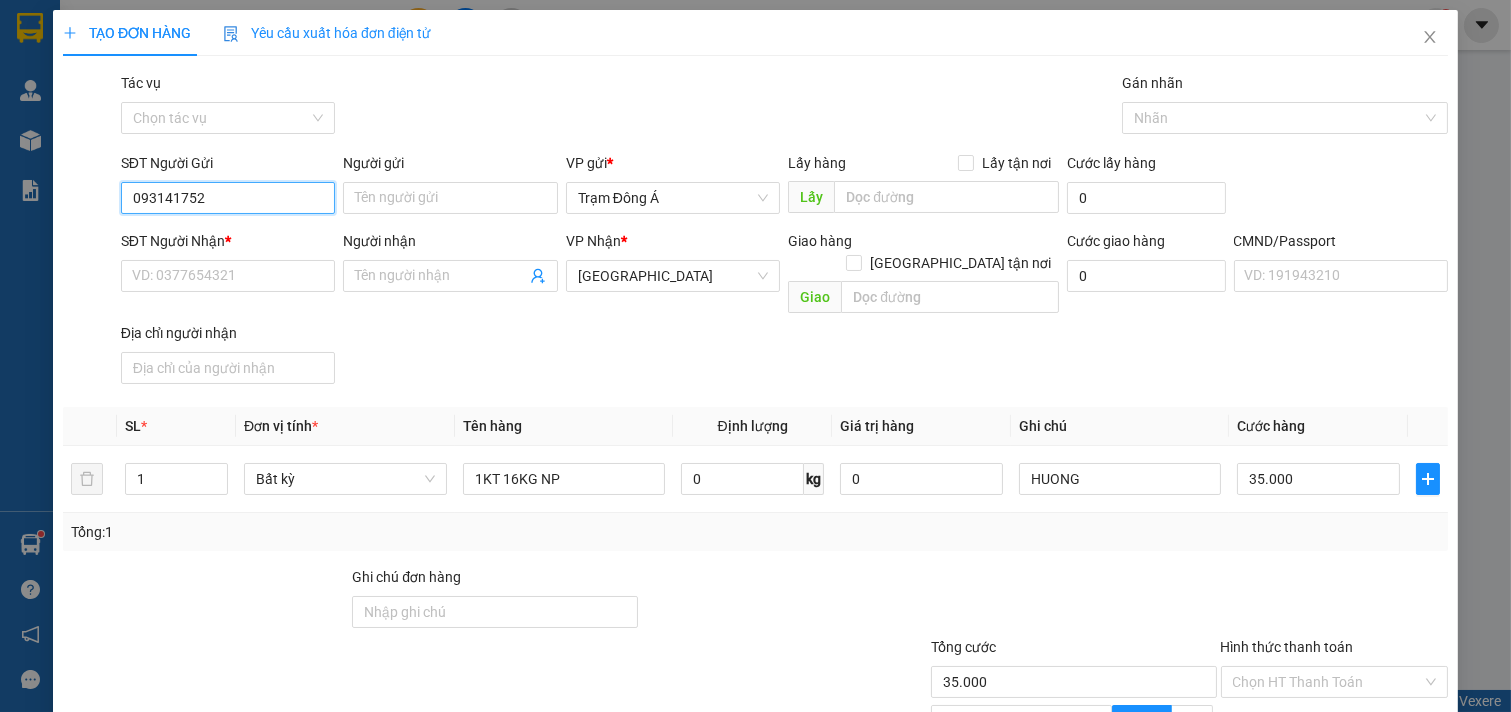 type on "0931417524" 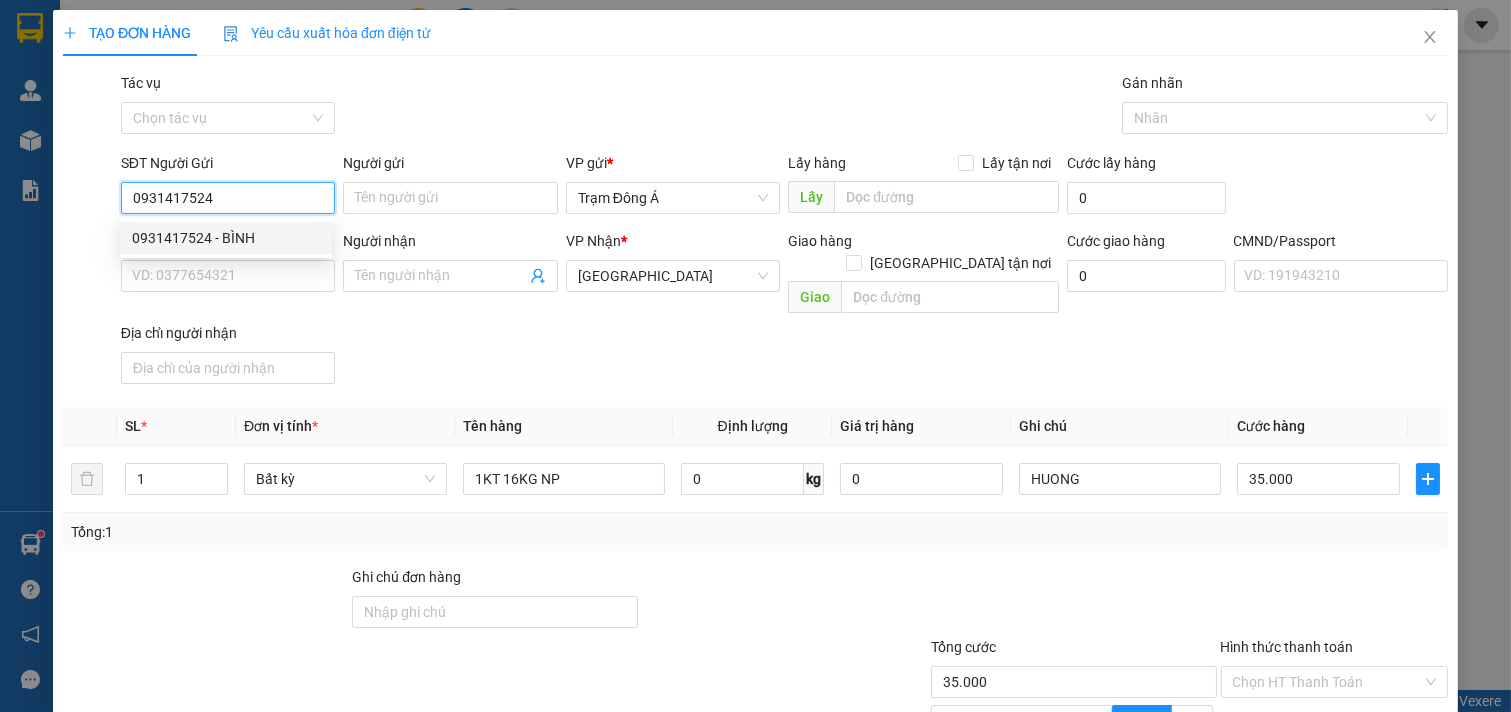 click on "0931417524 - BÌNH" at bounding box center [226, 238] 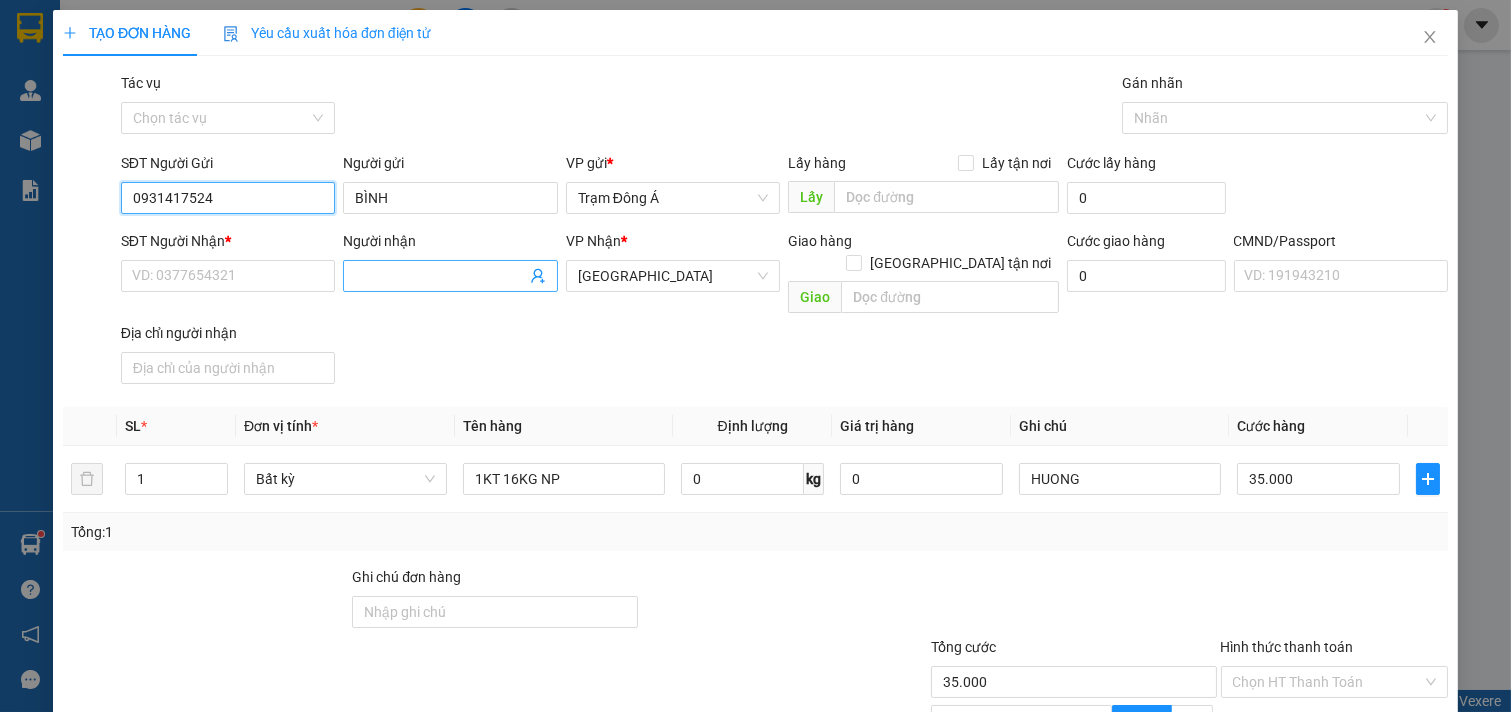 type on "0931417524" 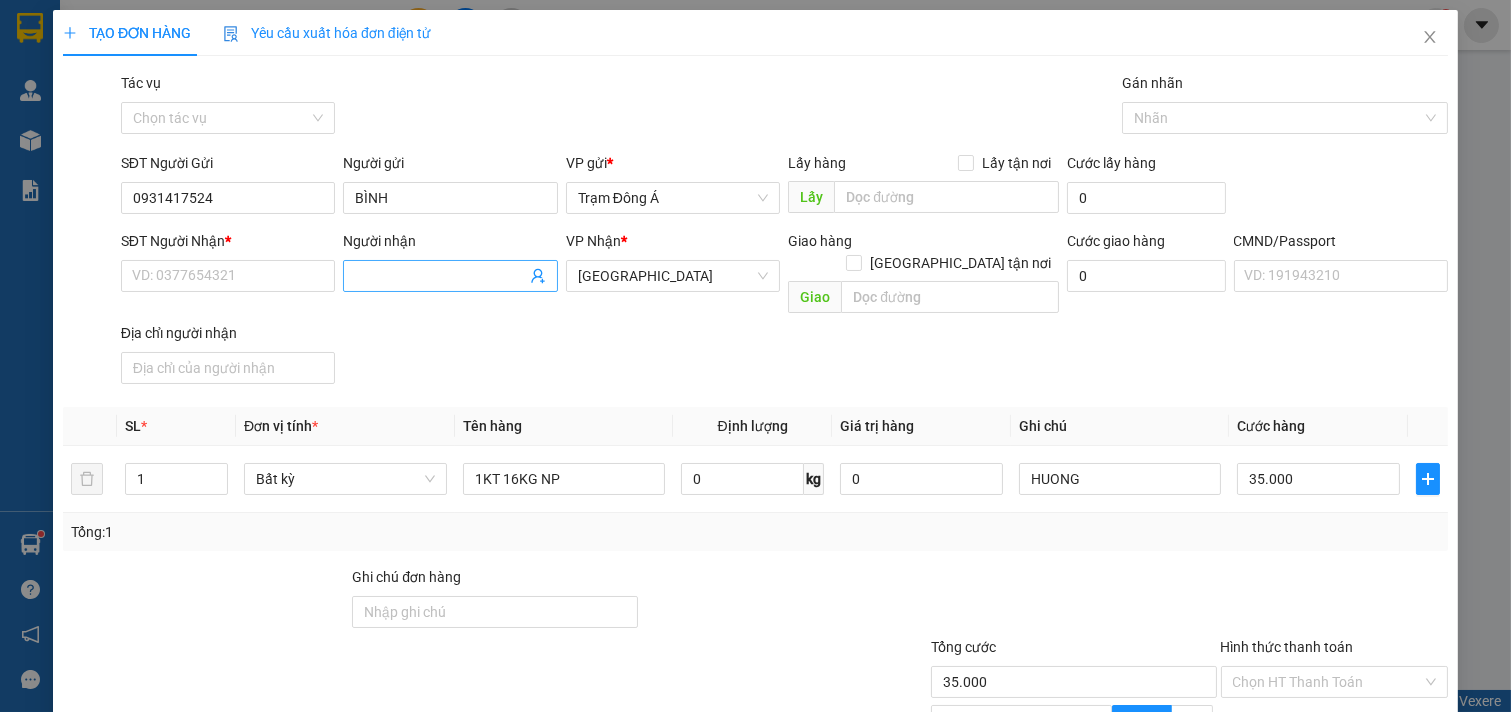click 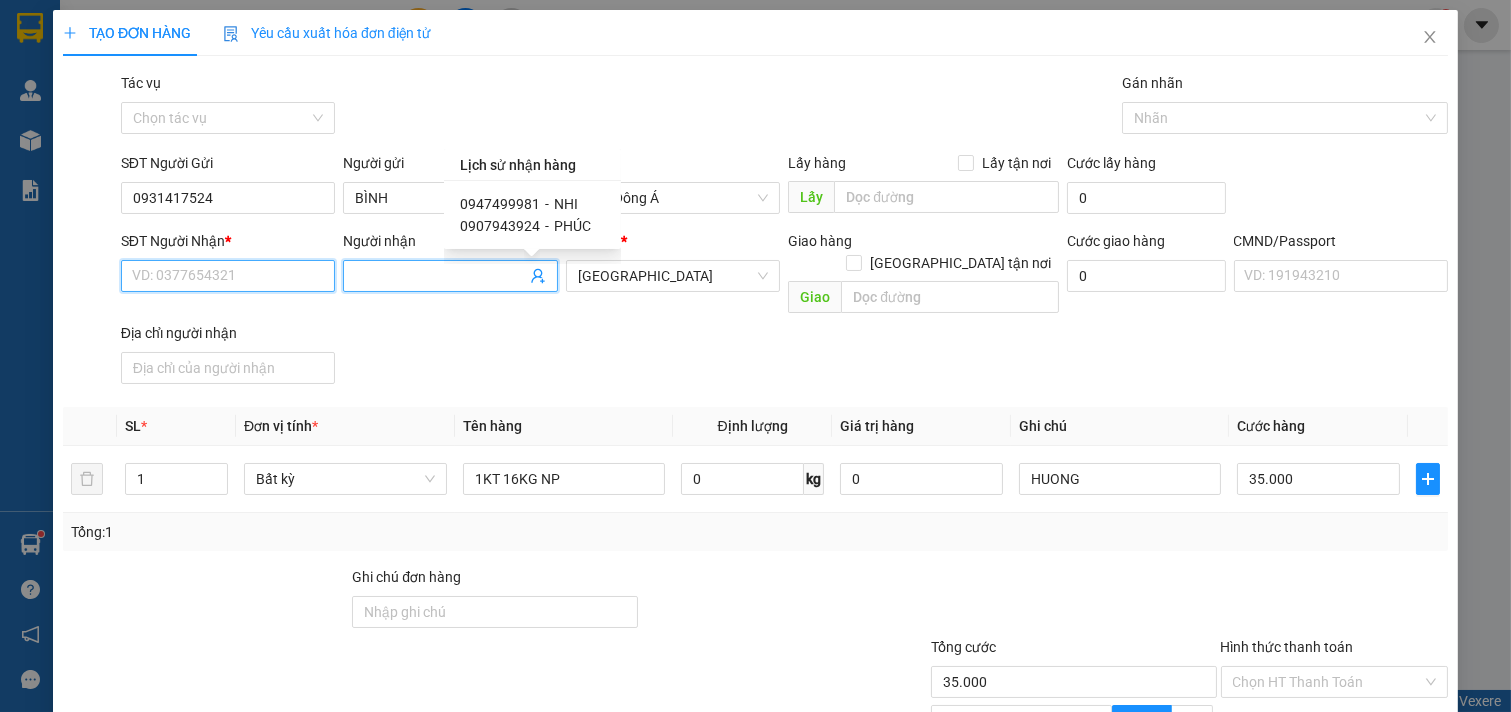 click on "SĐT Người Nhận  *" at bounding box center [228, 276] 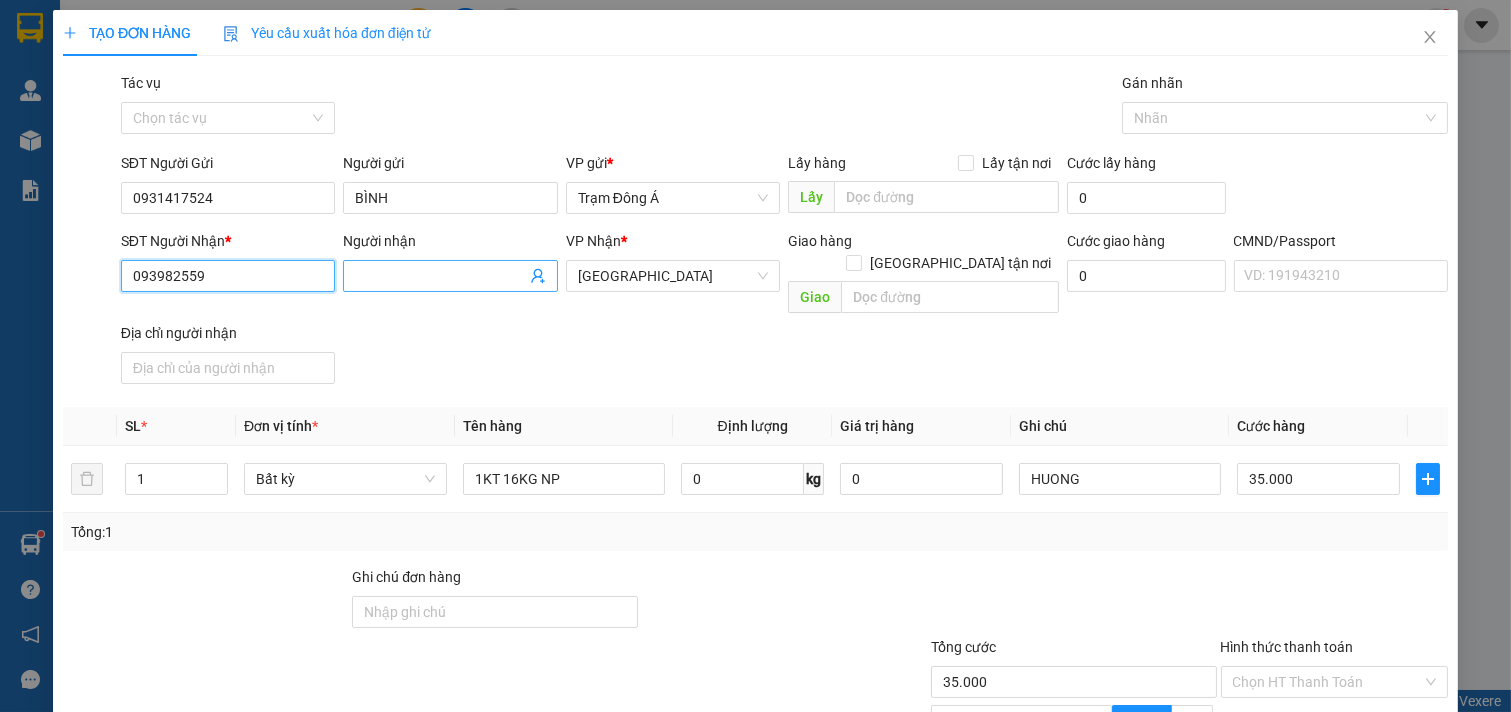 type on "093982559" 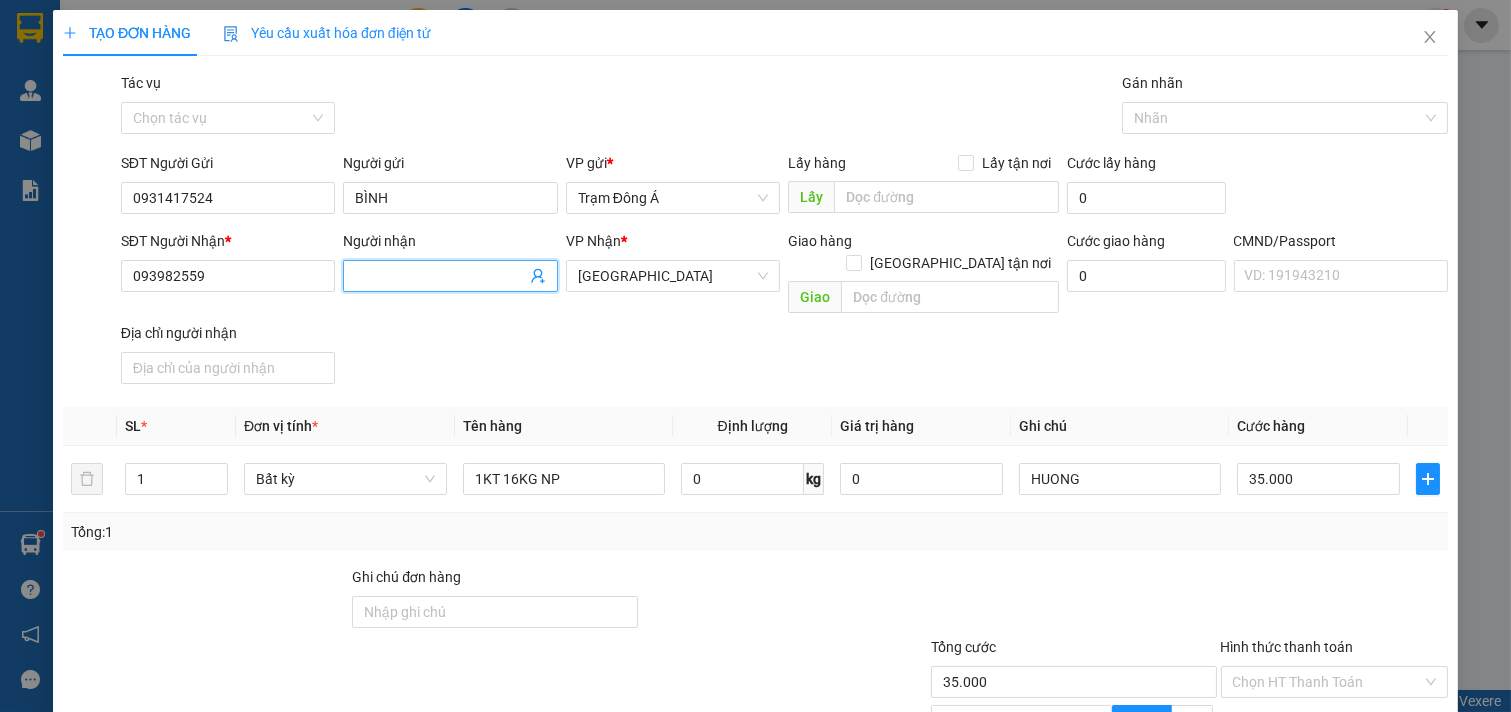 click on "Người nhận" at bounding box center (440, 276) 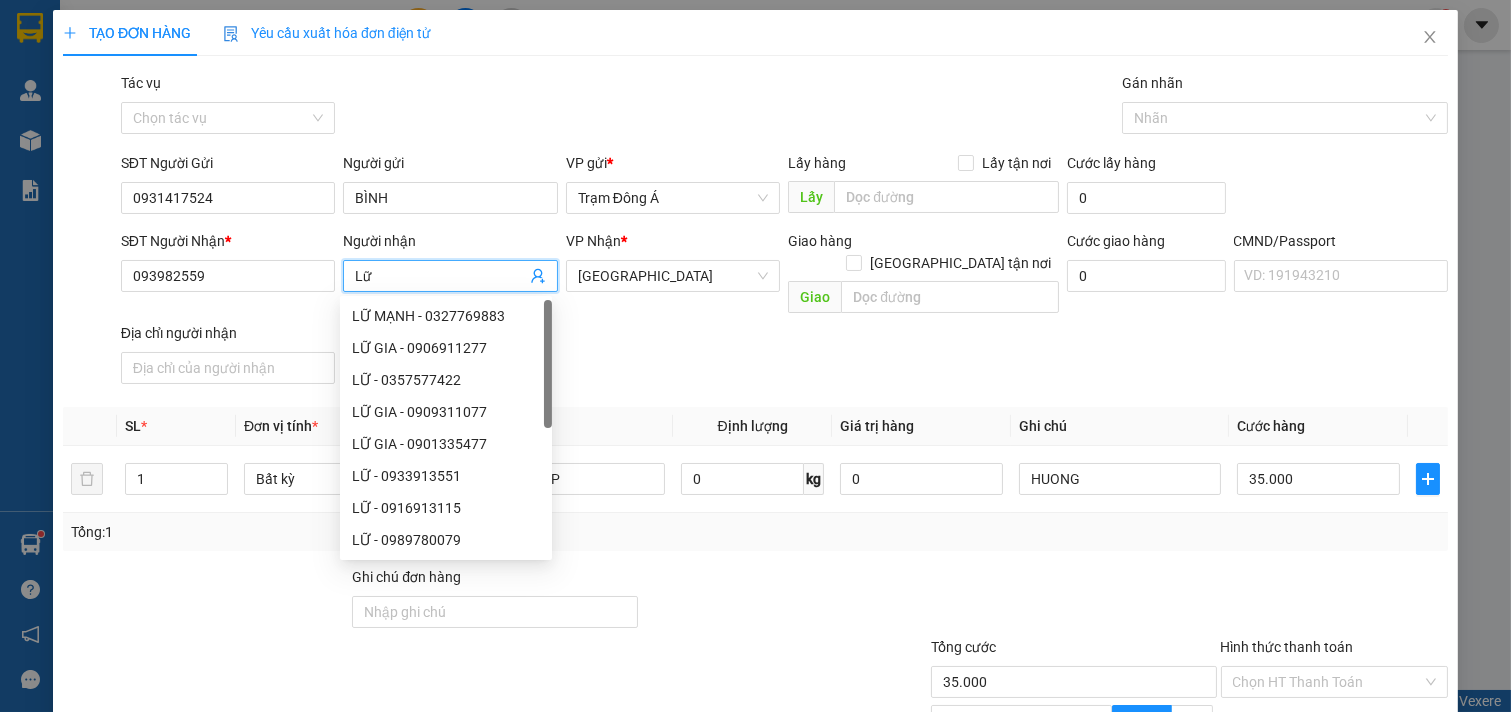 type on "Lữ" 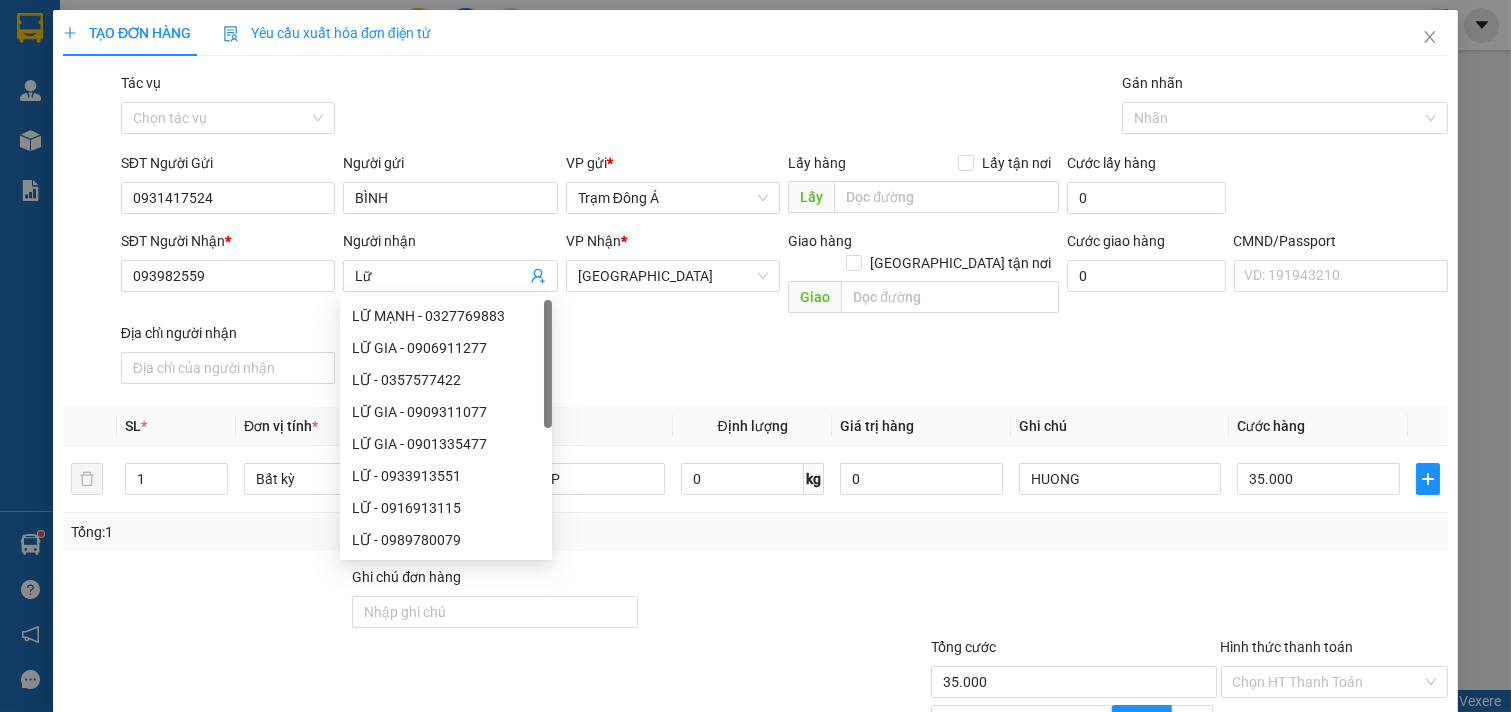 click on "SĐT Người Nhận  * 093982559 Người nhận Lữ VP Nhận  * Tiền Giang Giao hàng [GEOGRAPHIC_DATA] tận nơi Giao Cước giao hàng 0 CMND/Passport VD: [PASSPORT] Địa chỉ người nhận" at bounding box center (784, 311) 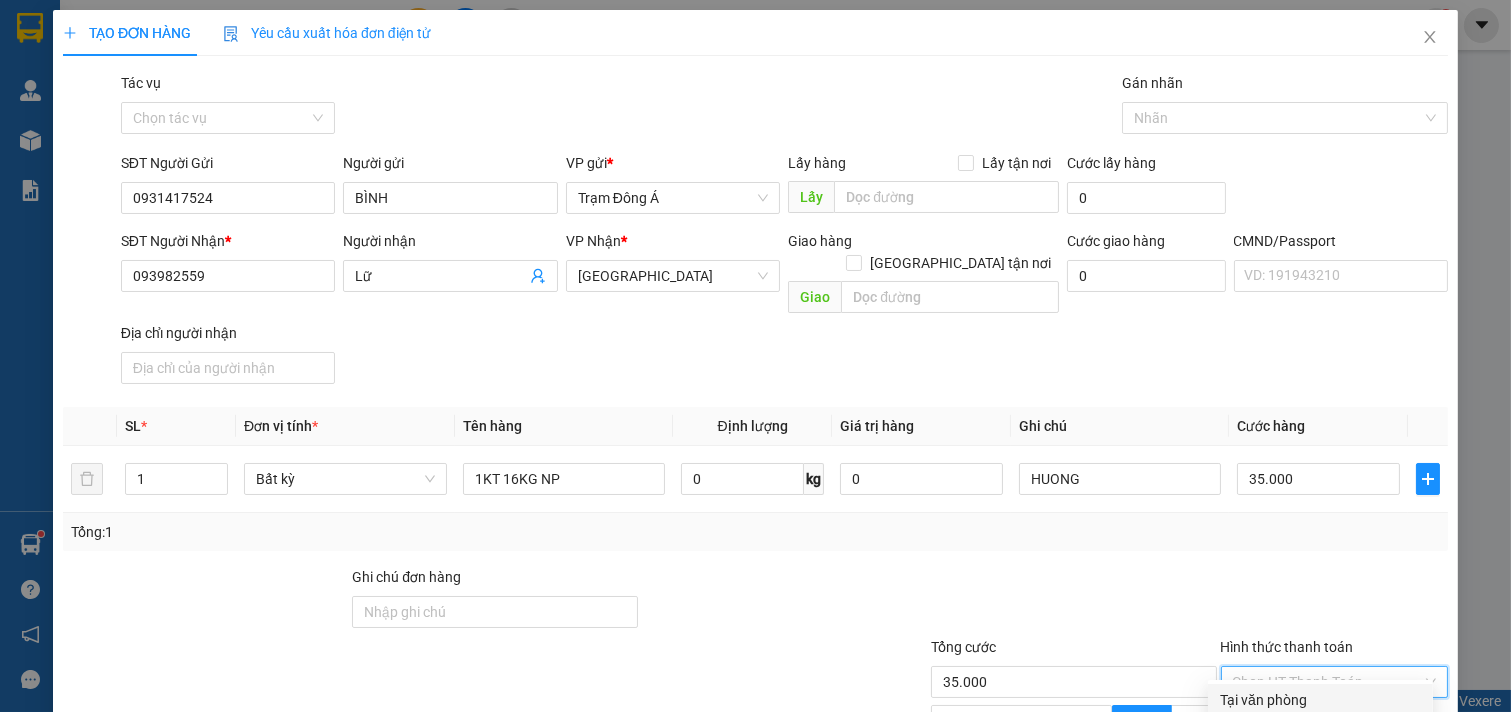 click on "Hình thức thanh toán" at bounding box center [1328, 682] 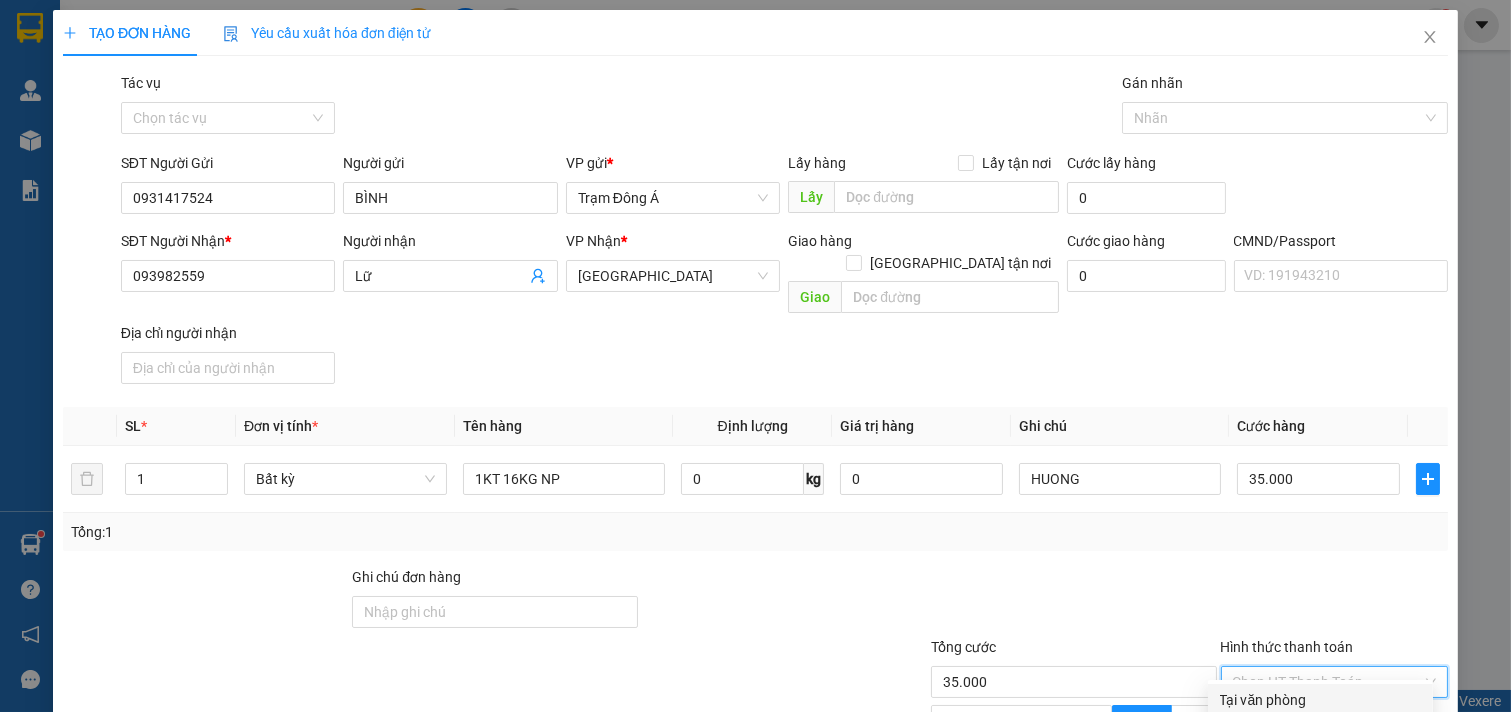 click on "Tại văn phòng" at bounding box center [1320, 700] 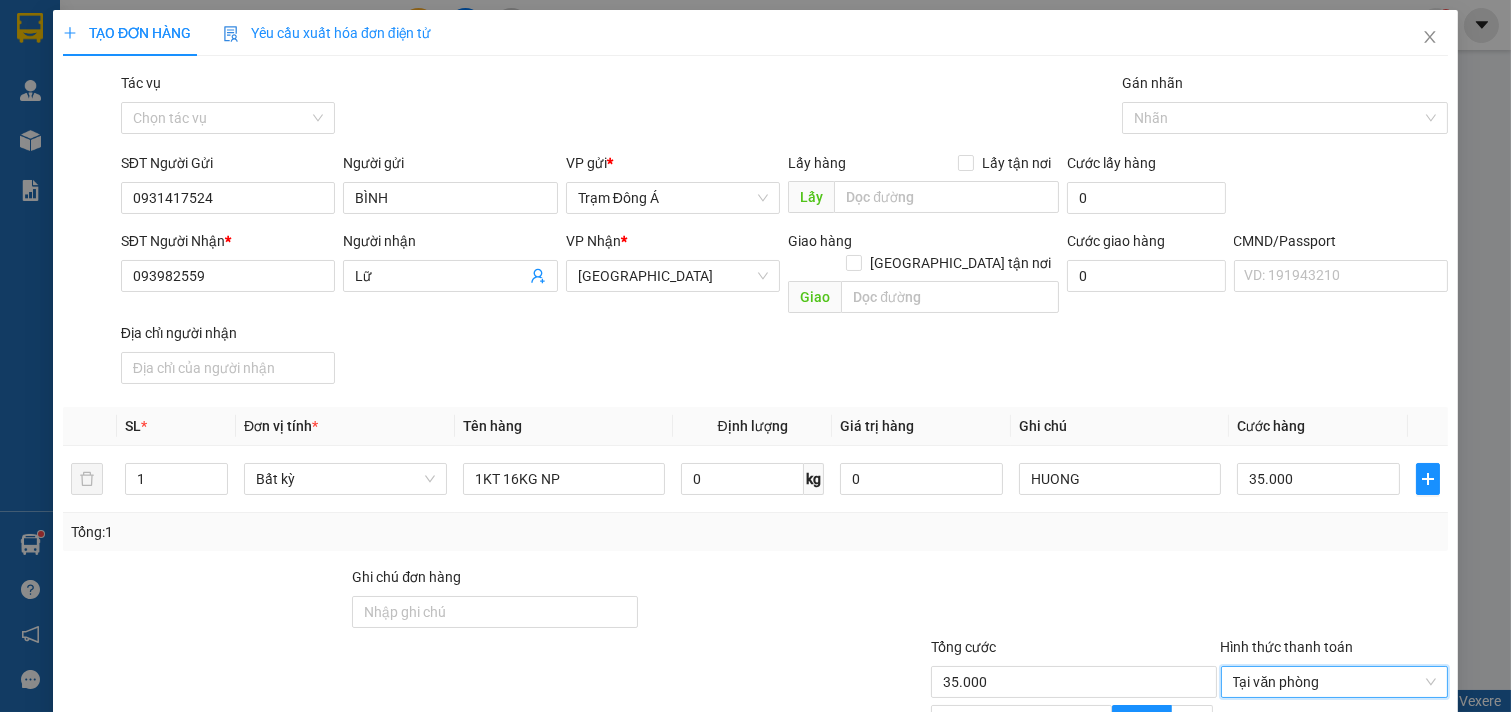 click on "[PERSON_NAME] và In" at bounding box center (1386, 879) 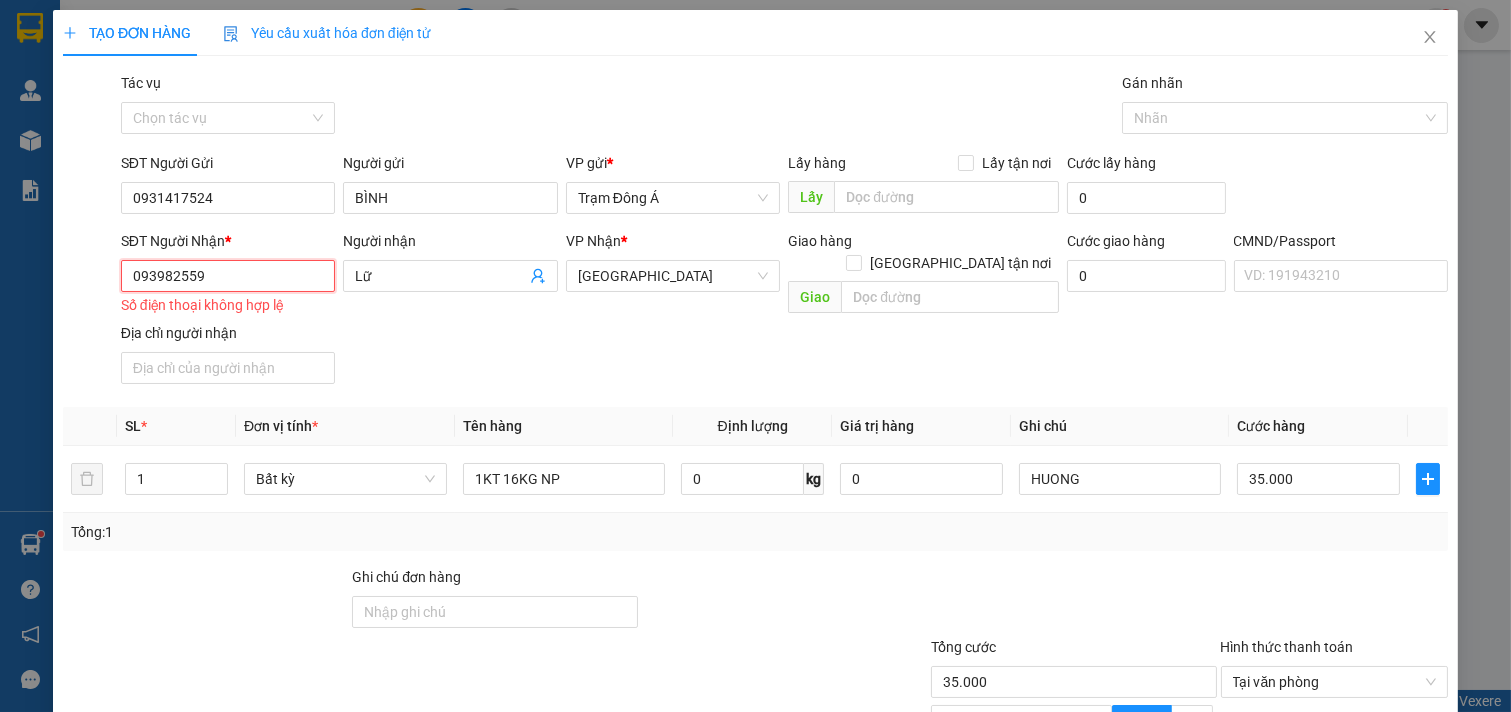 click on "093982559" at bounding box center [228, 276] 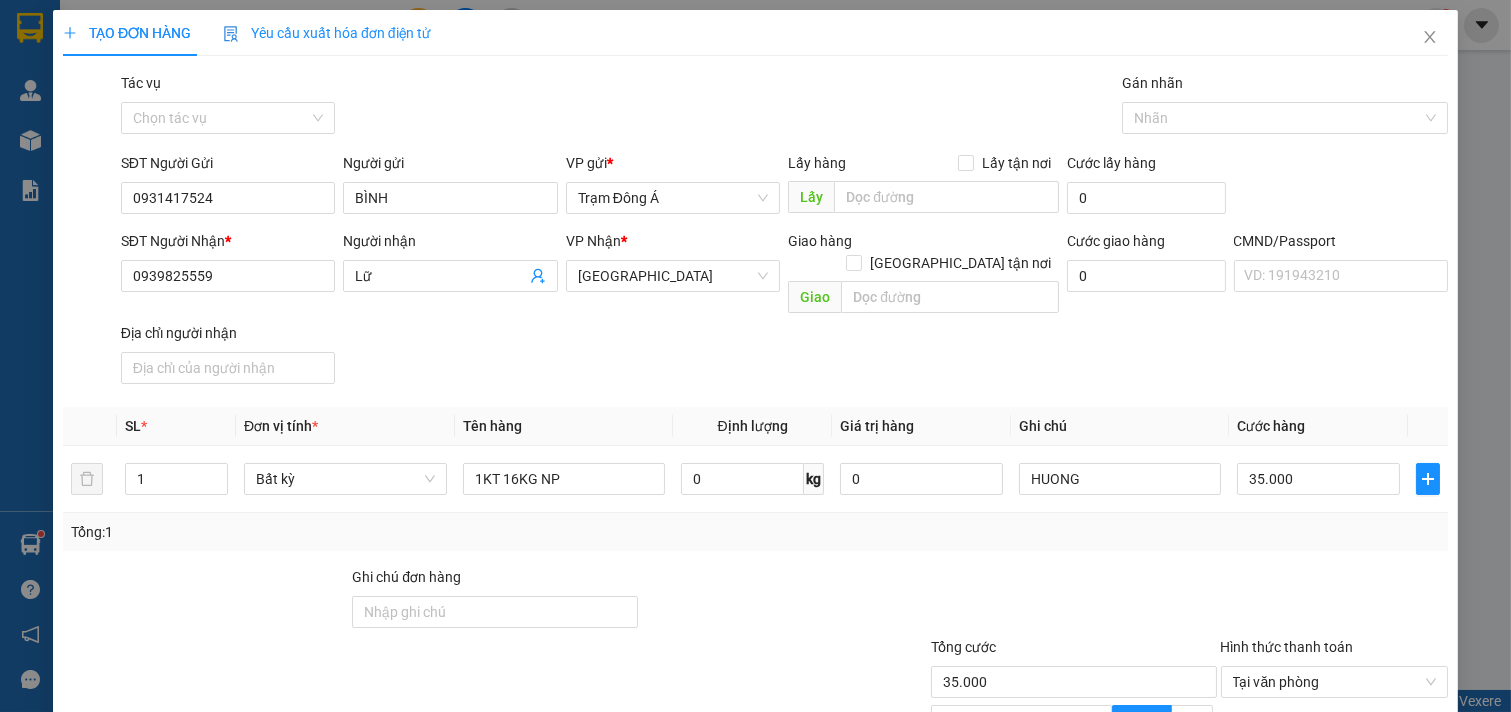 click on "[PERSON_NAME] và In" at bounding box center (1386, 879) 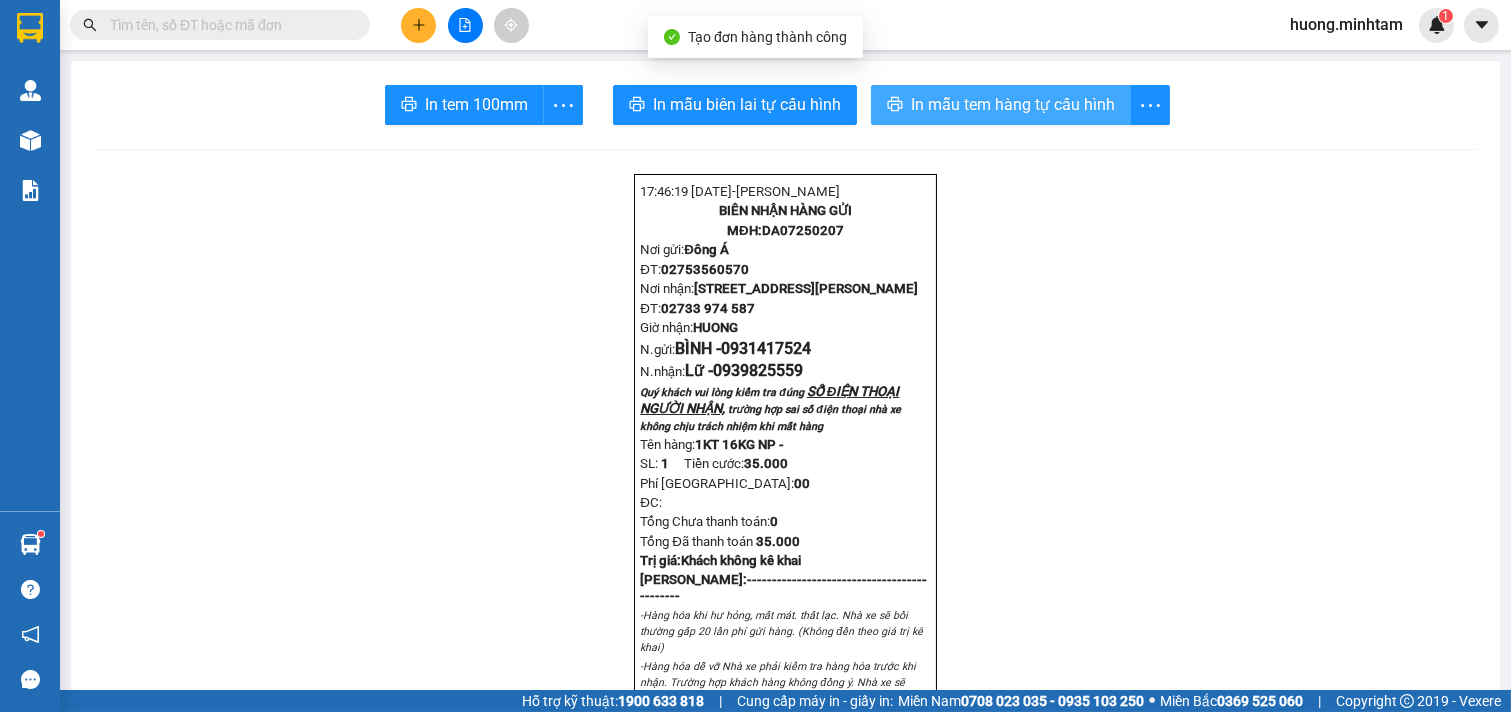 click on "In mẫu tem hàng tự cấu hình" at bounding box center (1013, 104) 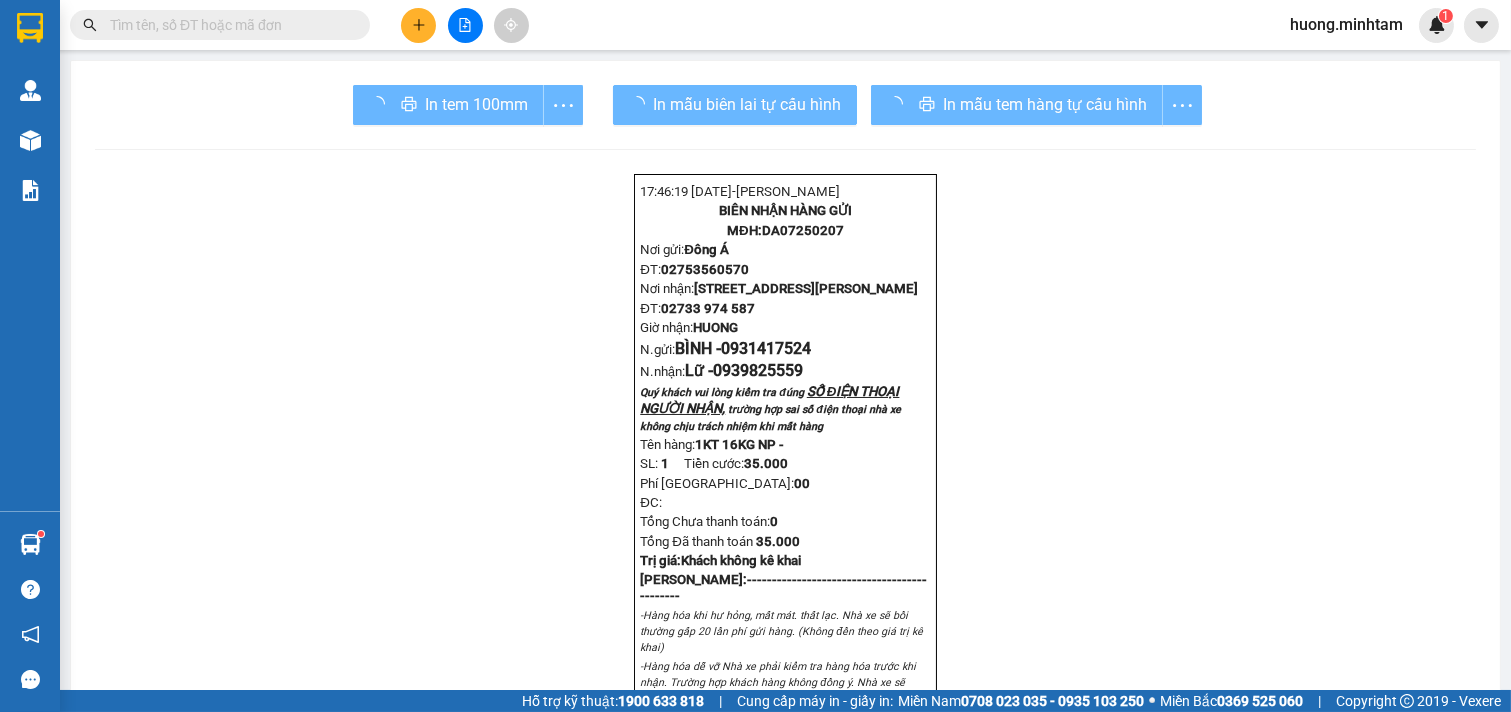 click on "In tem 100mm" at bounding box center [468, 105] 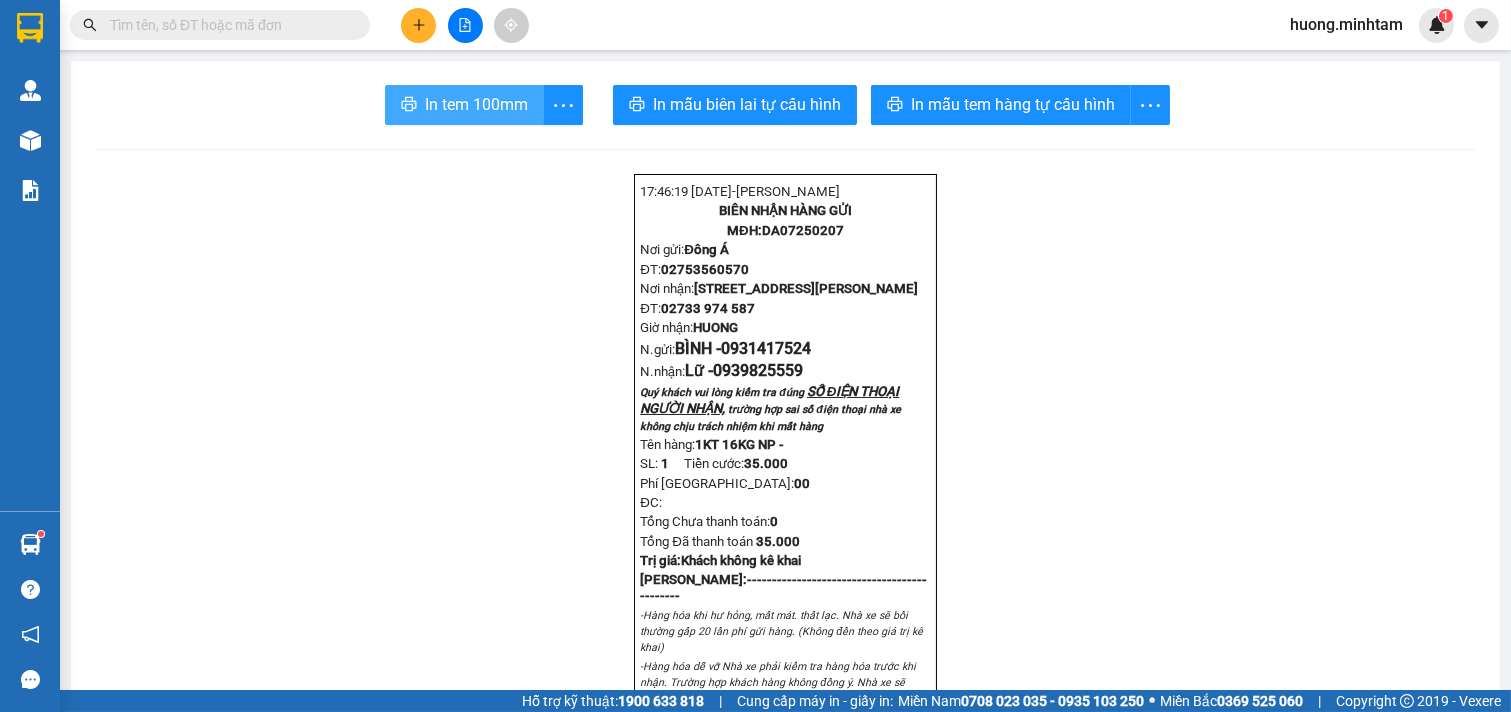 click on "In tem 100mm" at bounding box center [476, 104] 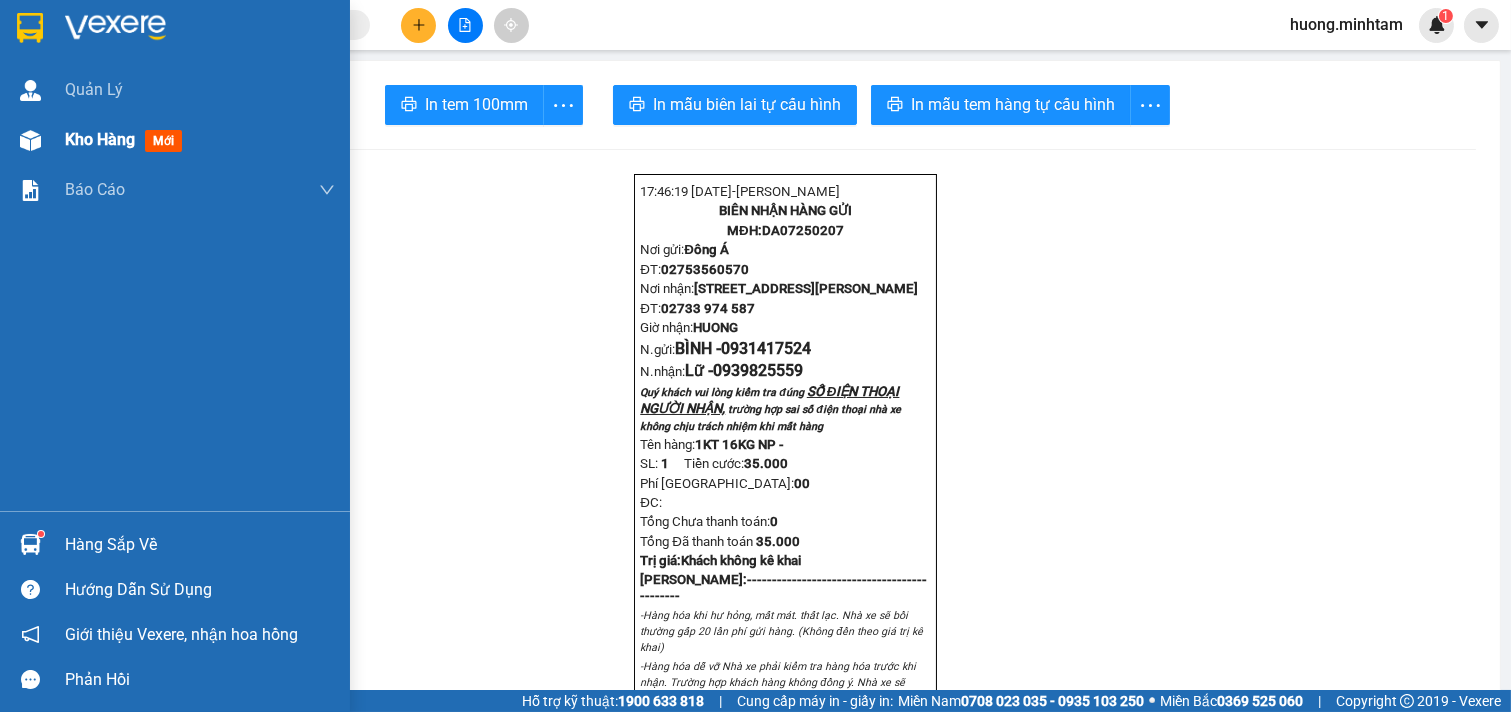 click on "Kho hàng mới" at bounding box center (200, 140) 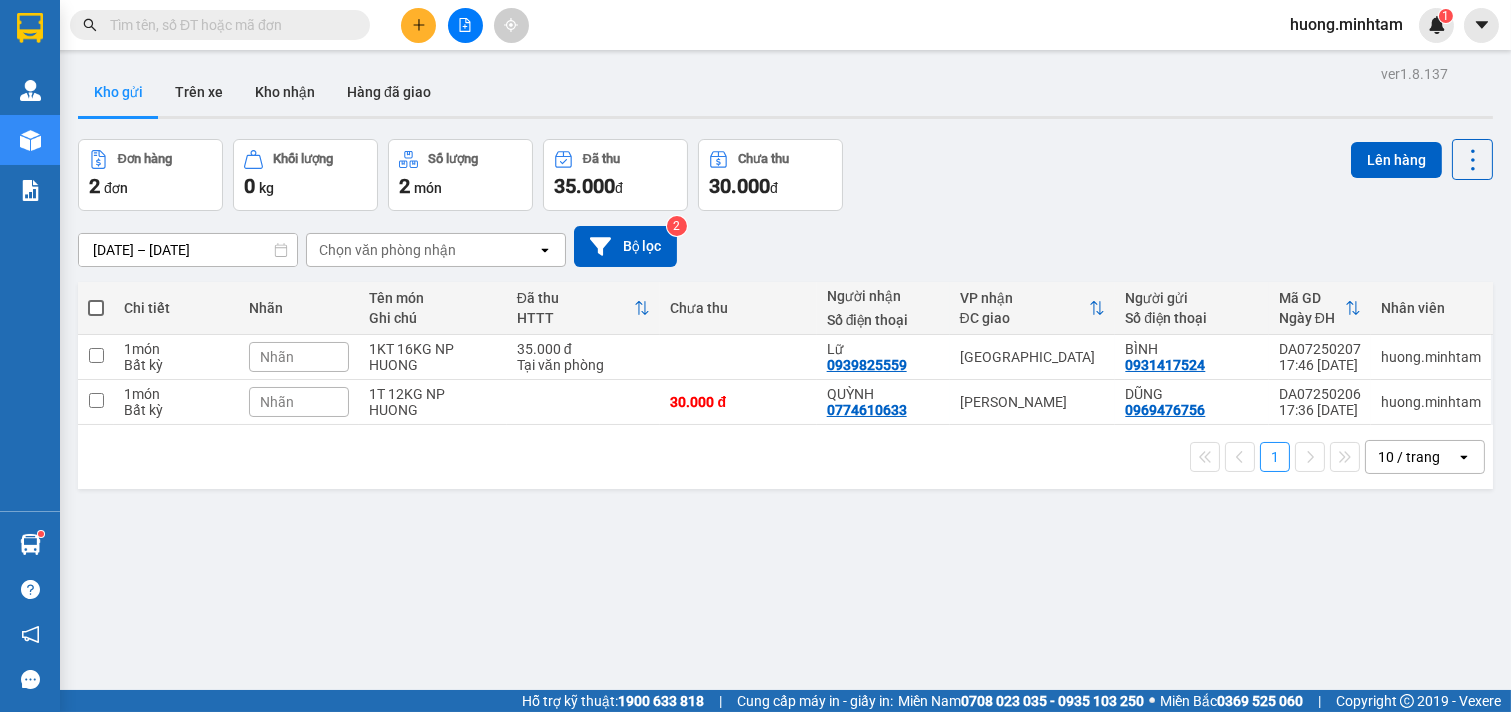 click at bounding box center [418, 25] 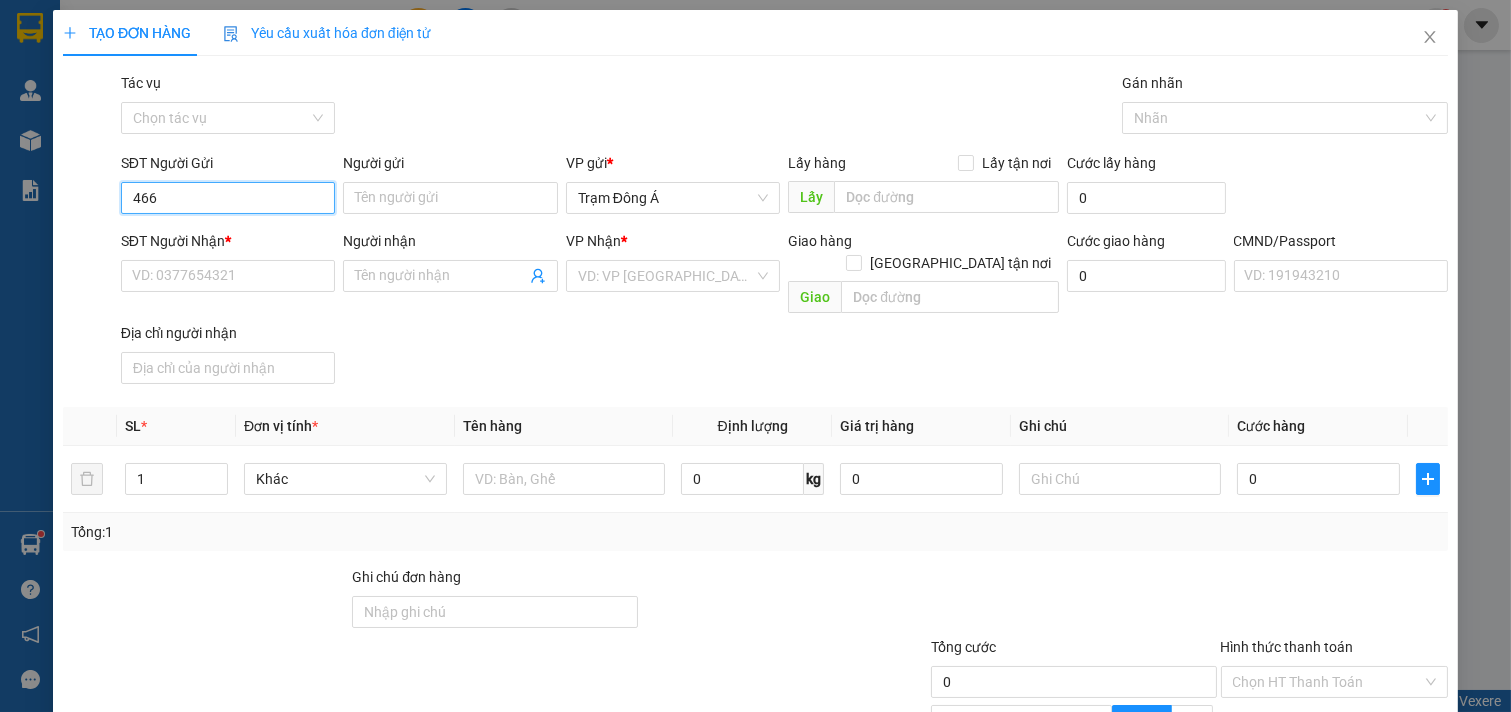 click on "466" at bounding box center [228, 198] 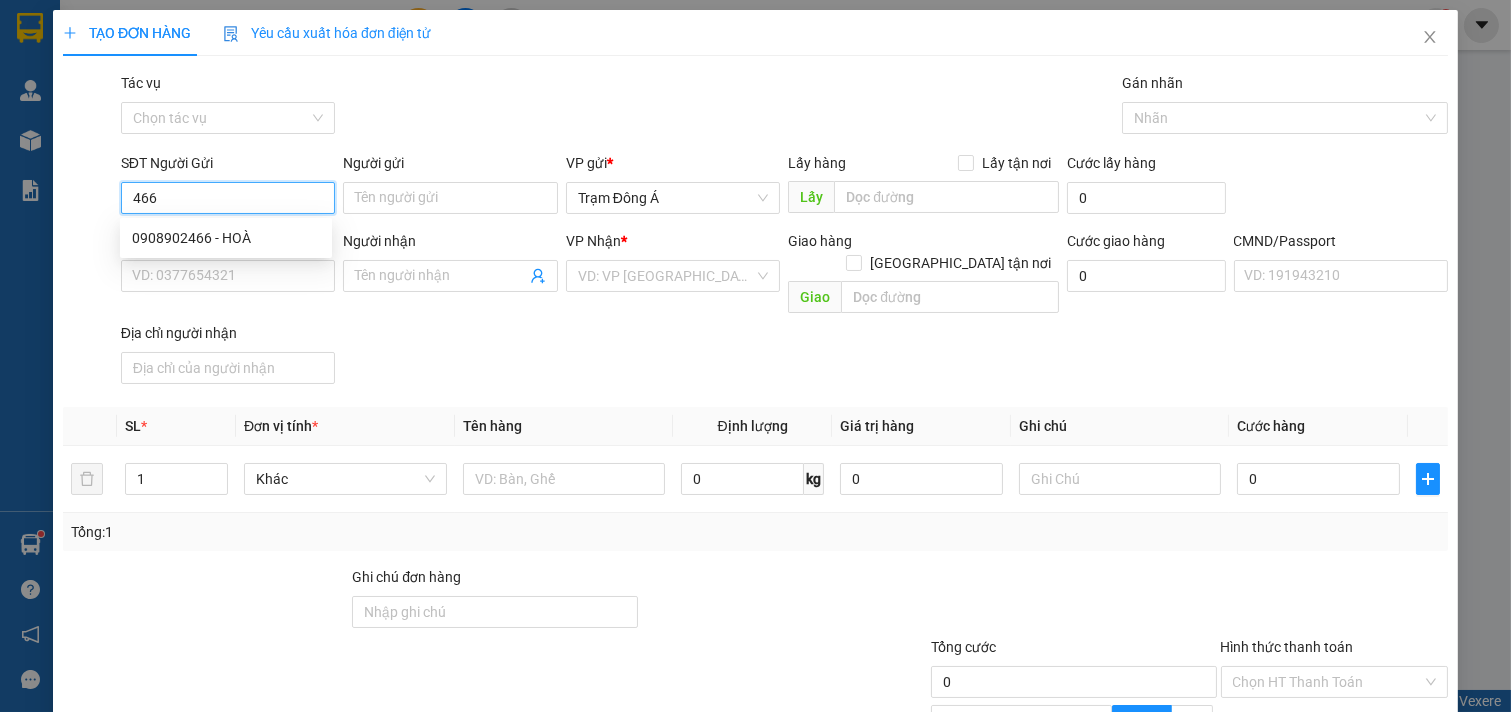 click on "466" at bounding box center [228, 198] 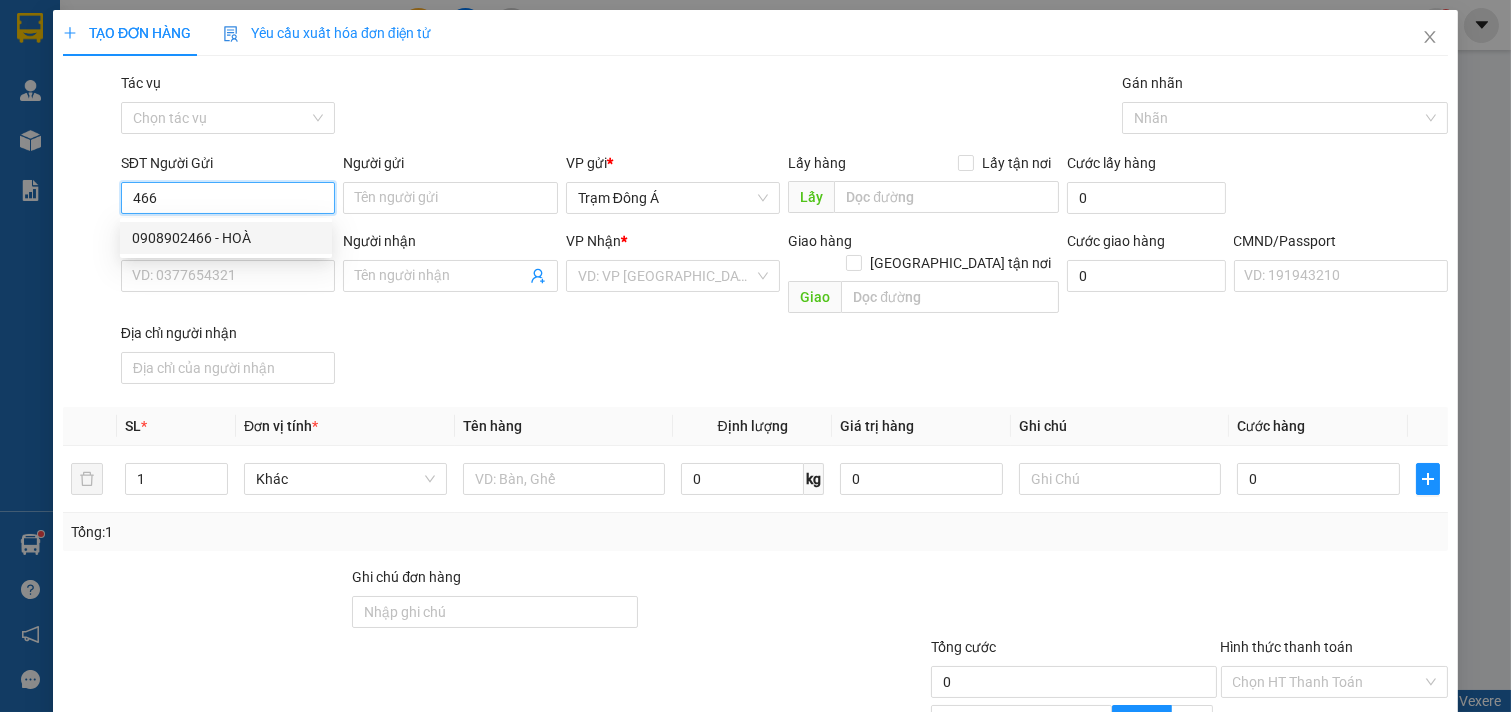 click on "0908902466 - HOÀ" at bounding box center (226, 238) 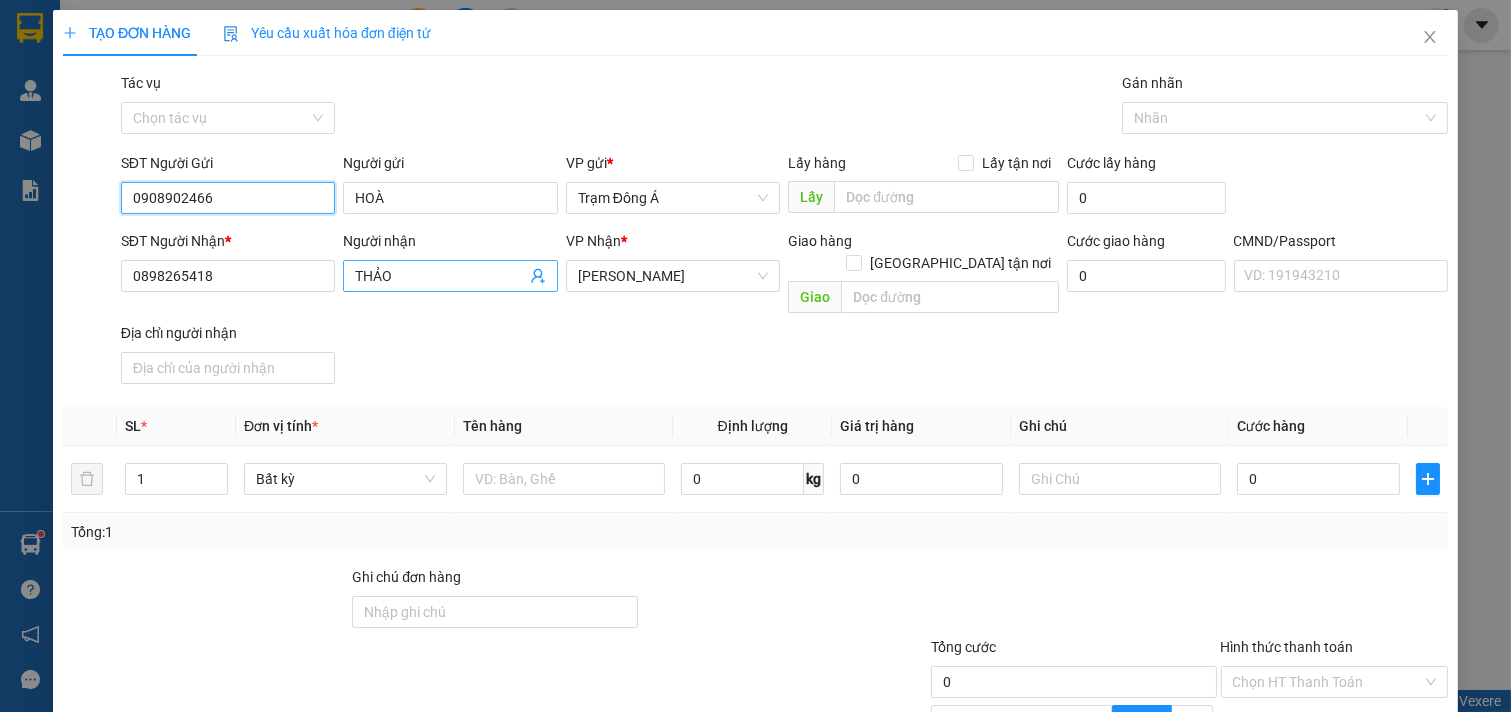 type on "0908902466" 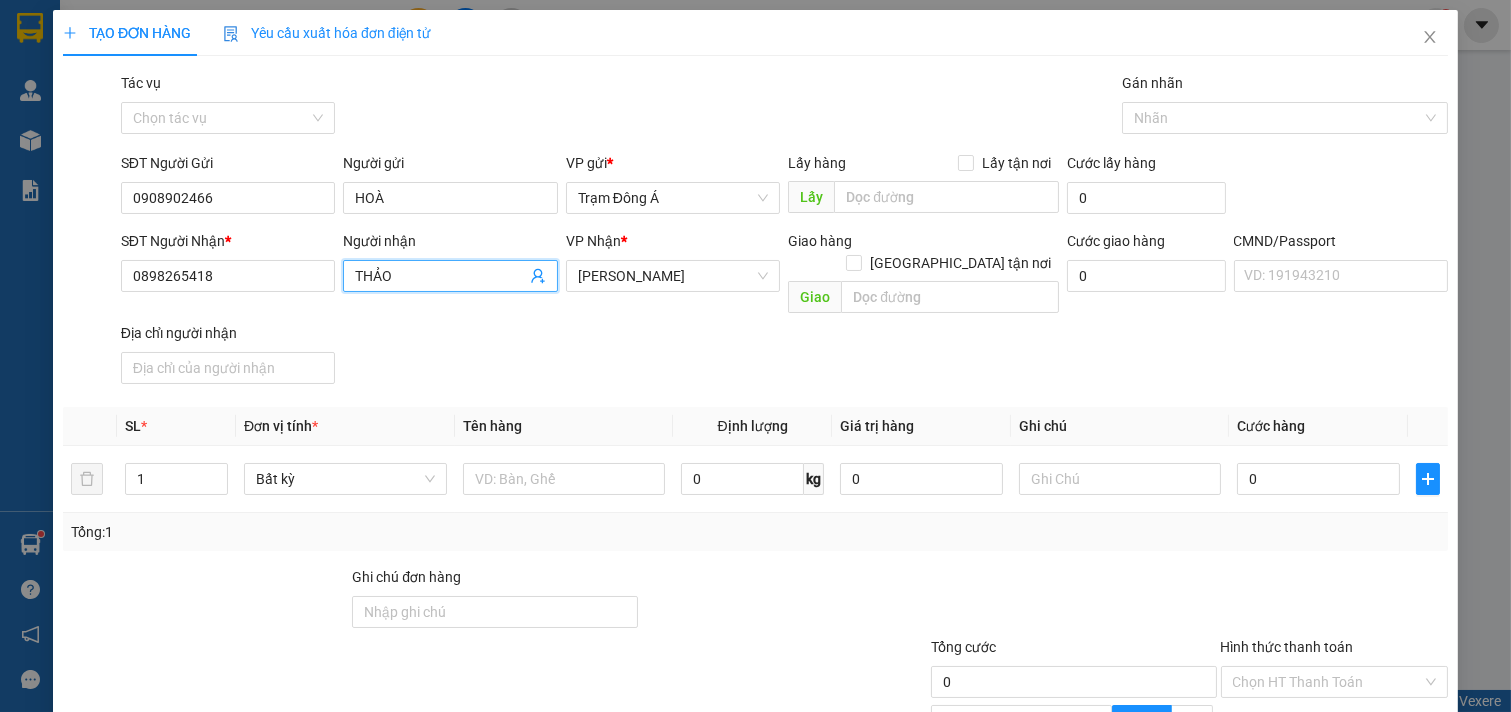click 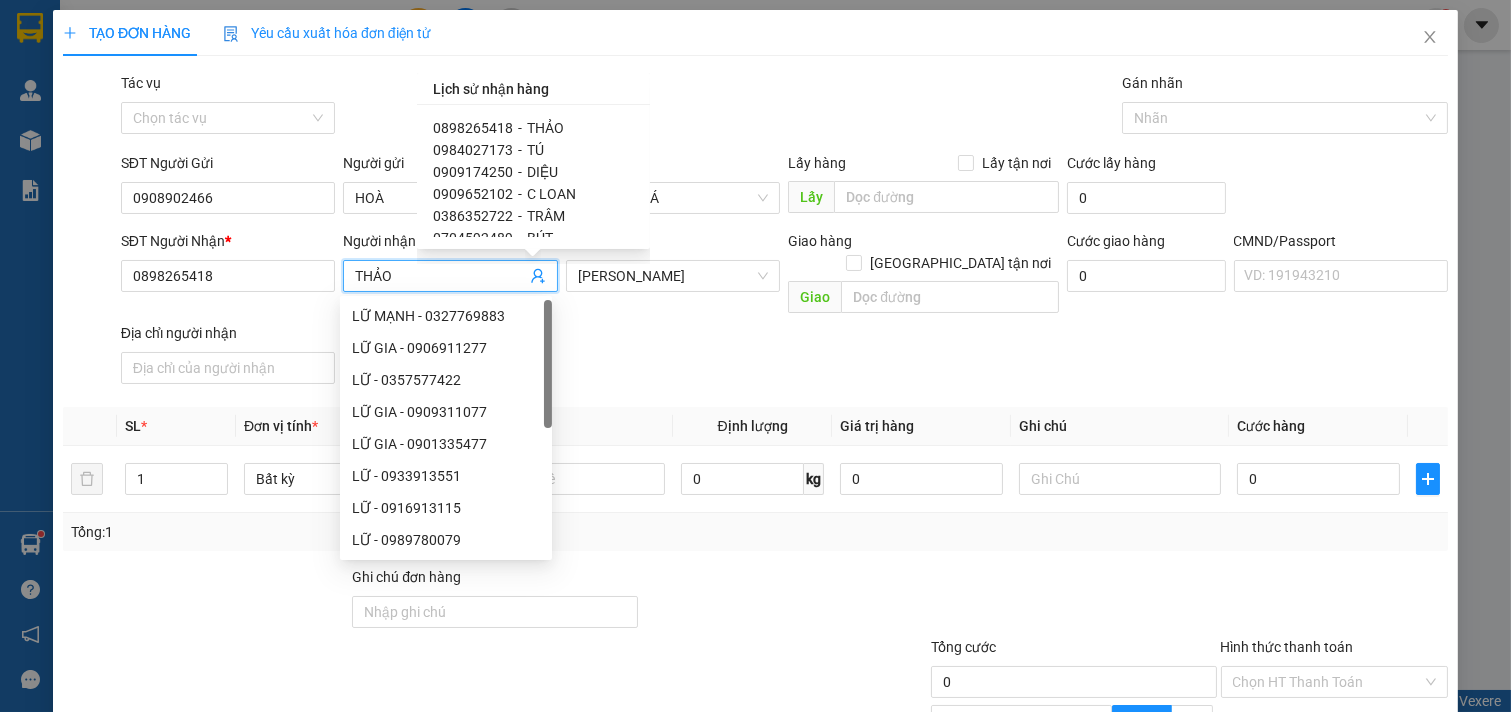 click on "0984027173" at bounding box center [473, 150] 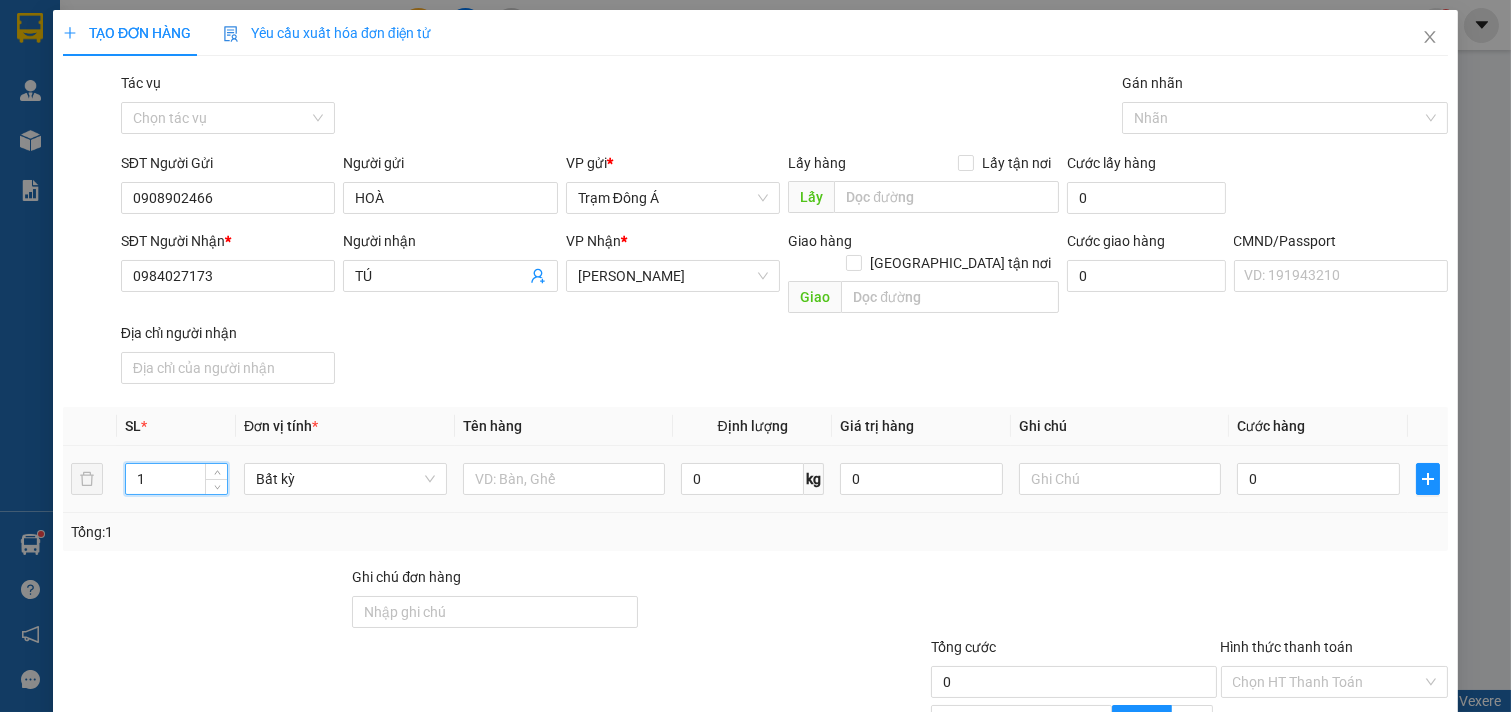 drag, startPoint x: 162, startPoint y: 470, endPoint x: 137, endPoint y: 482, distance: 27.730848 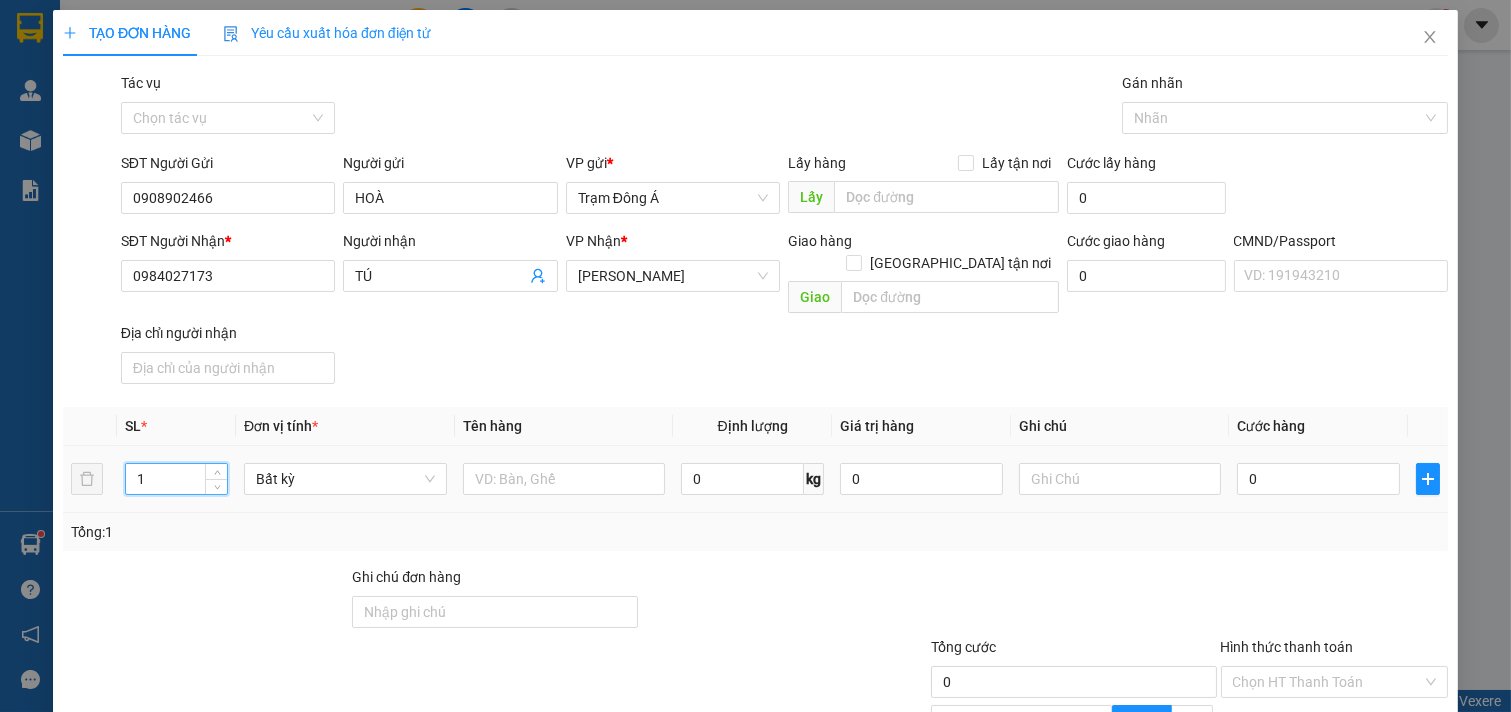 click on "1" at bounding box center (176, 479) 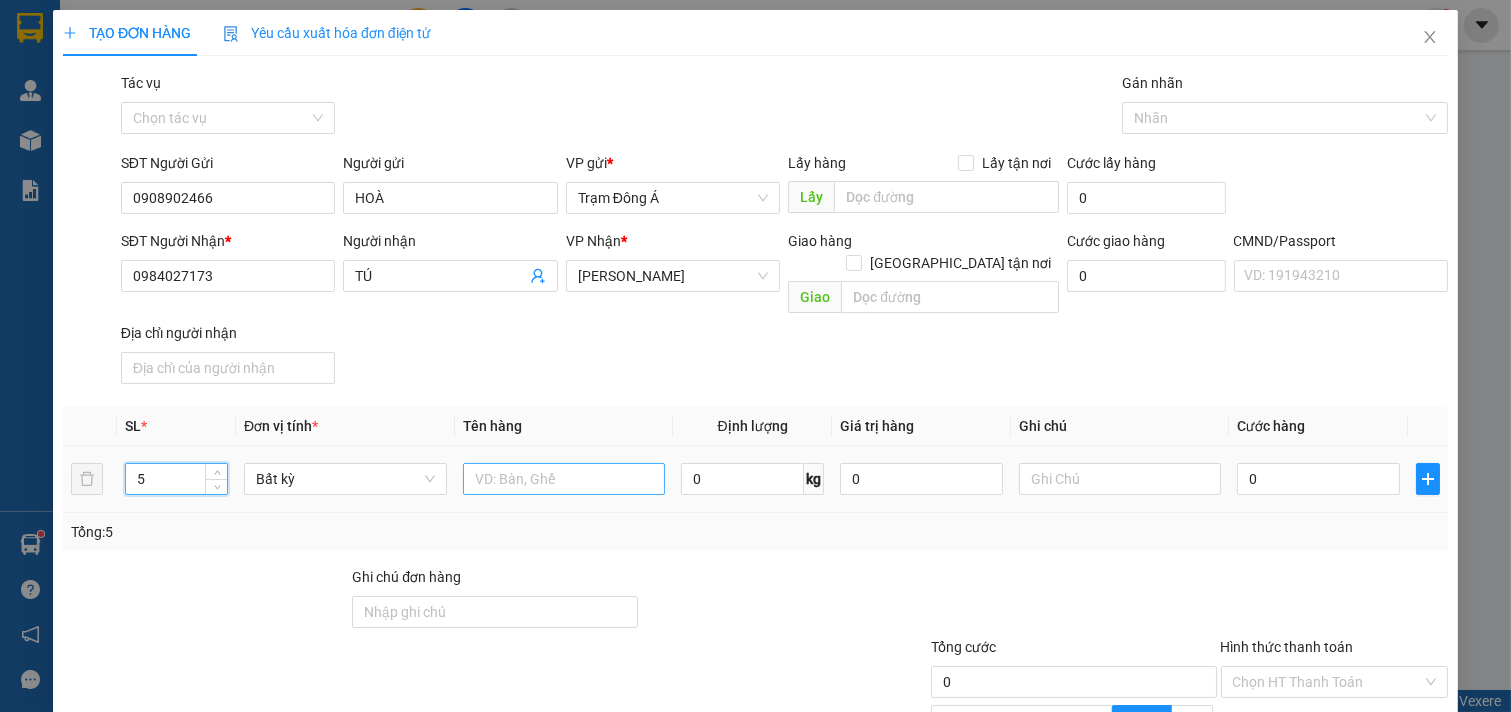 type on "5" 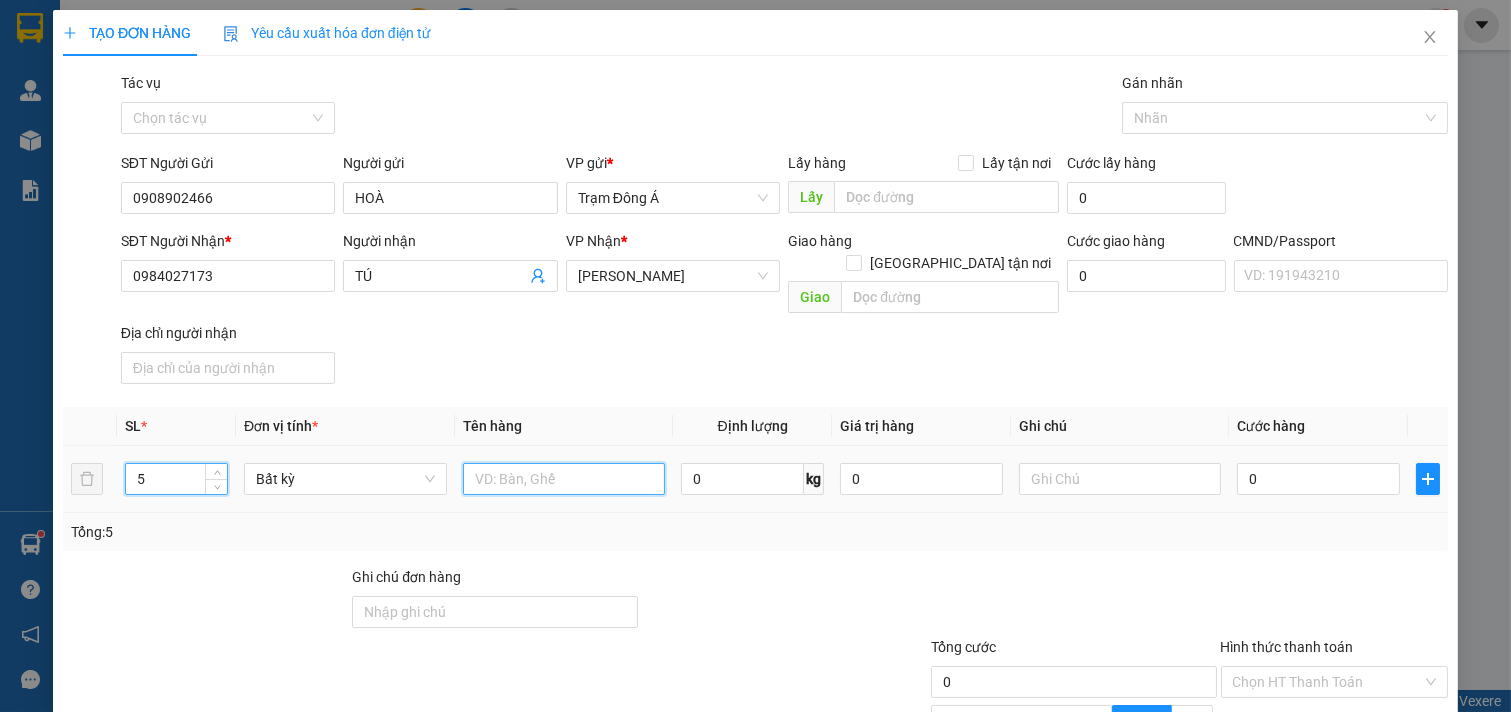 click at bounding box center (564, 479) 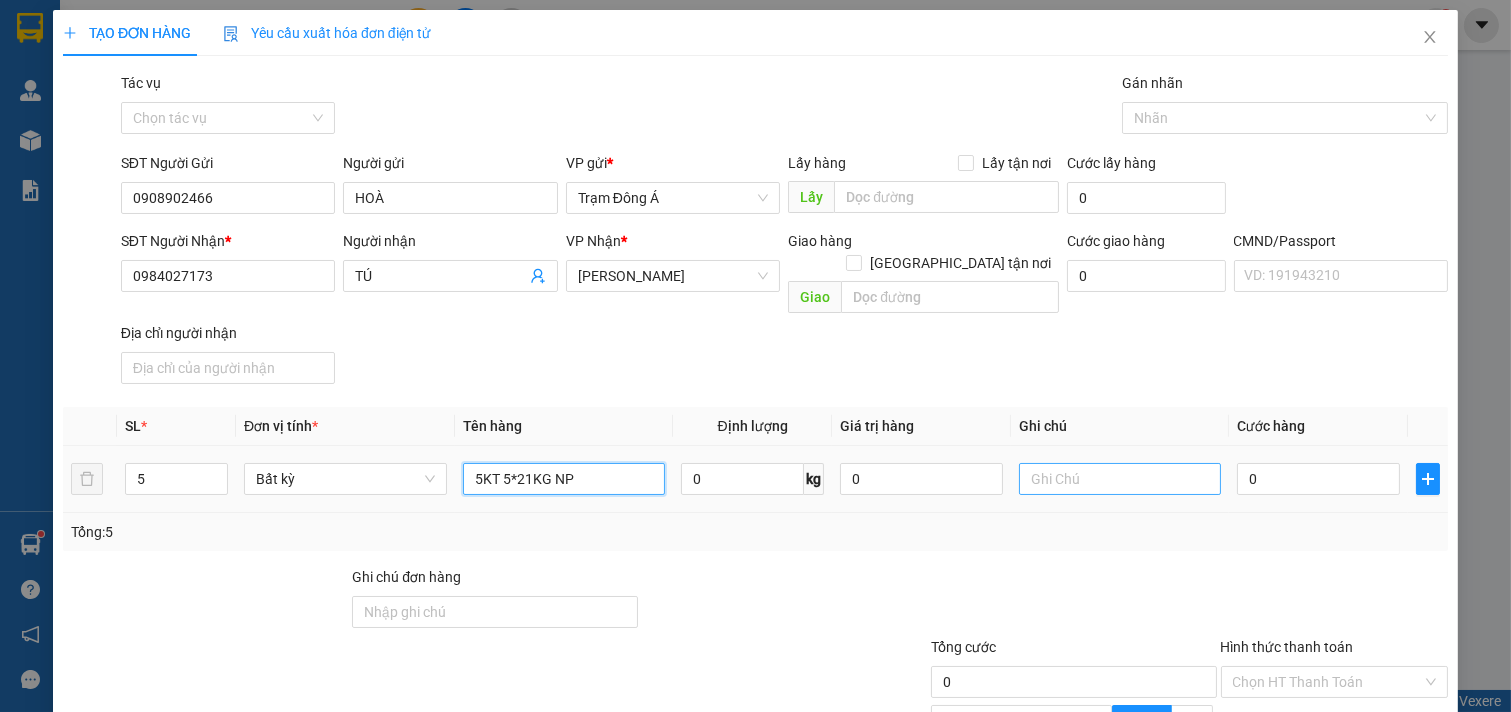 type on "5KT 5*21KG NP" 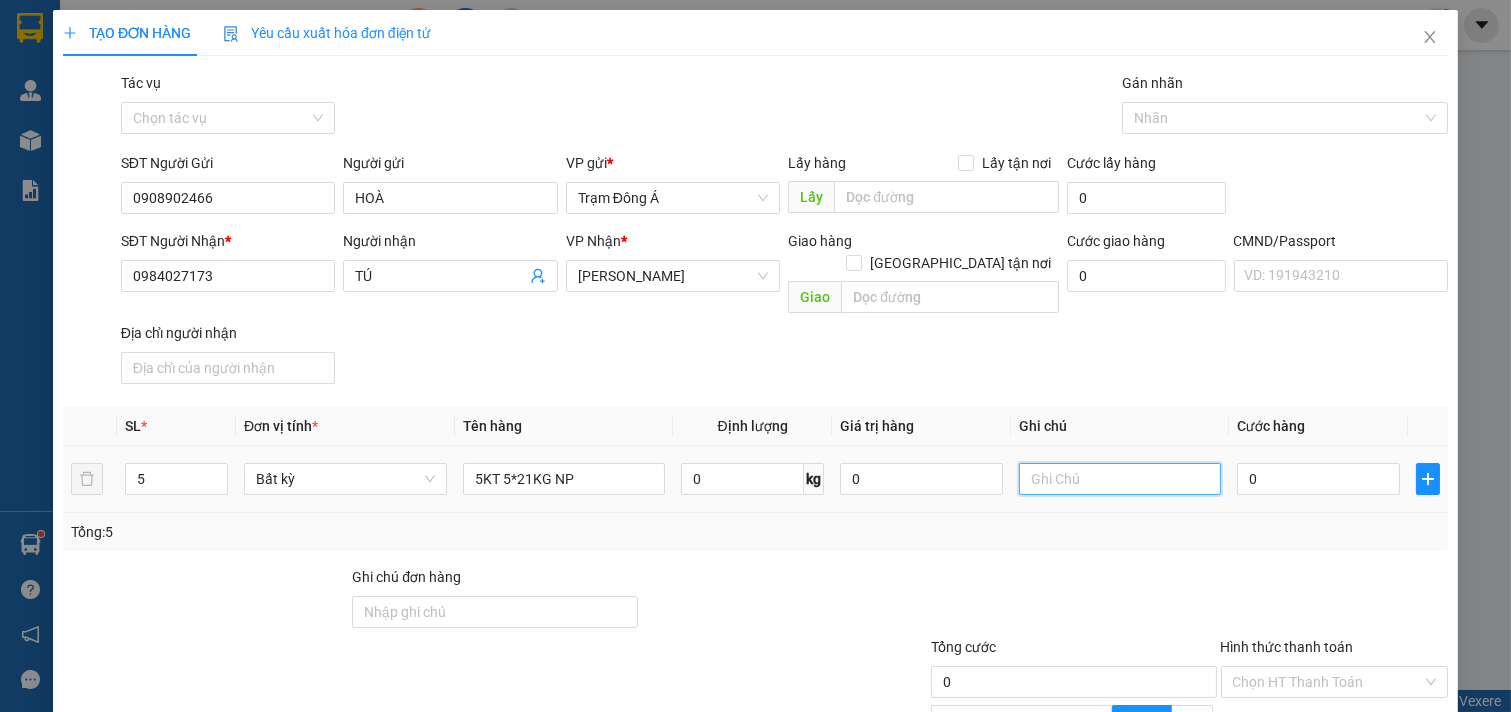click at bounding box center (1120, 479) 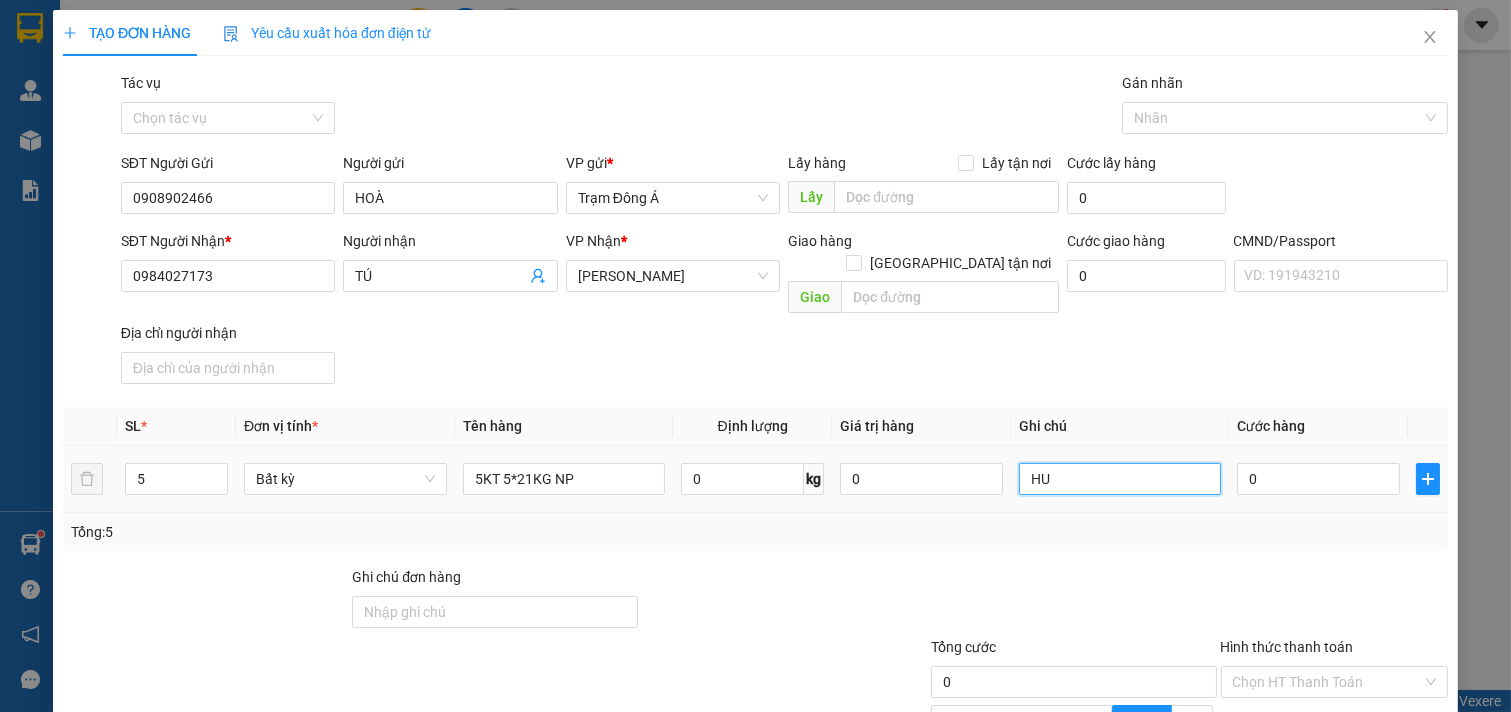 type on "[PERSON_NAME]" 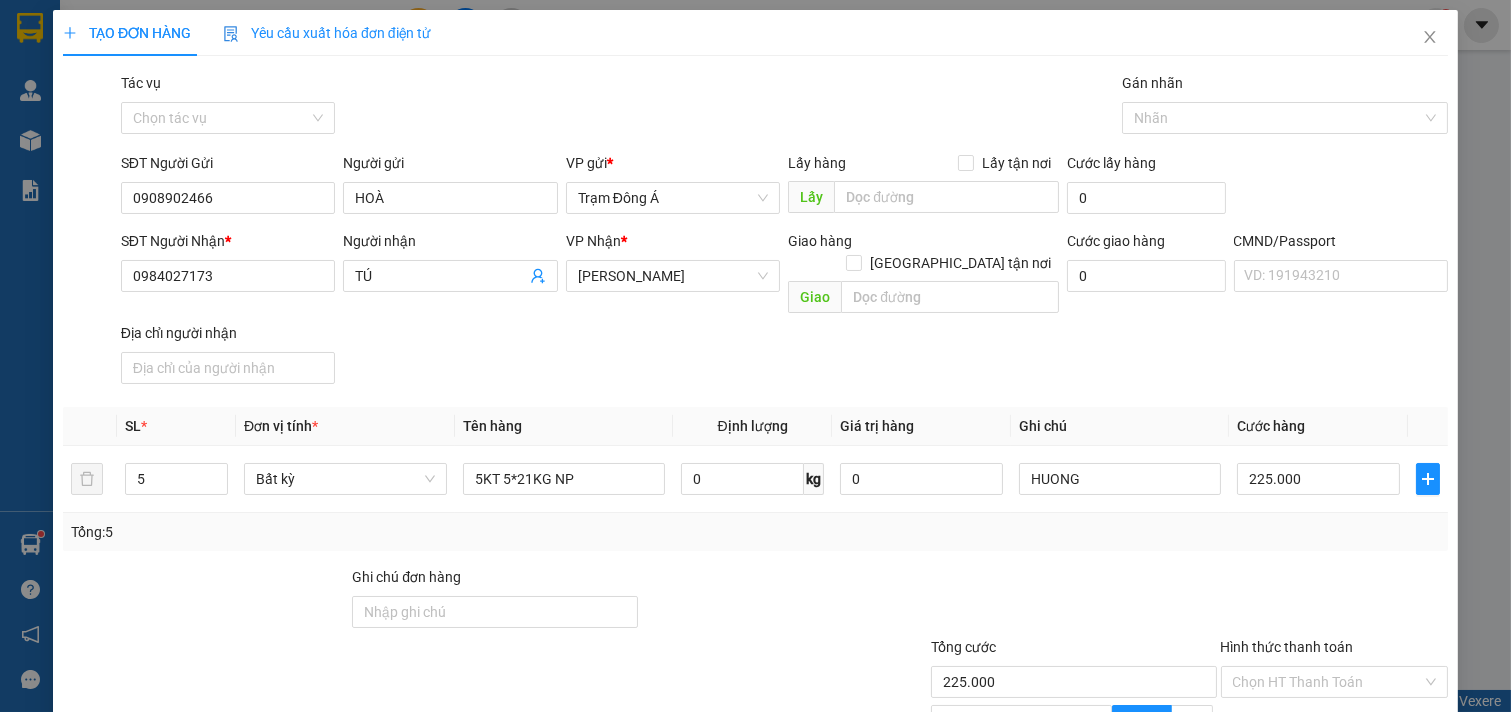 click on "[PERSON_NAME] và In" at bounding box center [1386, 879] 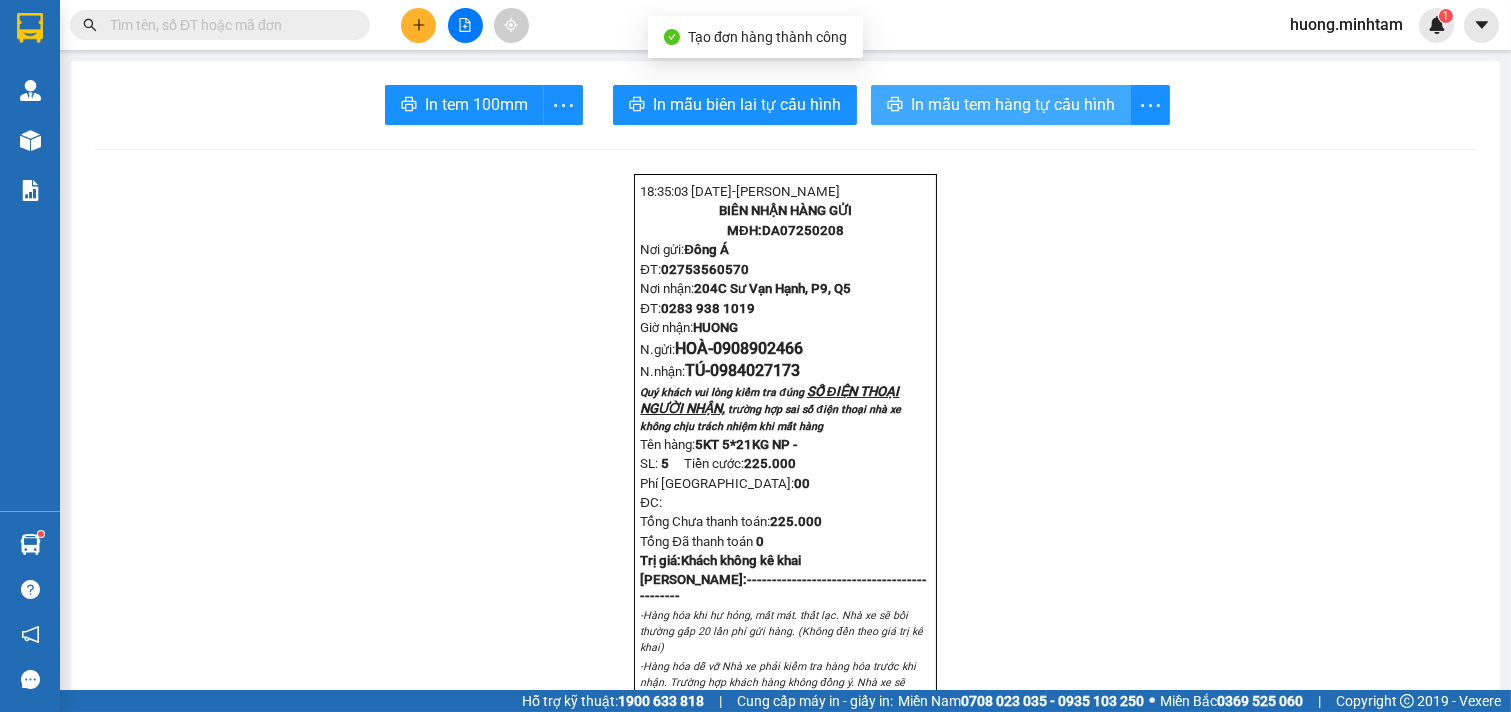 click on "In mẫu tem hàng tự cấu hình" at bounding box center [1013, 104] 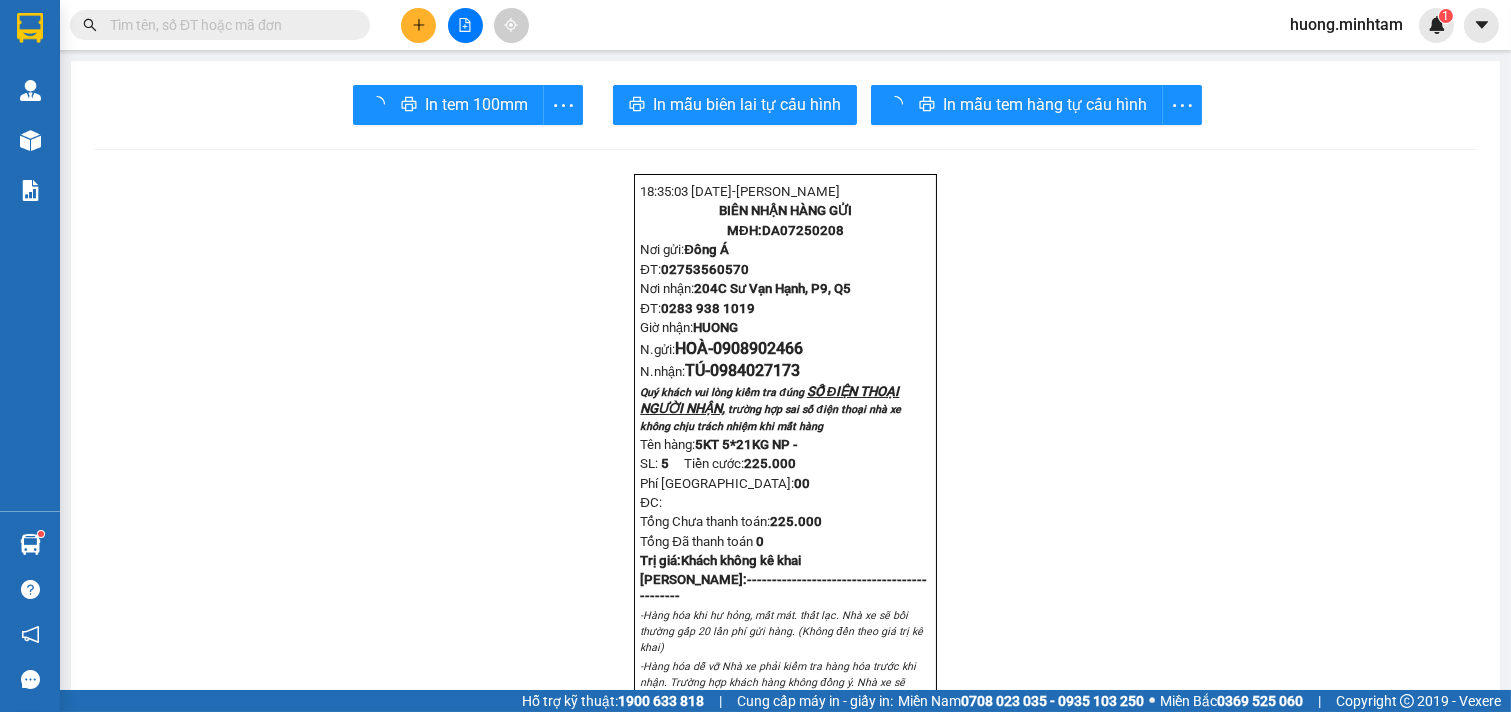 click on "In tem 100mm" at bounding box center (476, 104) 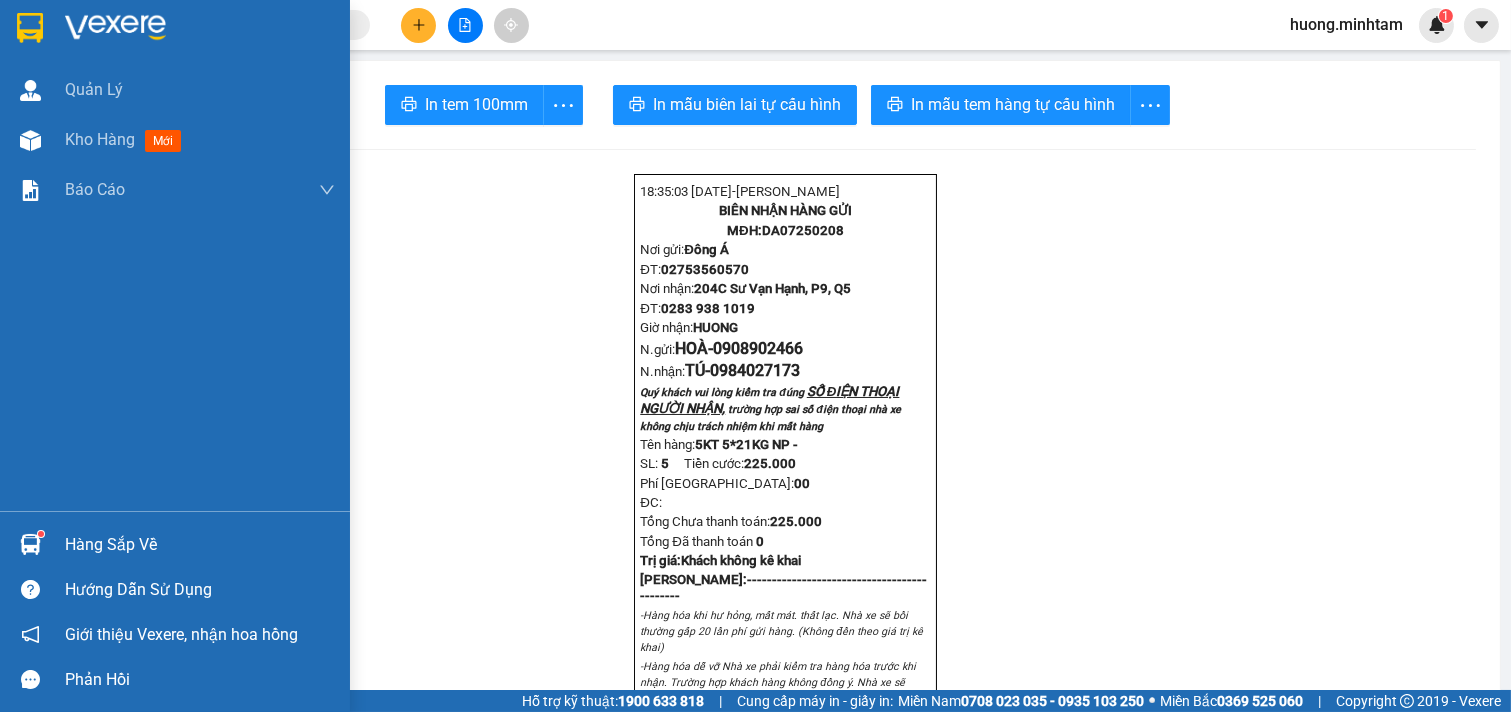 drag, startPoint x: 127, startPoint y: 136, endPoint x: 400, endPoint y: 53, distance: 285.3384 